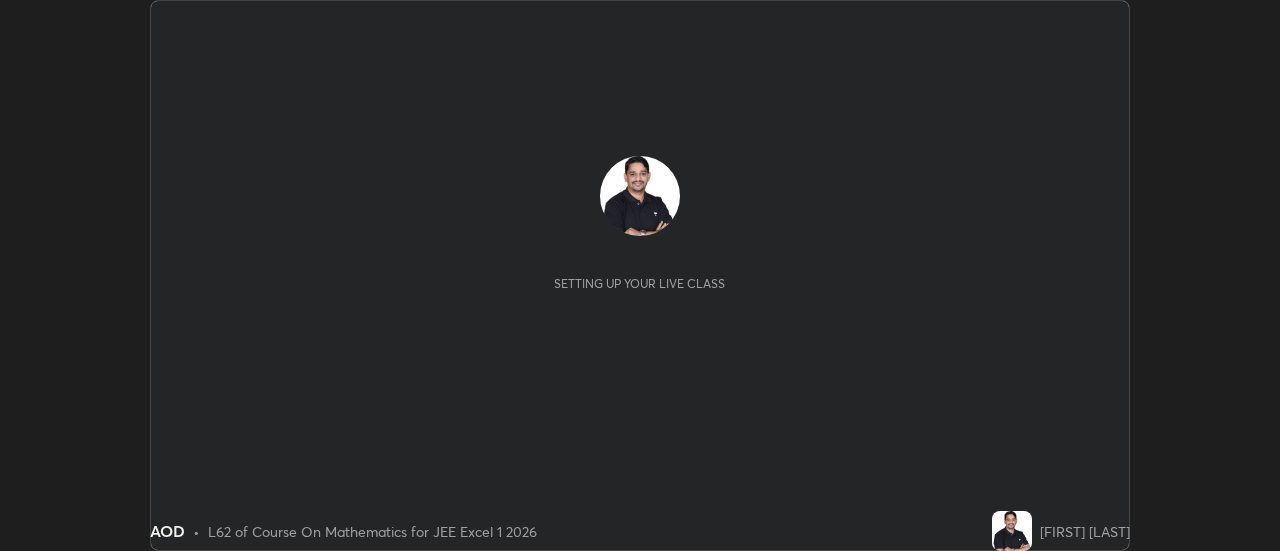 scroll, scrollTop: 0, scrollLeft: 0, axis: both 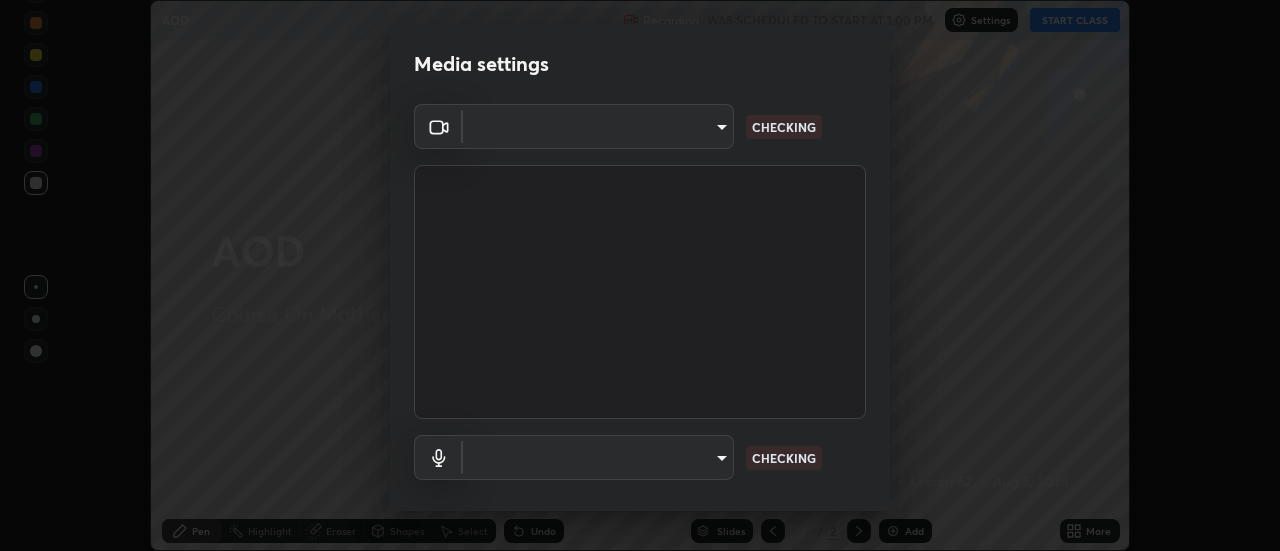 type on "2ccc99a9bca6b7e42b4774afd8bf1c35f5e1c8539d659abff1788790f3df98e6" 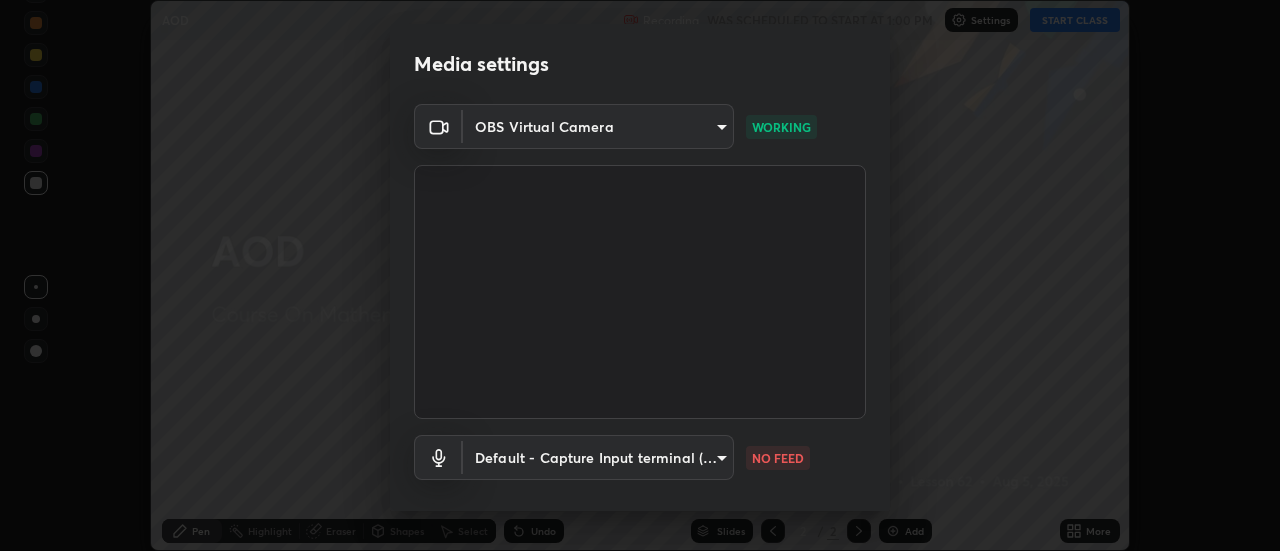 scroll, scrollTop: 105, scrollLeft: 0, axis: vertical 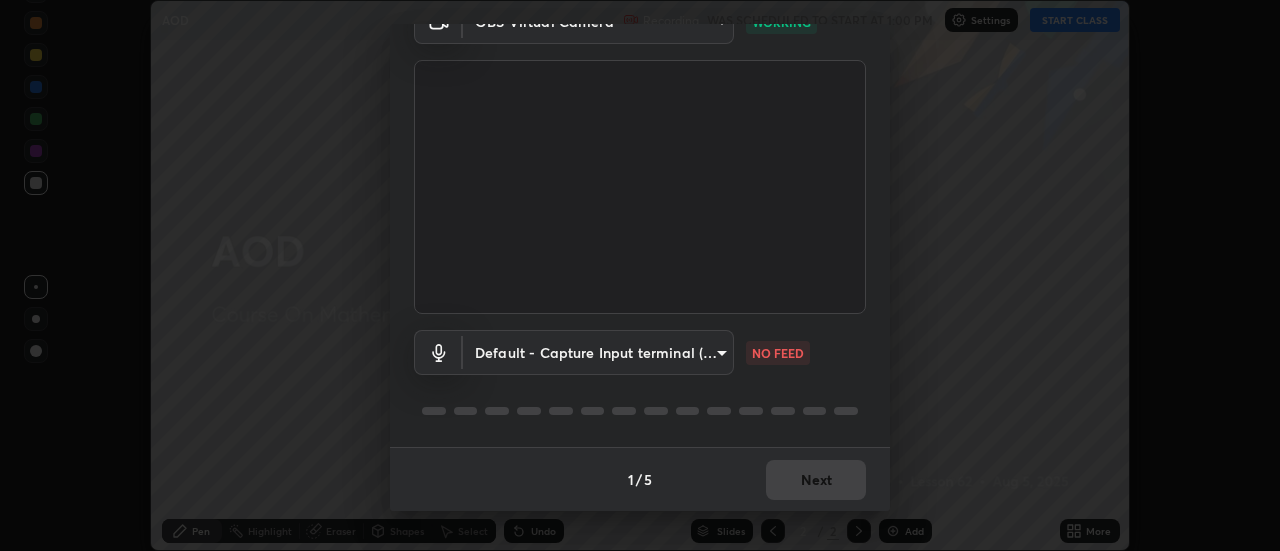 click on "Erase all AOD Recording WAS SCHEDULED TO START AT  1:00 PM Settings START CLASS Setting up your live class AOD • L62 of Course On Mathematics for JEE Excel 1 2026 [FIRST] [LAST] Pen Highlight Eraser Shapes Select Undo Slides 2 / 2 Add More No doubts shared Encourage your learners to ask a doubt for better clarity Report an issue Reason for reporting Buffering Chat not working Audio - Video sync issue Educator video quality low ​ Attach an image Report Media settings OBS Virtual Camera [HASH] WORKING Default - Capture Input terminal (Digital Array MIC) default NO FEED 1 / 5 Next" at bounding box center [640, 275] 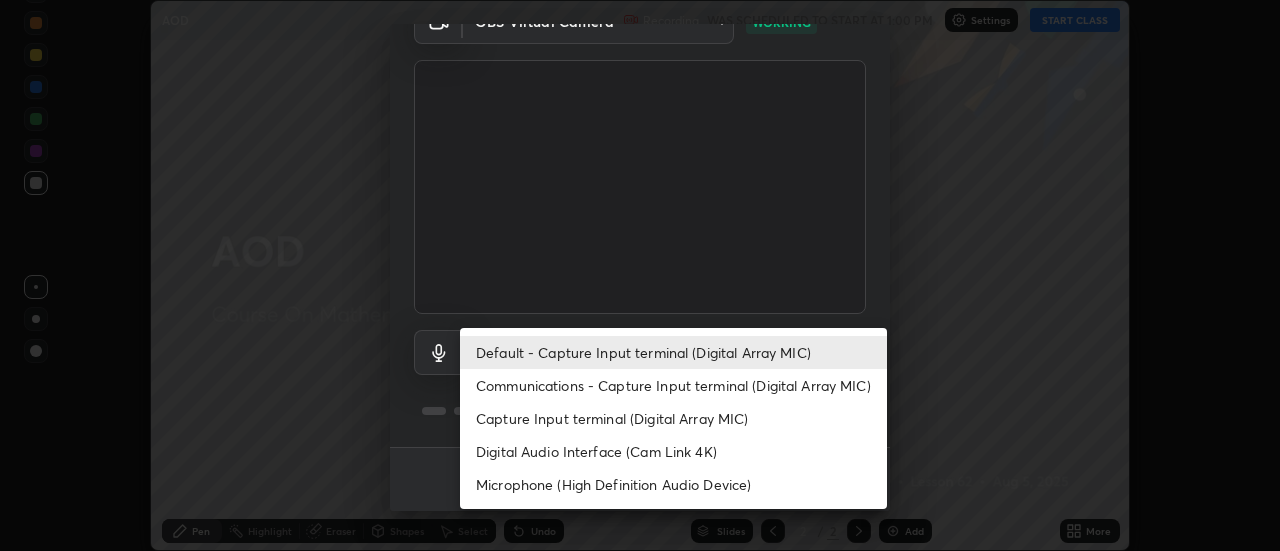 click on "Communications - Capture Input terminal (Digital Array MIC)" at bounding box center (673, 385) 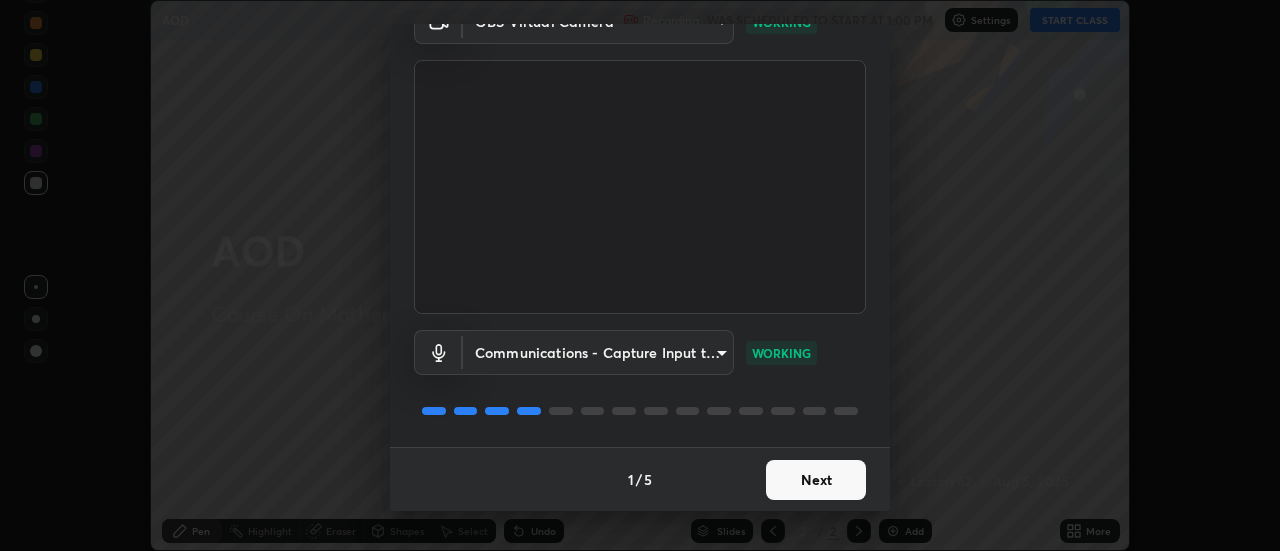 click on "Next" at bounding box center [816, 480] 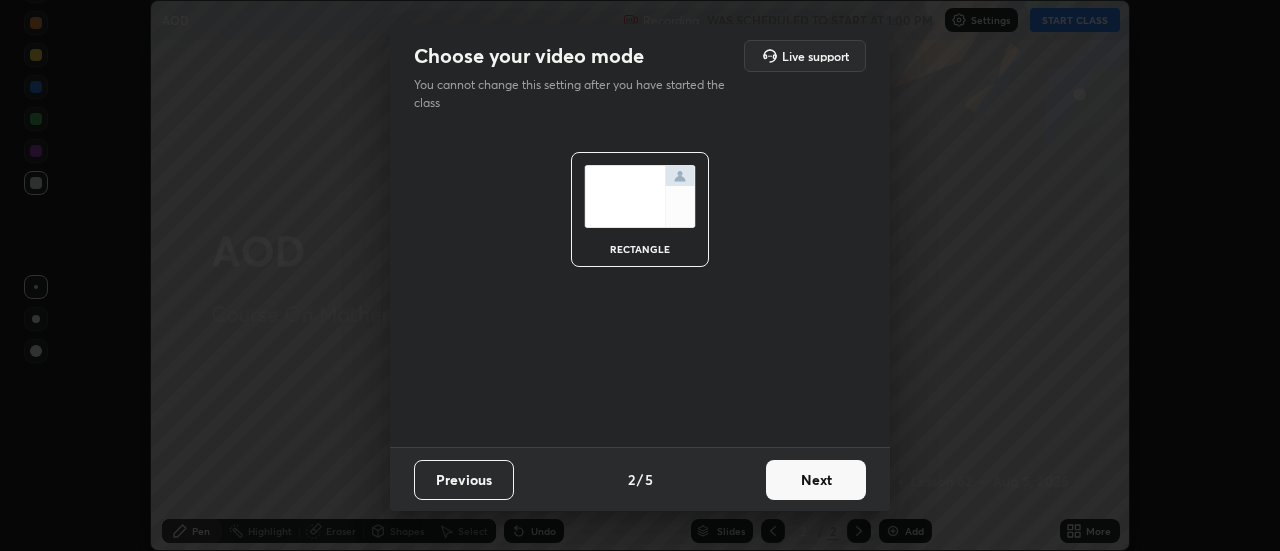 scroll, scrollTop: 0, scrollLeft: 0, axis: both 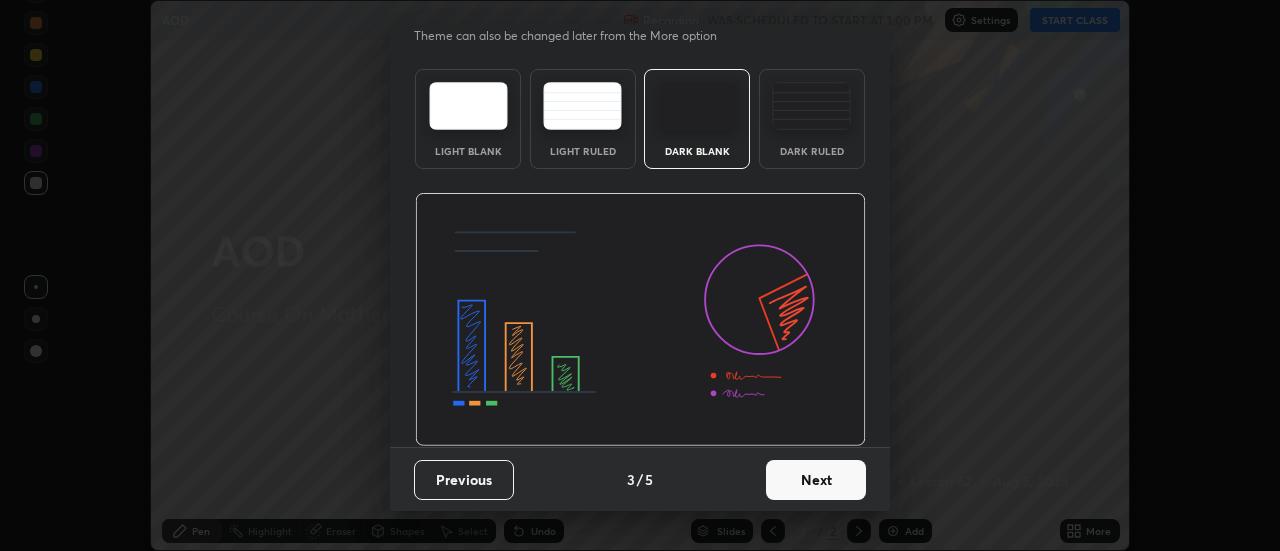 click on "Next" at bounding box center (816, 480) 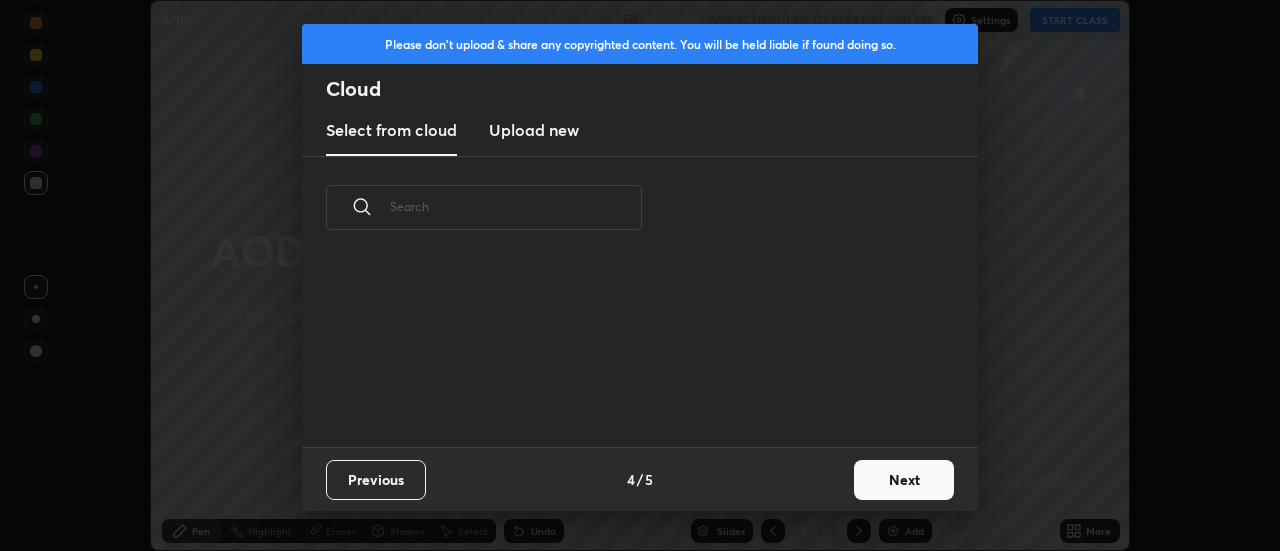 scroll, scrollTop: 0, scrollLeft: 0, axis: both 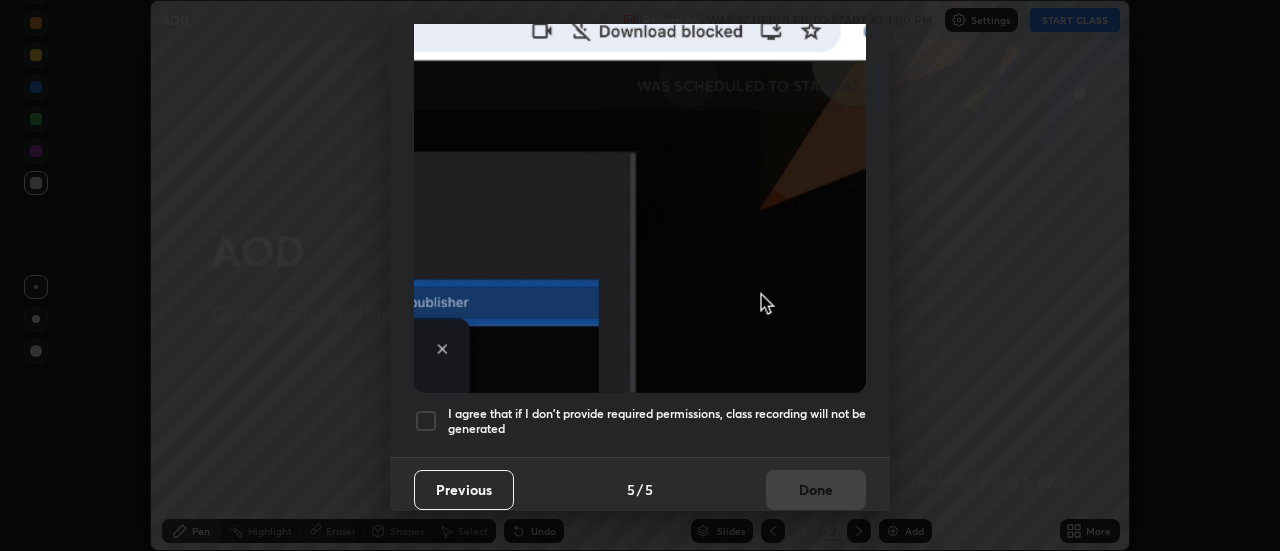 click at bounding box center (426, 421) 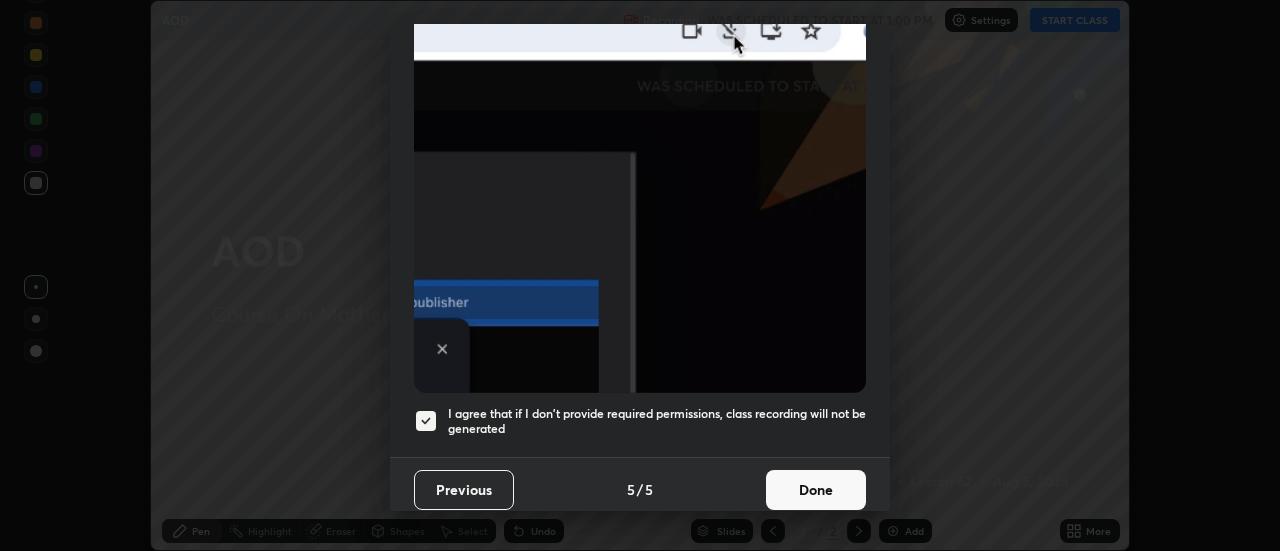 click on "Done" at bounding box center [816, 490] 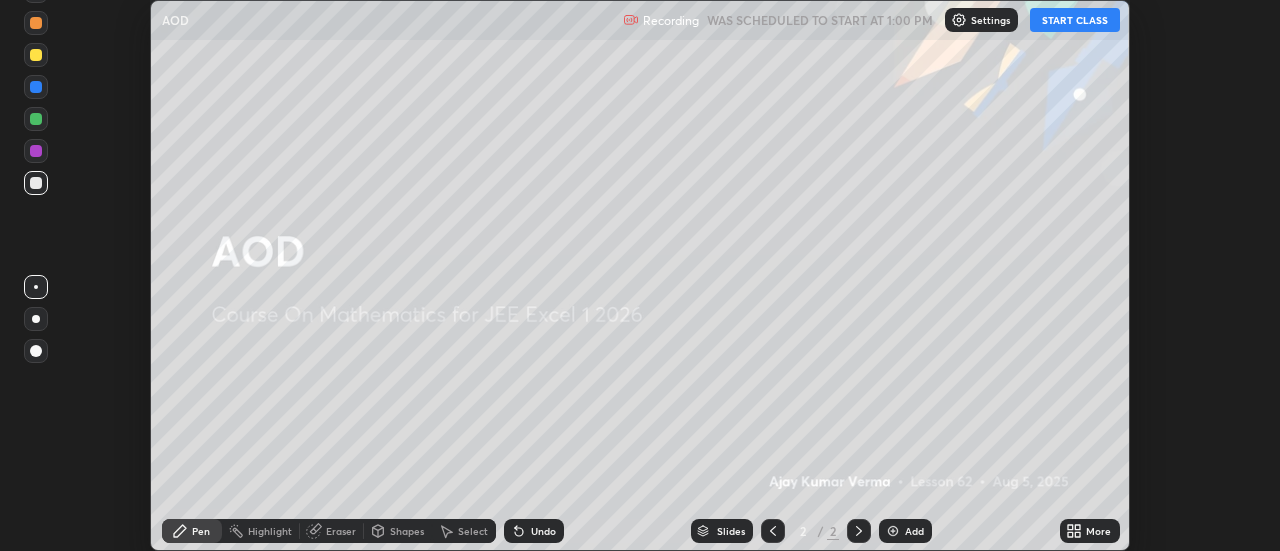 click on "START CLASS" at bounding box center (1075, 20) 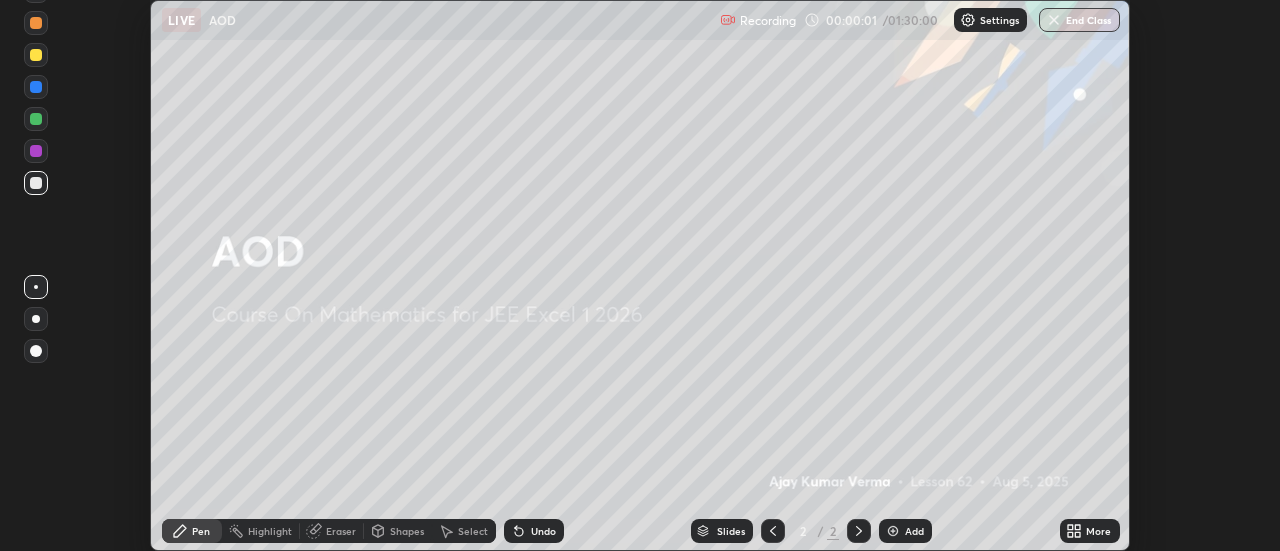 click 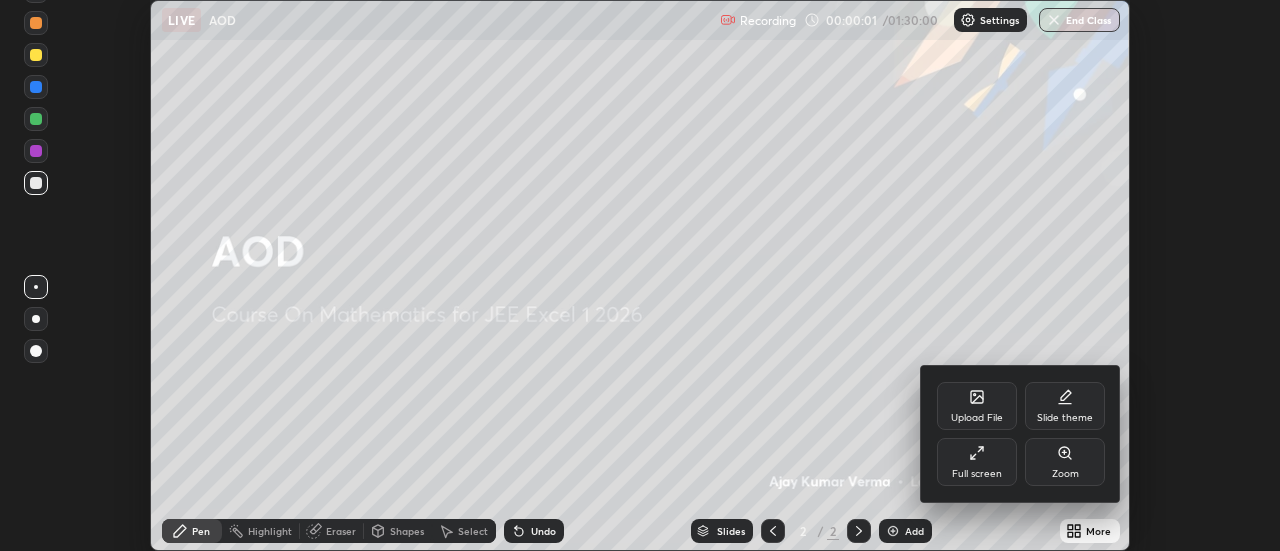 click on "Full screen" at bounding box center (977, 462) 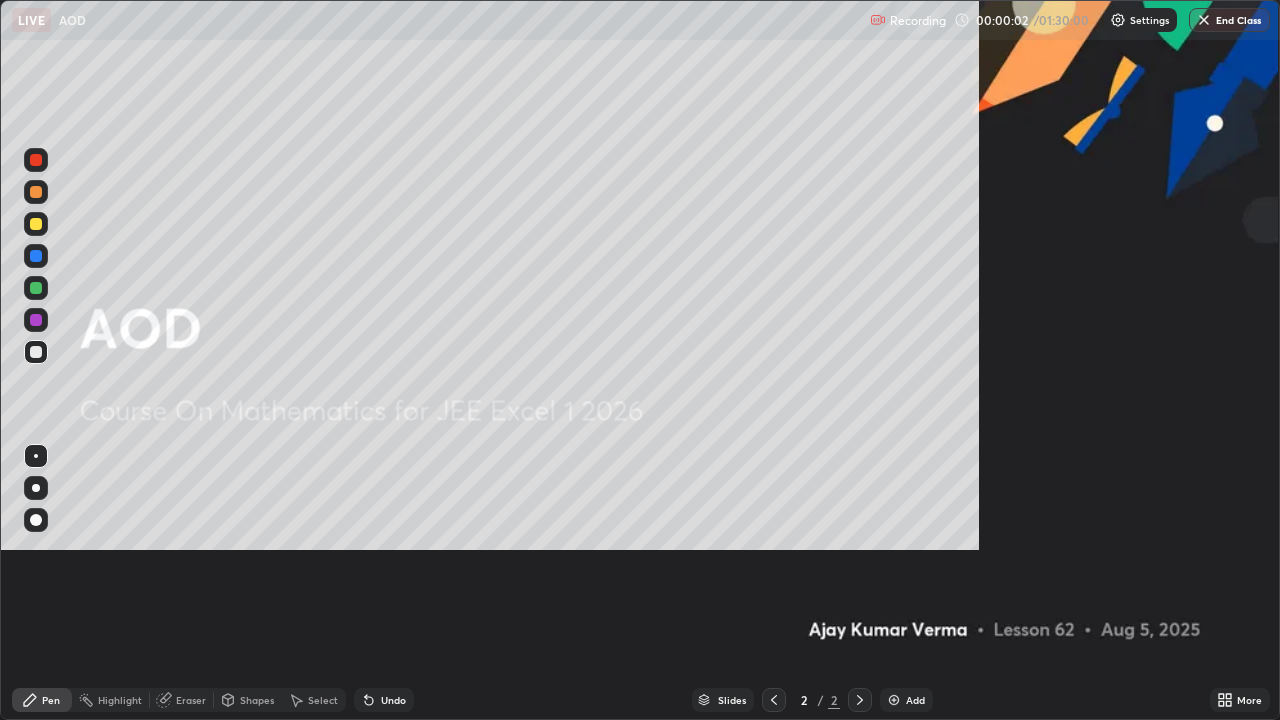 scroll, scrollTop: 99280, scrollLeft: 98720, axis: both 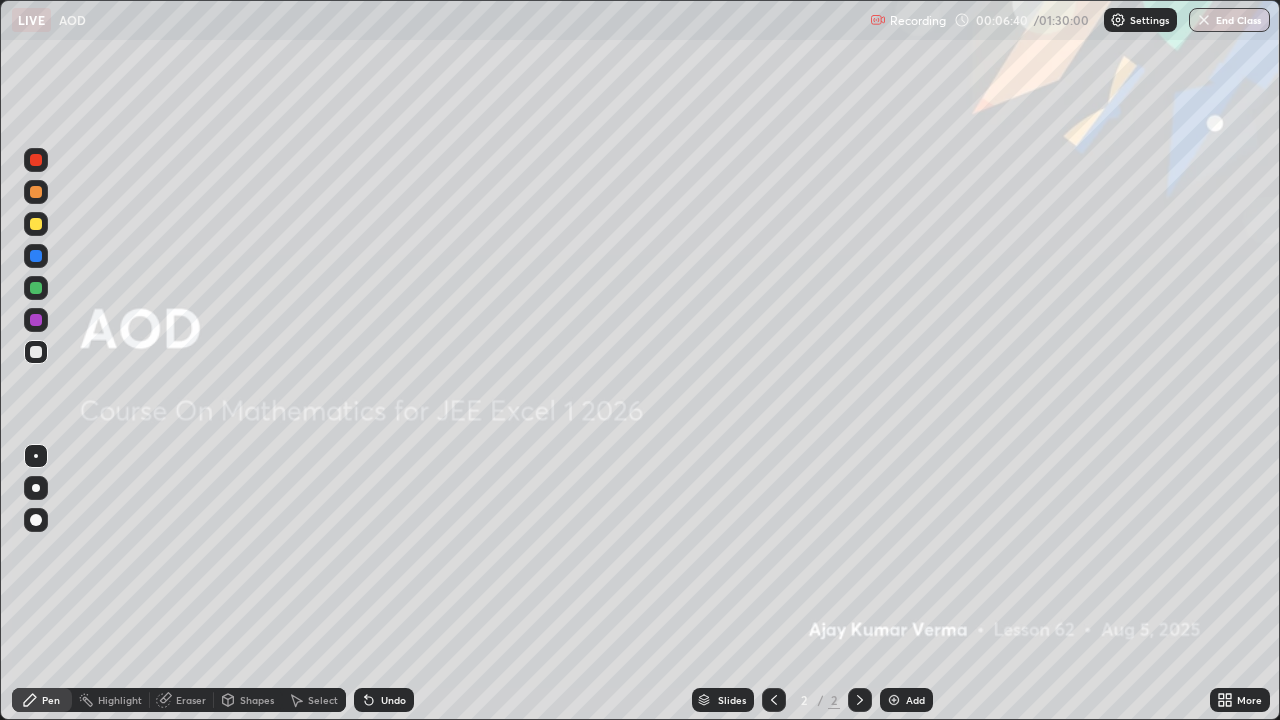 click 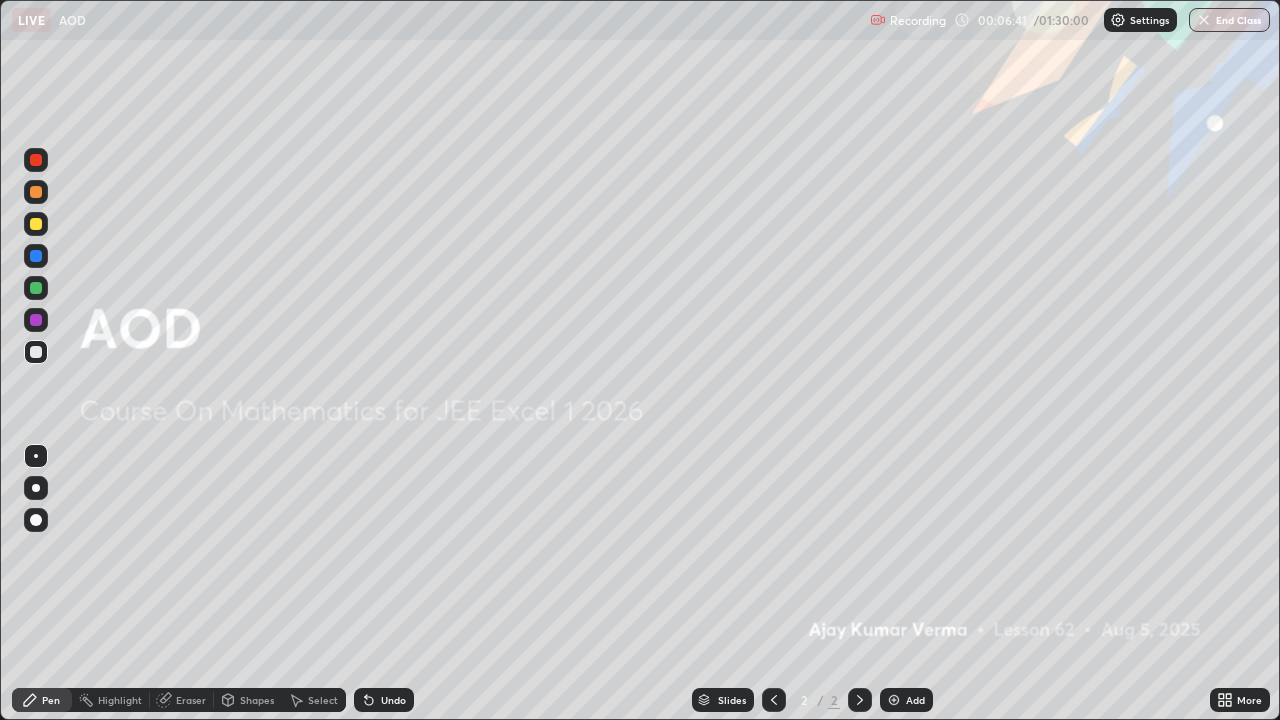 click at bounding box center (894, 700) 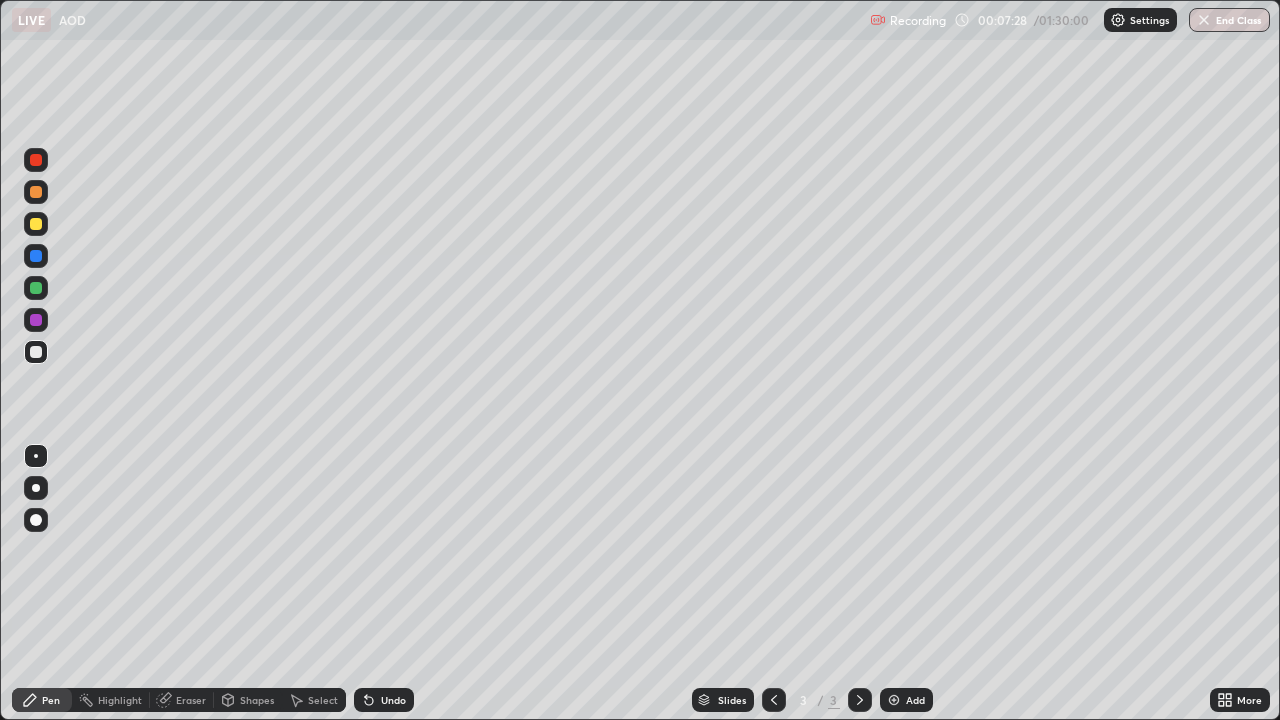 click at bounding box center (36, 192) 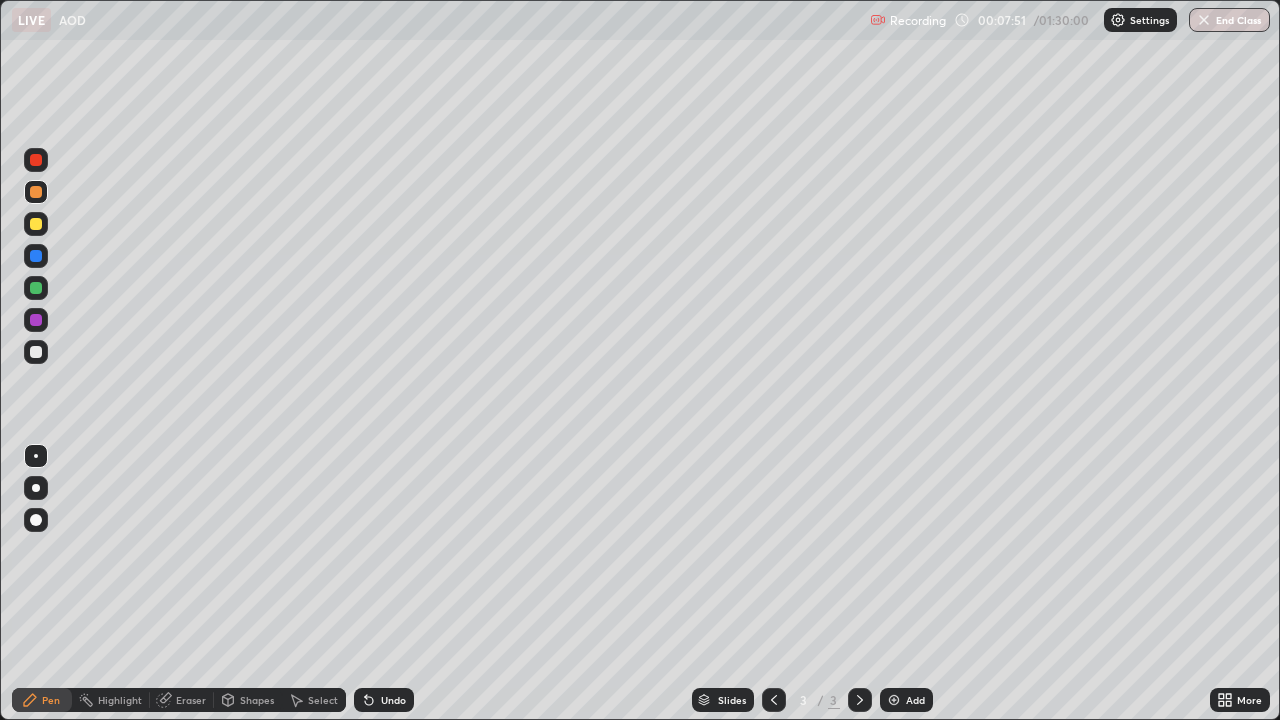 click on "Eraser" at bounding box center (182, 700) 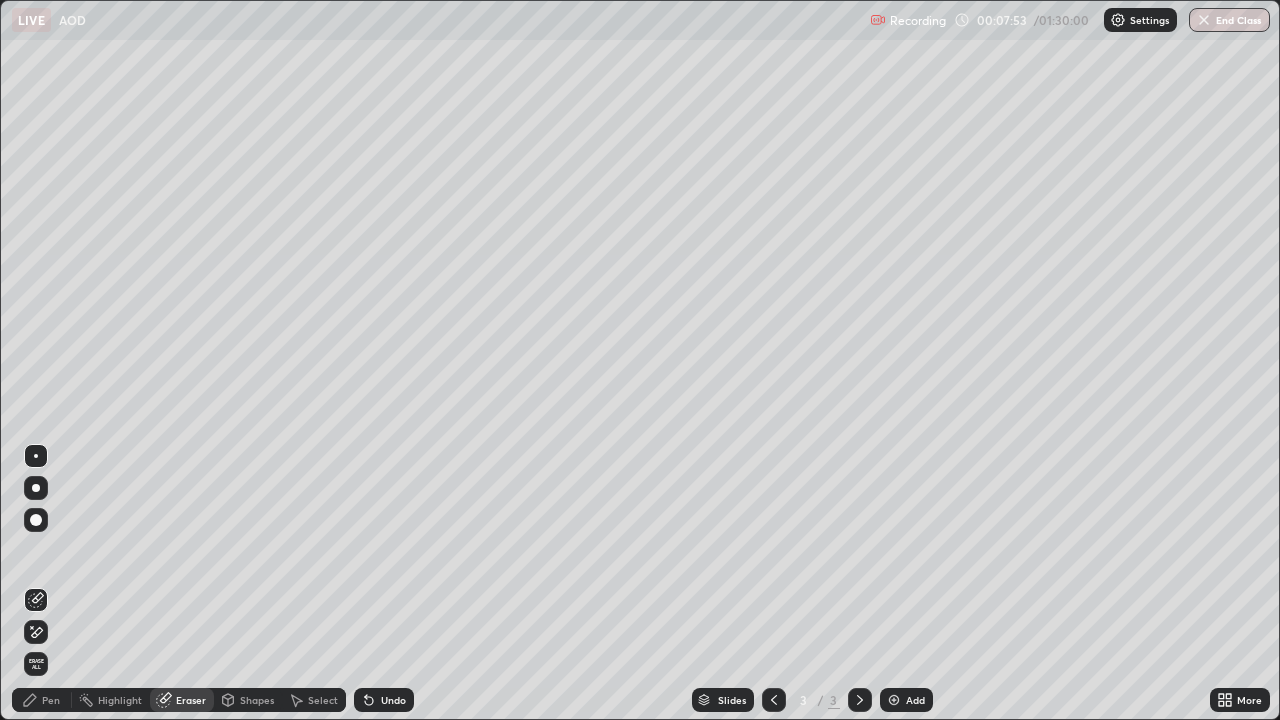 click on "Pen" at bounding box center (51, 700) 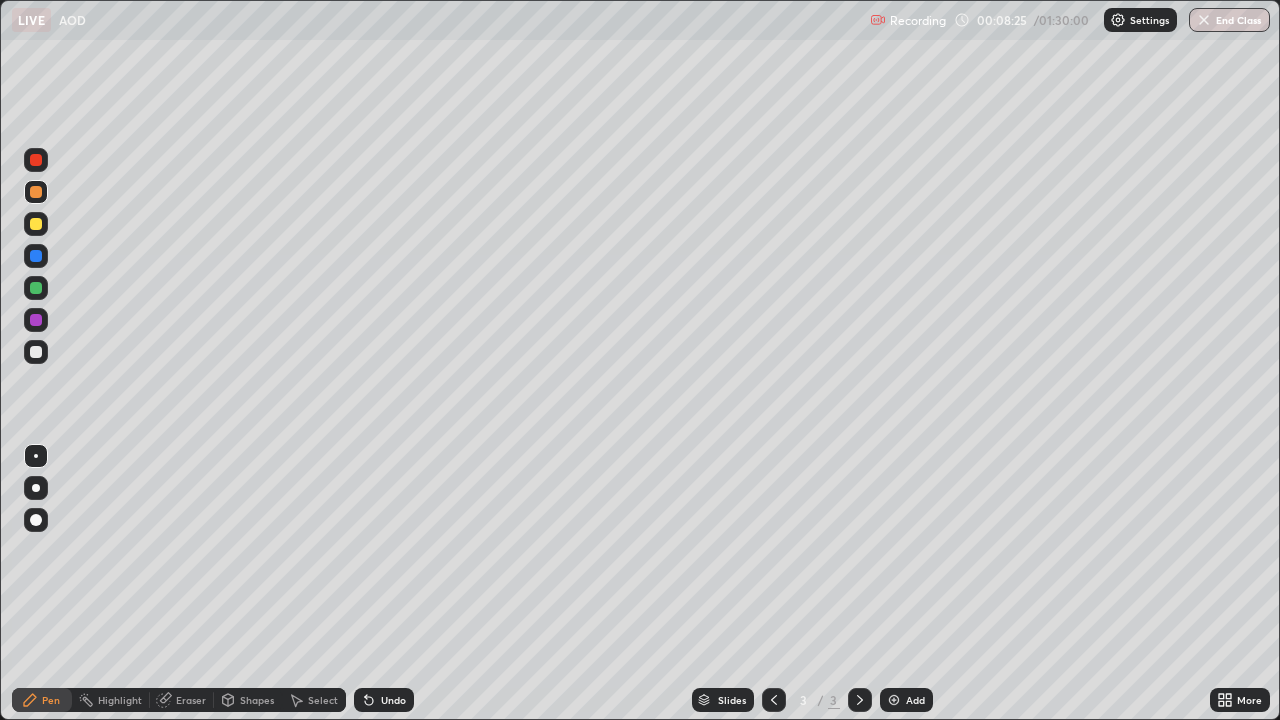 click at bounding box center (36, 256) 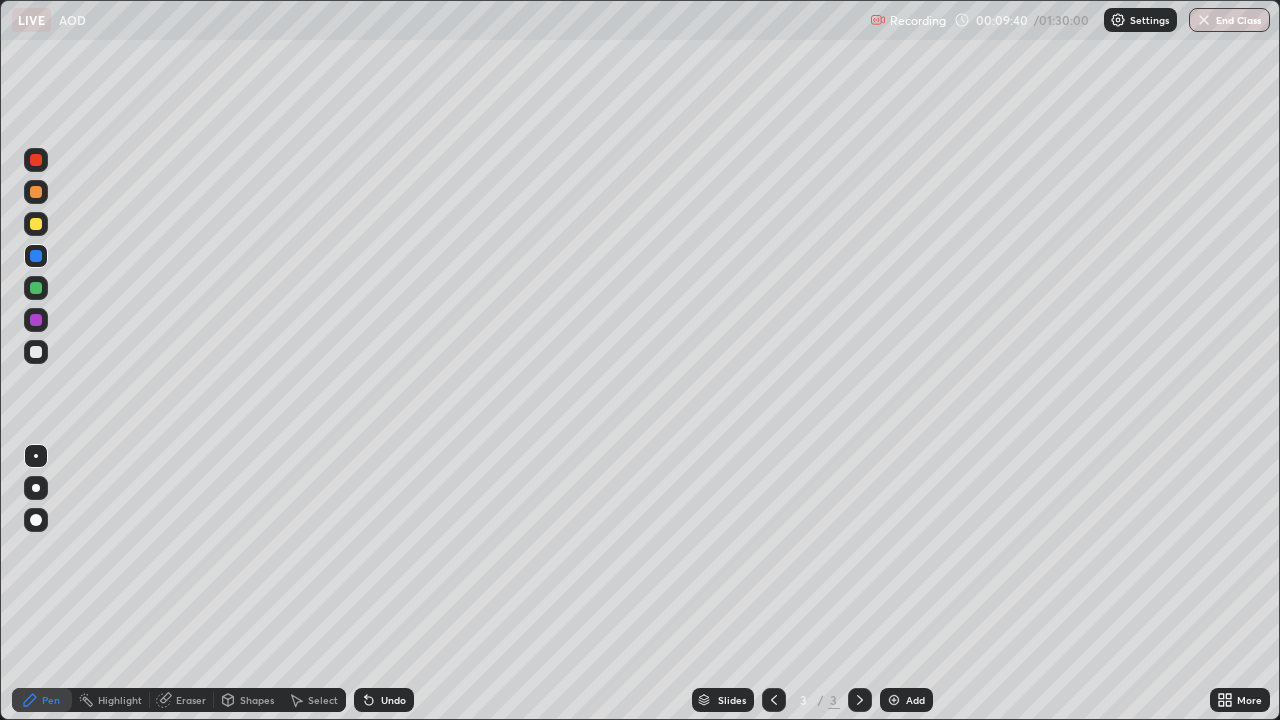 click at bounding box center [36, 256] 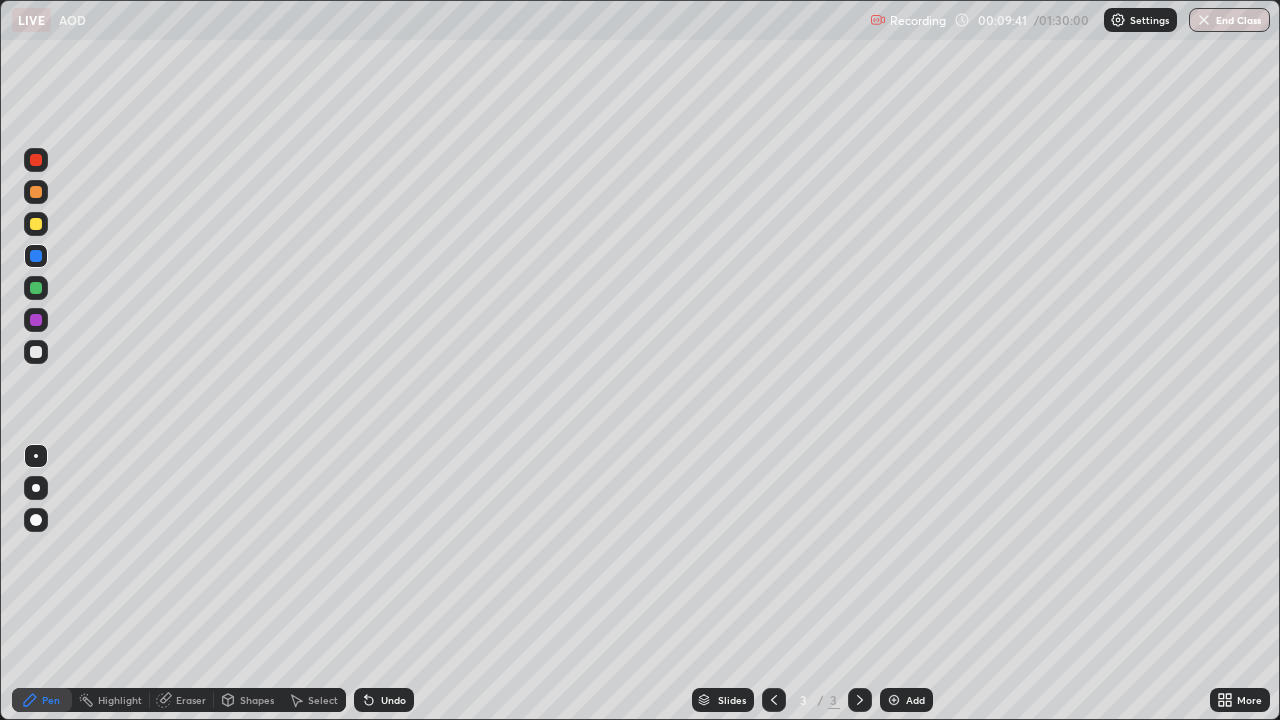 click at bounding box center (36, 352) 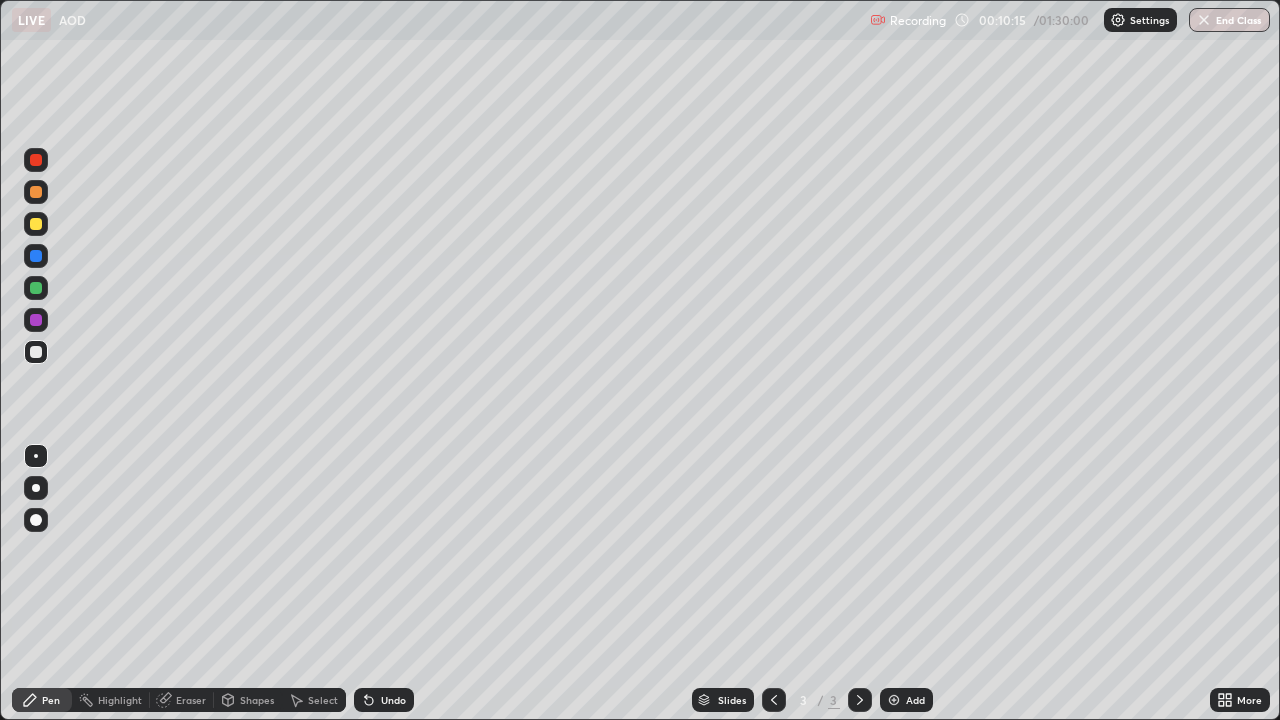 click at bounding box center (36, 224) 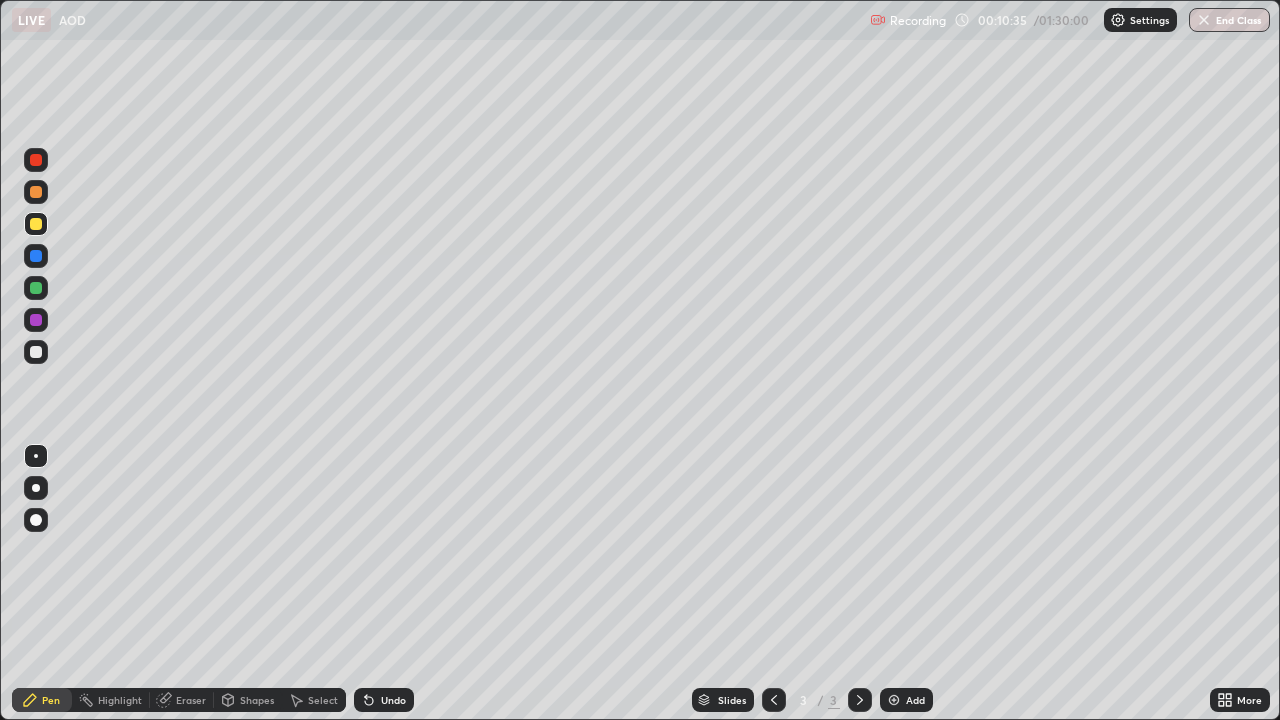 click at bounding box center (36, 288) 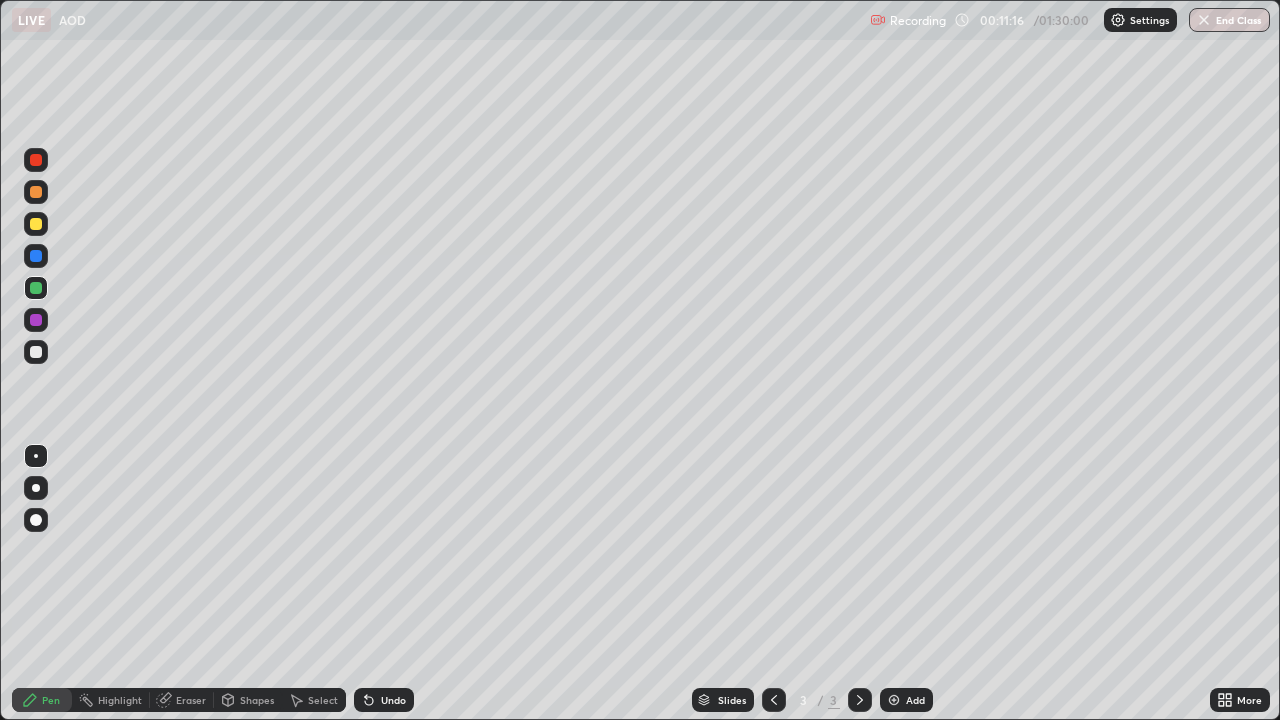 click at bounding box center [36, 352] 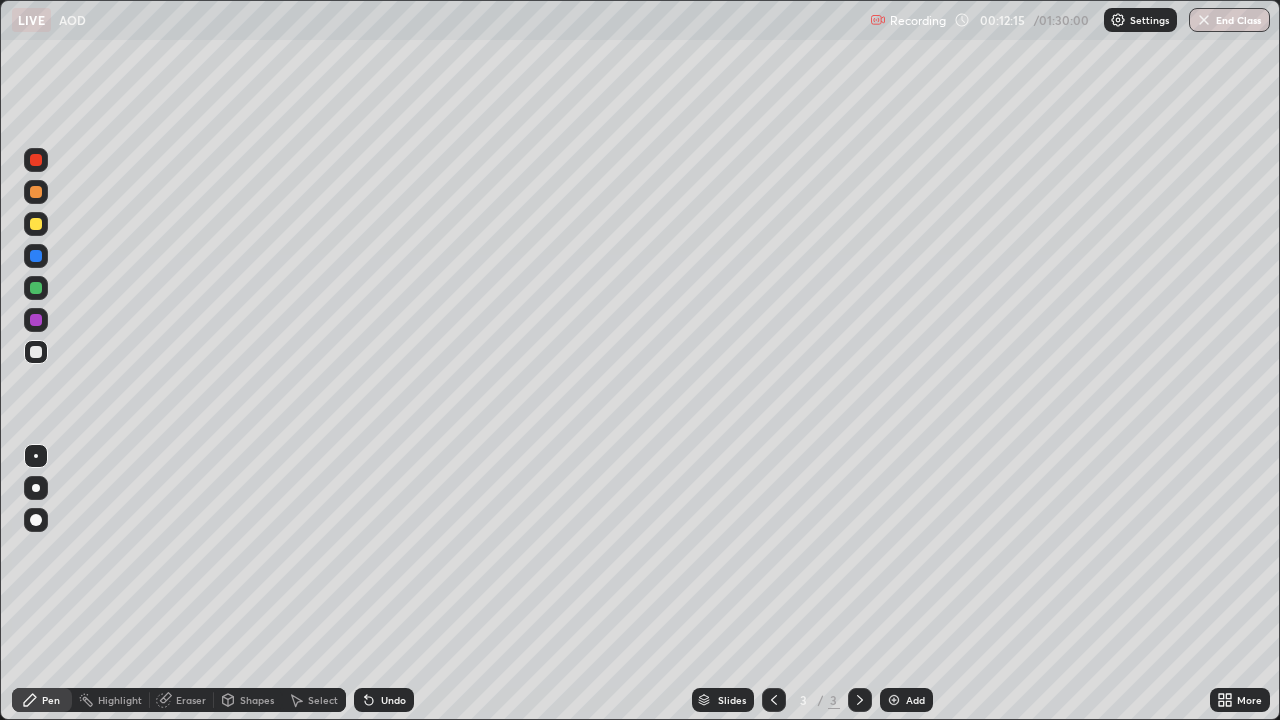 click on "Eraser" at bounding box center [191, 700] 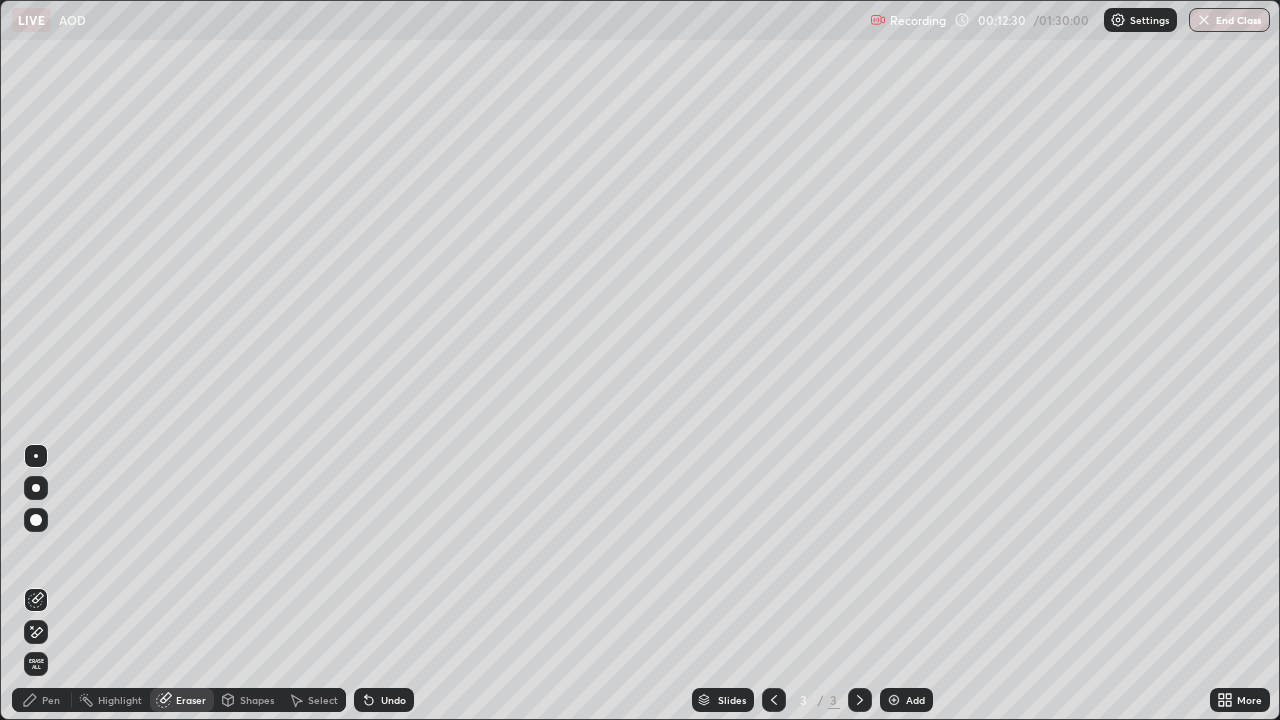 click on "Pen" at bounding box center (51, 700) 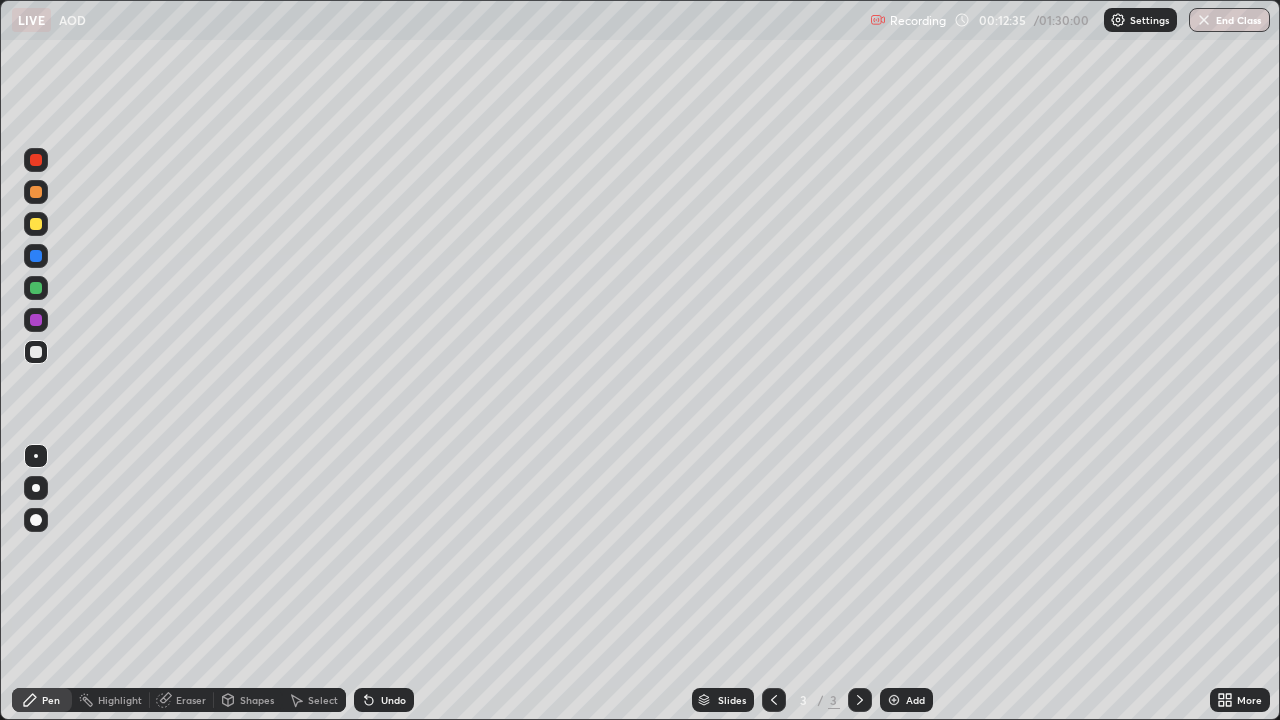 click on "Eraser" at bounding box center [191, 700] 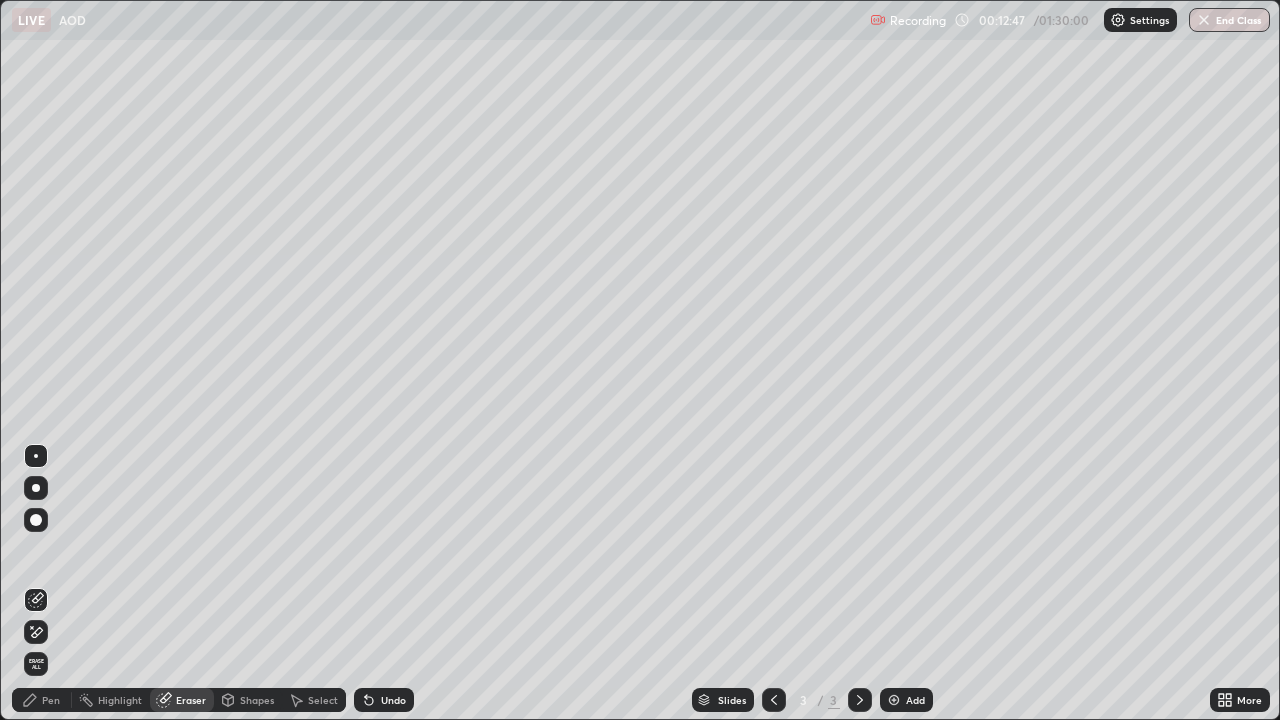 click on "Pen" at bounding box center [51, 700] 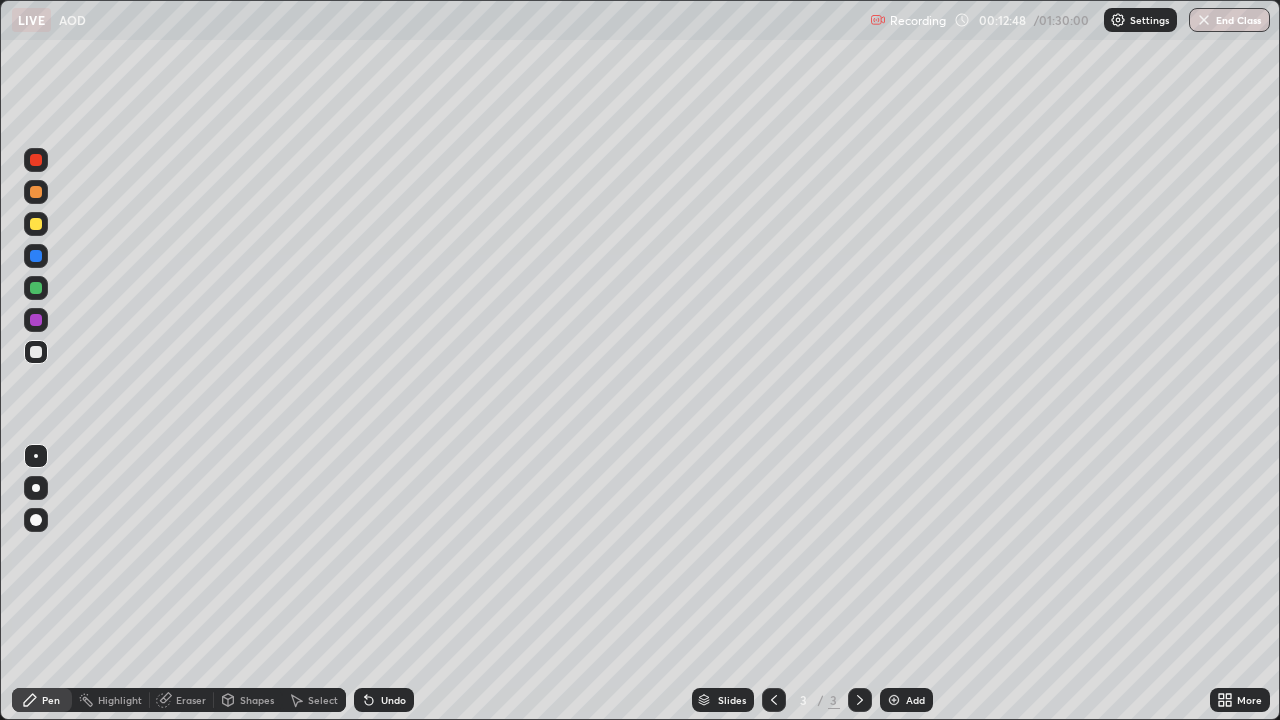 click at bounding box center (36, 320) 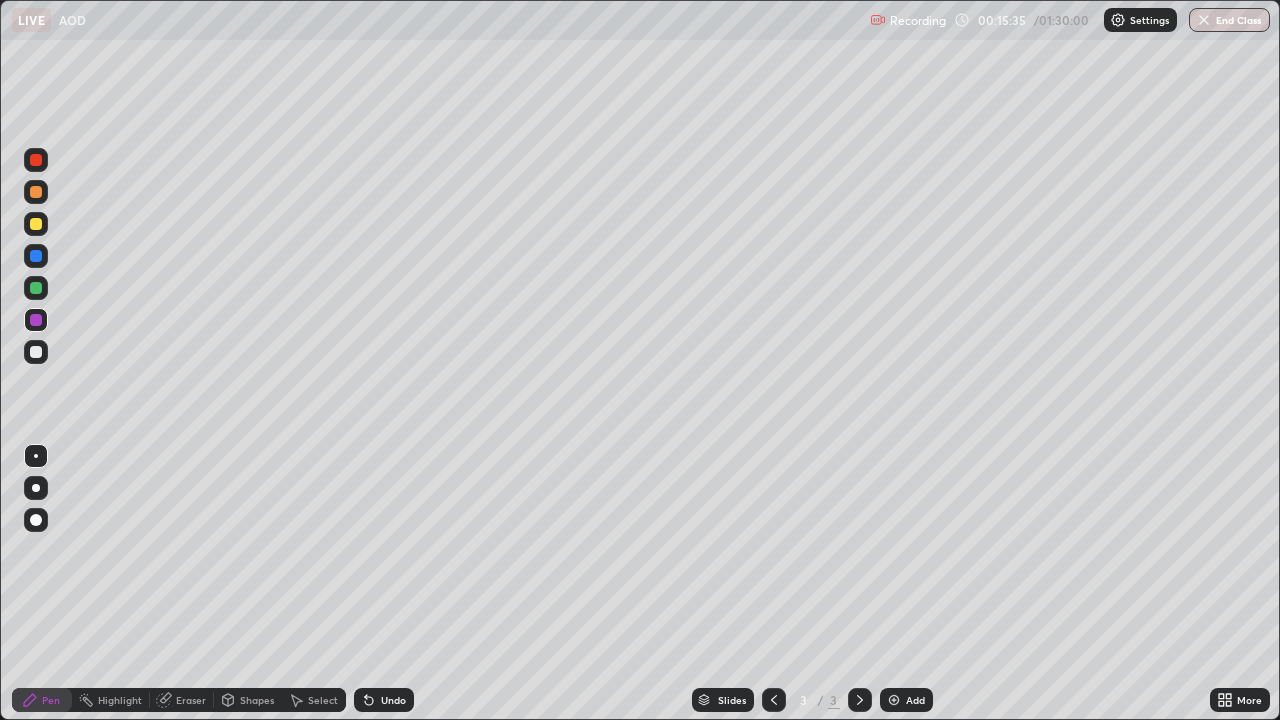 click 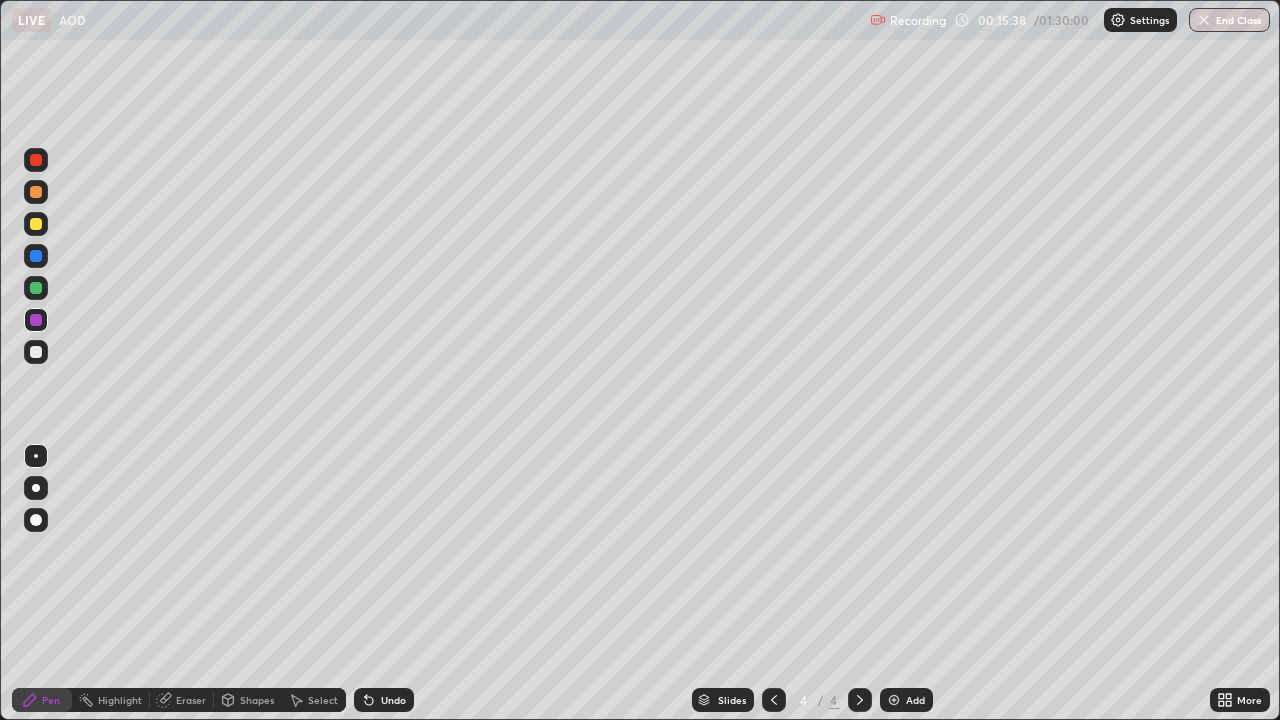 click at bounding box center [36, 192] 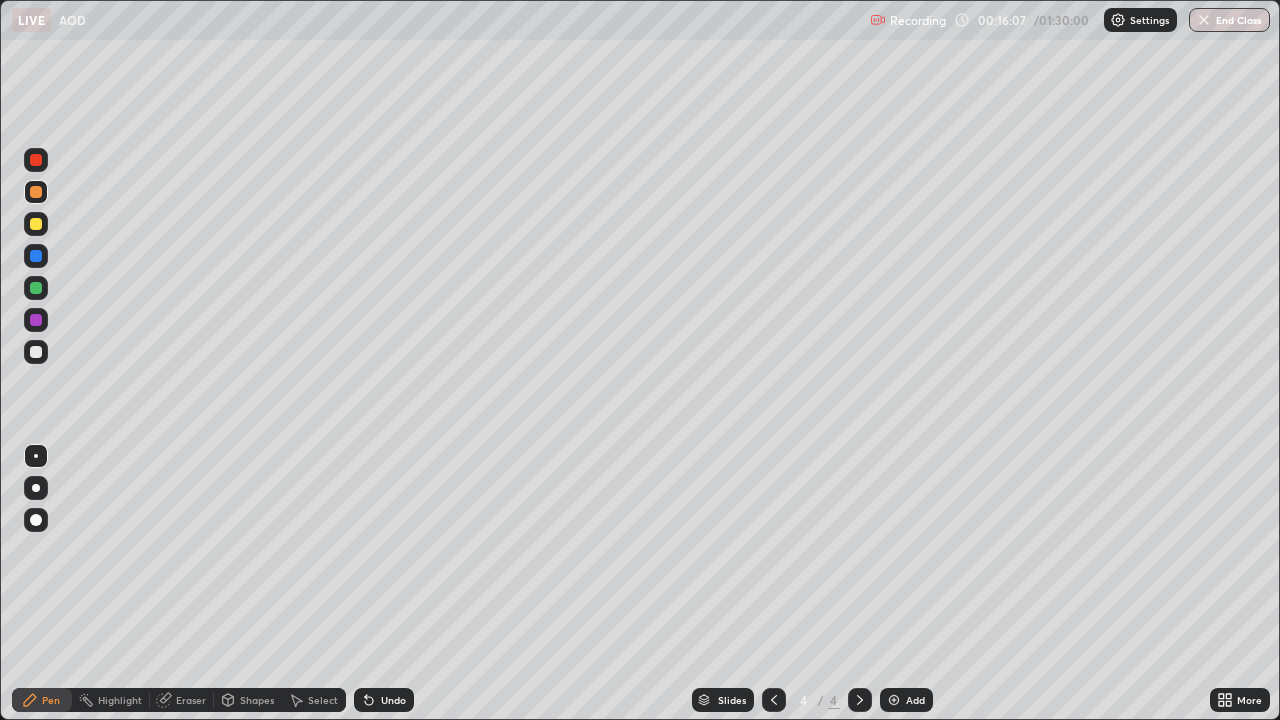 click at bounding box center [36, 224] 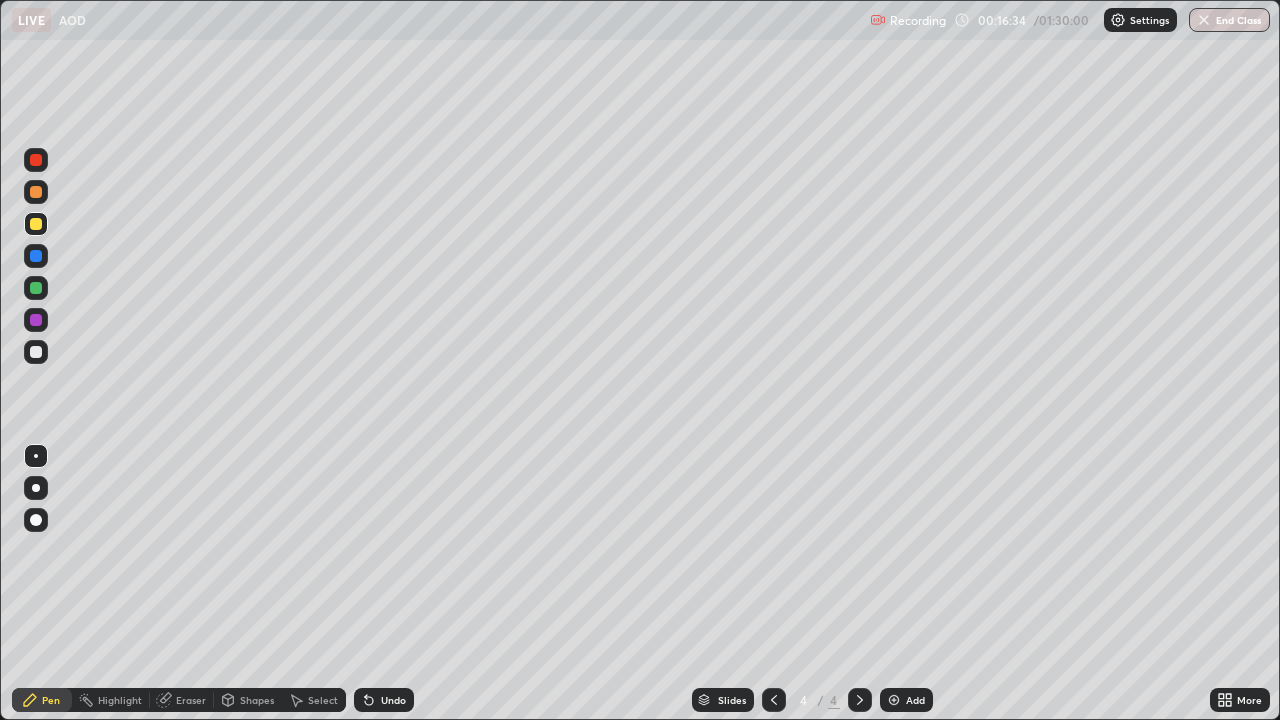 click at bounding box center (36, 288) 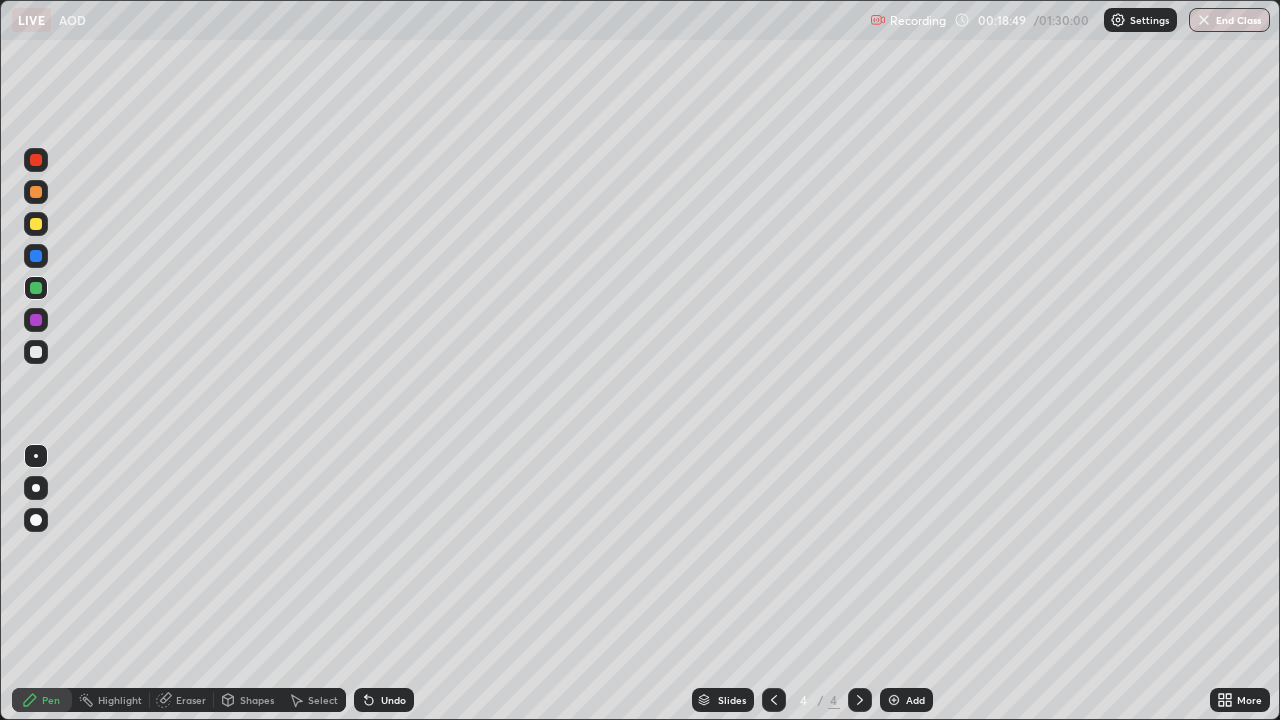 click at bounding box center (36, 224) 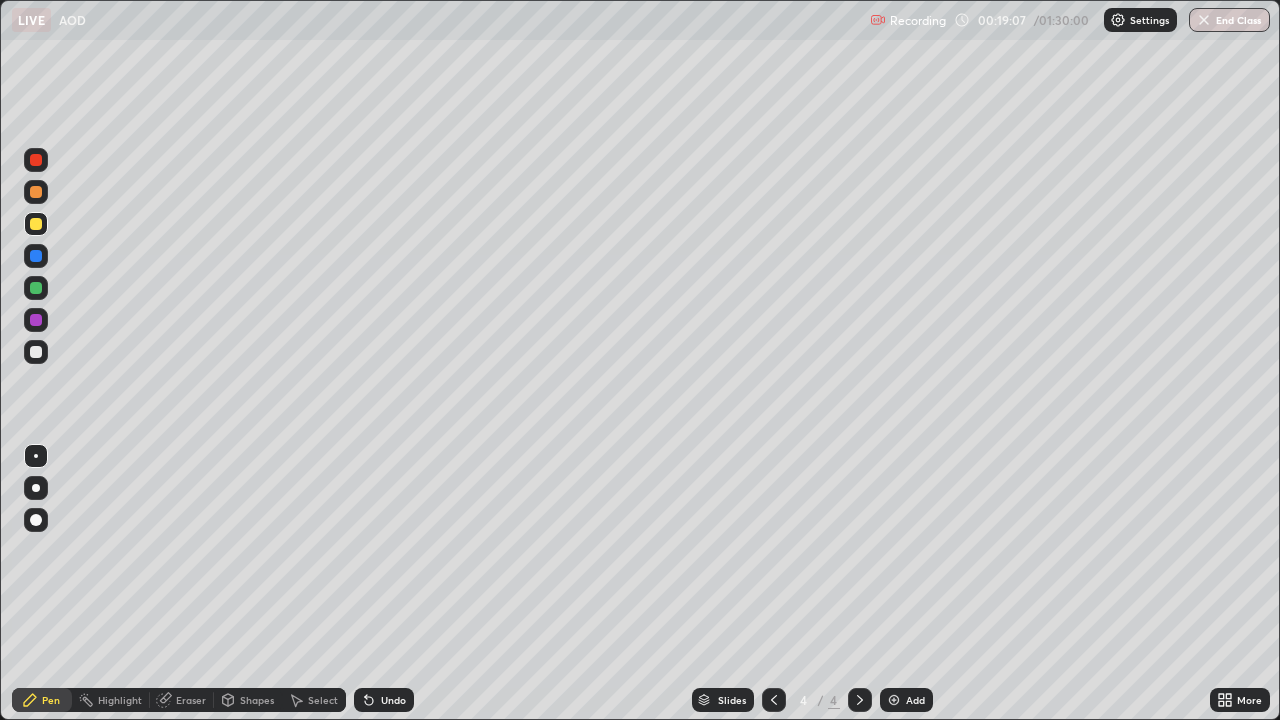 click at bounding box center (36, 320) 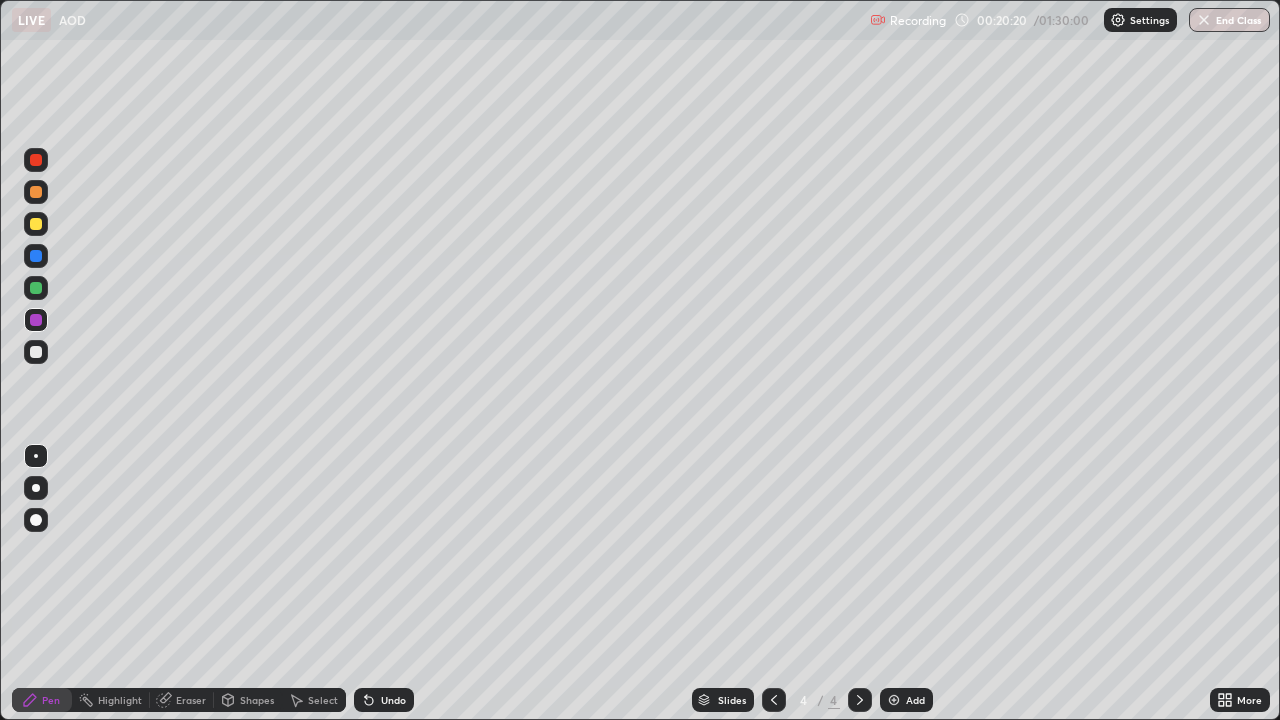 click at bounding box center (36, 224) 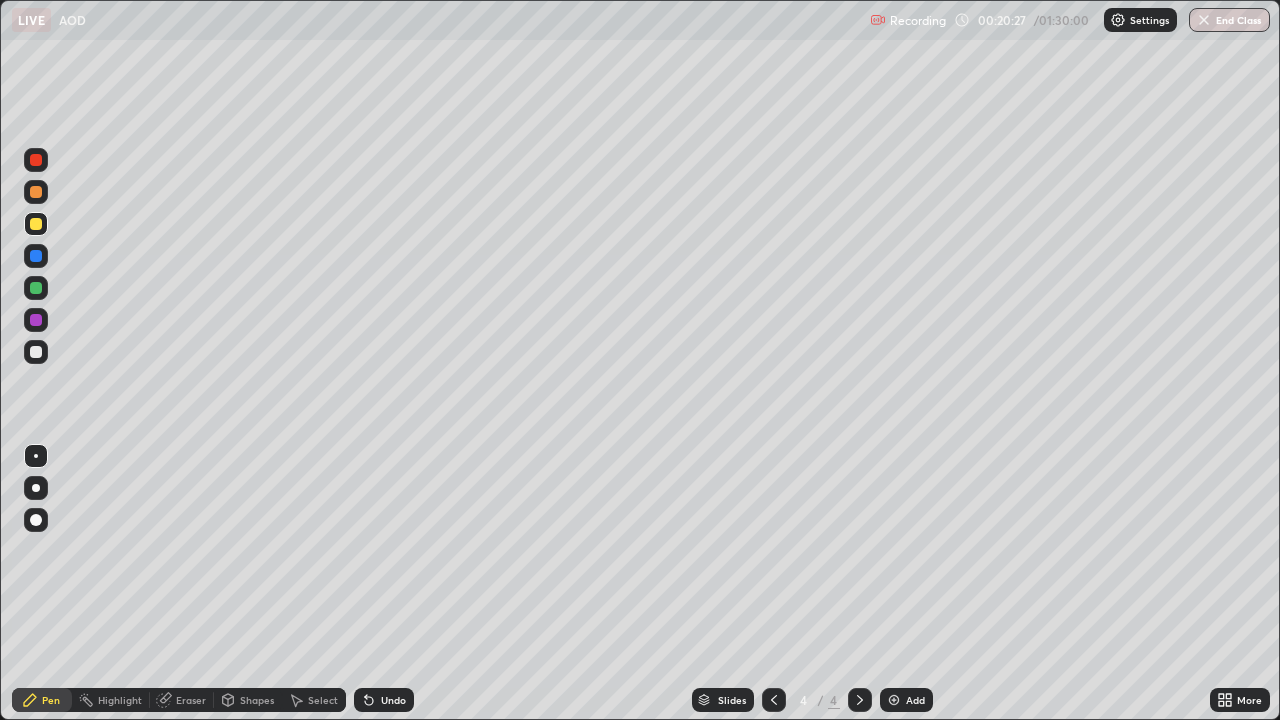 click at bounding box center (36, 256) 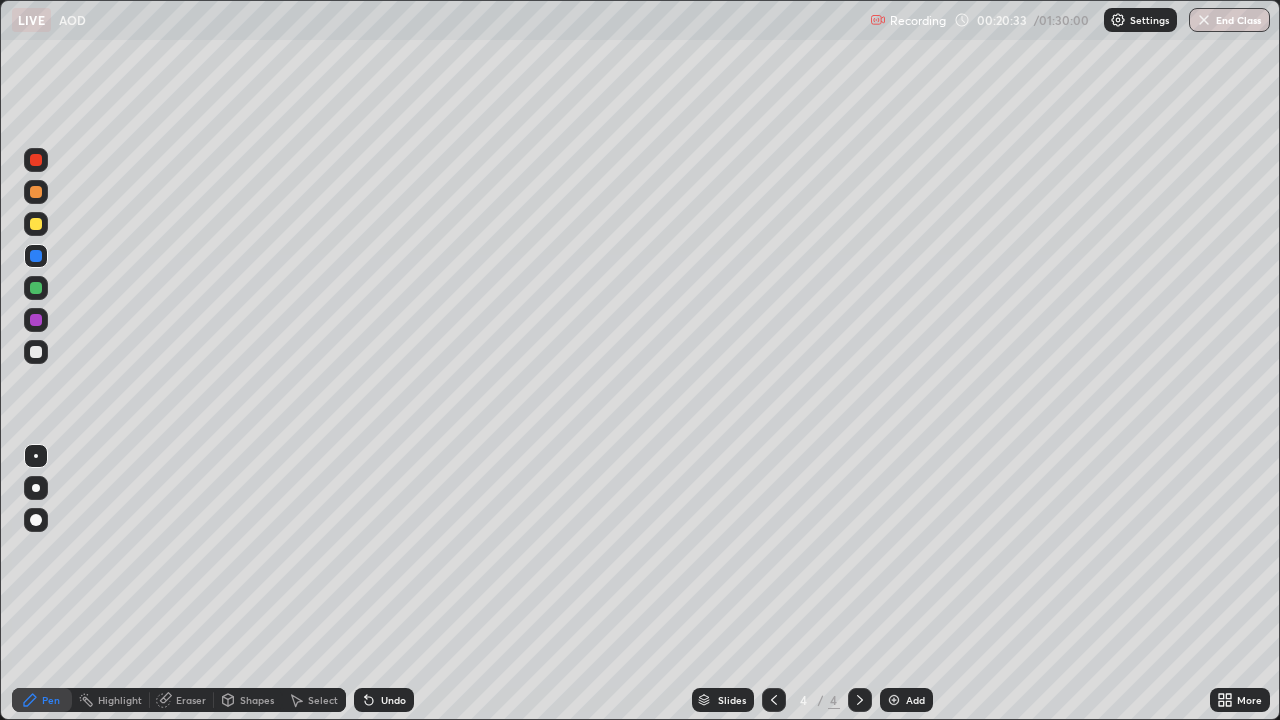 click at bounding box center (36, 352) 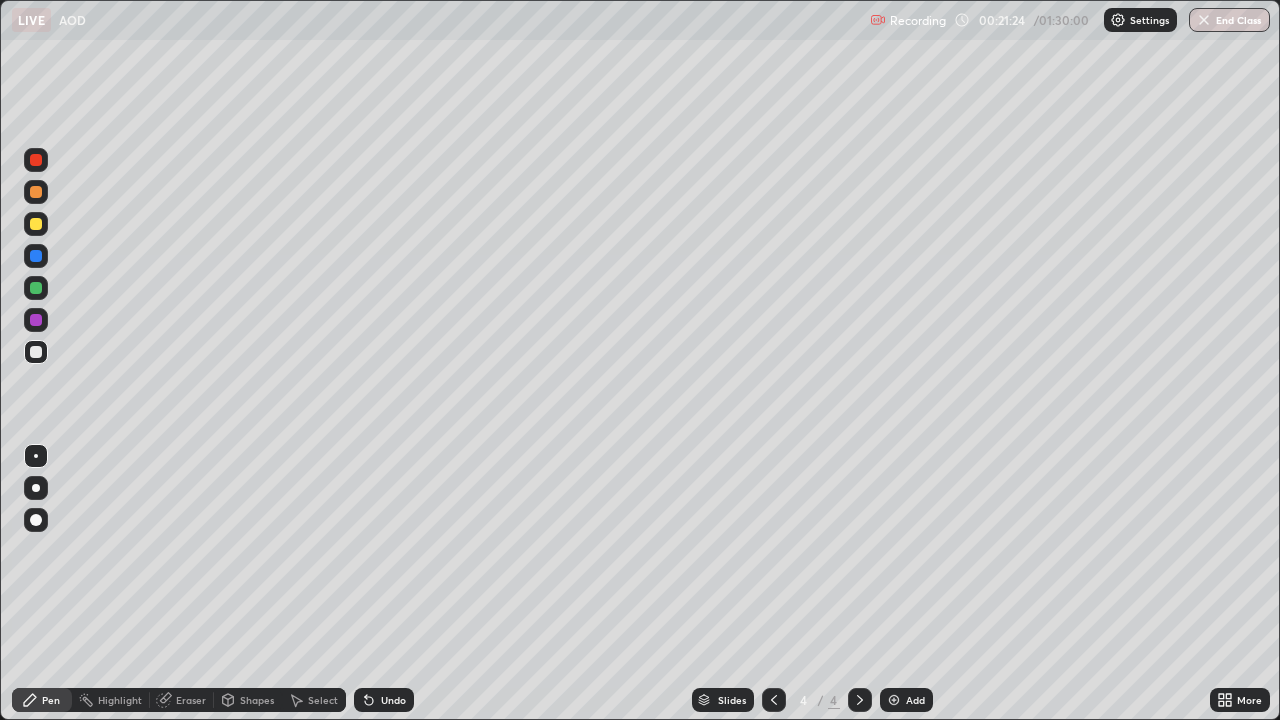 click on "Eraser" at bounding box center (191, 700) 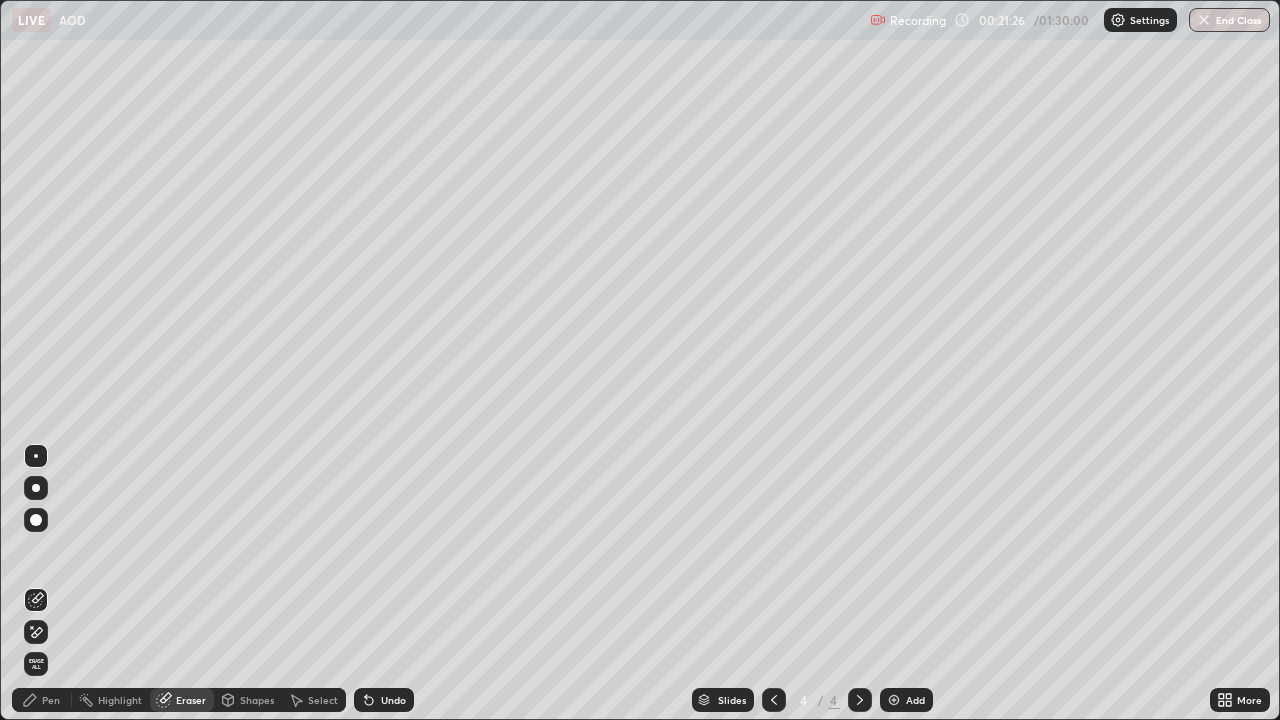 click on "Pen" at bounding box center [51, 700] 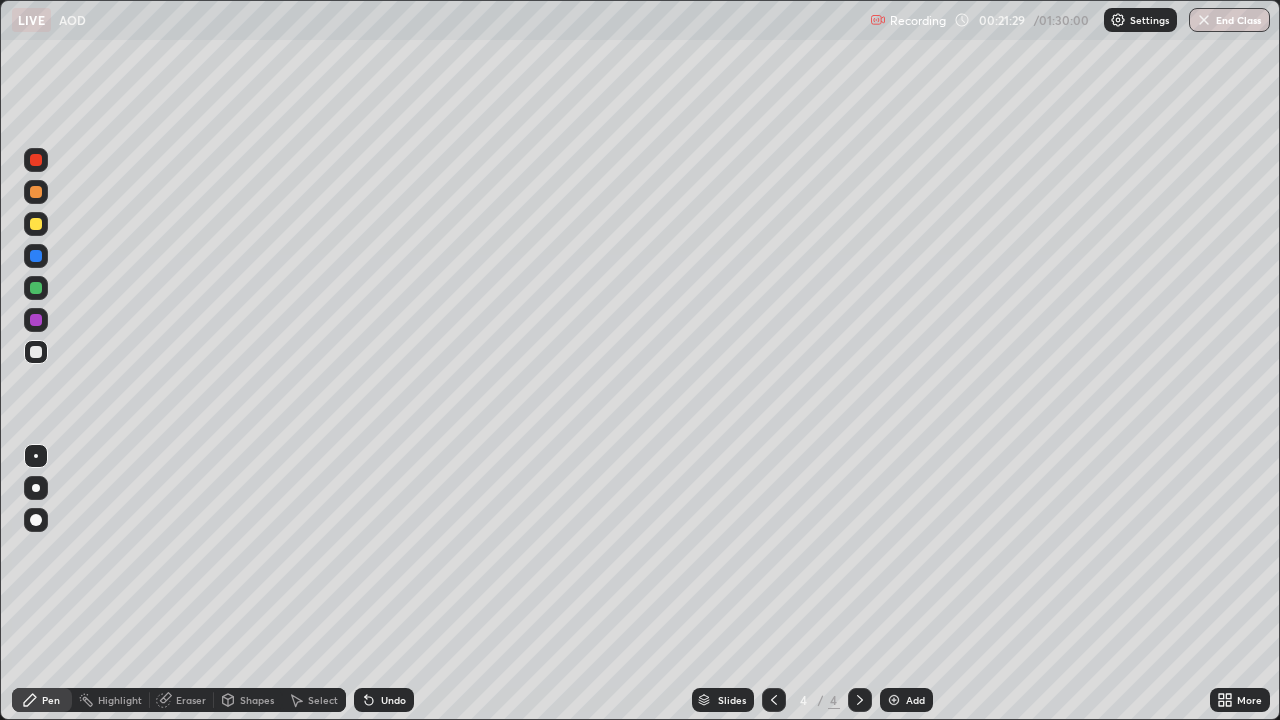 click at bounding box center [36, 256] 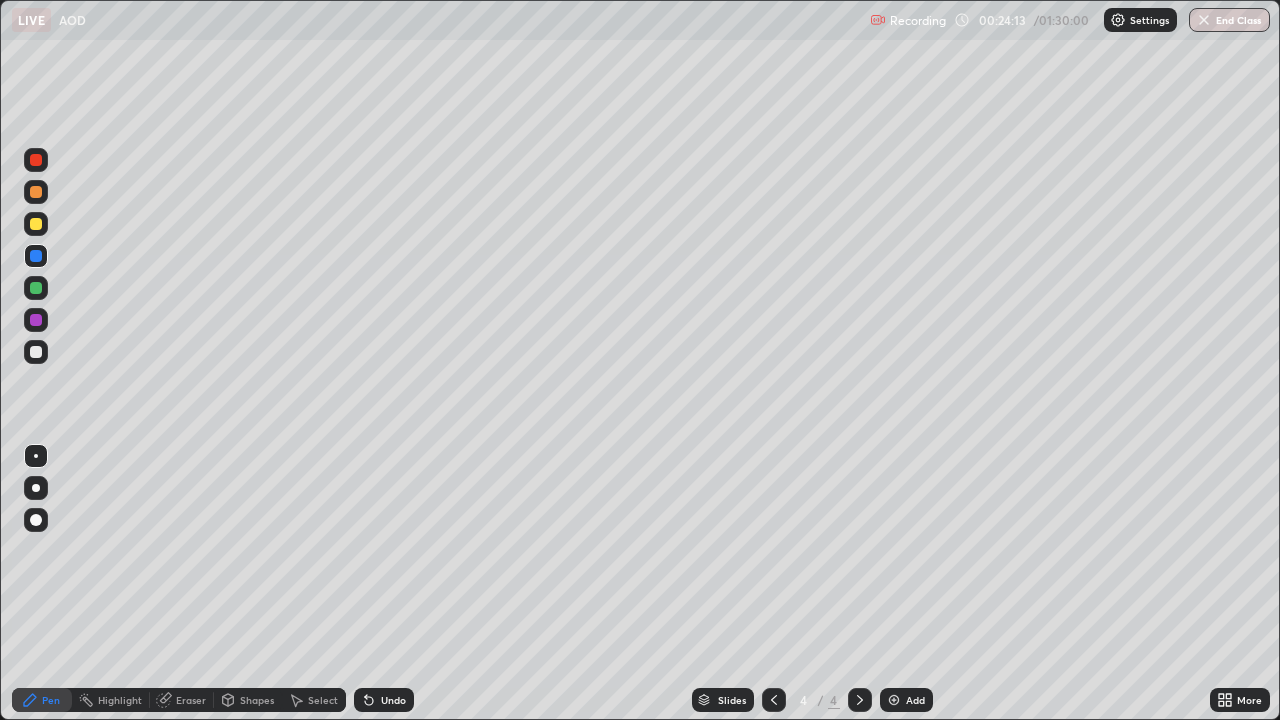 click 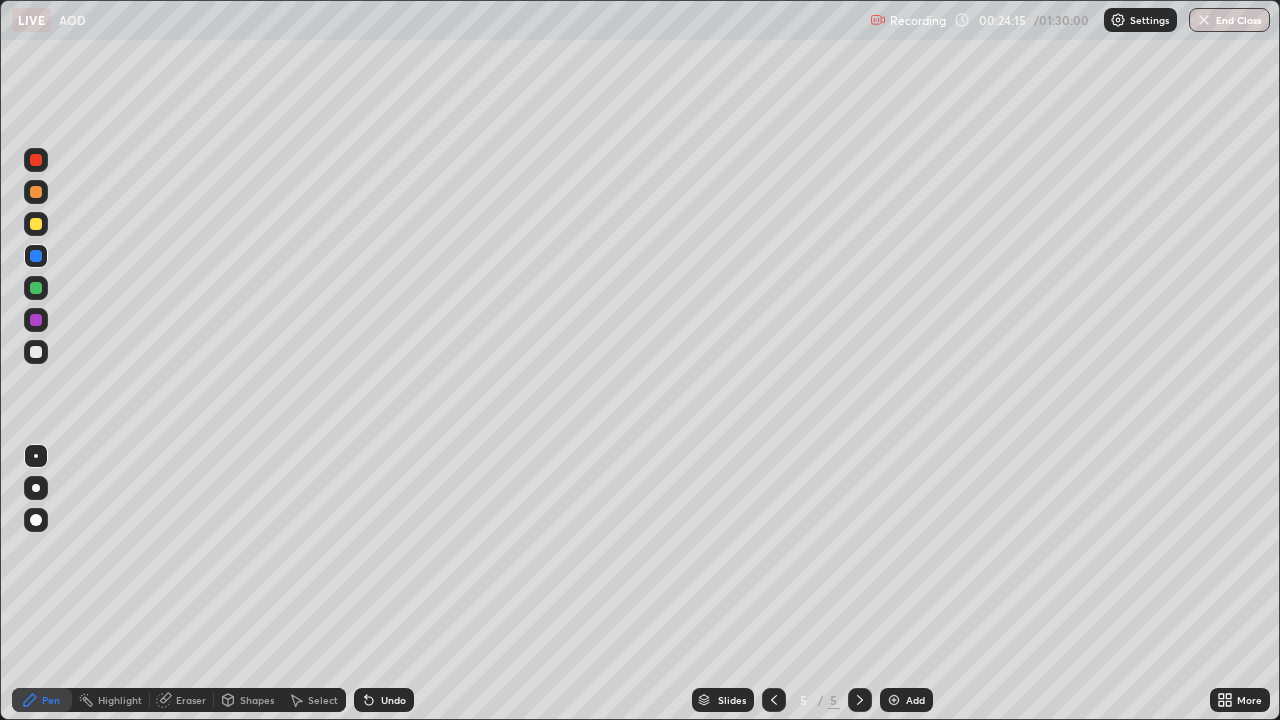 click at bounding box center (36, 192) 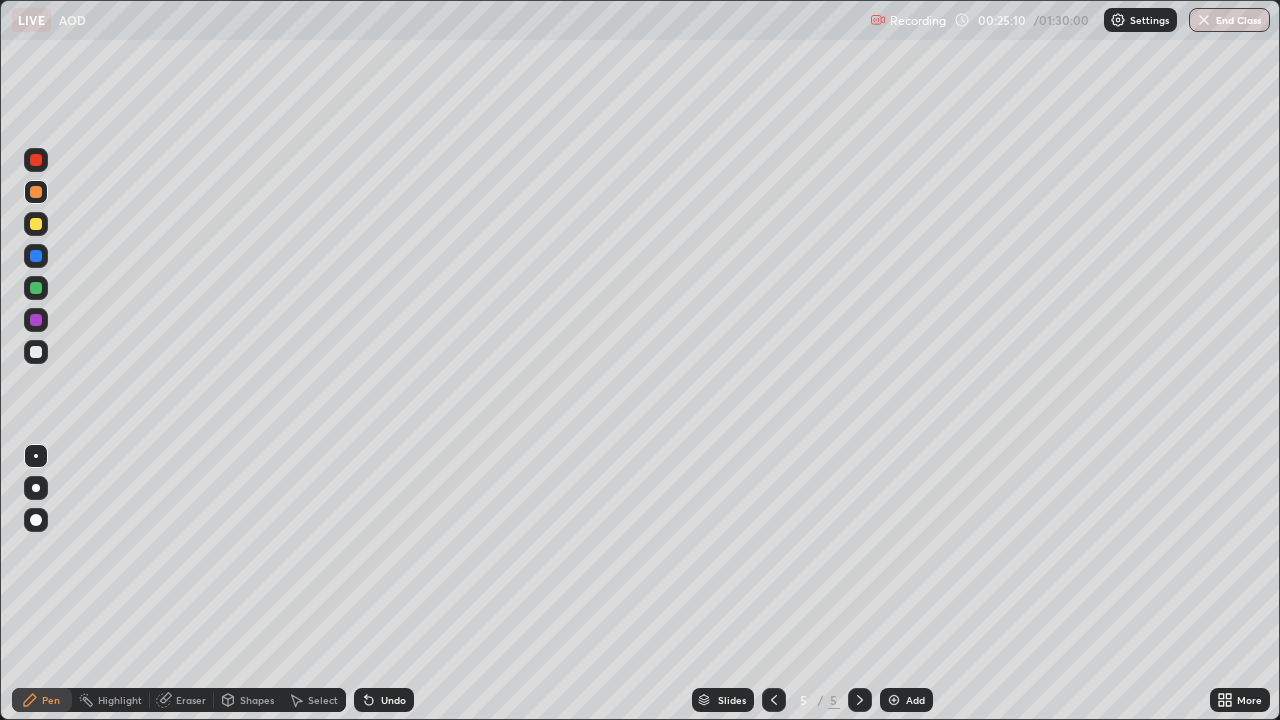 click at bounding box center [36, 256] 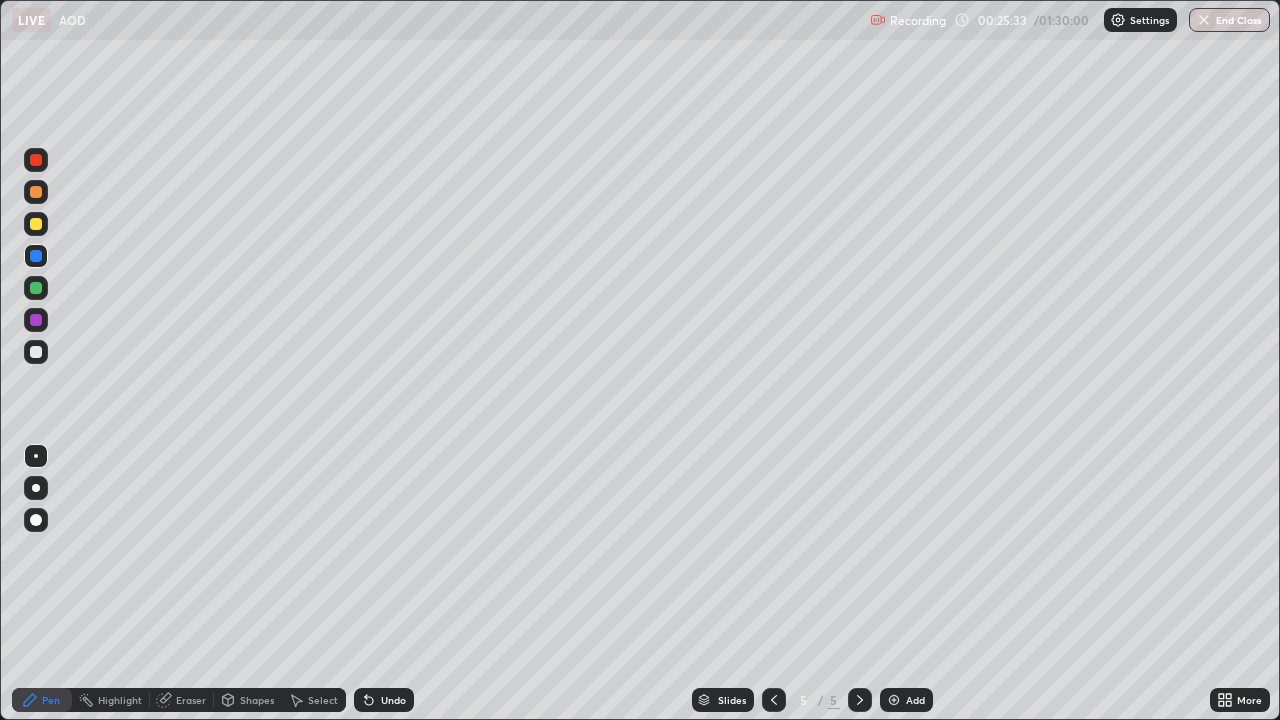 click at bounding box center (36, 320) 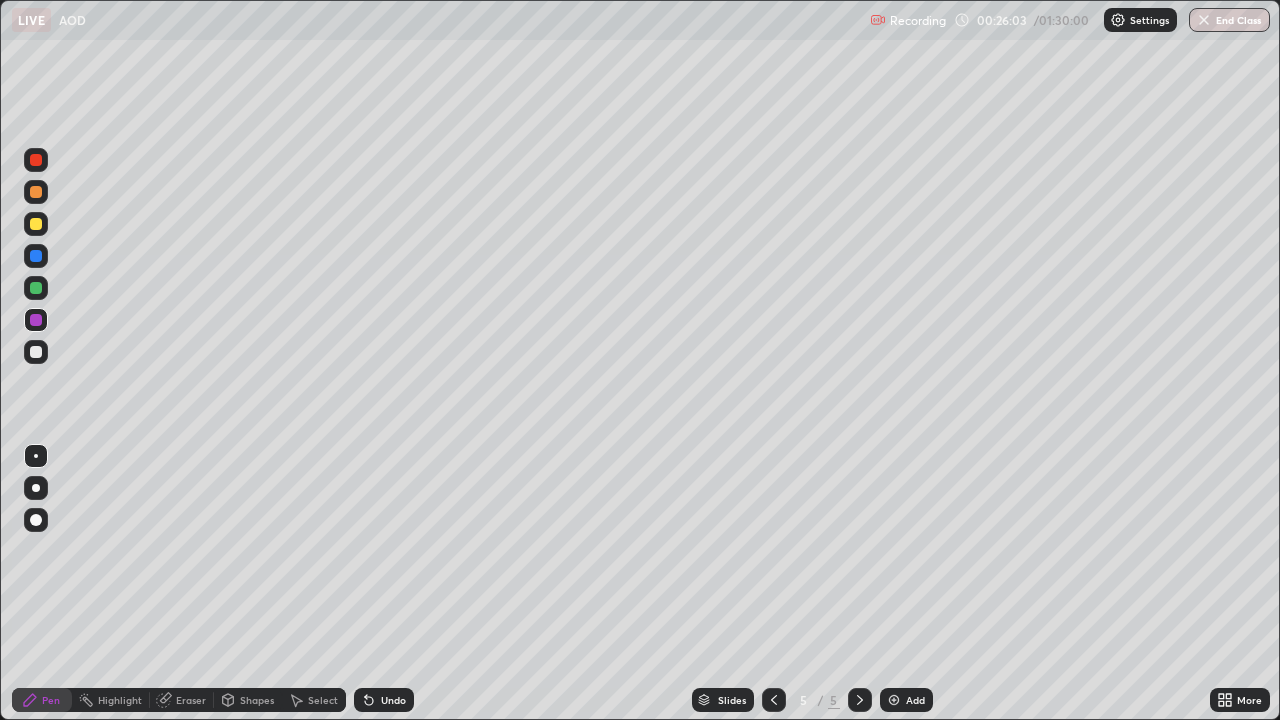 click at bounding box center [36, 224] 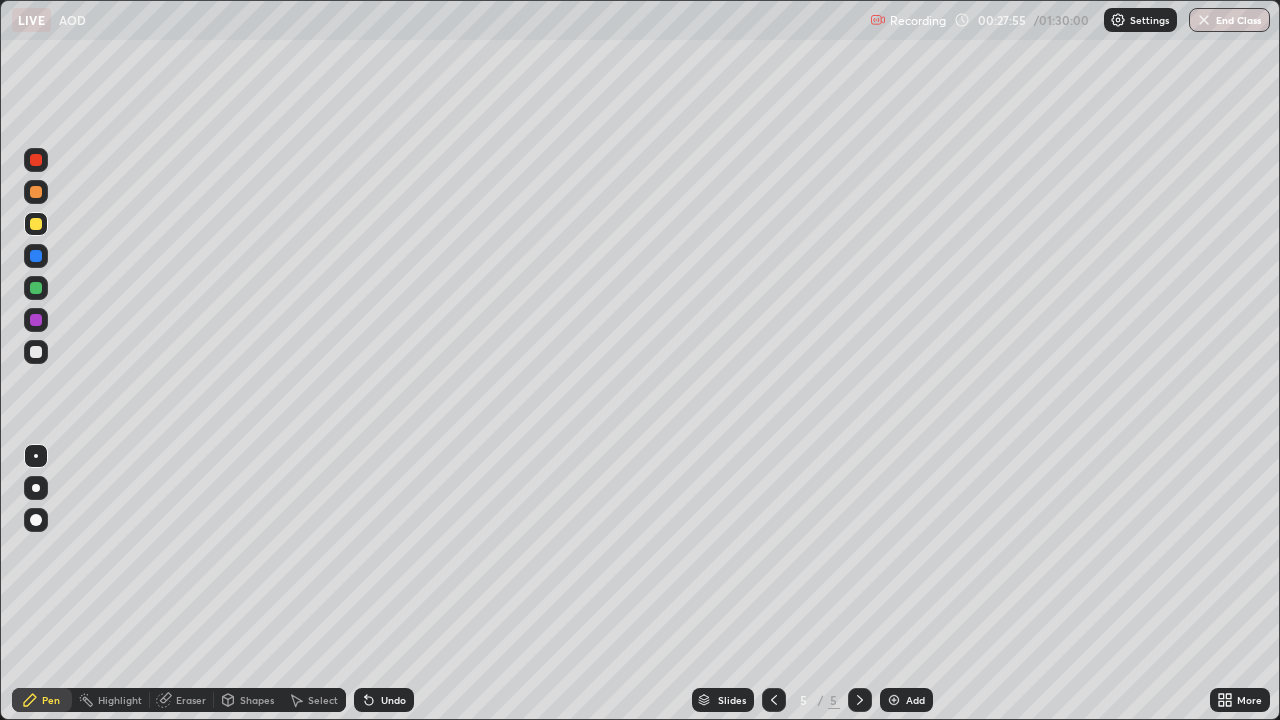 click at bounding box center [36, 288] 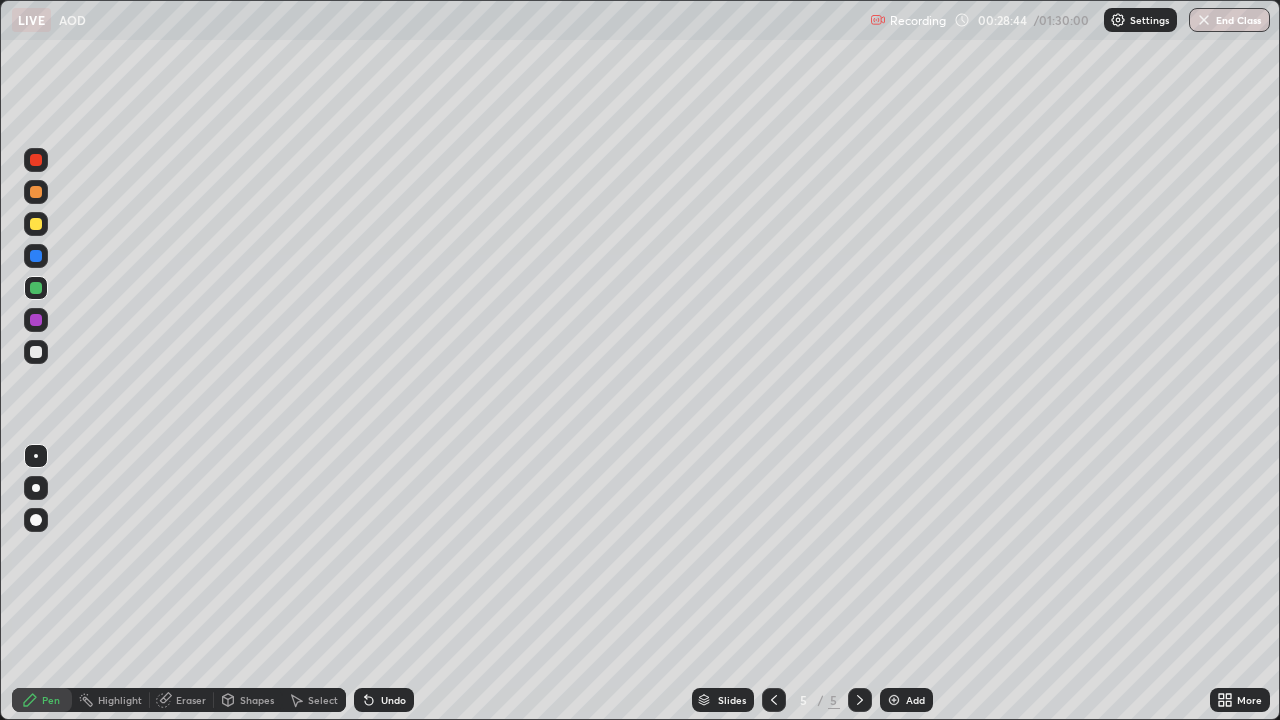 click at bounding box center [36, 352] 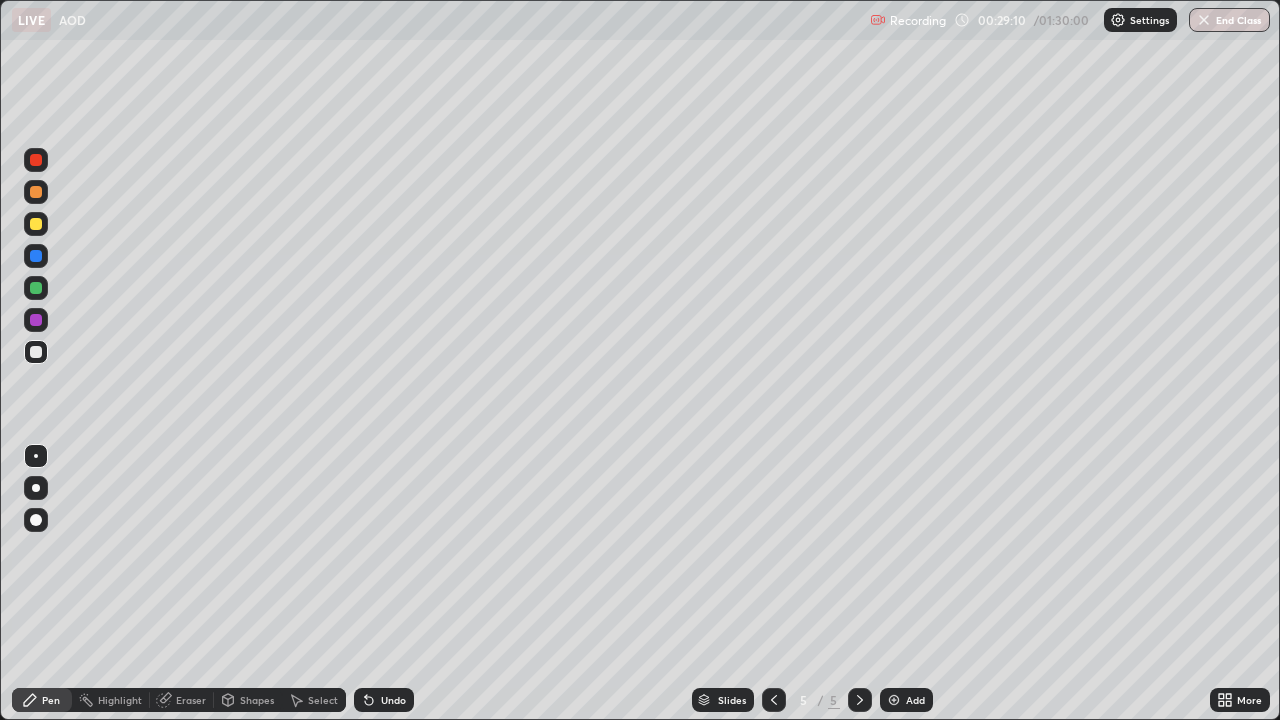 click at bounding box center [36, 256] 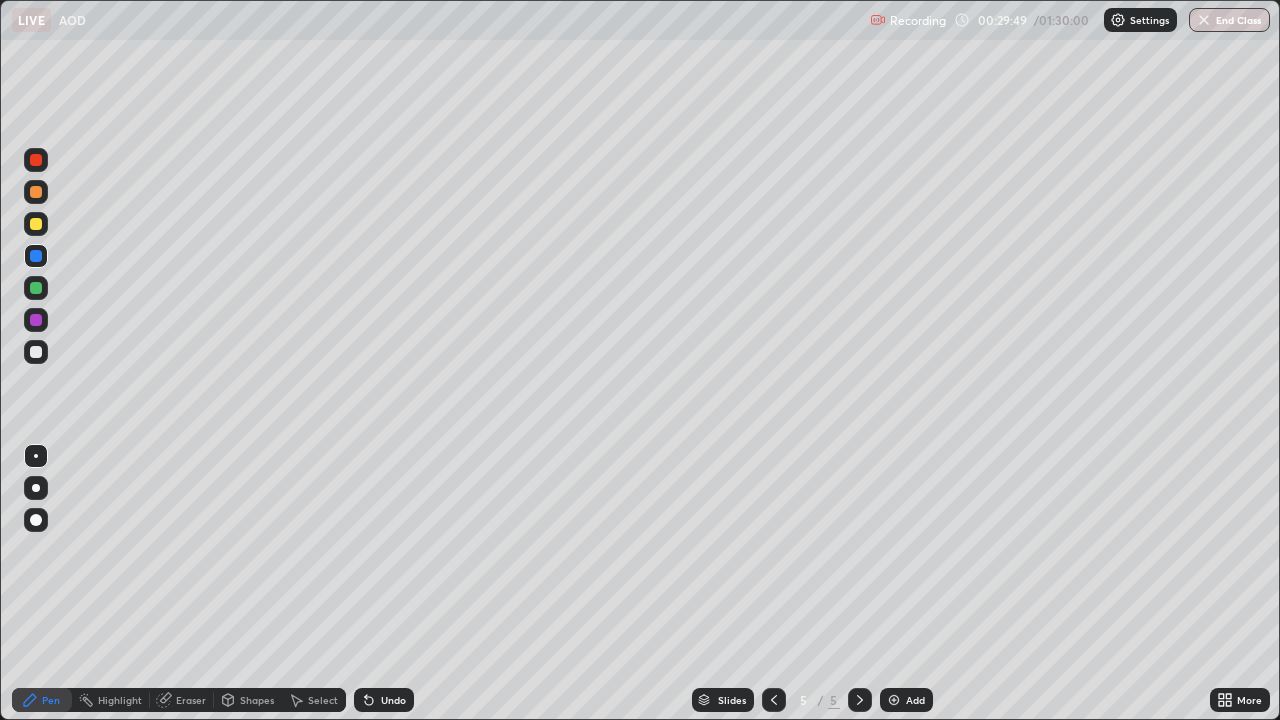click at bounding box center (36, 224) 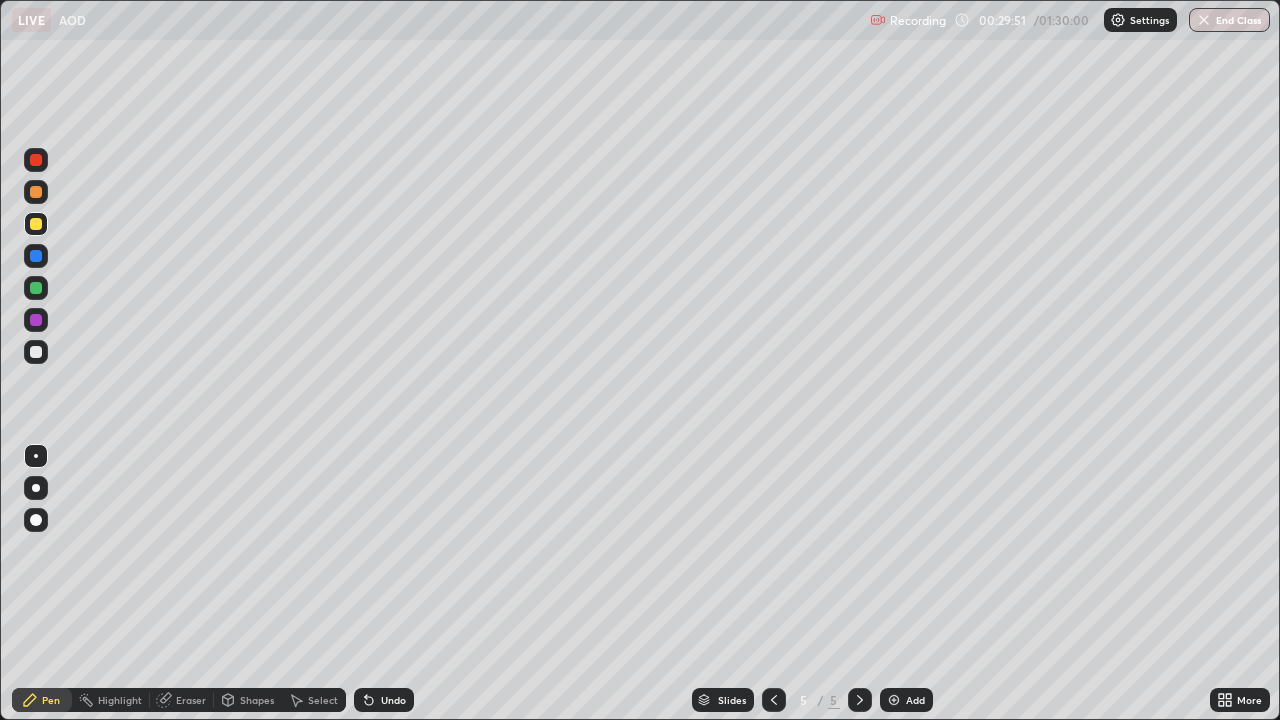 click at bounding box center [36, 352] 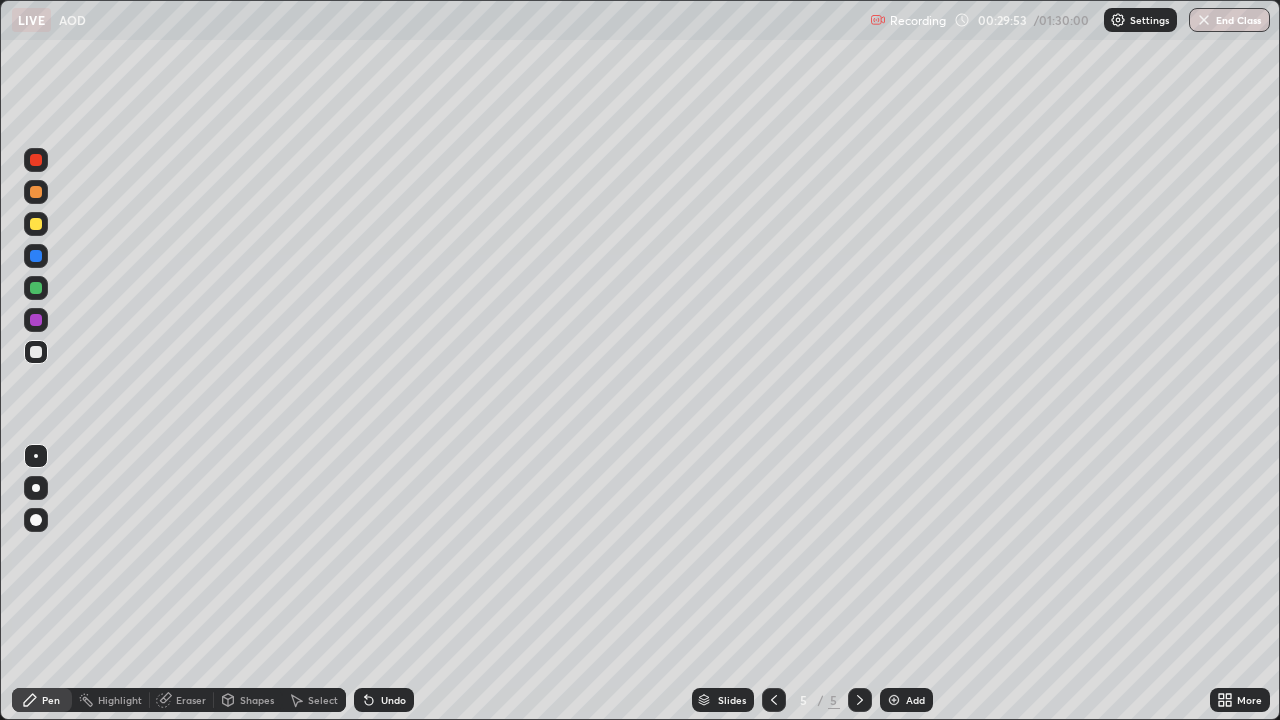 click at bounding box center [36, 224] 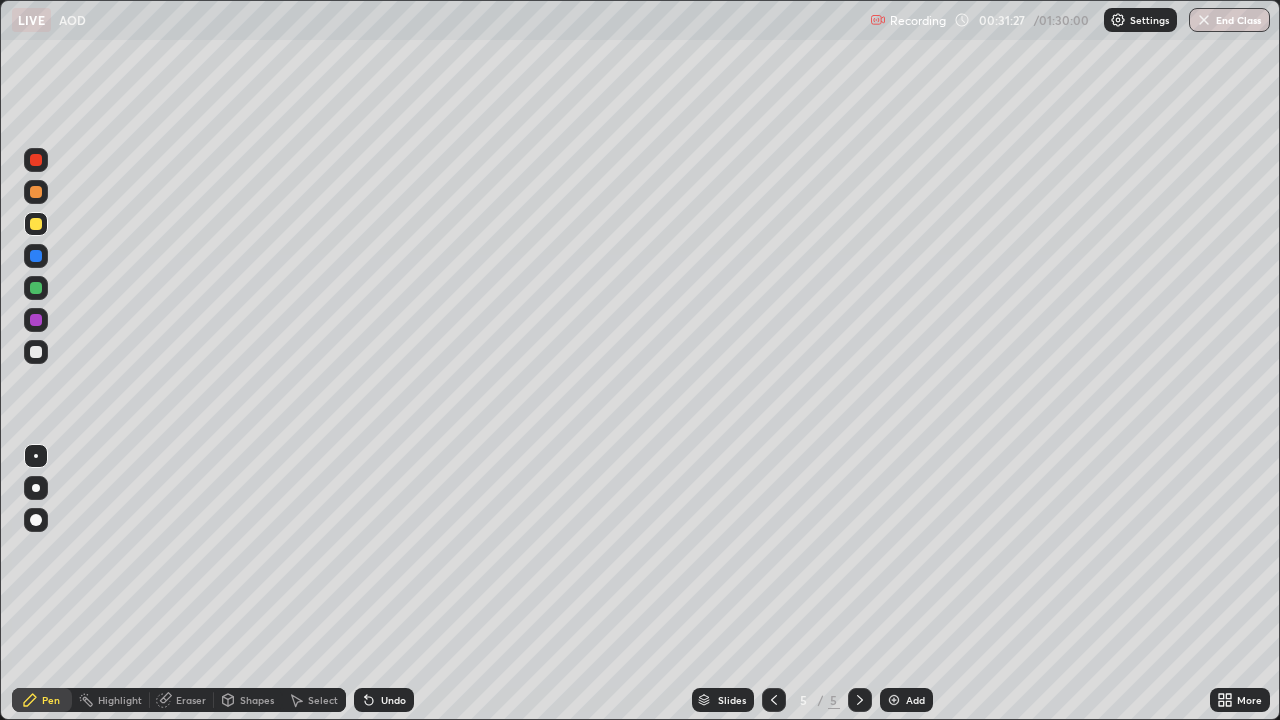 click 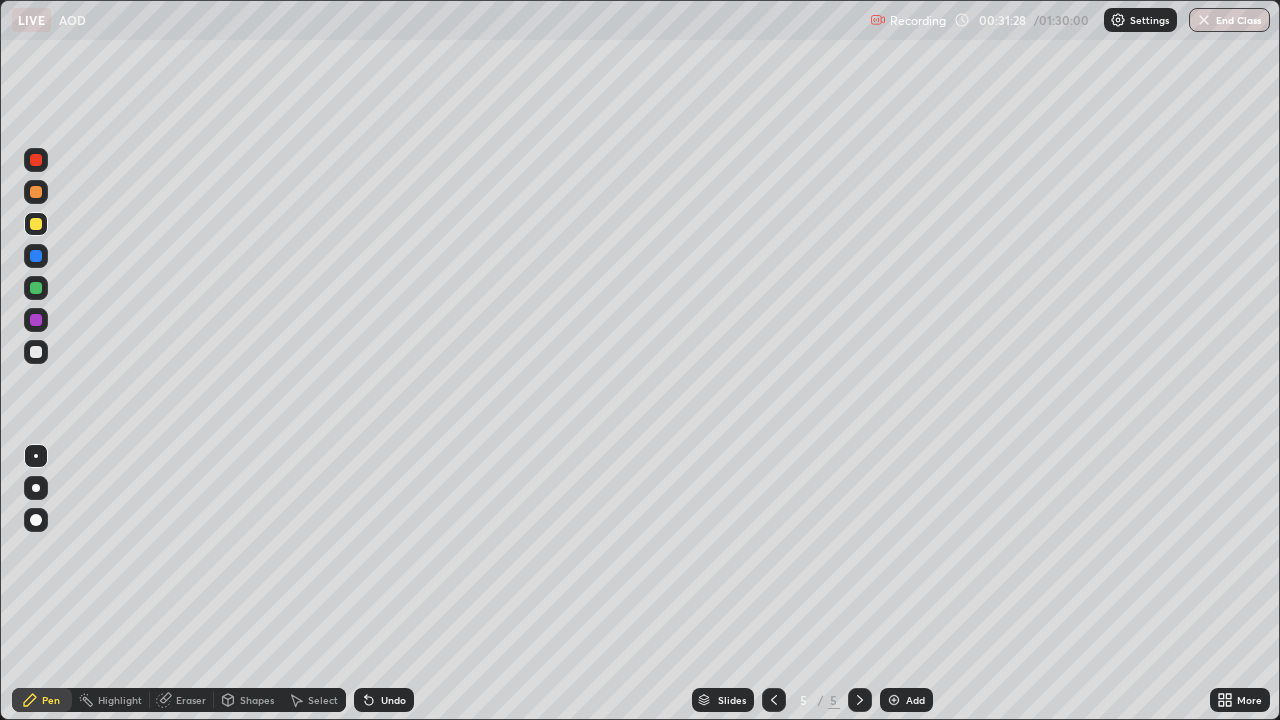 click on "Add" at bounding box center (906, 700) 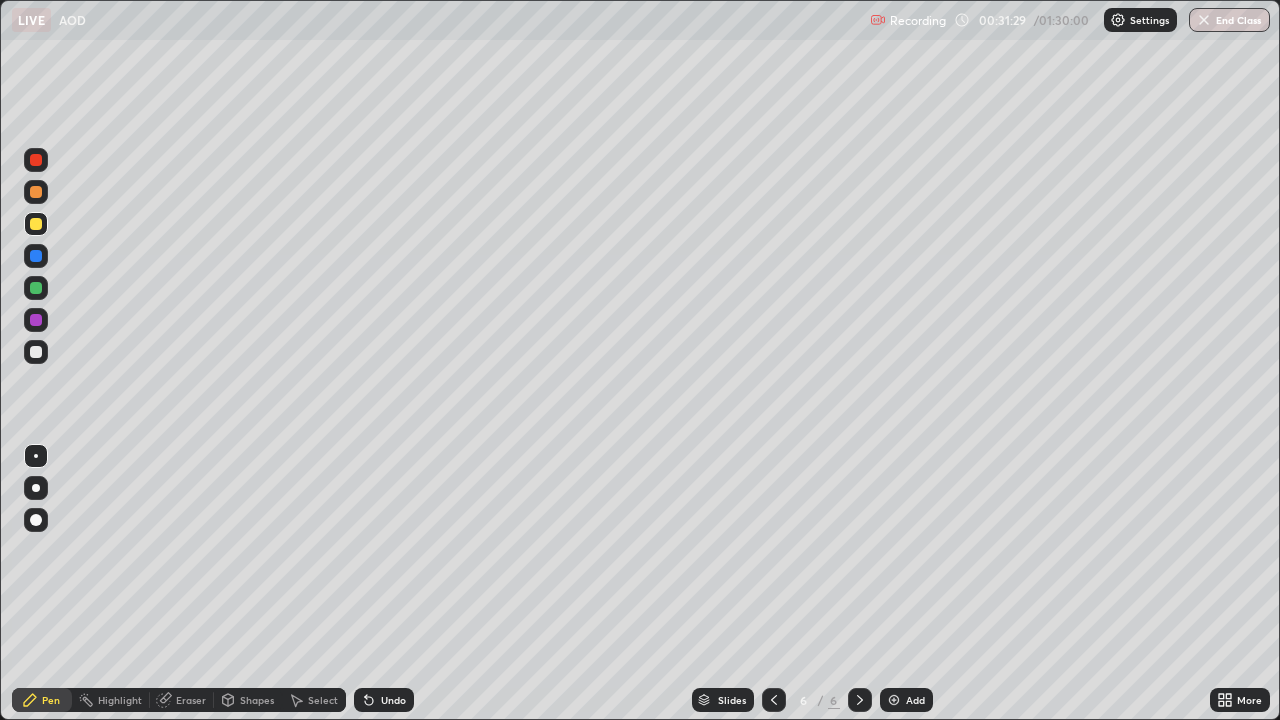 click at bounding box center [36, 192] 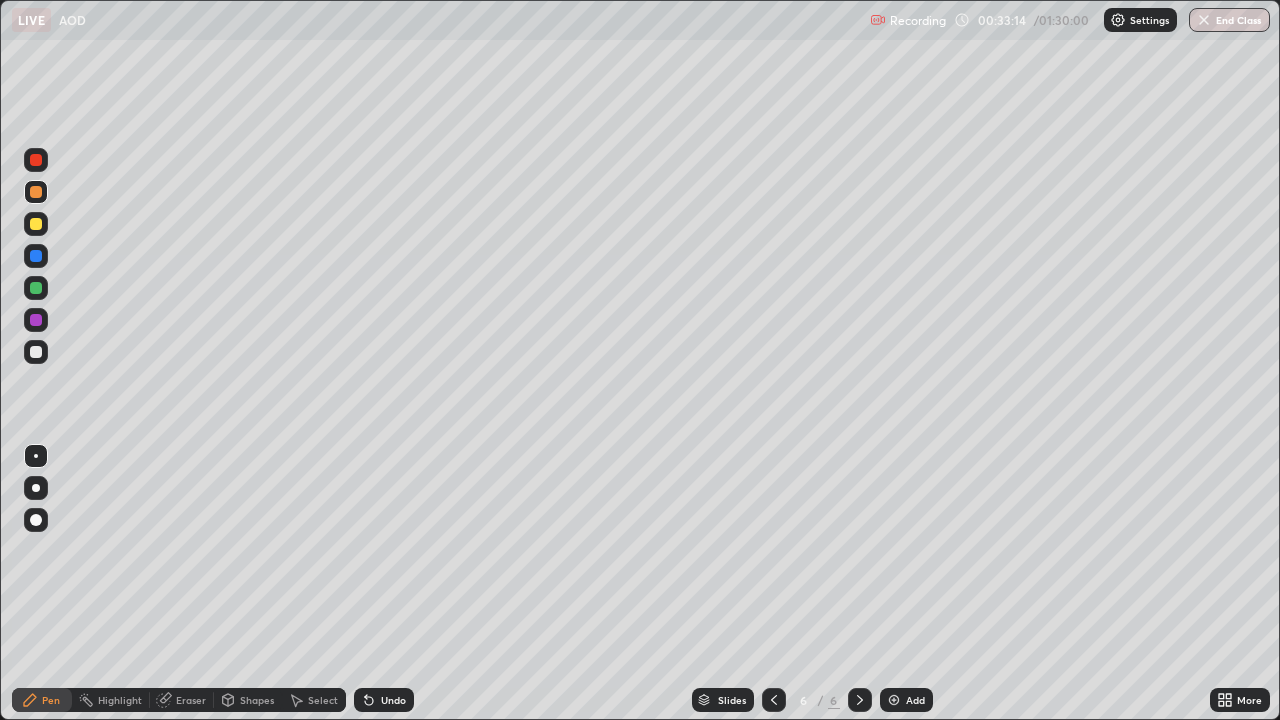 click 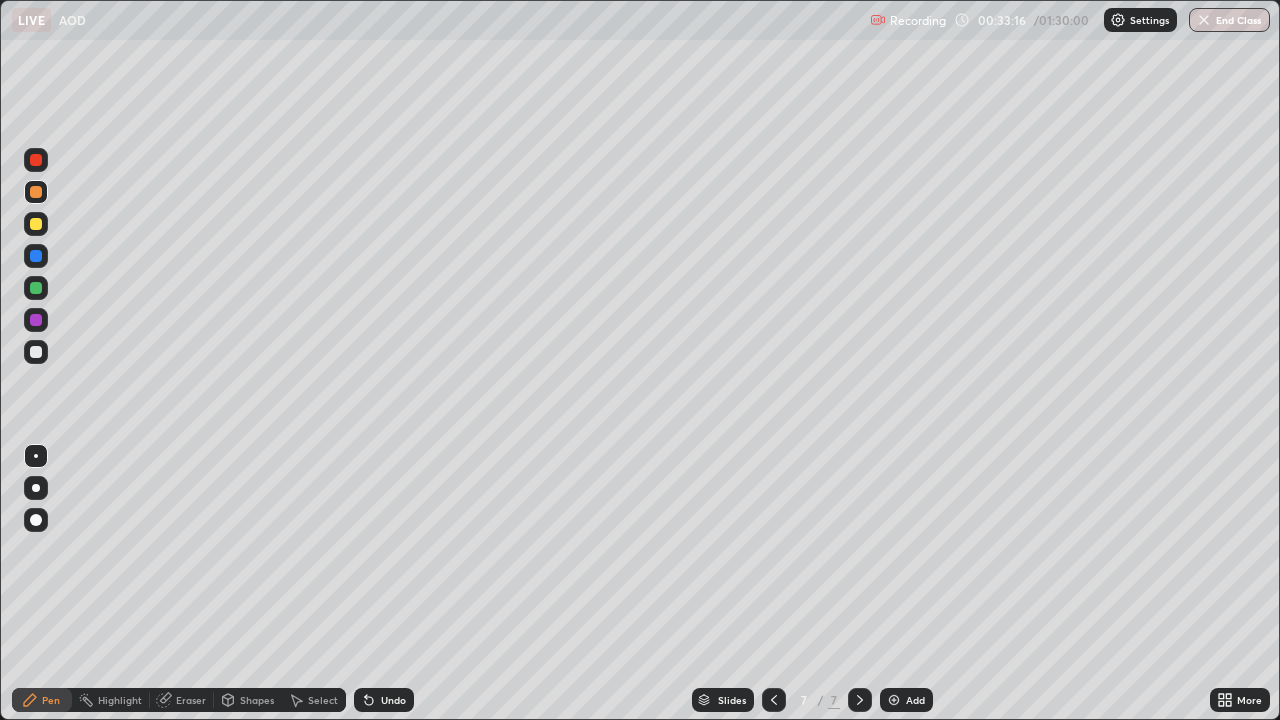 click at bounding box center (36, 224) 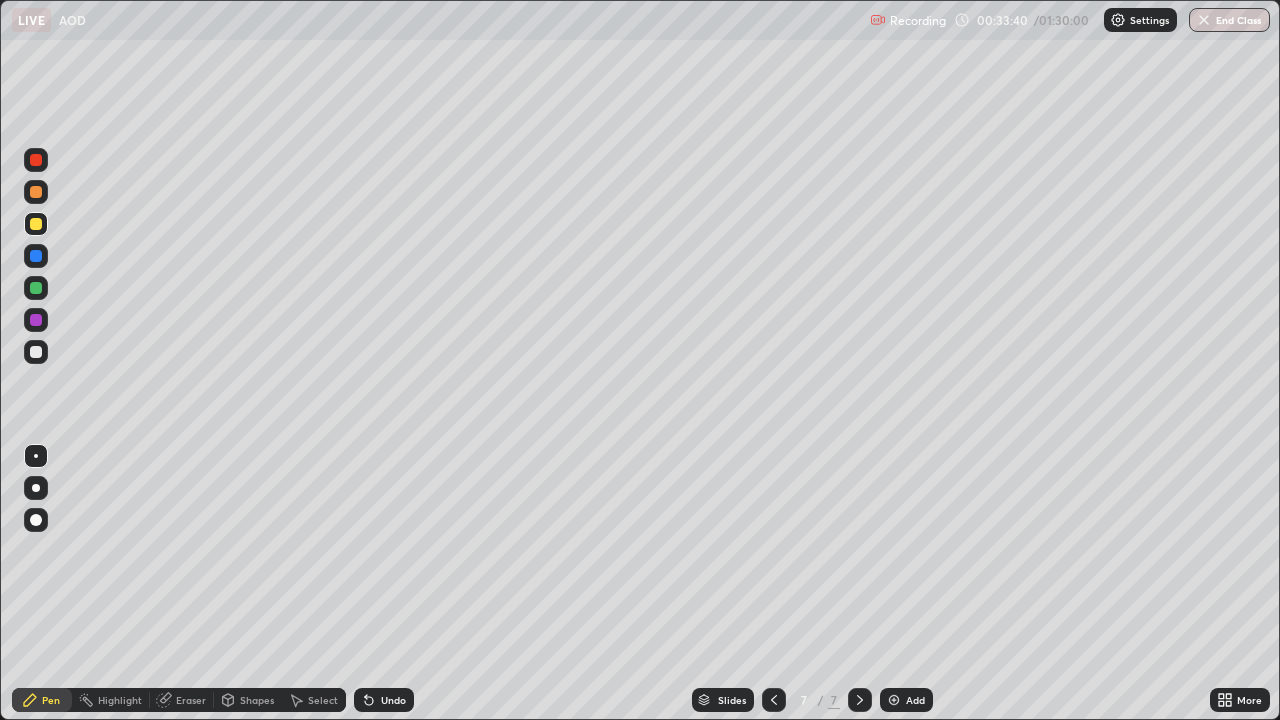 click on "Eraser" at bounding box center (191, 700) 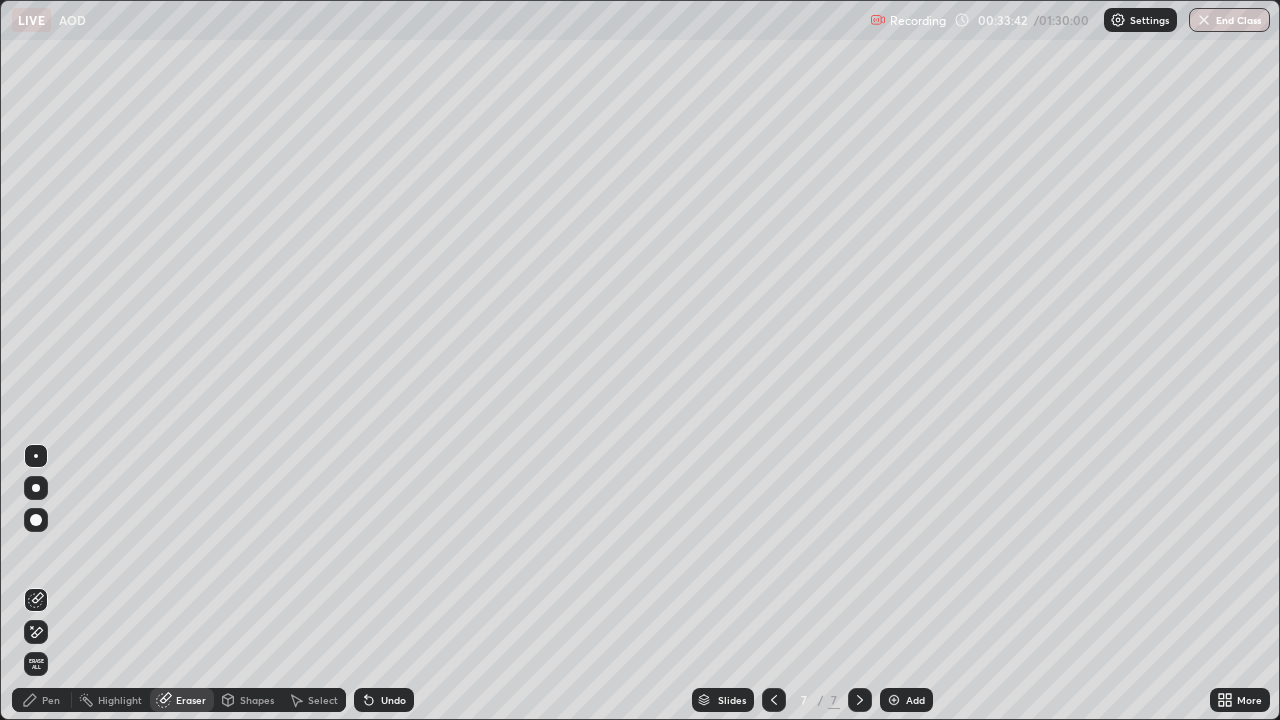 click on "Pen" at bounding box center (51, 700) 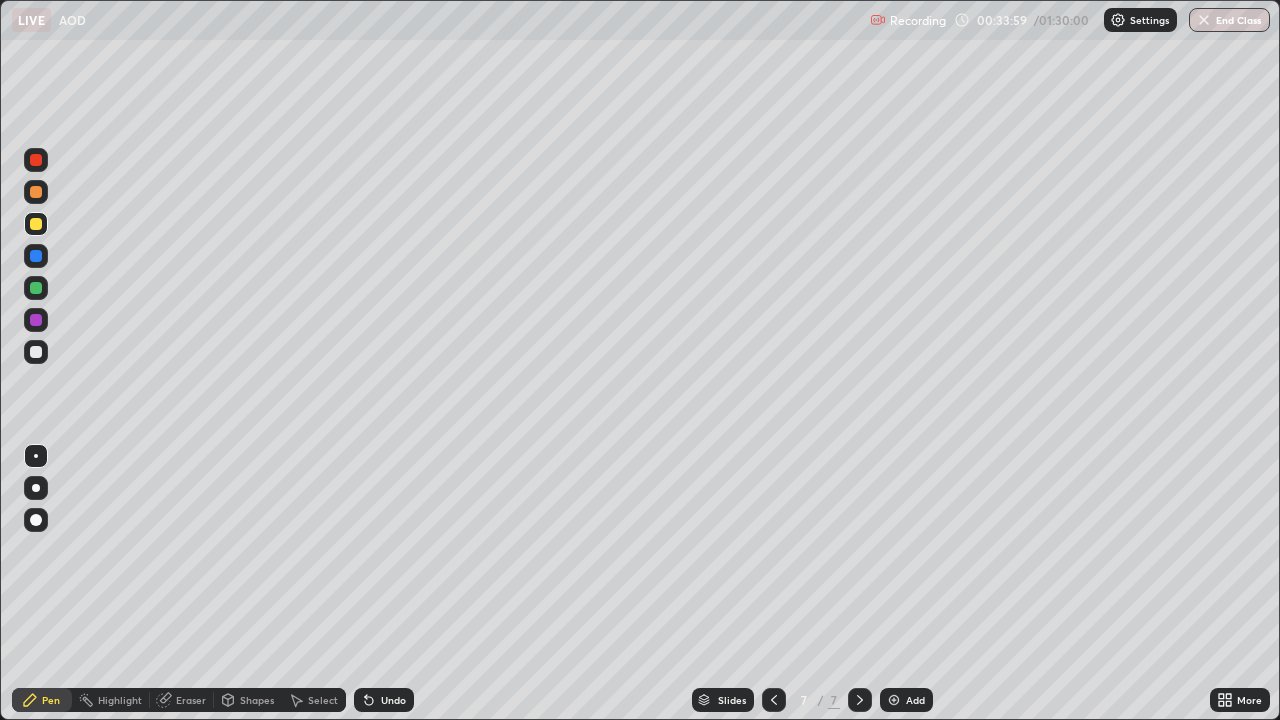 click 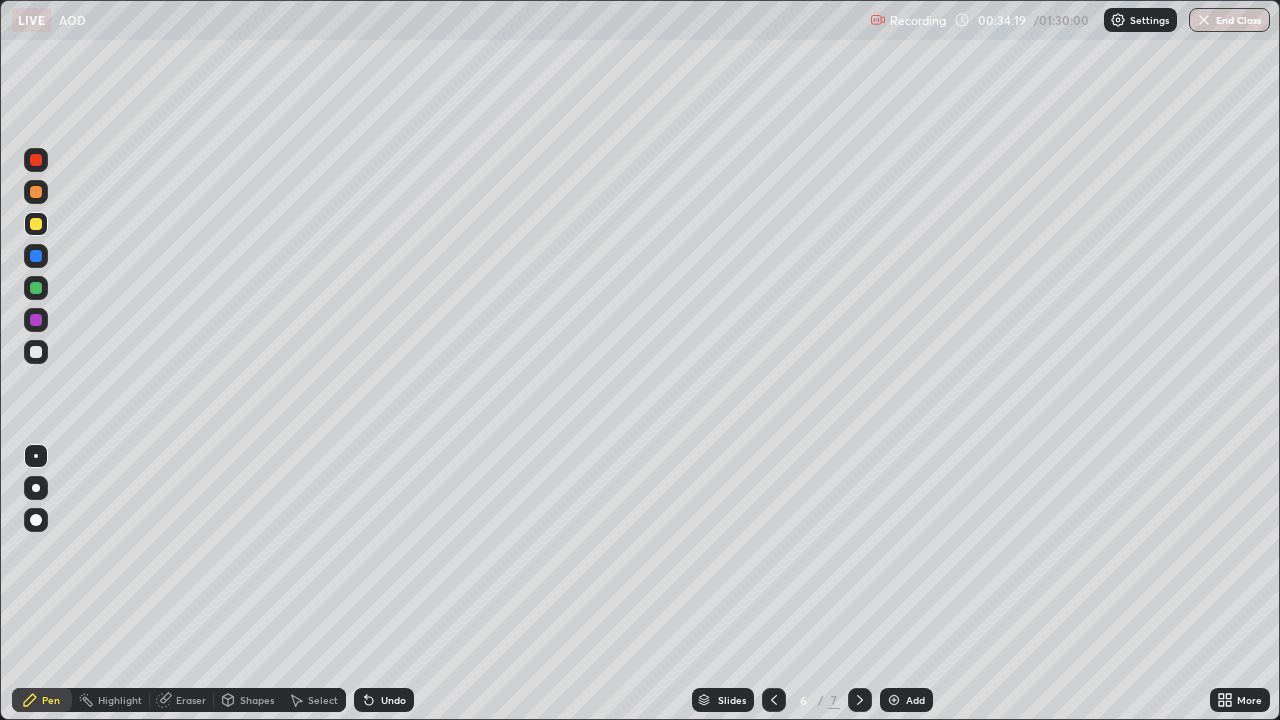 click at bounding box center (36, 192) 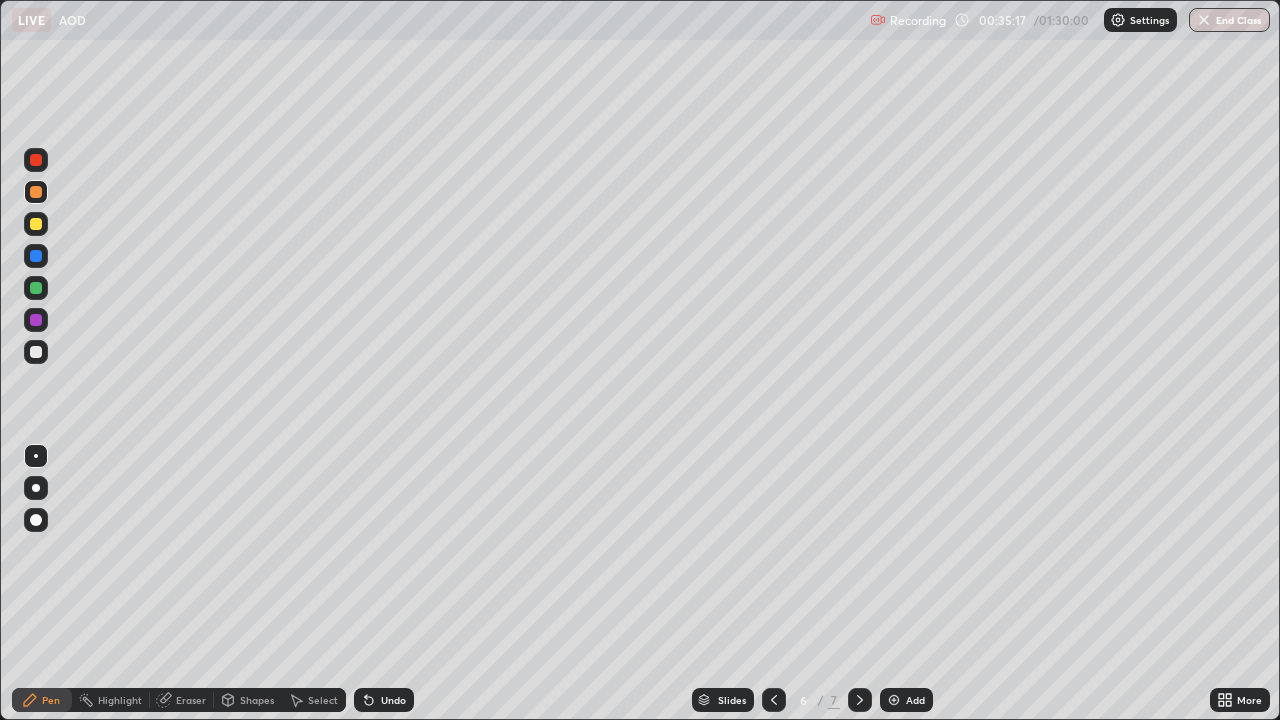 click at bounding box center [36, 224] 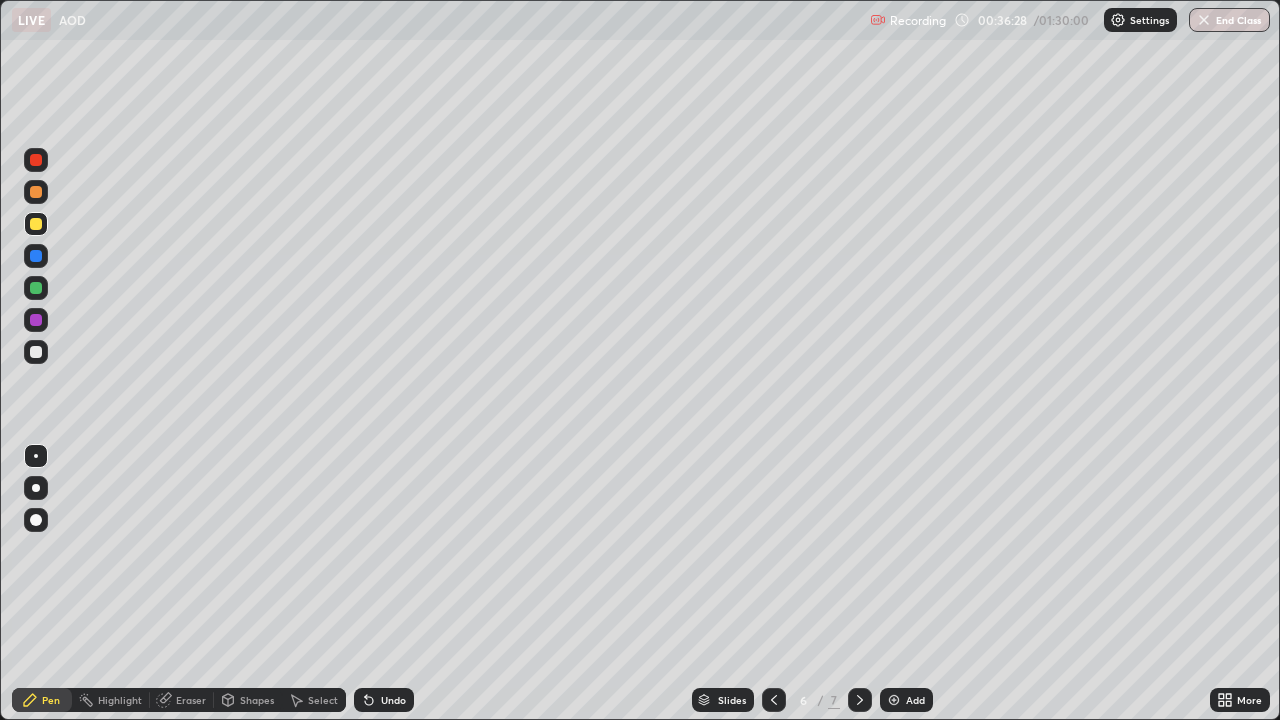 click at bounding box center (36, 288) 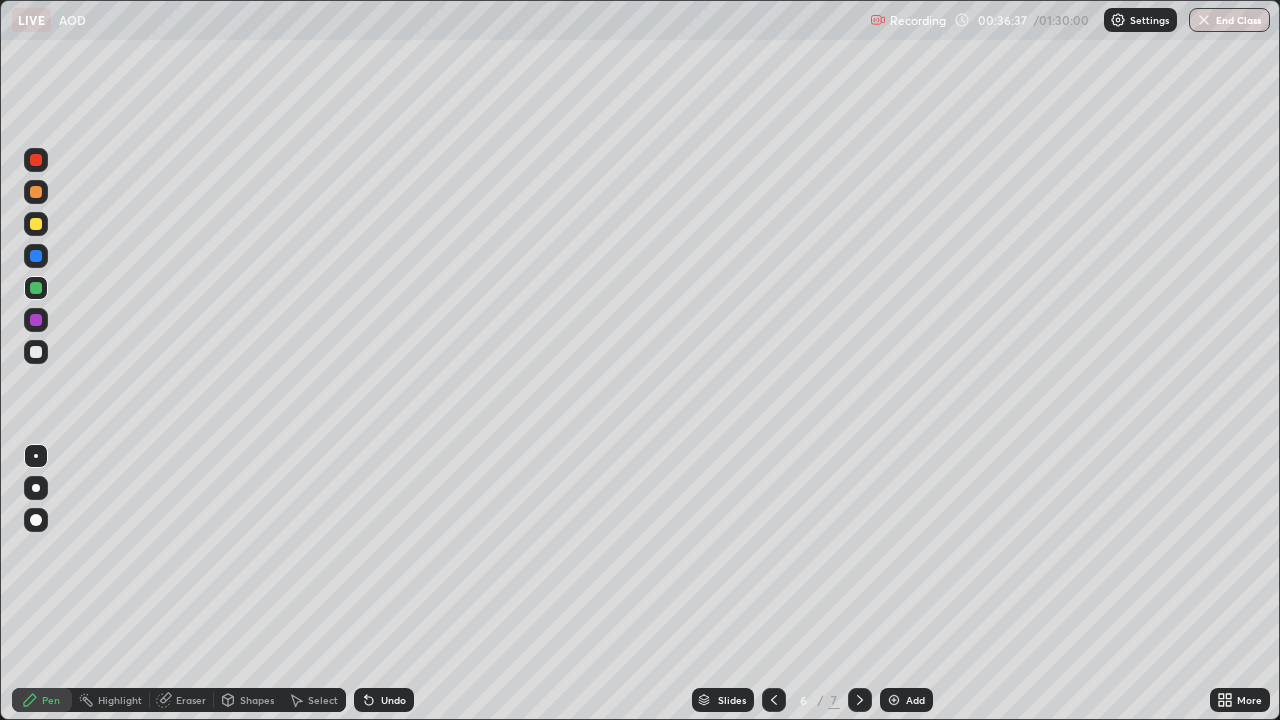 click at bounding box center (36, 320) 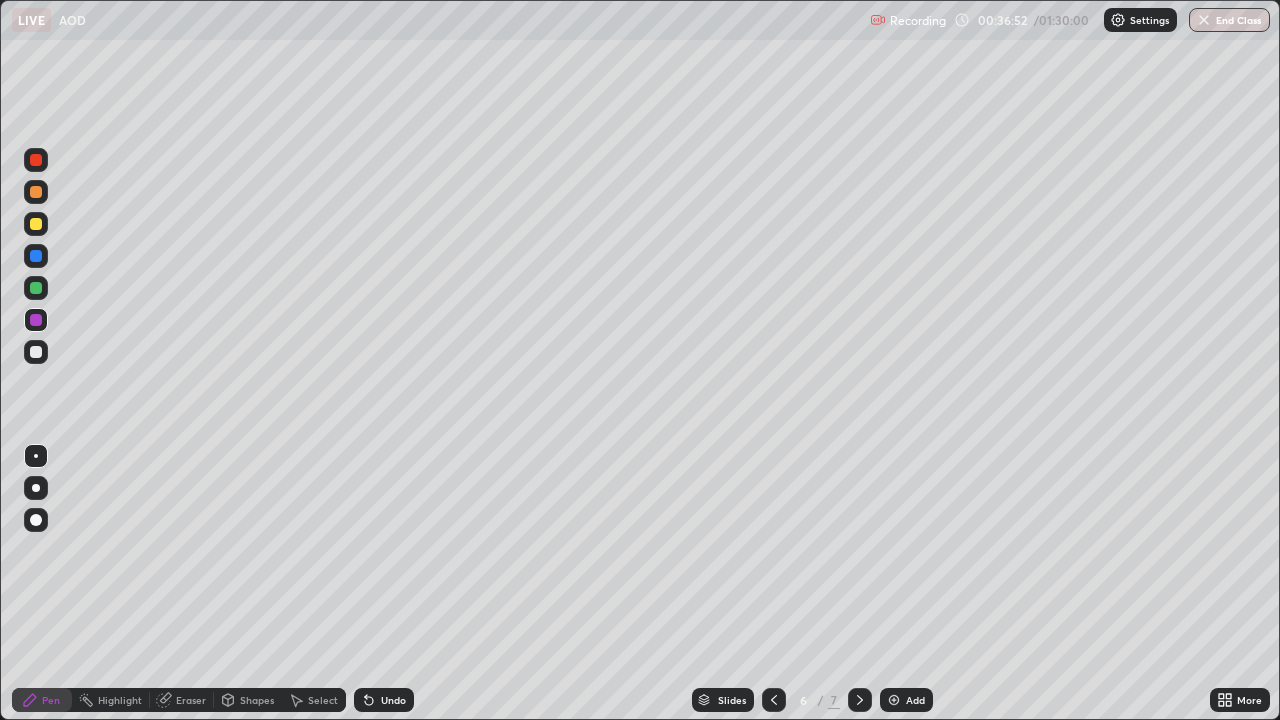 click at bounding box center (36, 192) 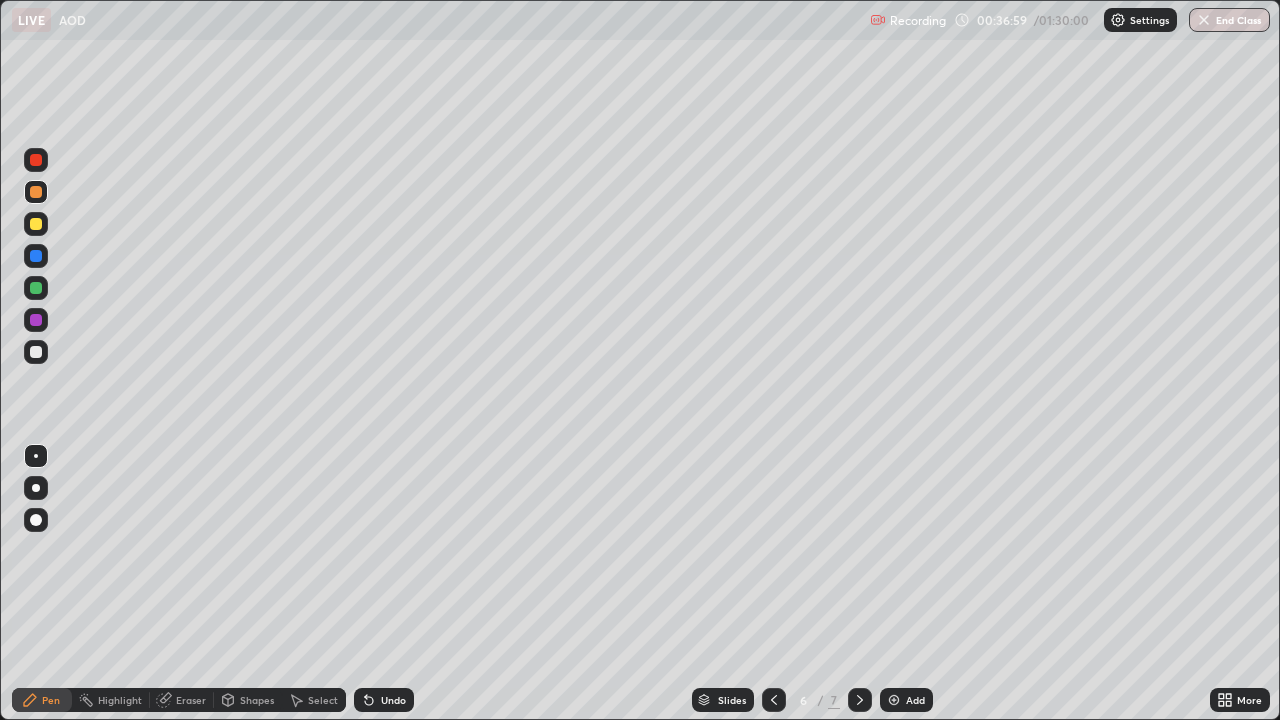 click at bounding box center [36, 288] 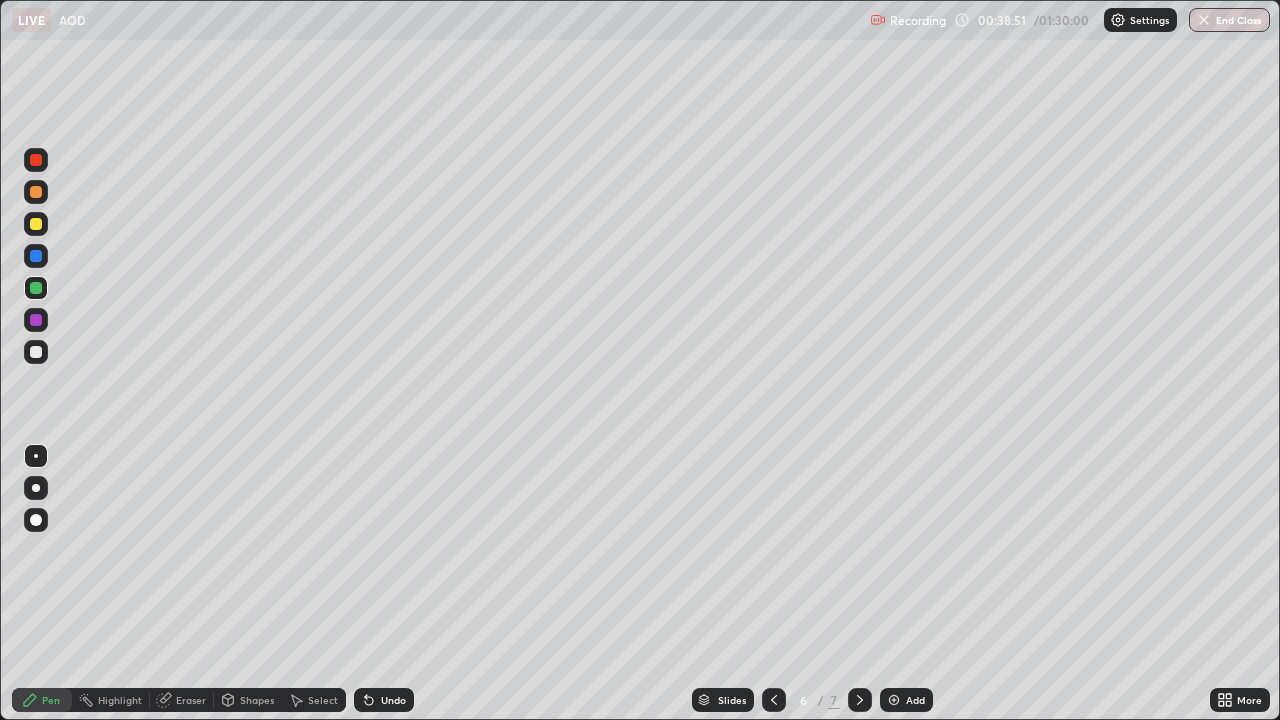 click at bounding box center (36, 352) 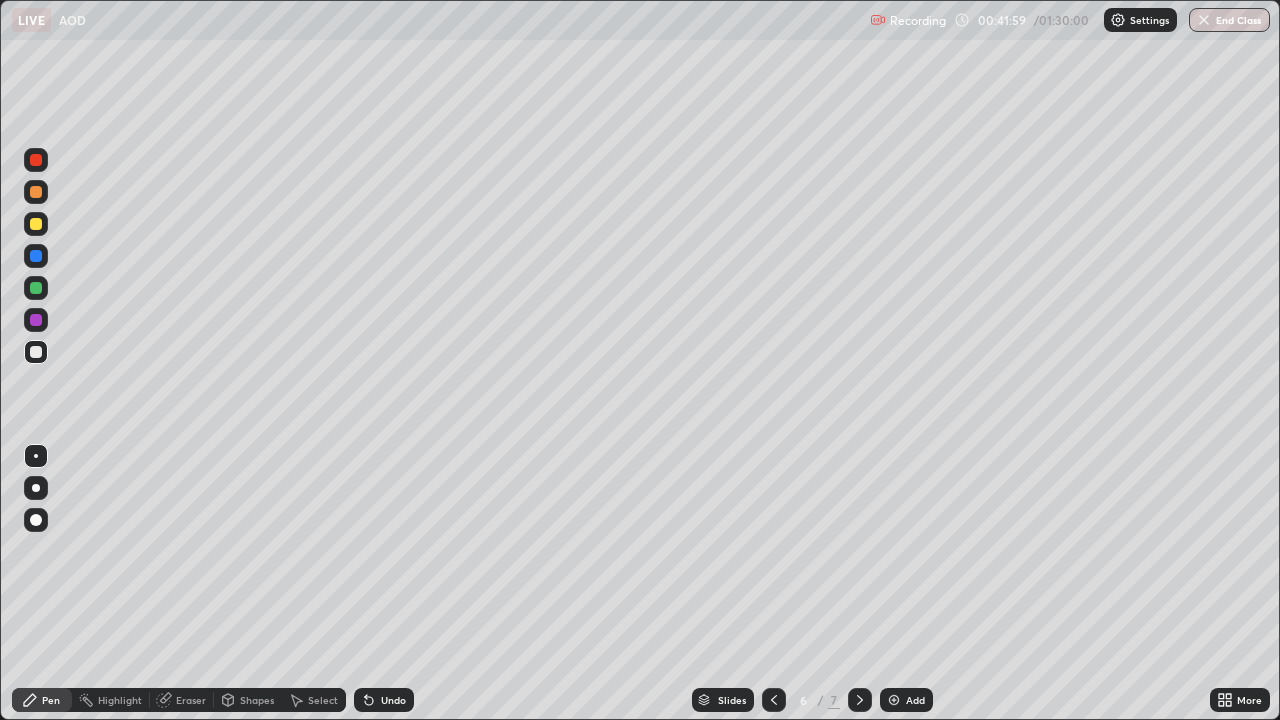 click at bounding box center [36, 320] 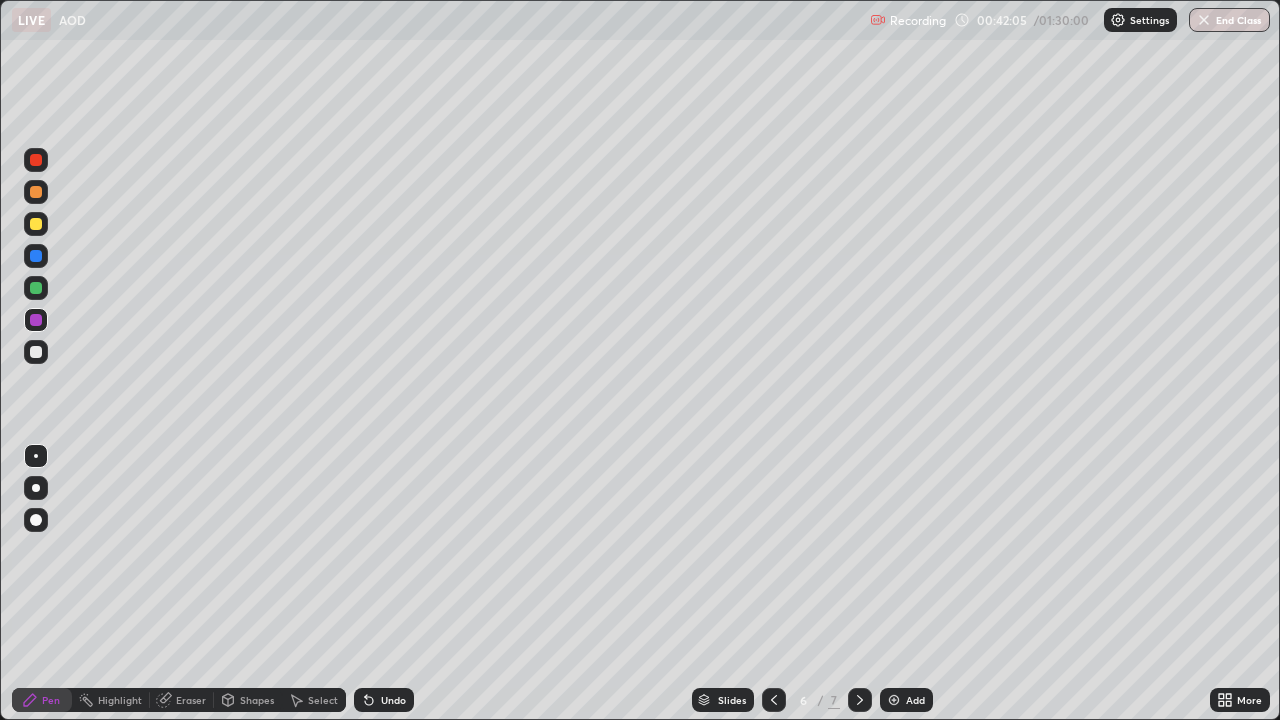 click on "Eraser" at bounding box center (191, 700) 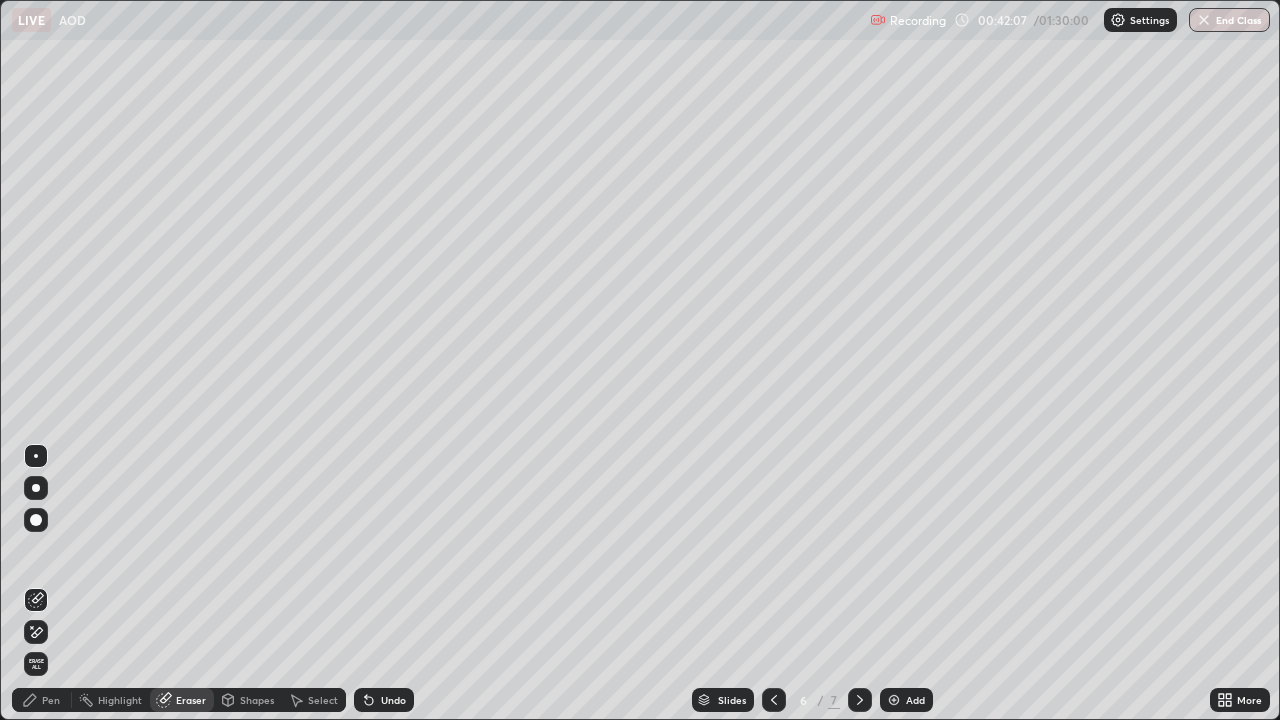 click on "Pen" at bounding box center (51, 700) 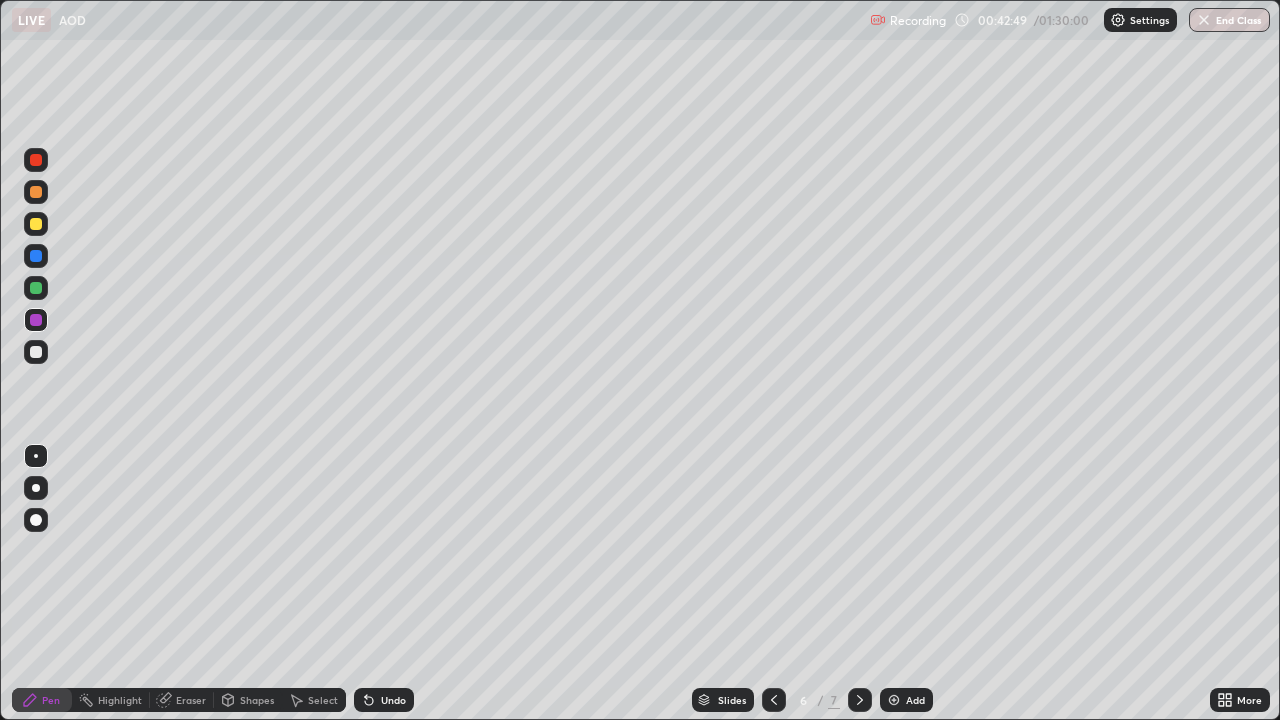 click at bounding box center [36, 224] 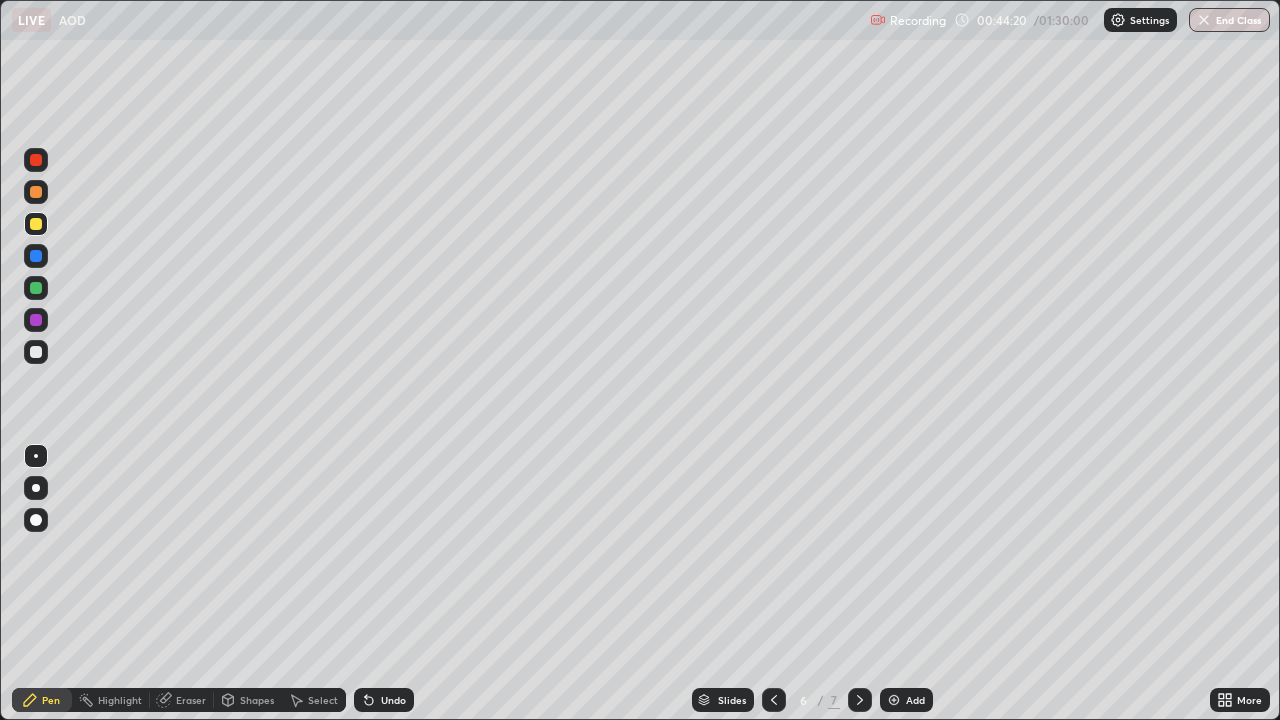 click 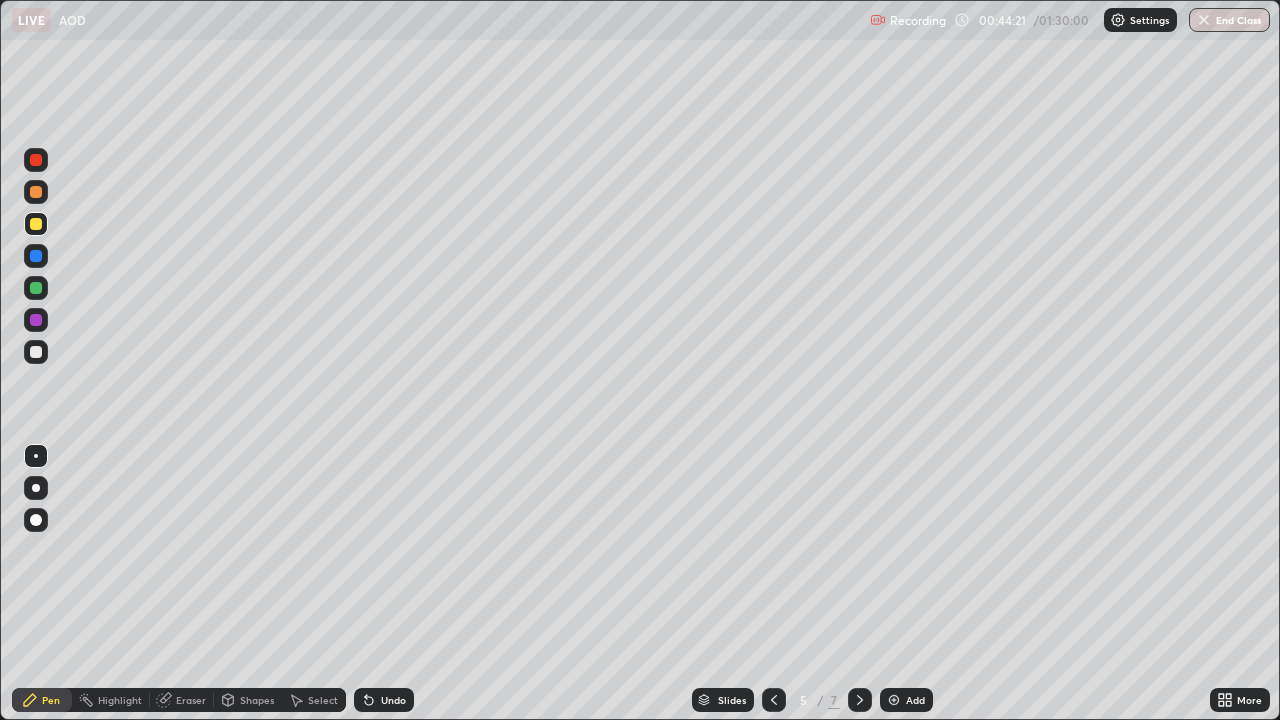 click at bounding box center (774, 700) 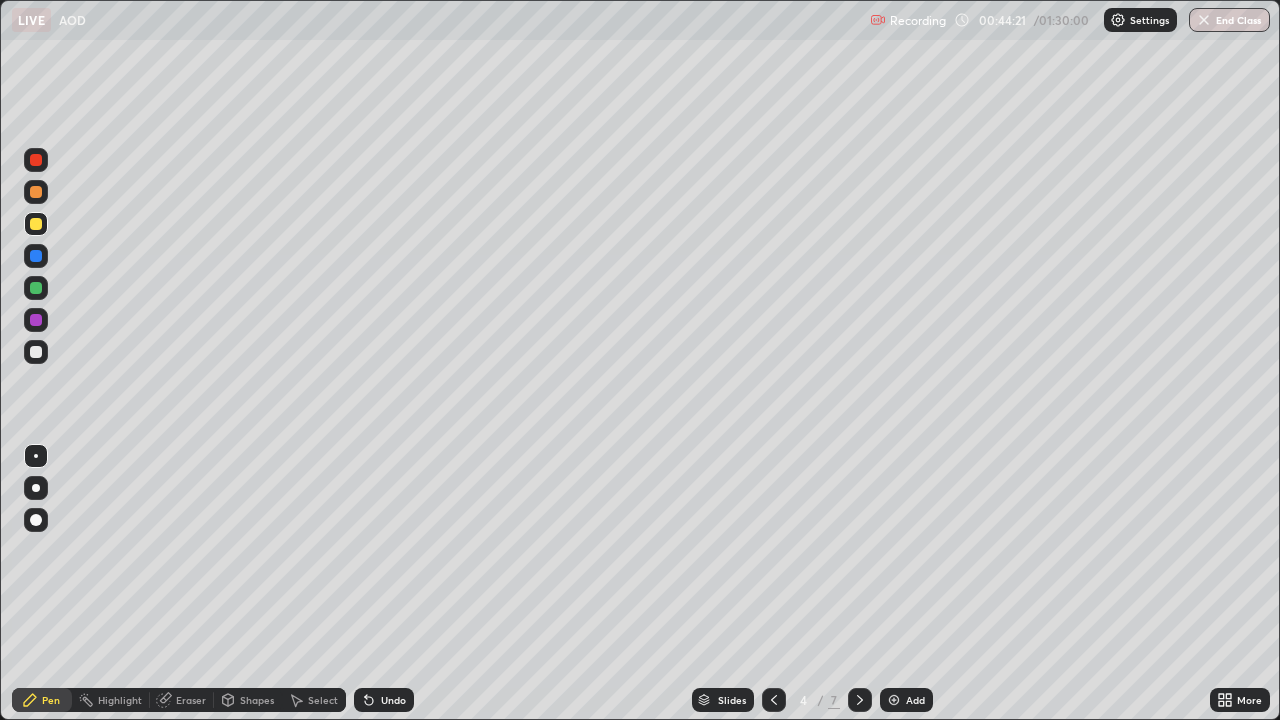 click at bounding box center (774, 700) 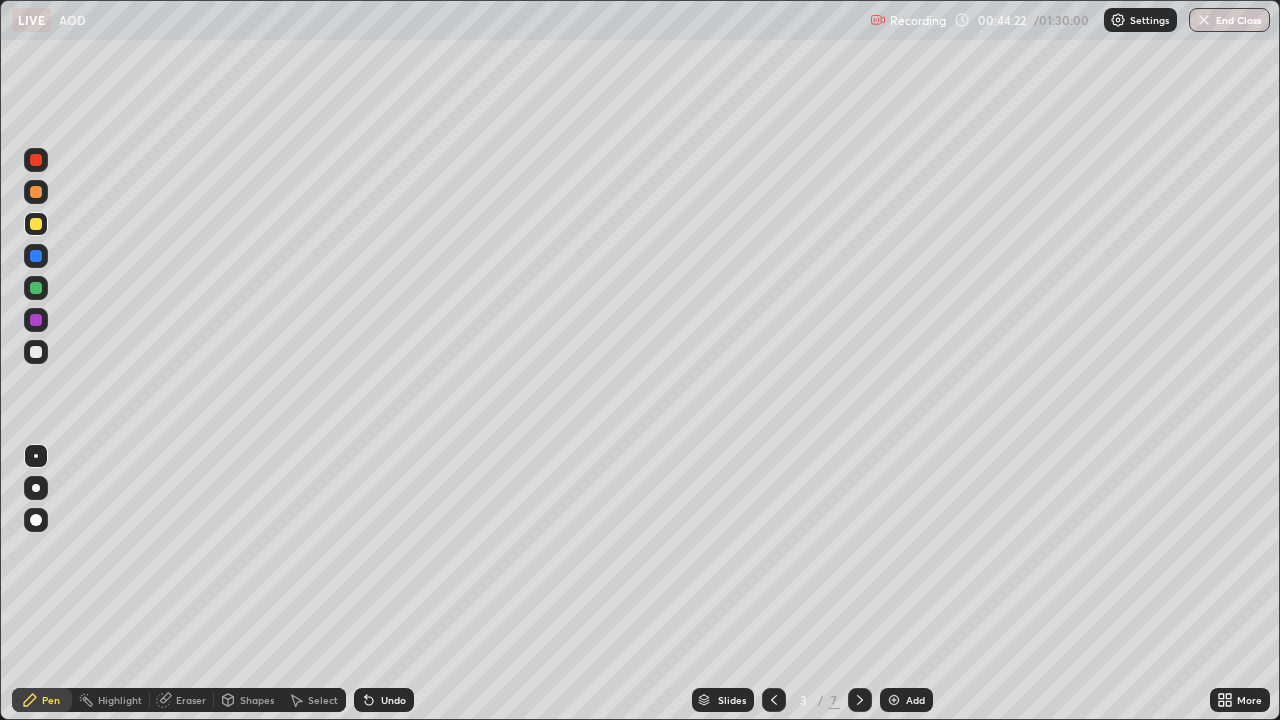 click 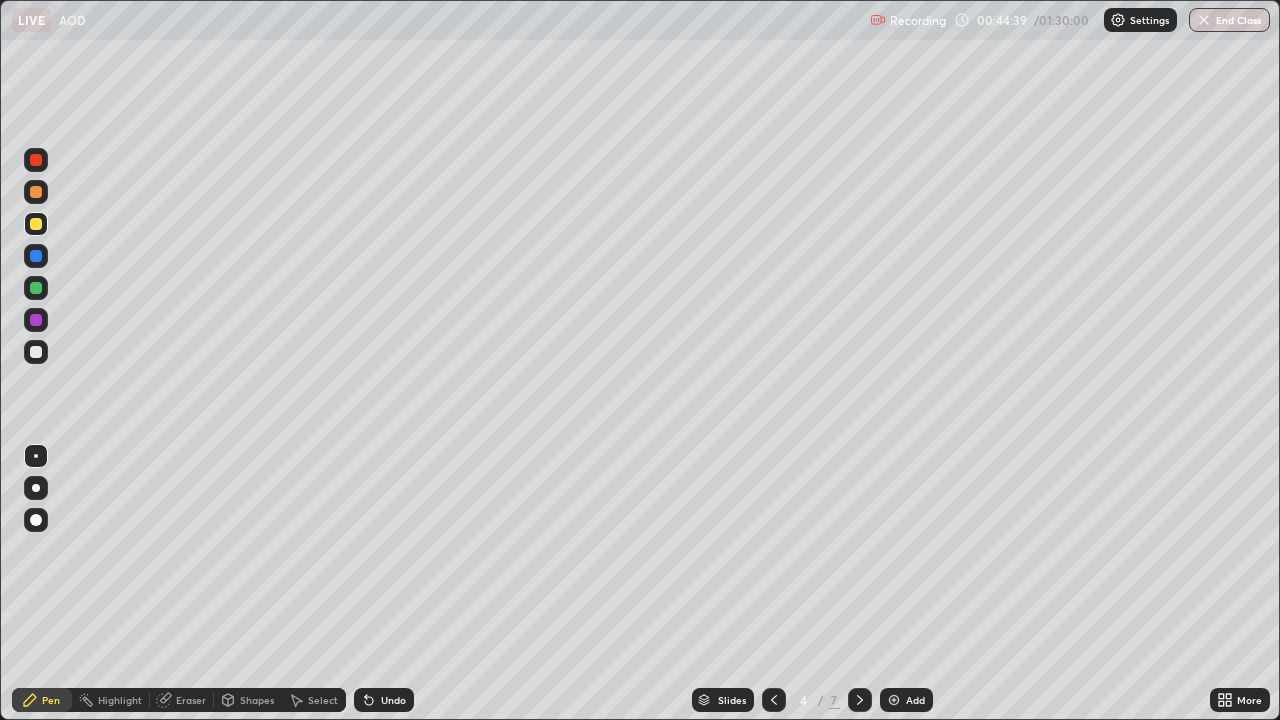 click 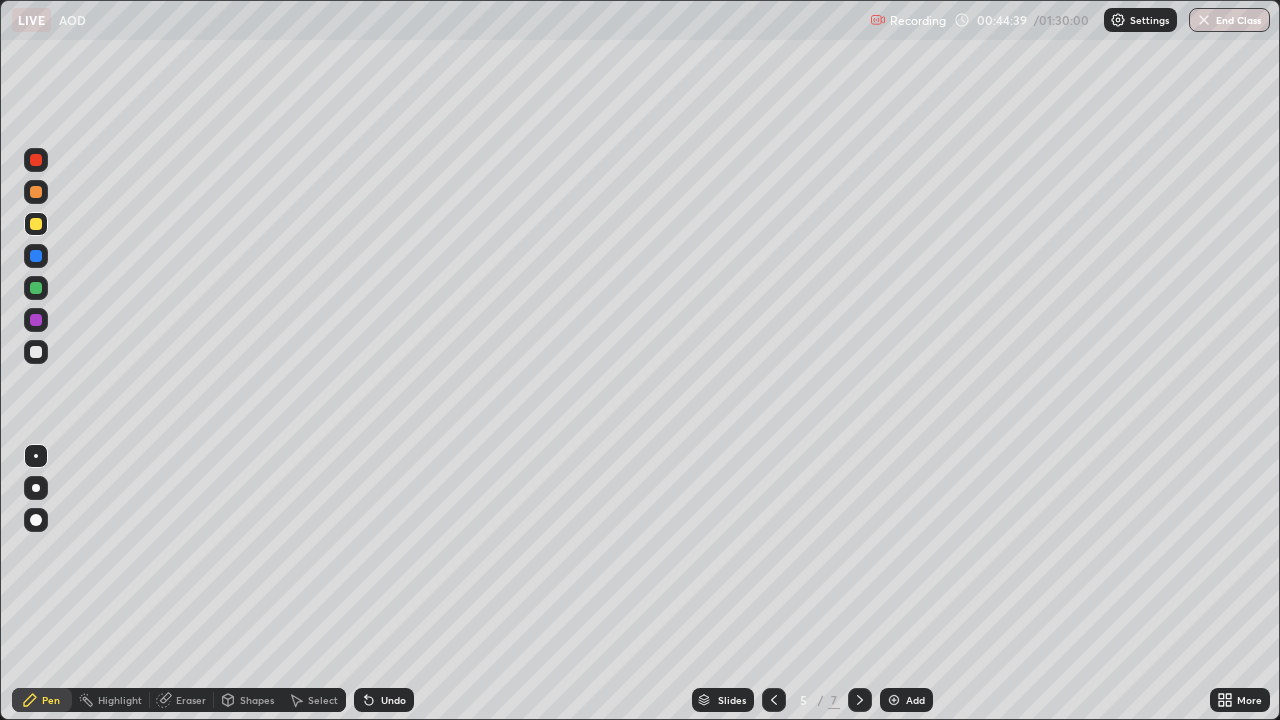 click 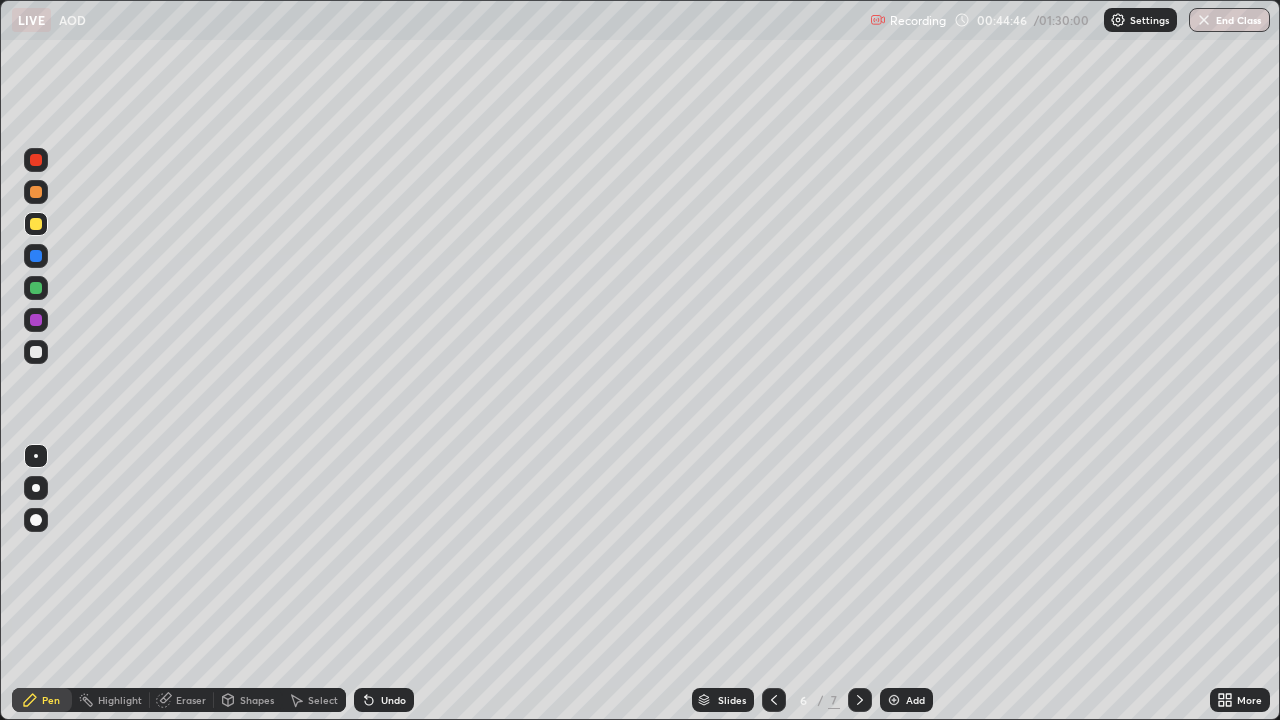 click 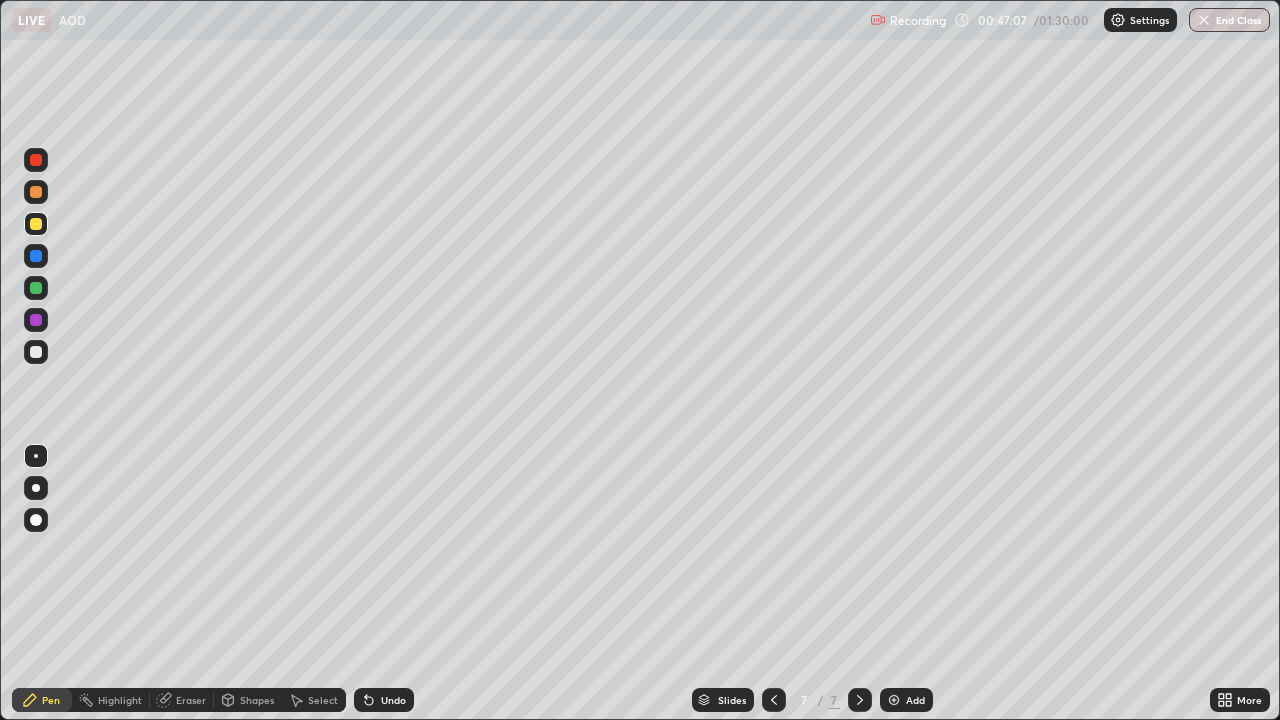 click at bounding box center (36, 192) 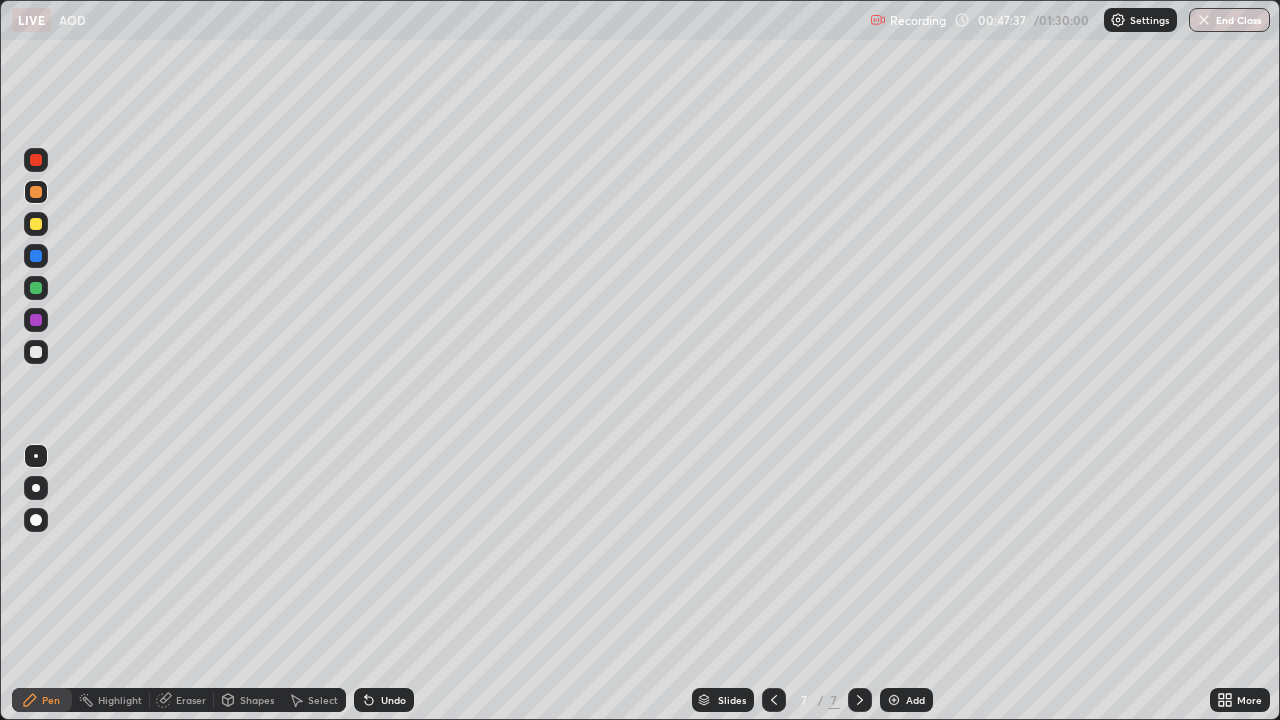 click at bounding box center [36, 352] 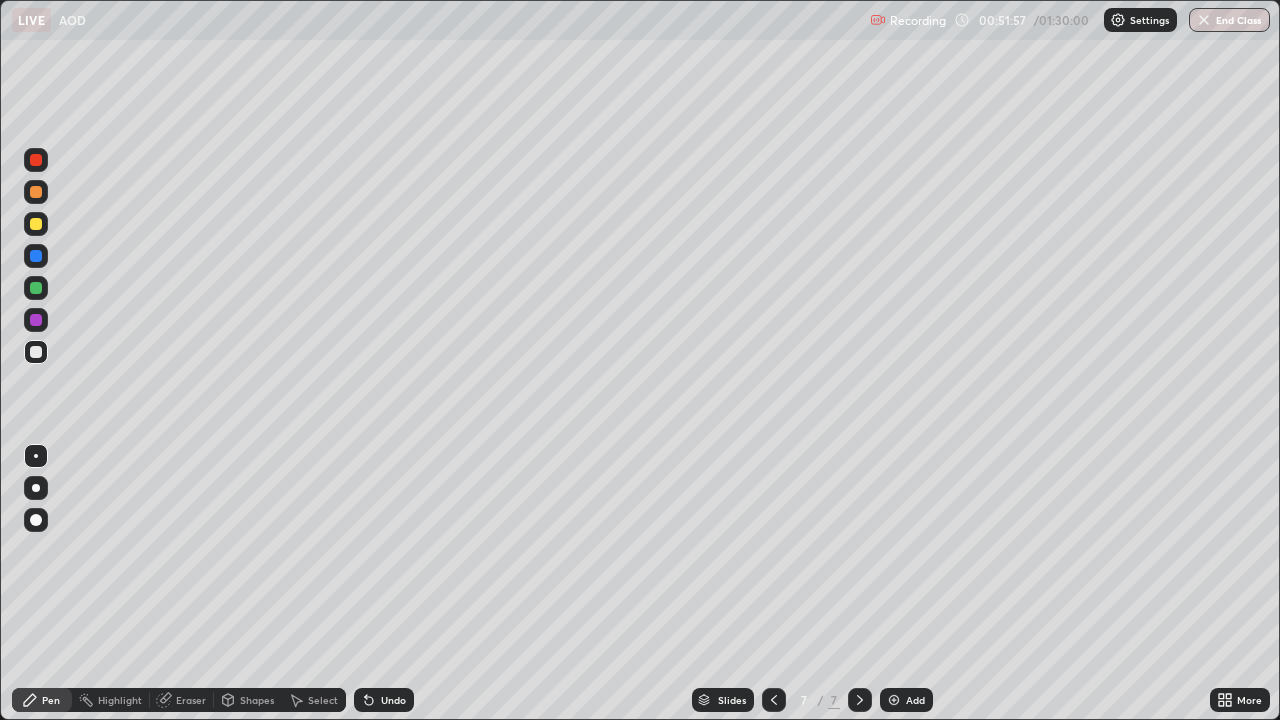 click 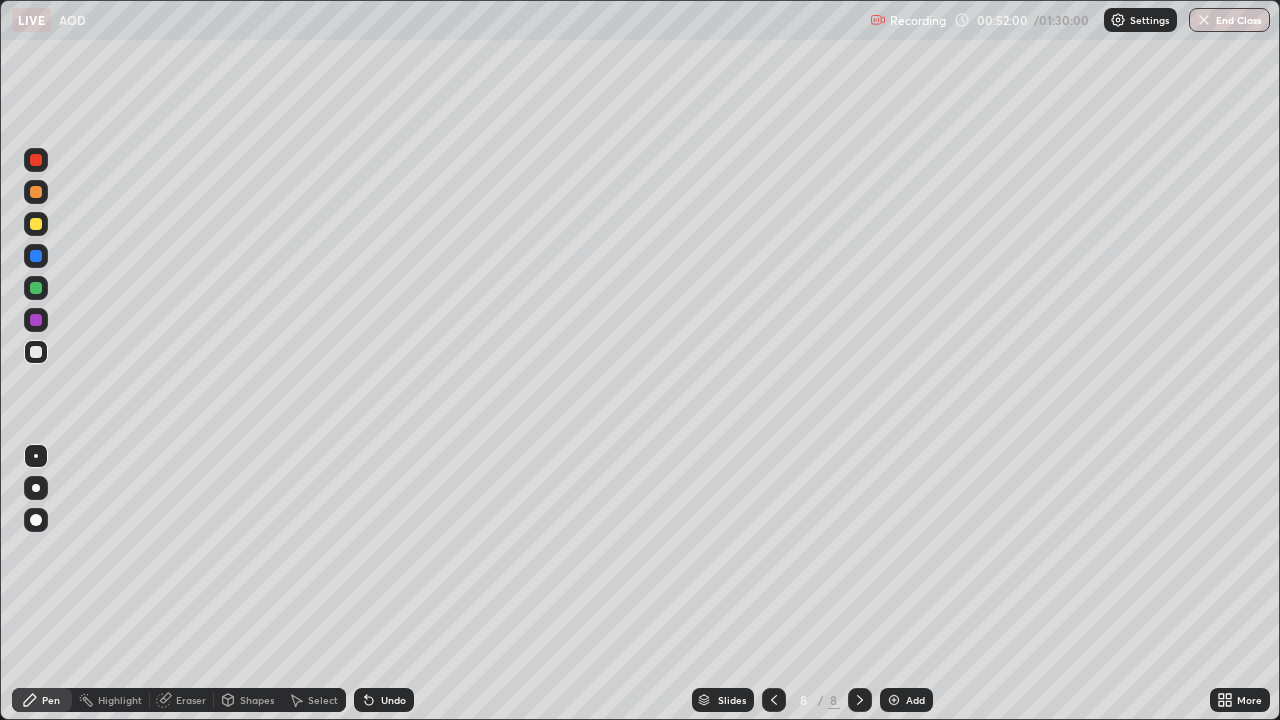 click at bounding box center (36, 224) 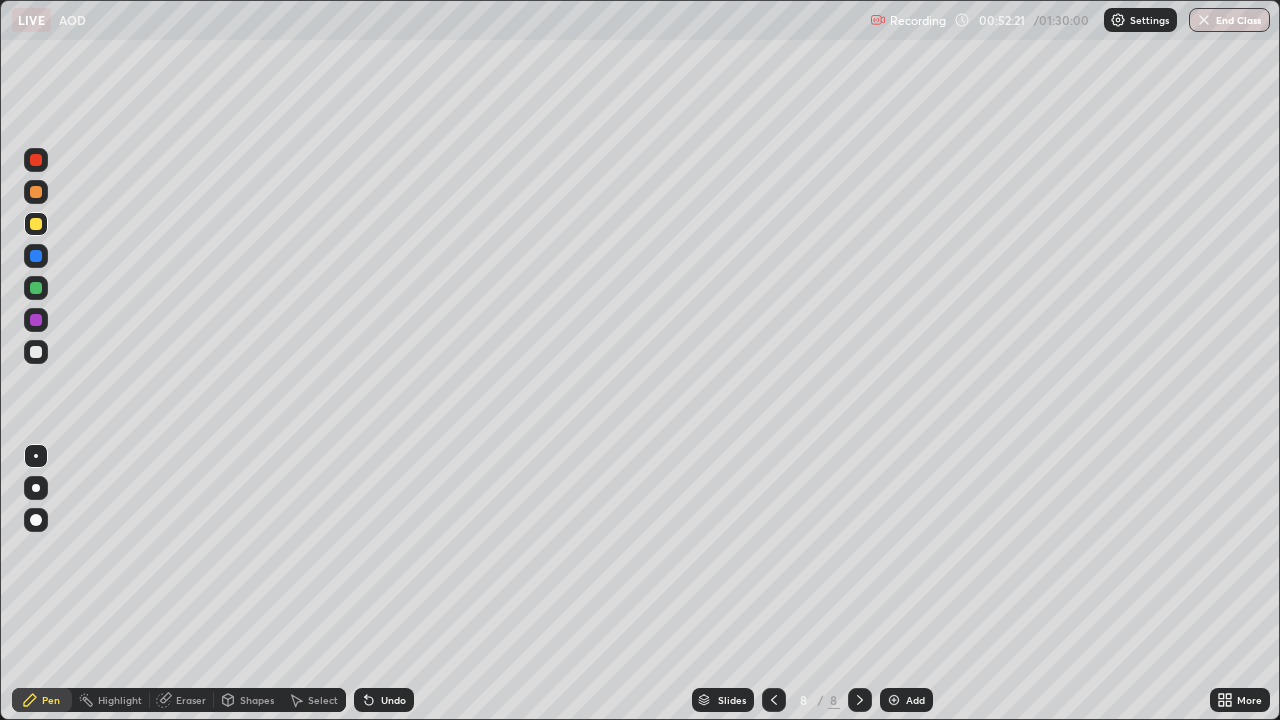 click at bounding box center (36, 192) 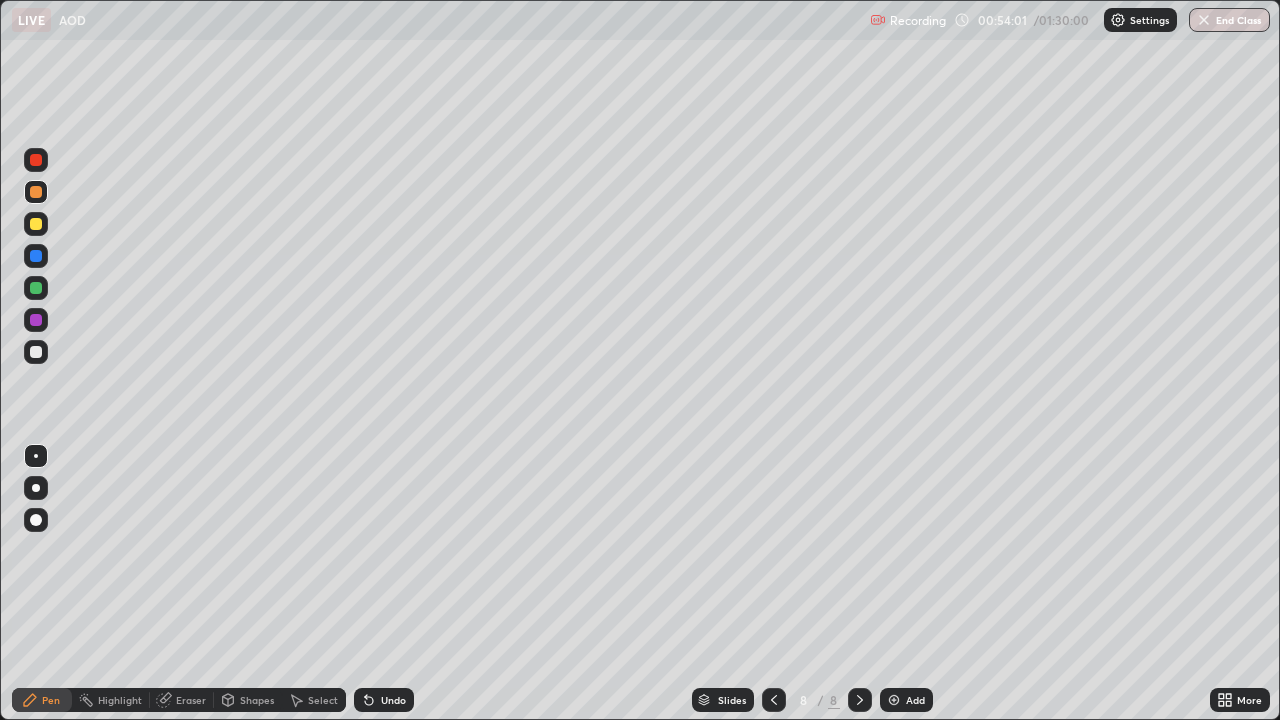 click at bounding box center [36, 224] 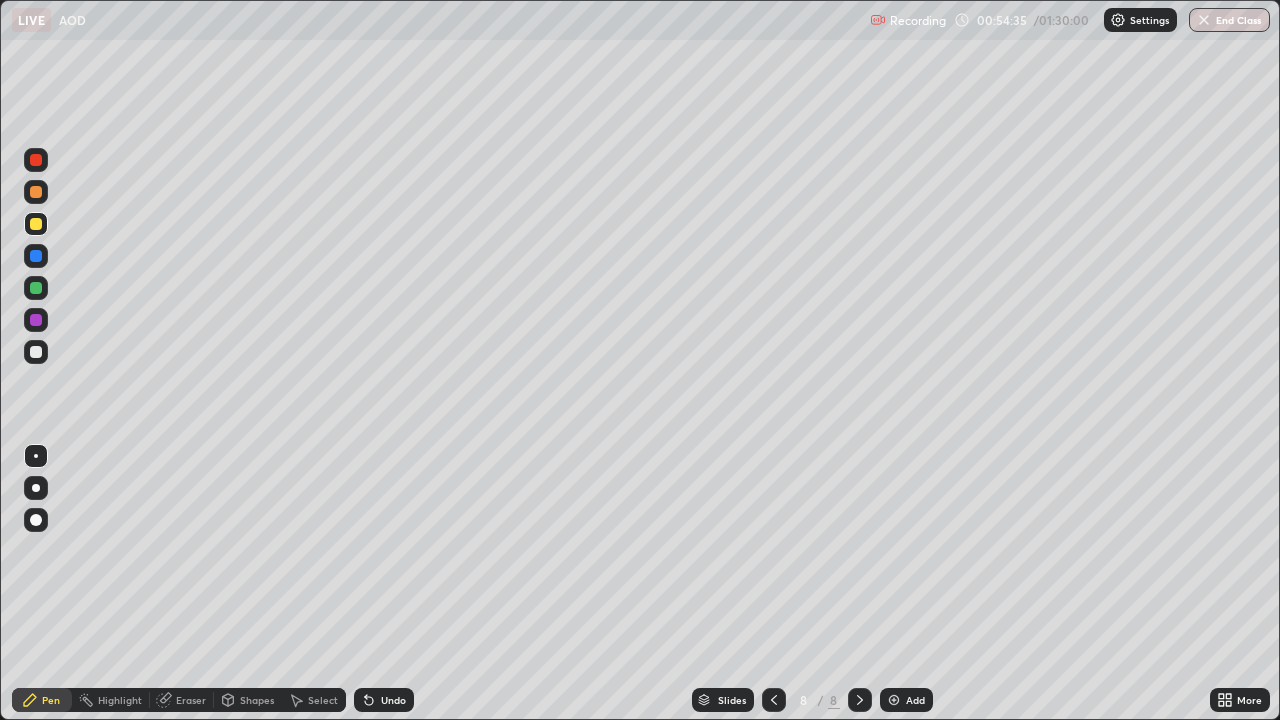 click on "Eraser" at bounding box center (182, 700) 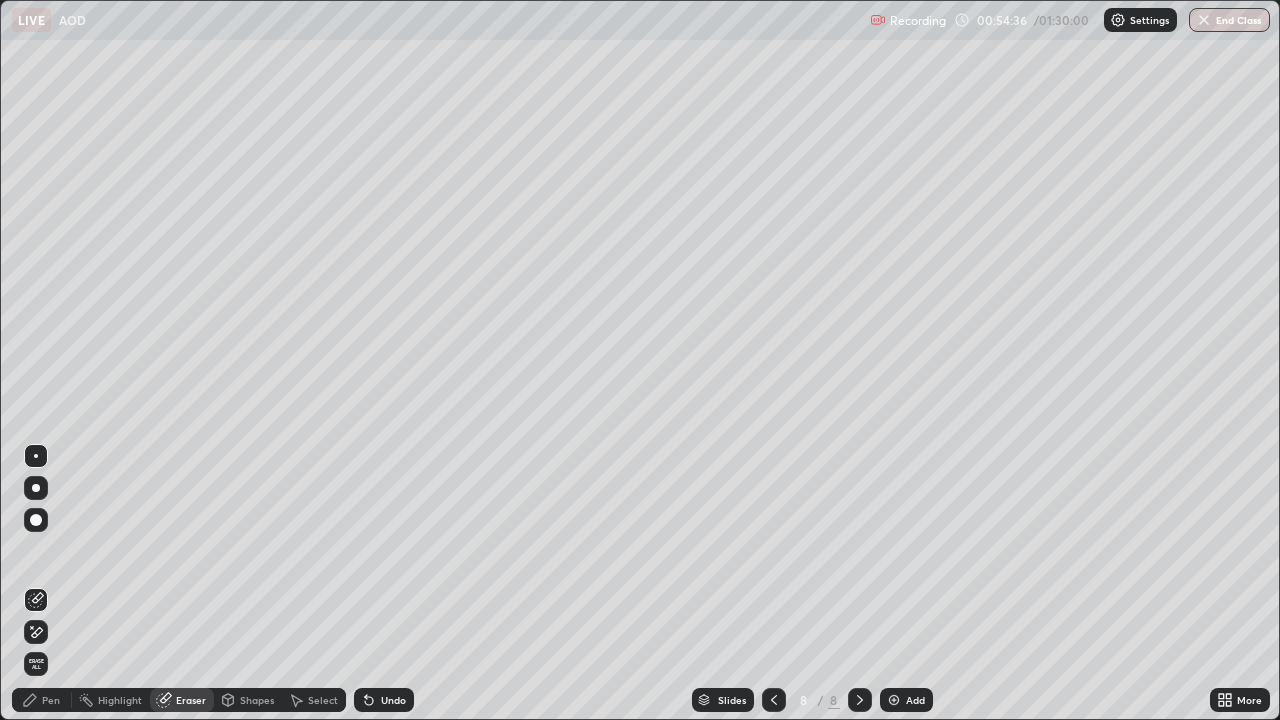 click on "Pen" at bounding box center (51, 700) 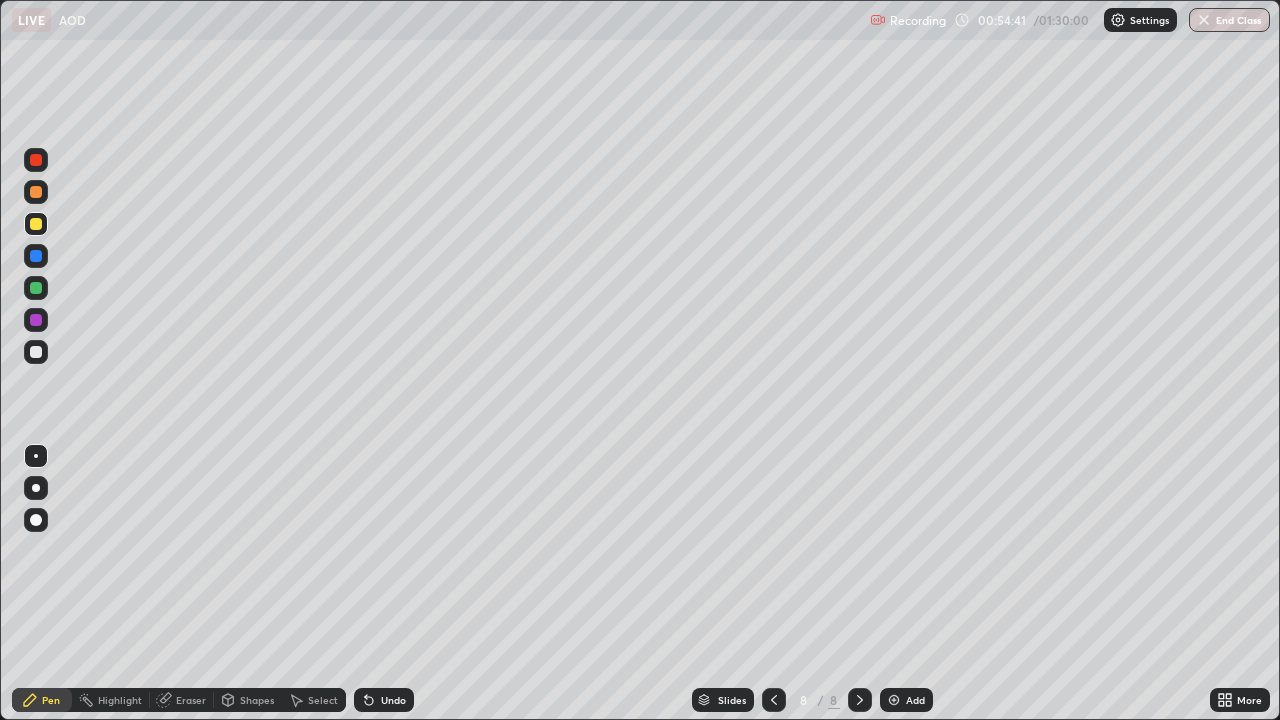 click at bounding box center [36, 224] 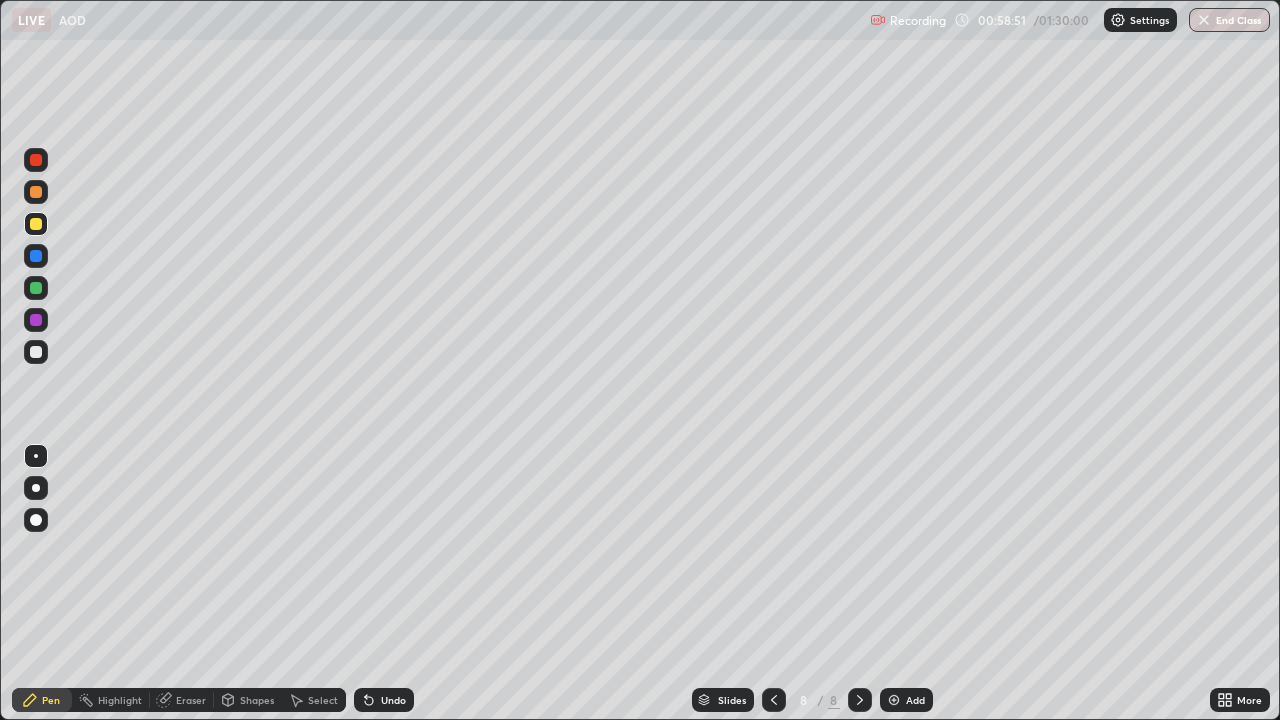 click at bounding box center (36, 352) 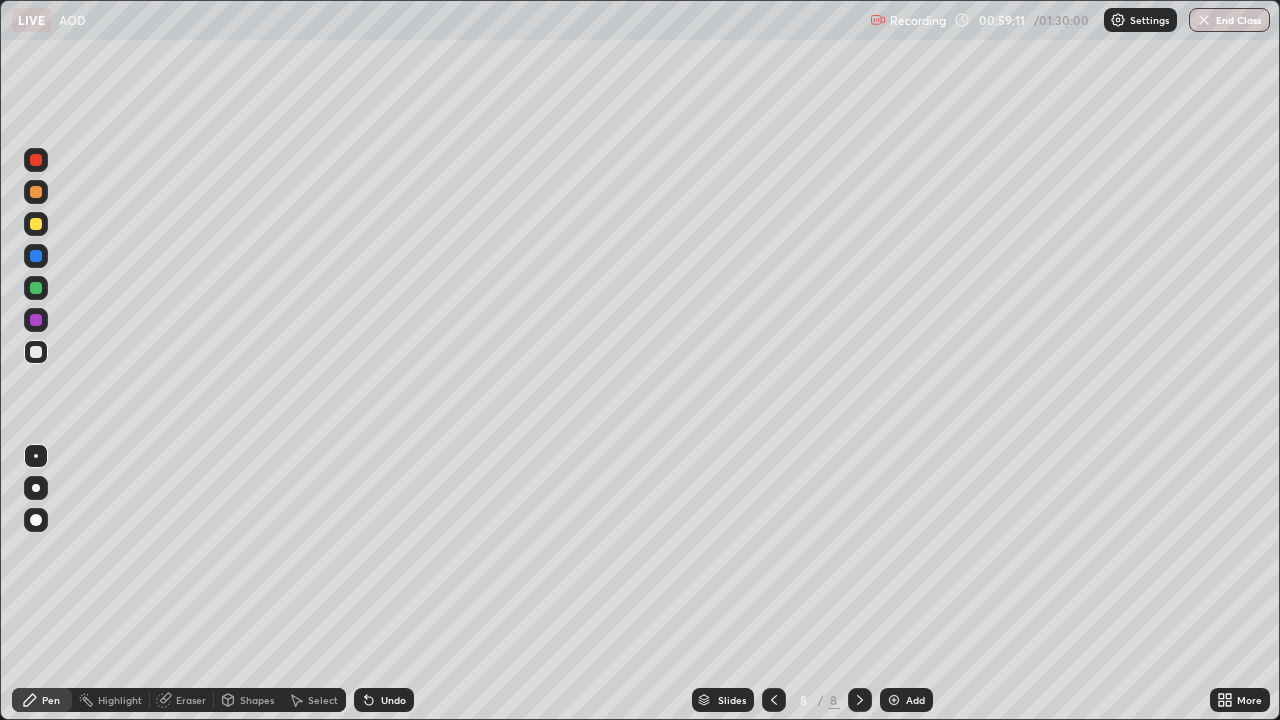 click at bounding box center [36, 192] 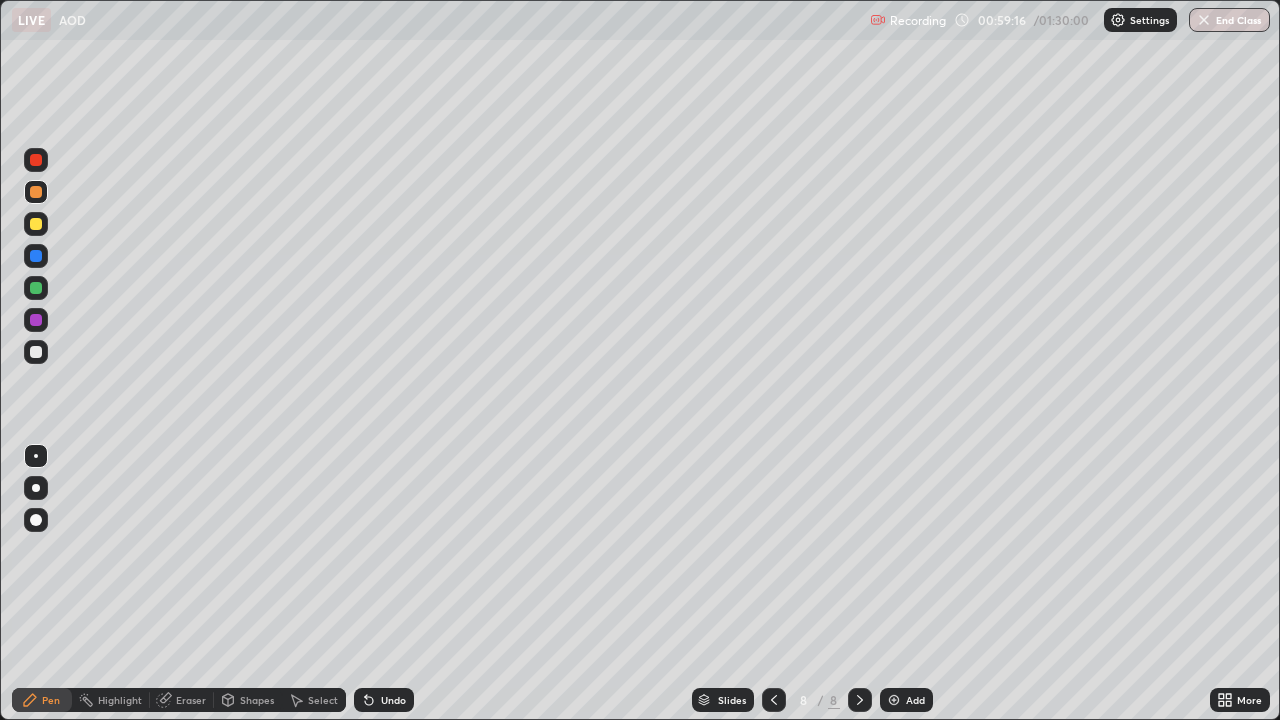 click on "Slides 8 / 8 Add" at bounding box center (812, 700) 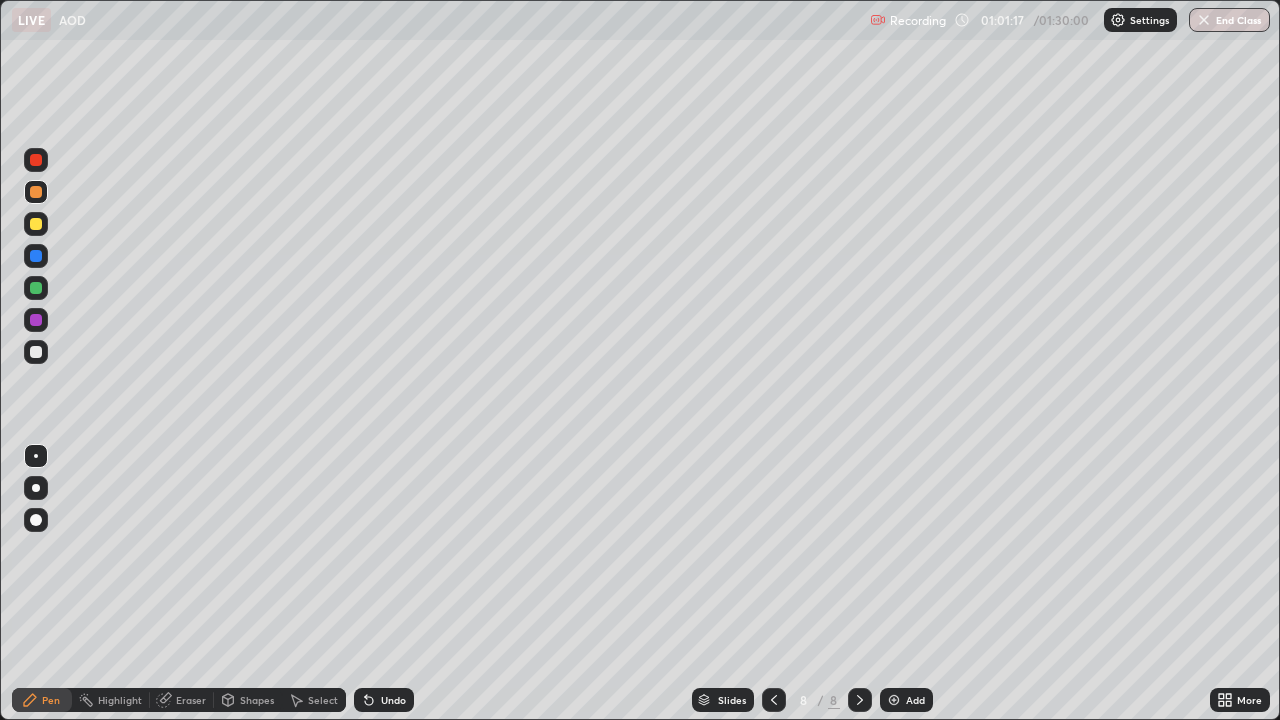 click at bounding box center [894, 700] 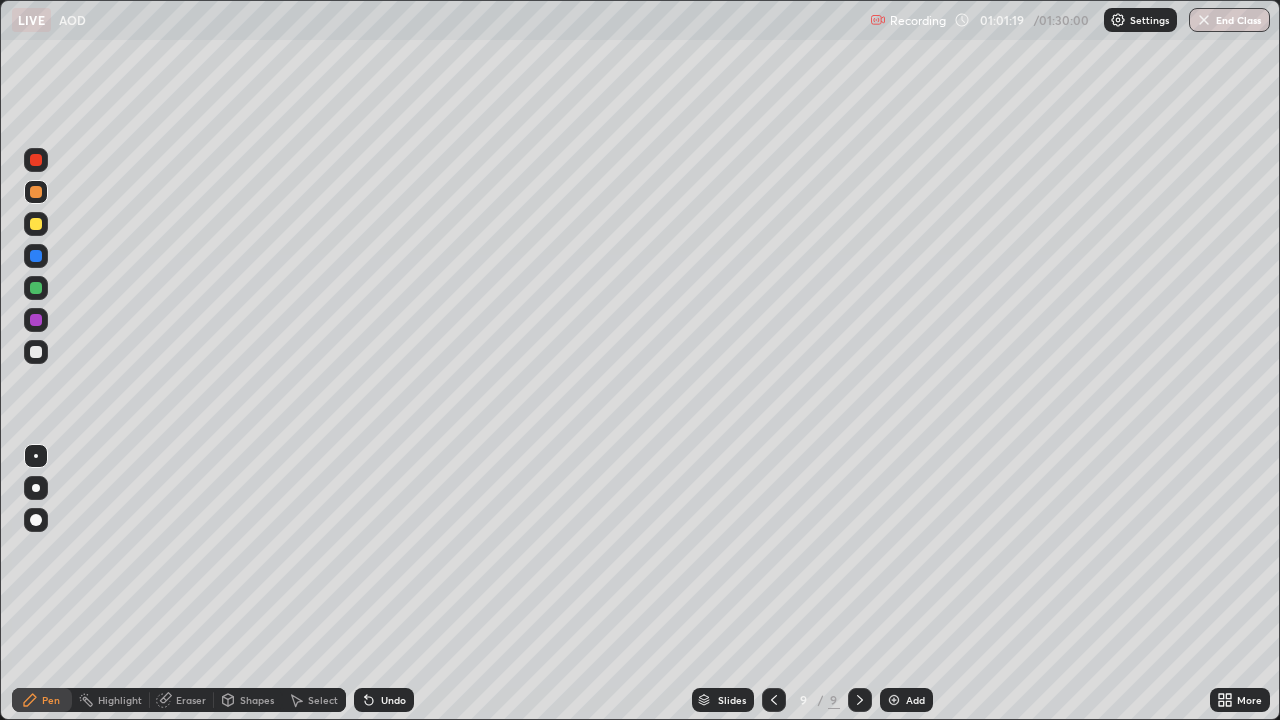 click at bounding box center (36, 224) 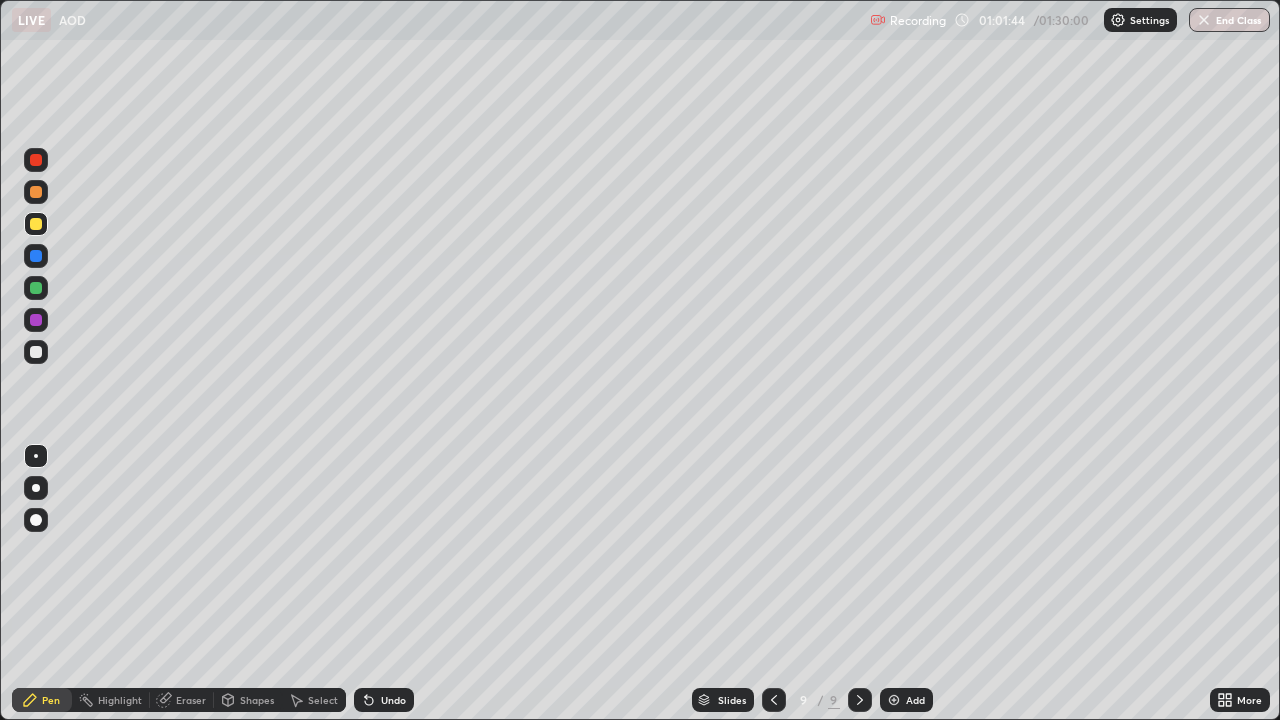 click 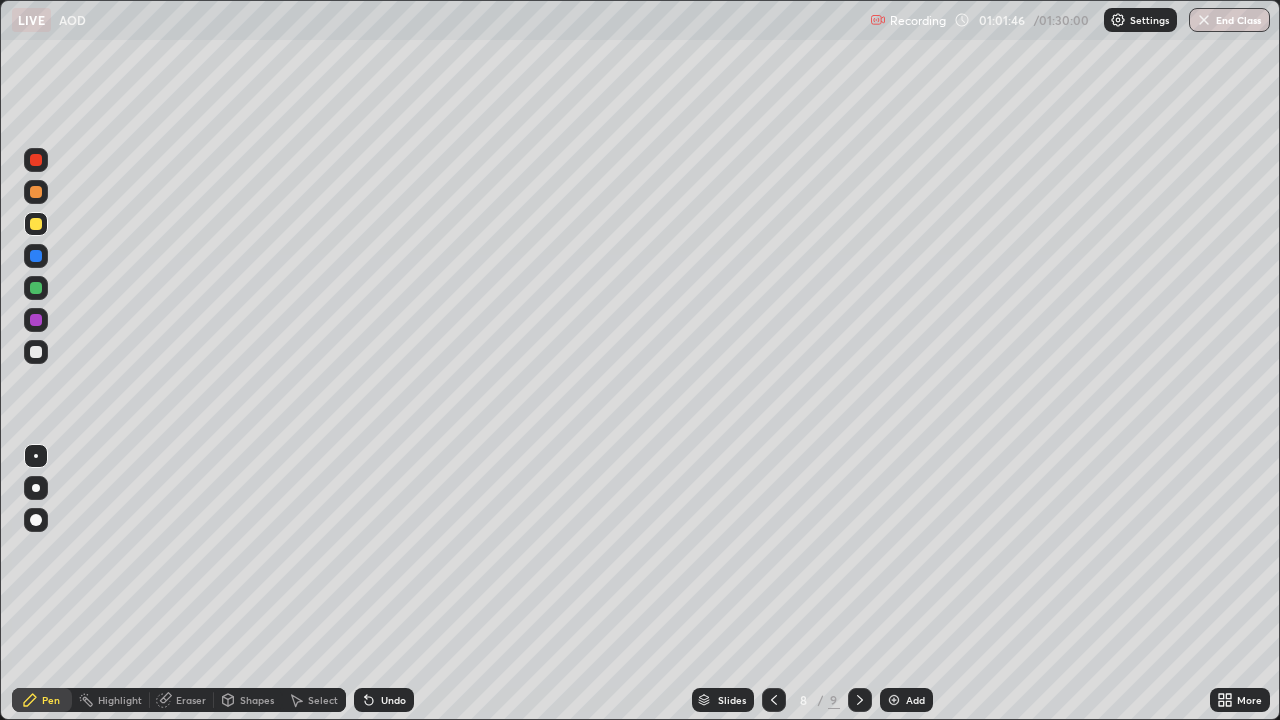 click 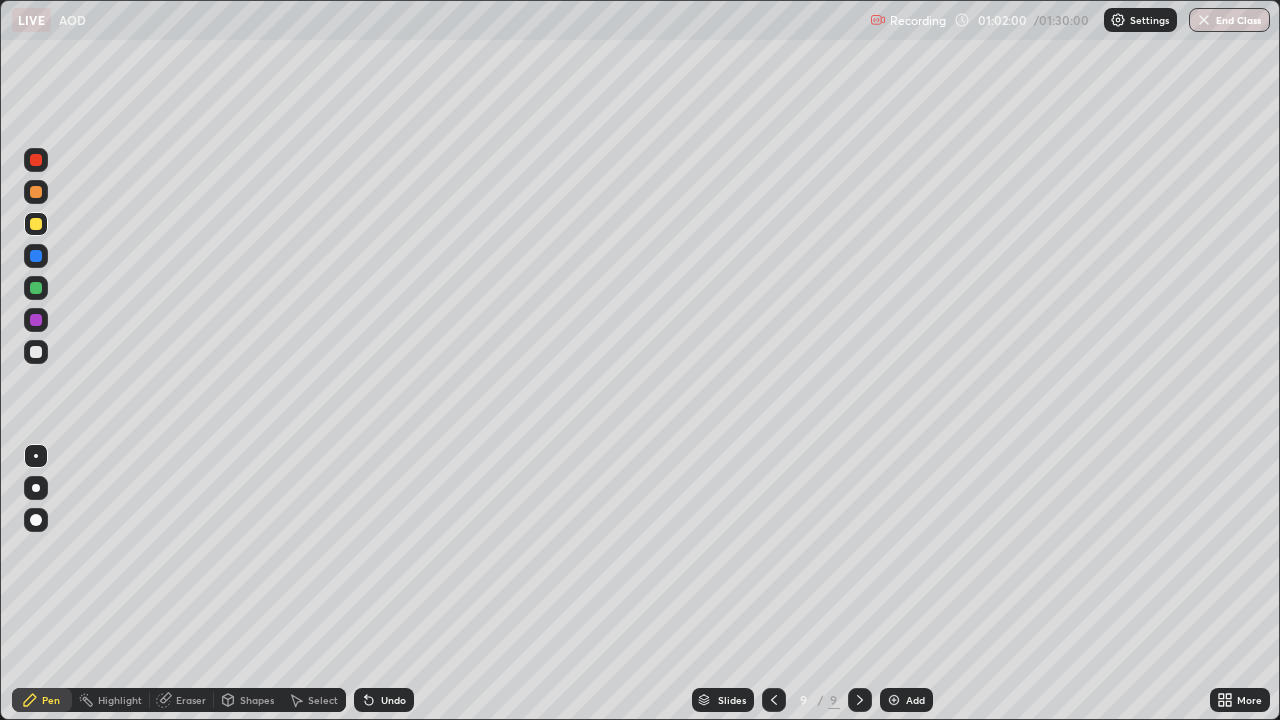click 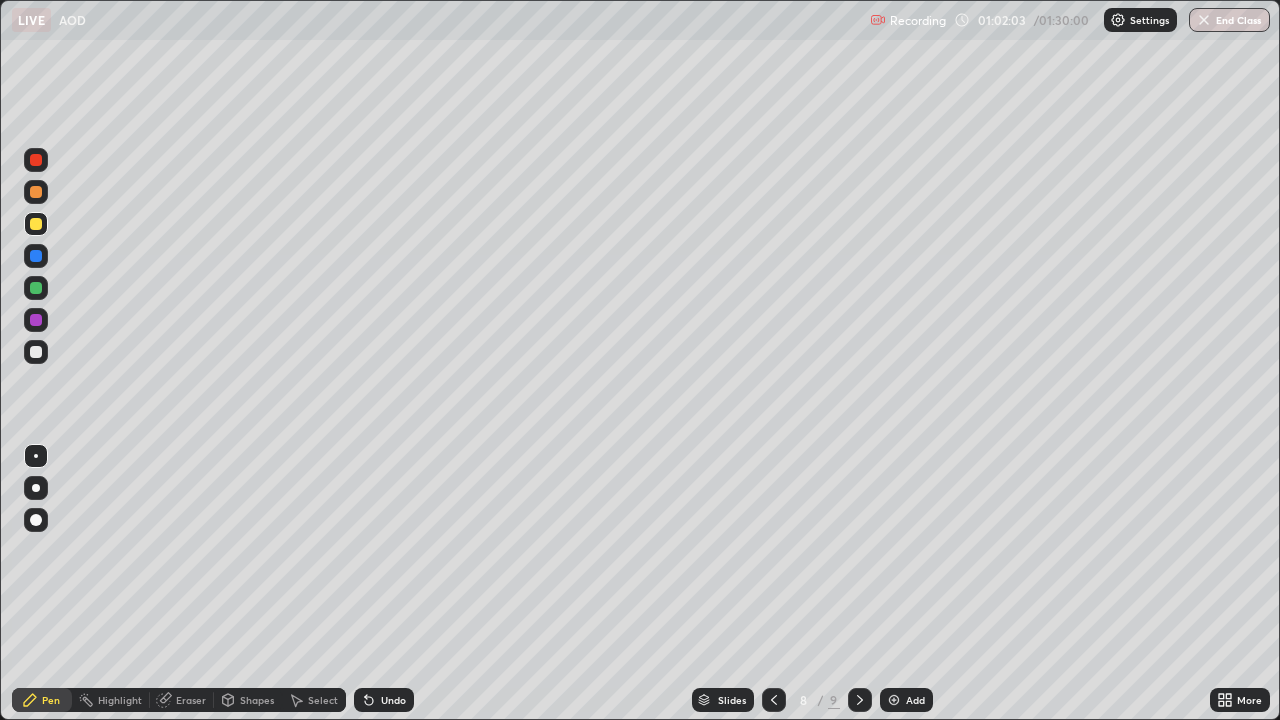 click 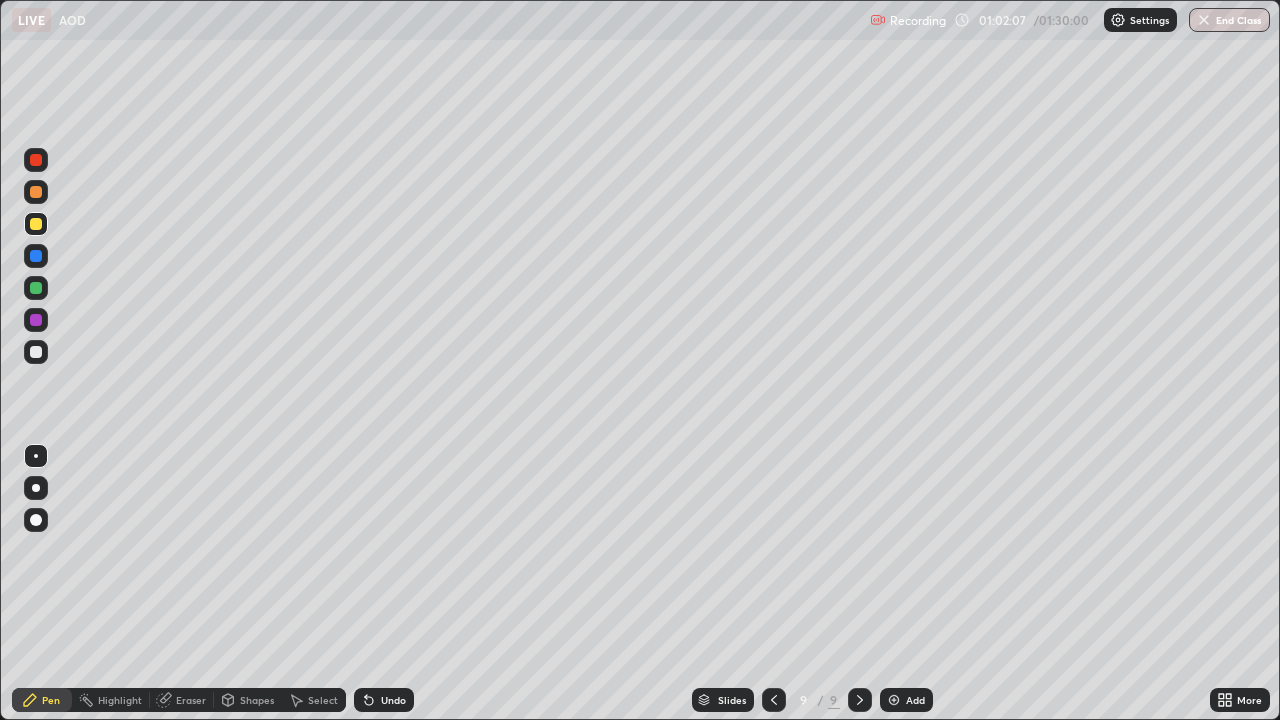 click 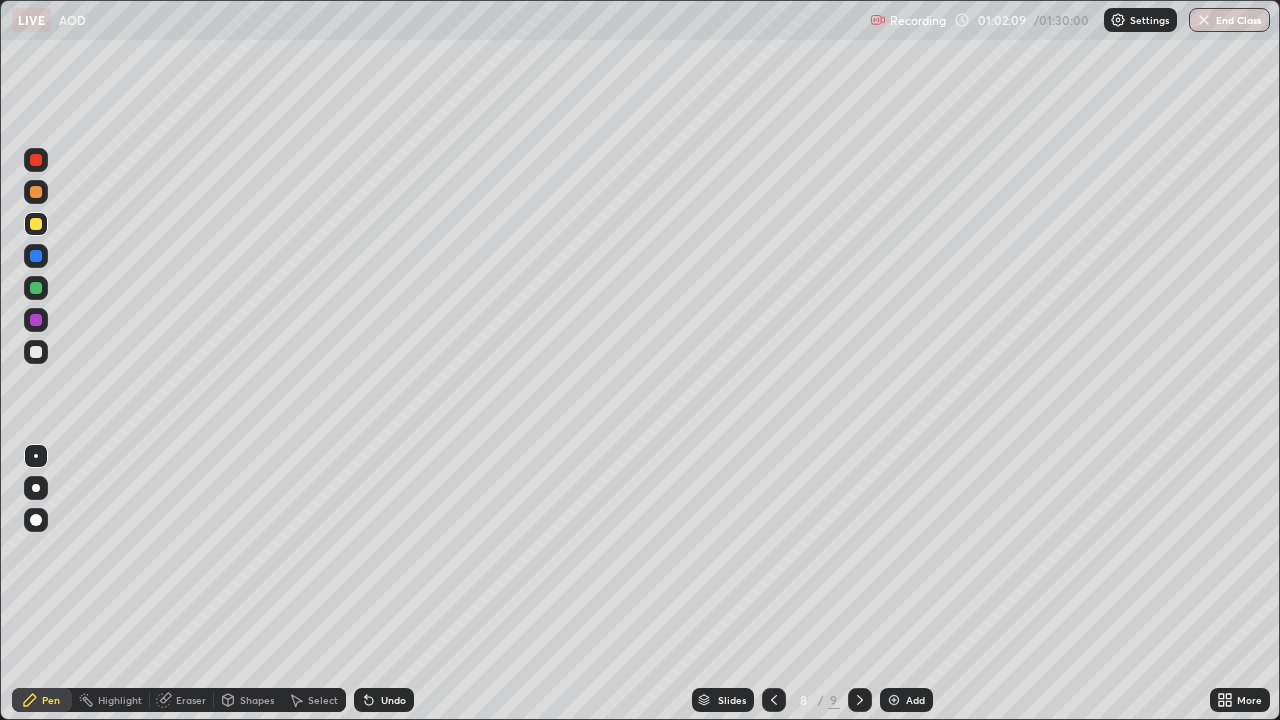 click 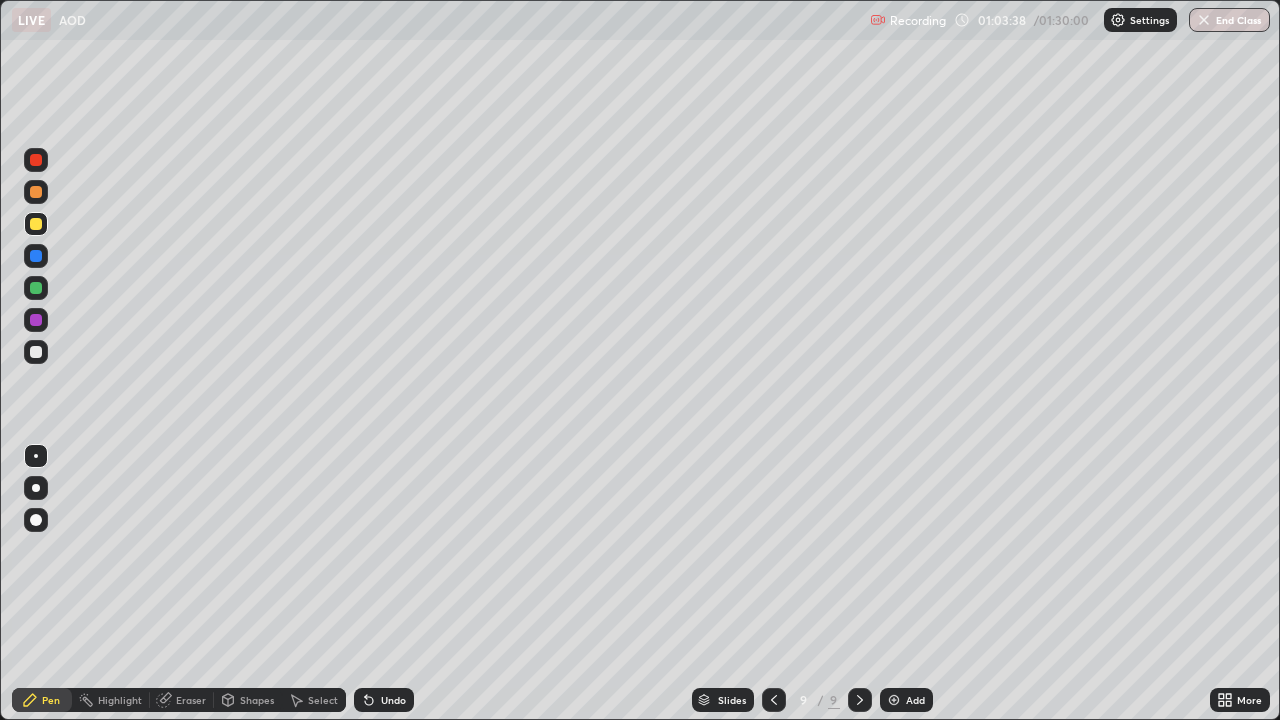 click 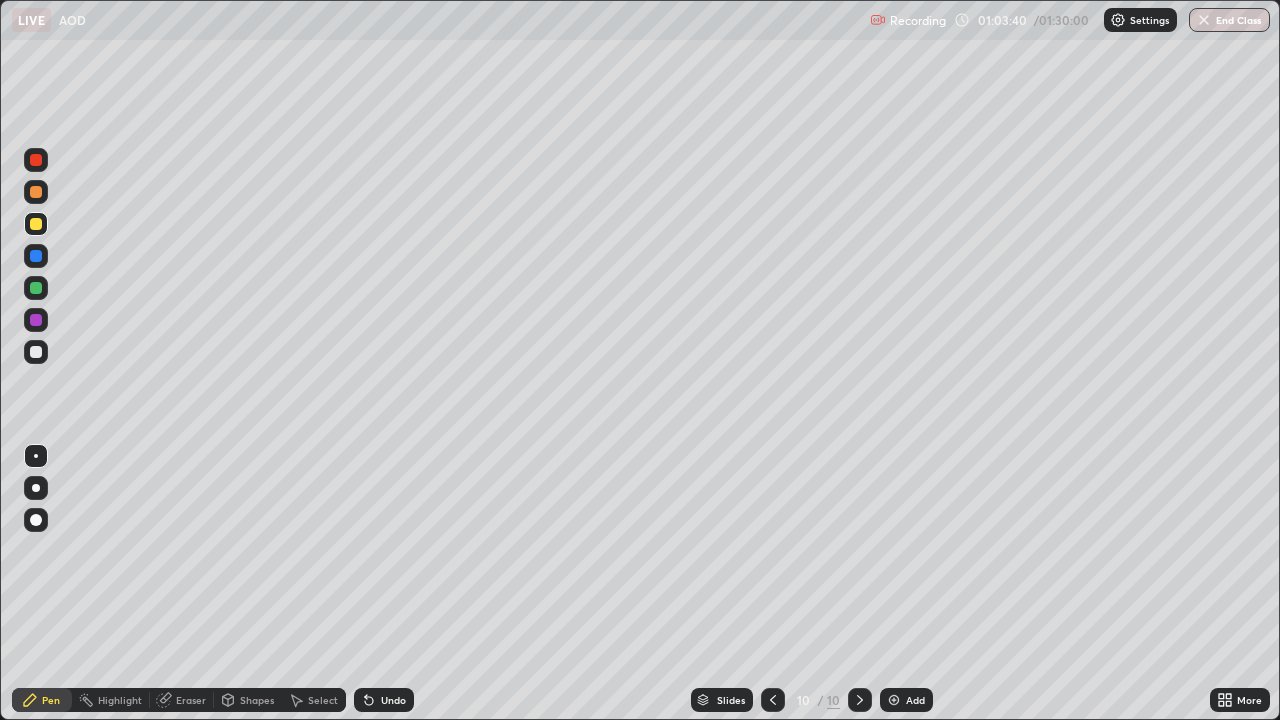 click at bounding box center (36, 192) 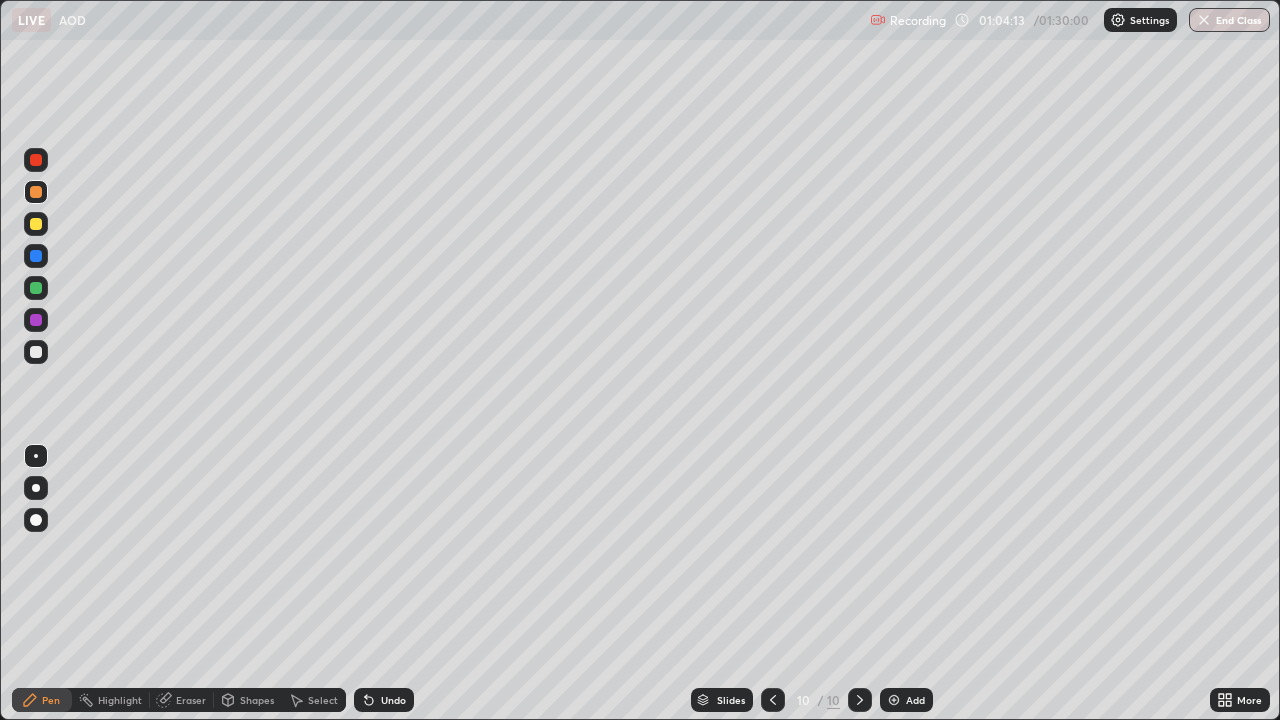 click at bounding box center (36, 224) 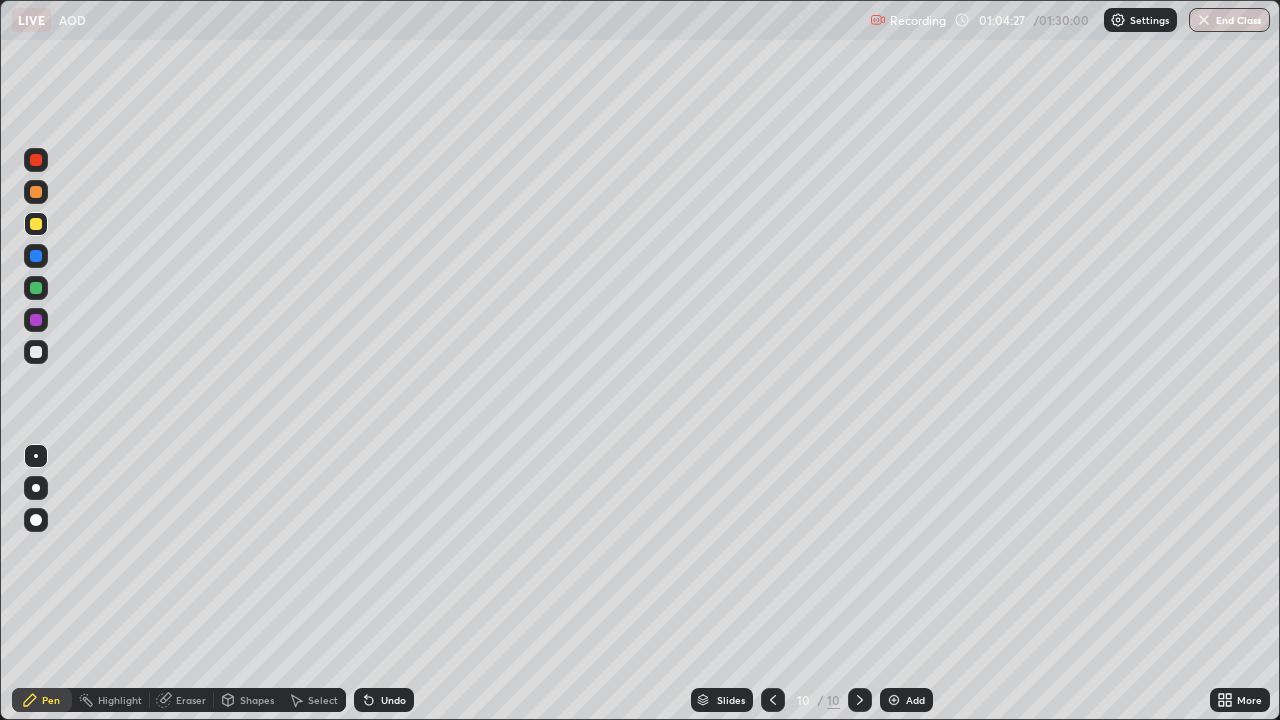 click on "Eraser" at bounding box center (191, 700) 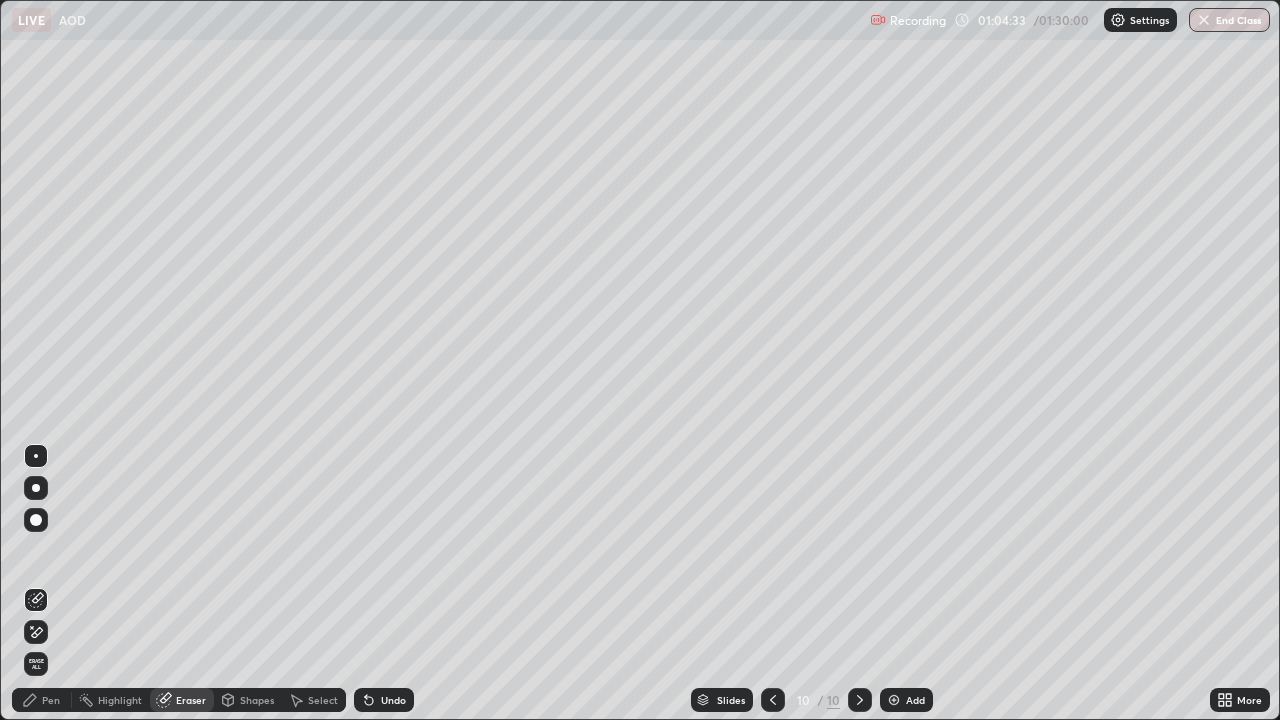 click on "Pen" at bounding box center [51, 700] 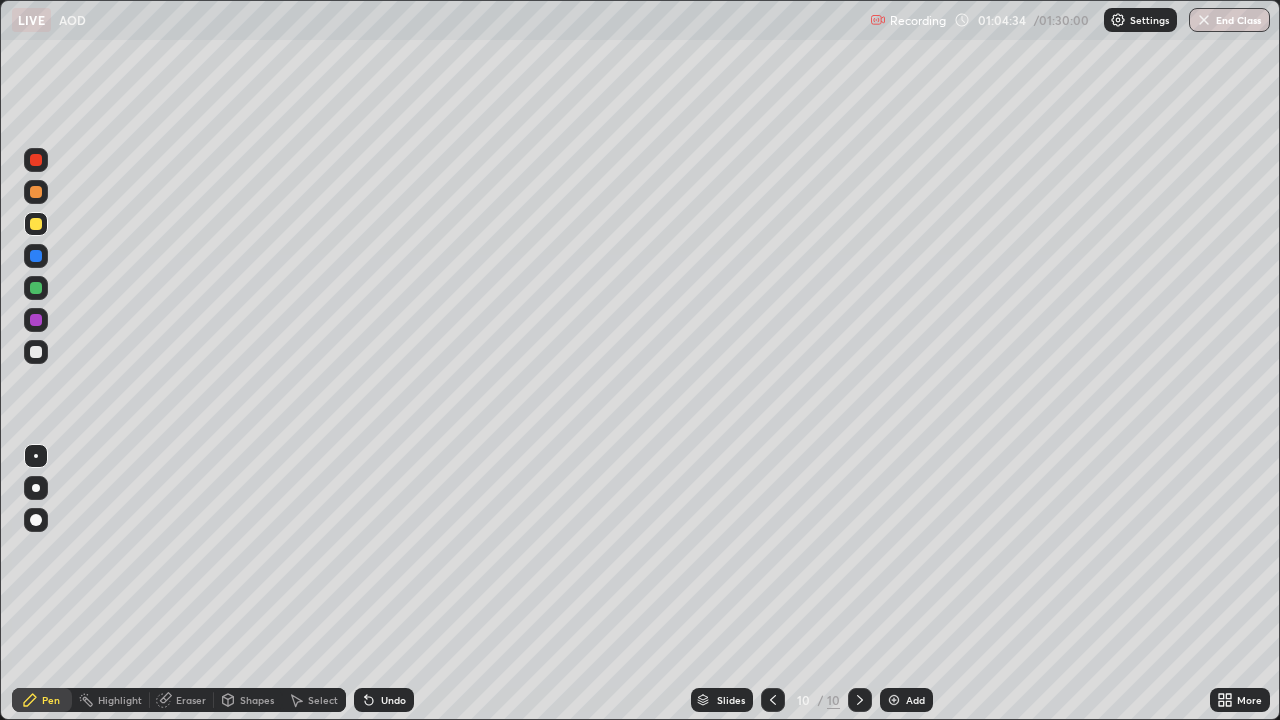 click at bounding box center [36, 192] 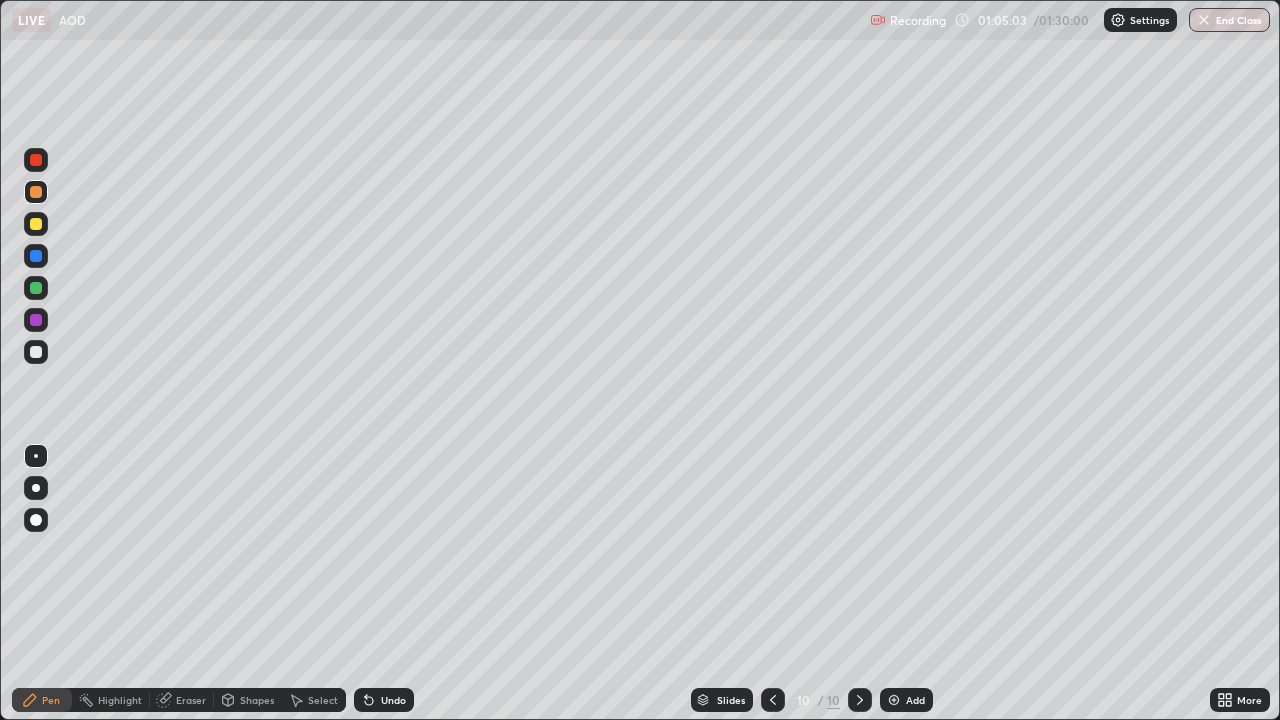 click on "Eraser" at bounding box center (191, 700) 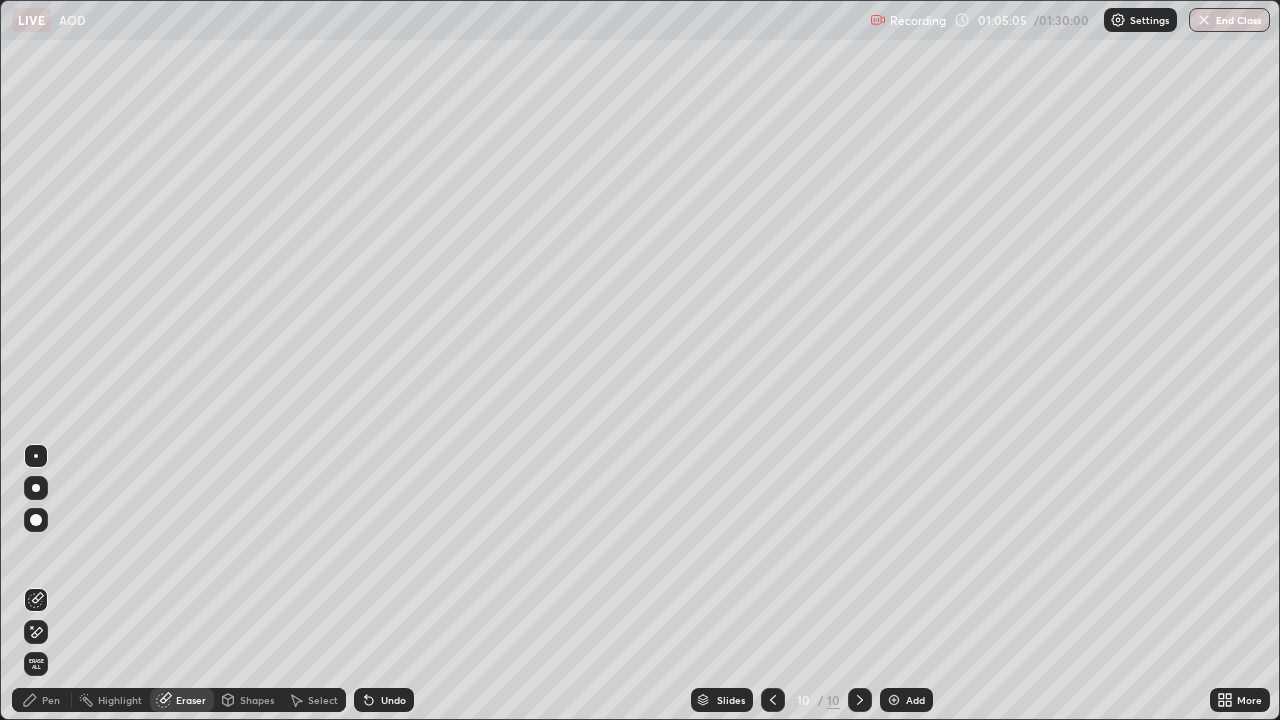 click on "Pen" at bounding box center (51, 700) 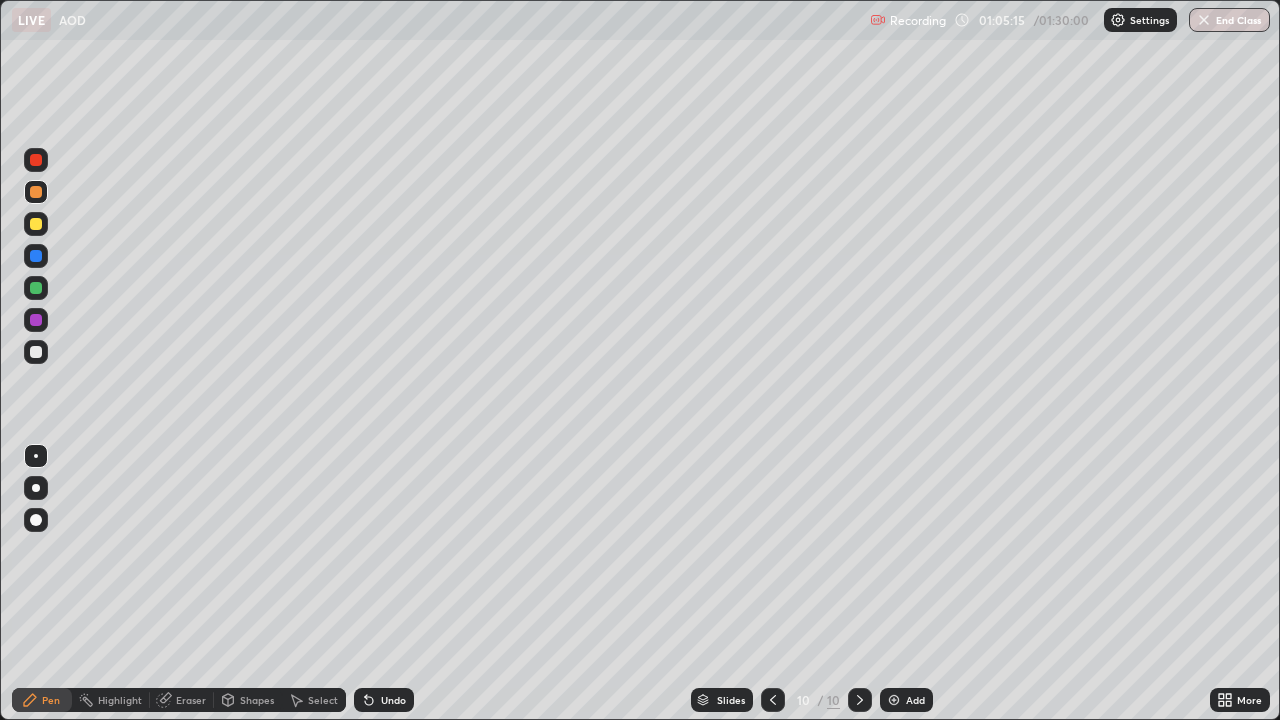 click at bounding box center [36, 256] 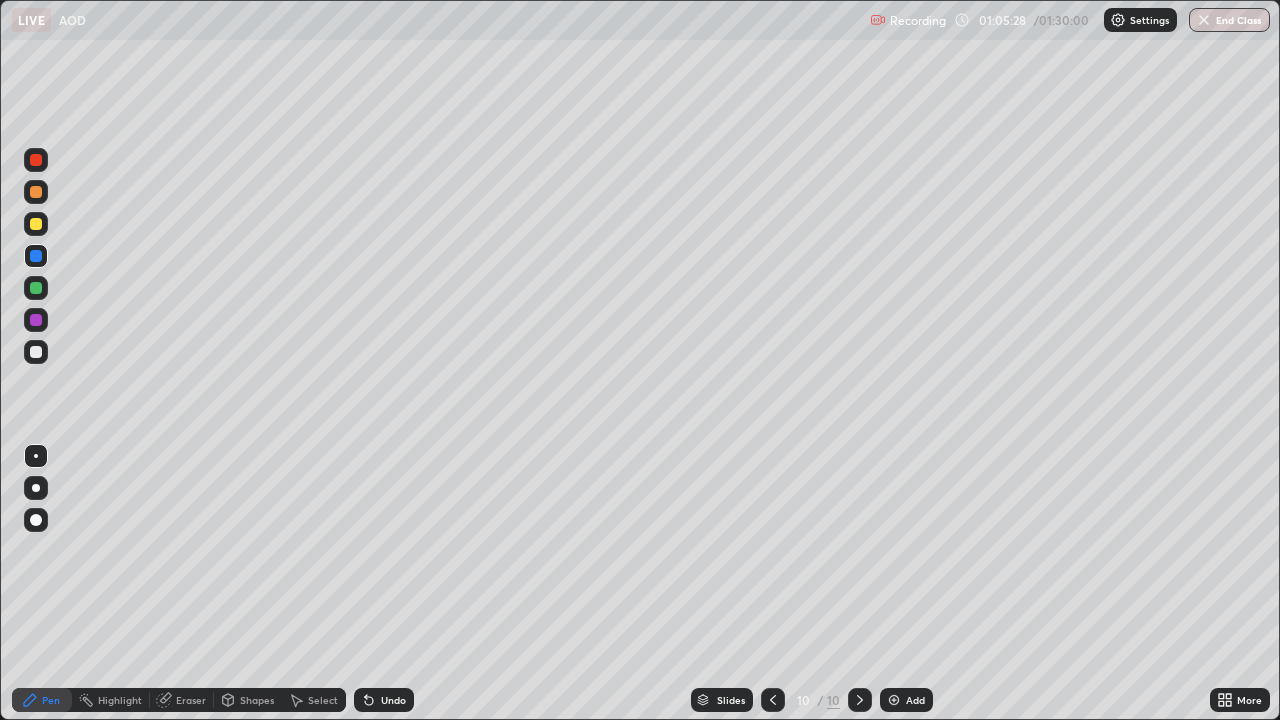 click on "Eraser" at bounding box center (191, 700) 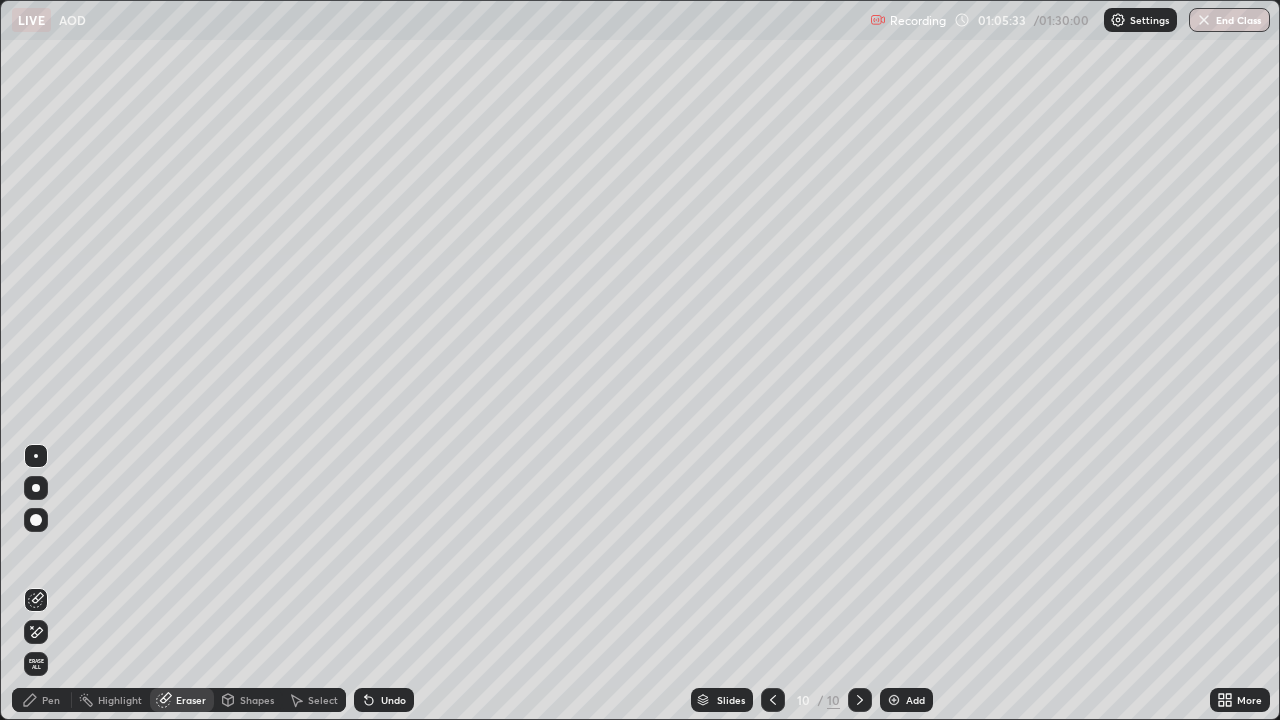 click on "Pen" at bounding box center [51, 700] 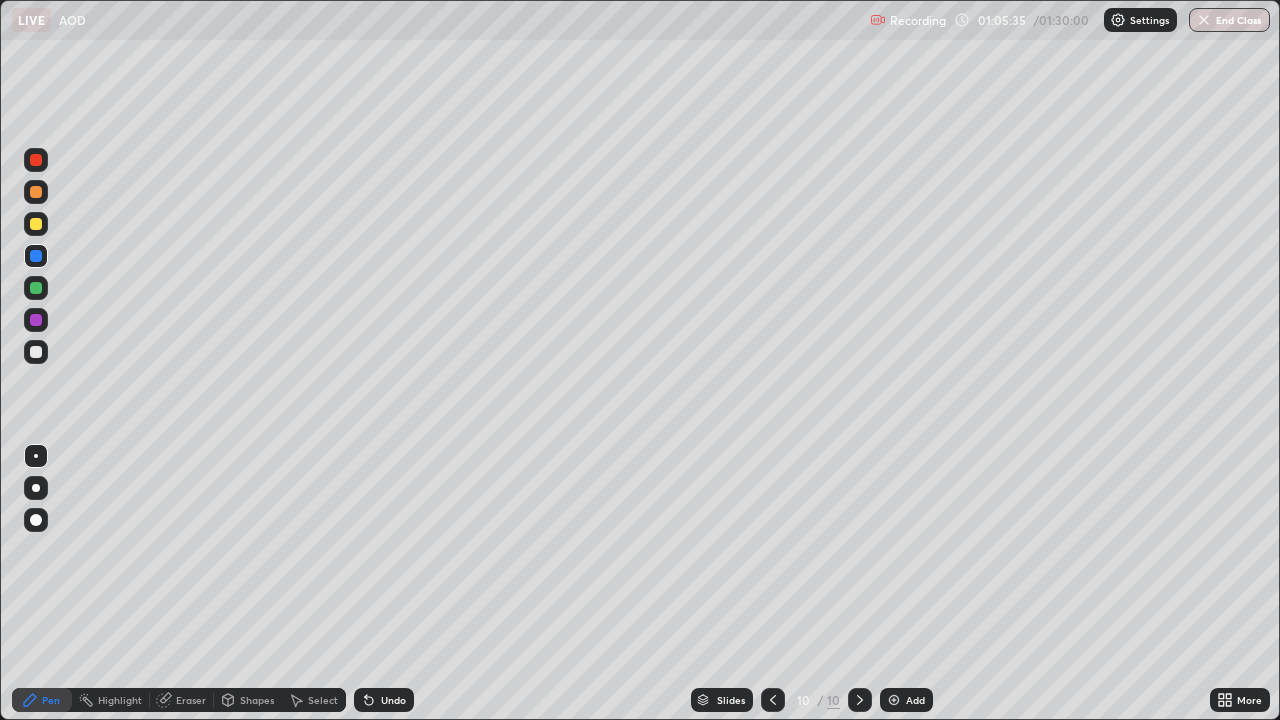 click at bounding box center (36, 224) 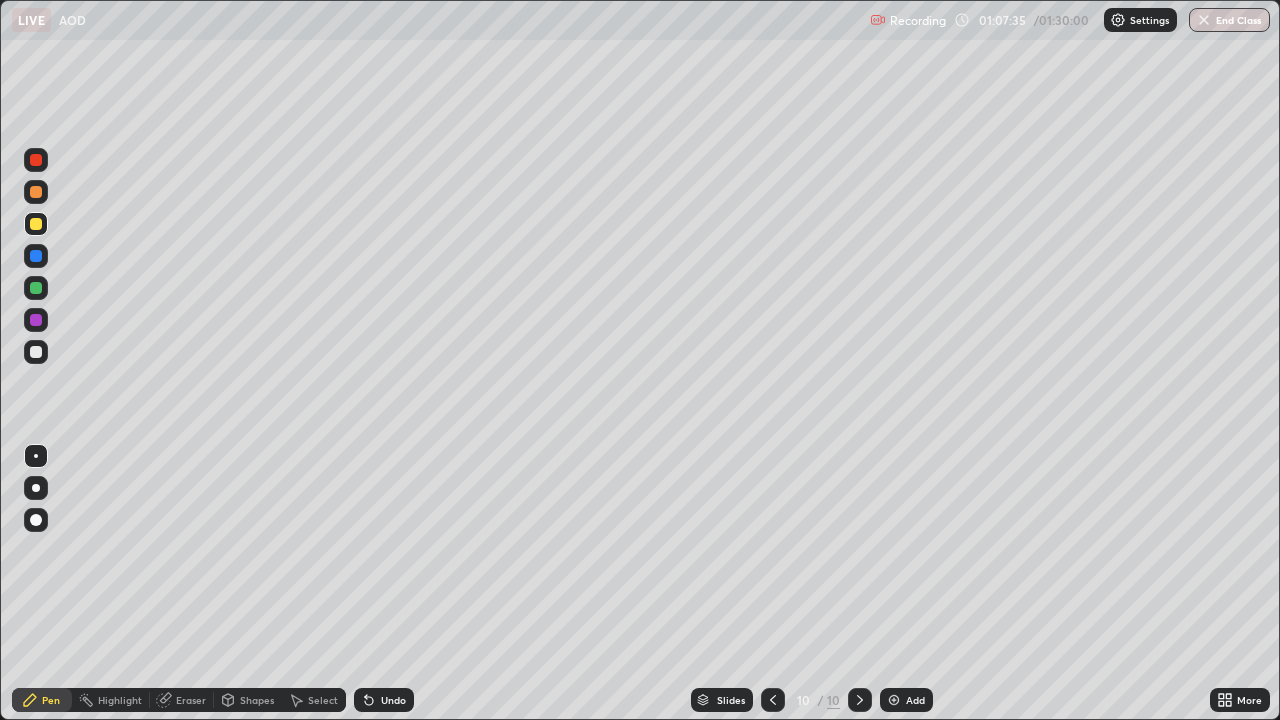 click at bounding box center (36, 320) 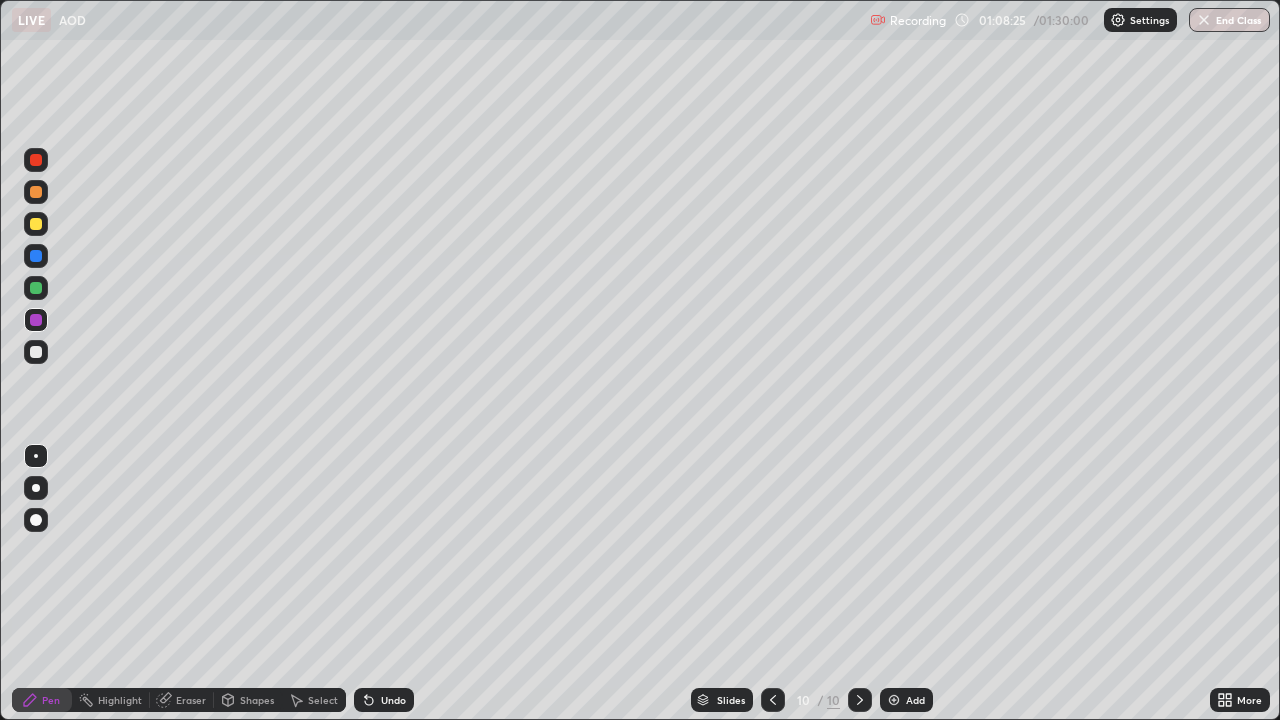 click at bounding box center [36, 320] 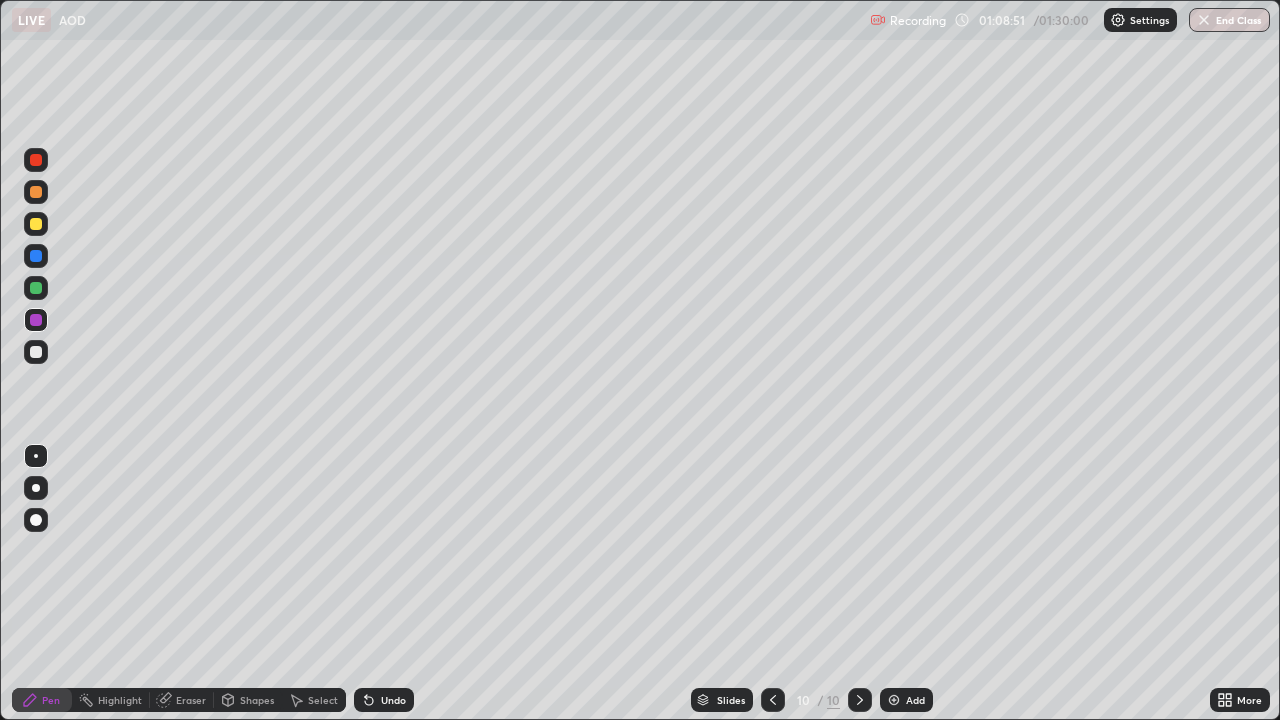 click at bounding box center [36, 224] 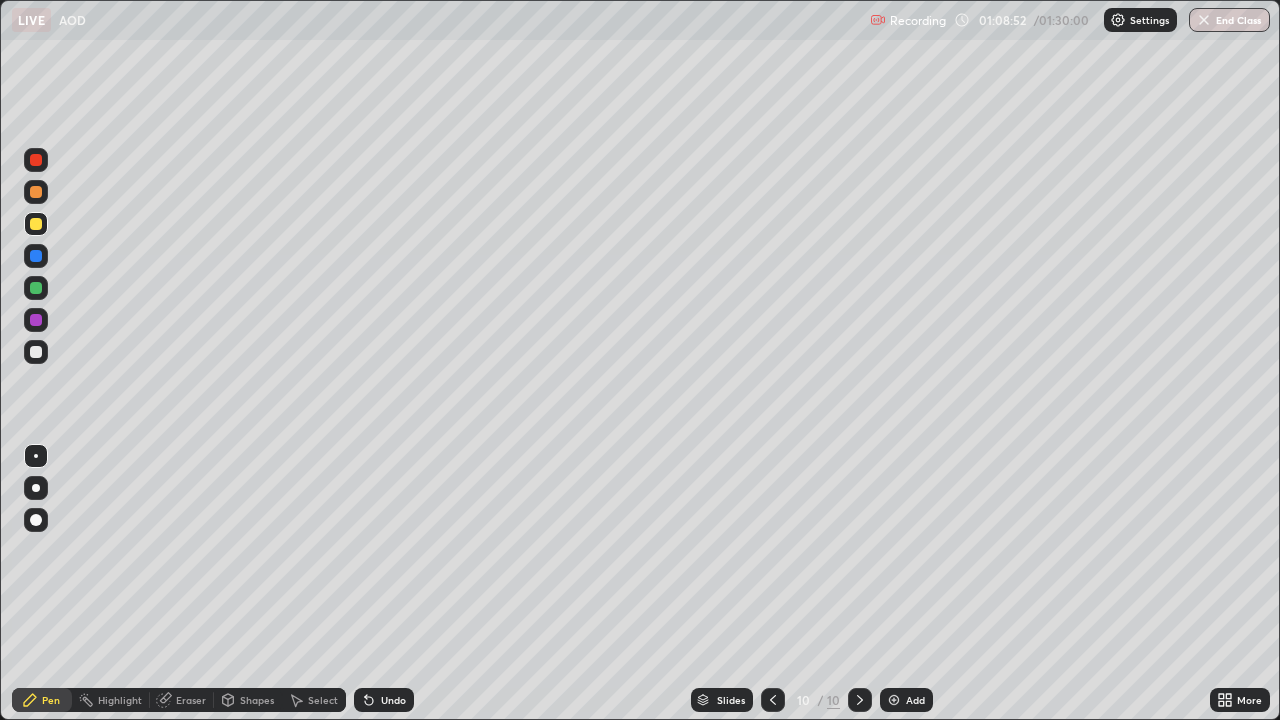 click at bounding box center [36, 288] 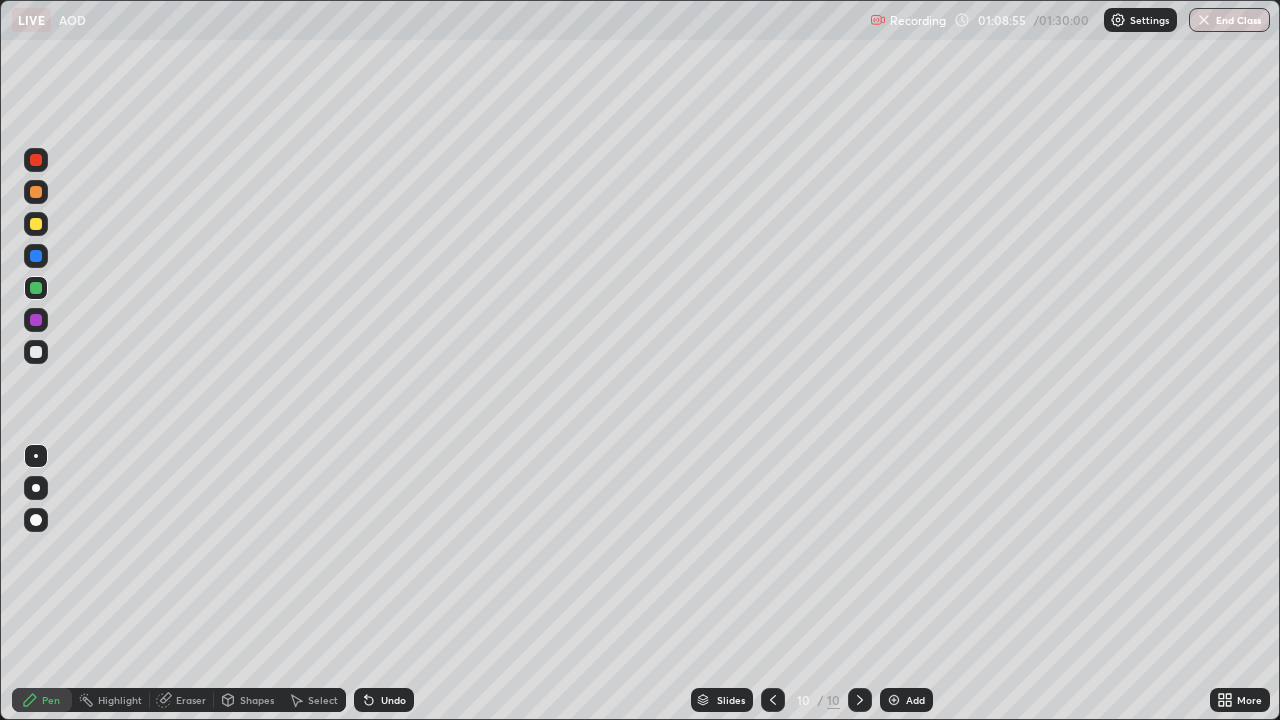 click at bounding box center [36, 352] 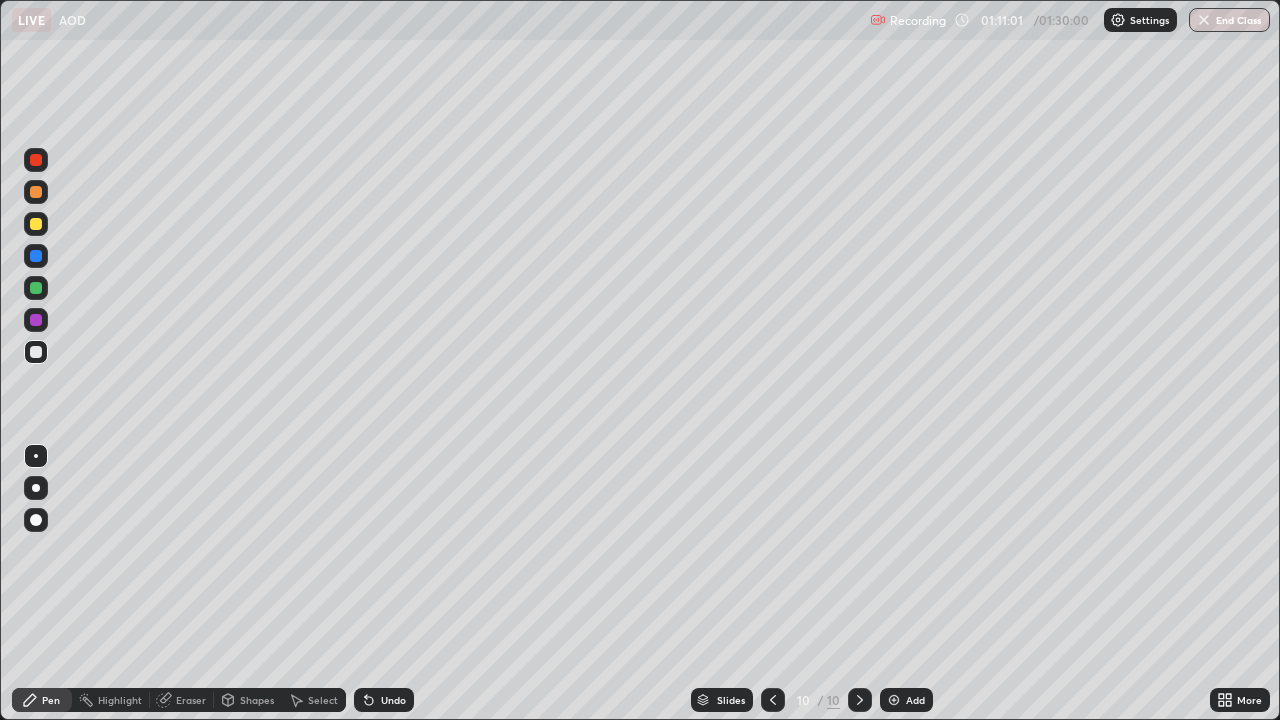 click on "Eraser" at bounding box center [191, 700] 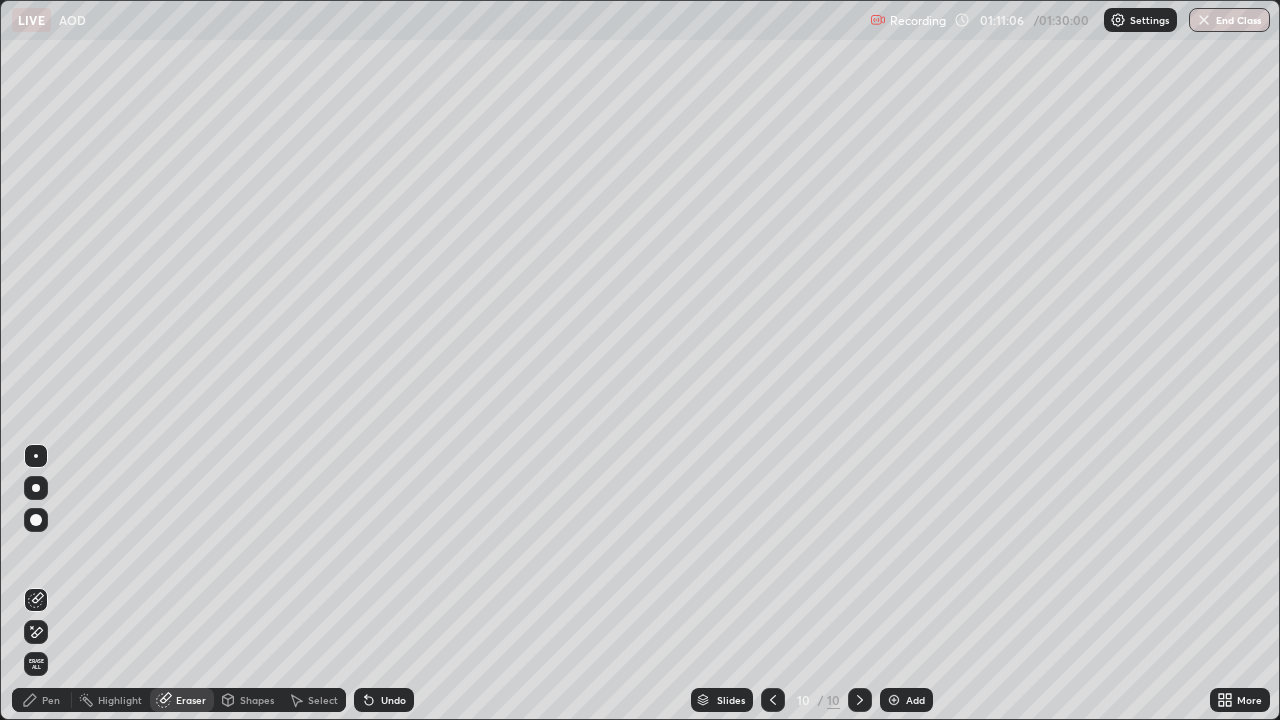 click on "Pen" at bounding box center (51, 700) 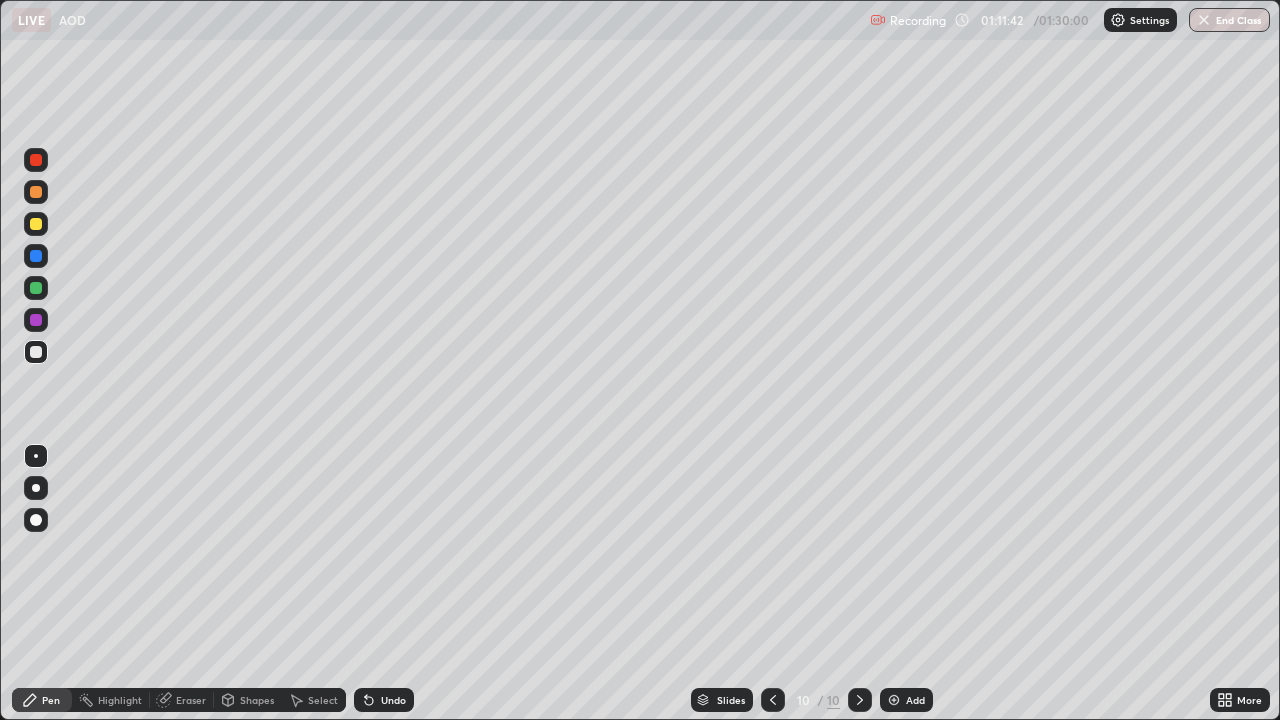 click on "Eraser" at bounding box center [191, 700] 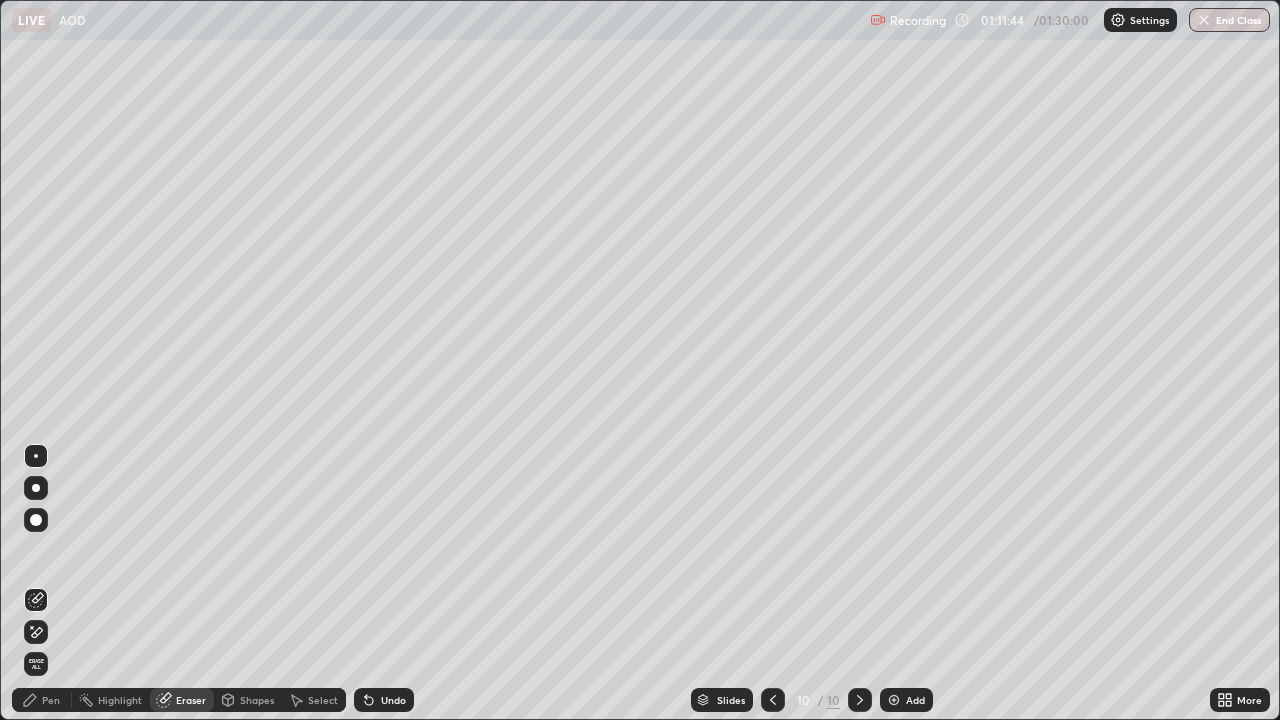 click on "Pen" at bounding box center (42, 700) 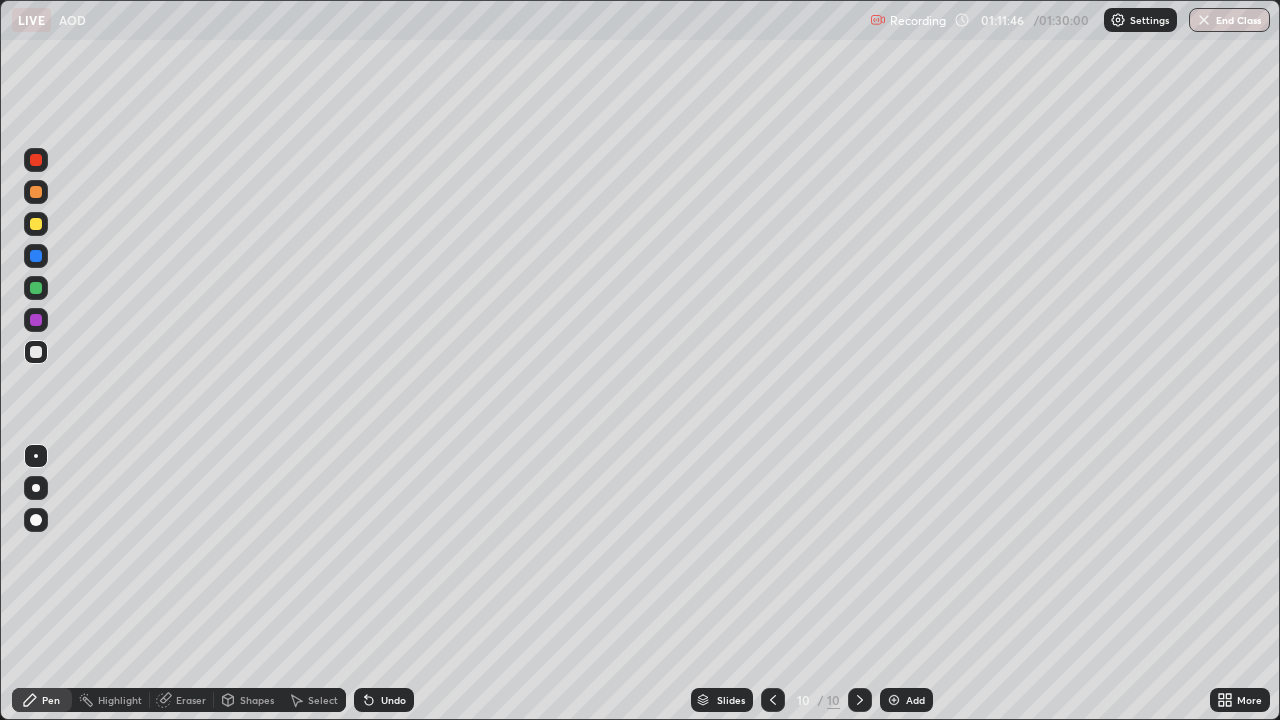 click at bounding box center [36, 224] 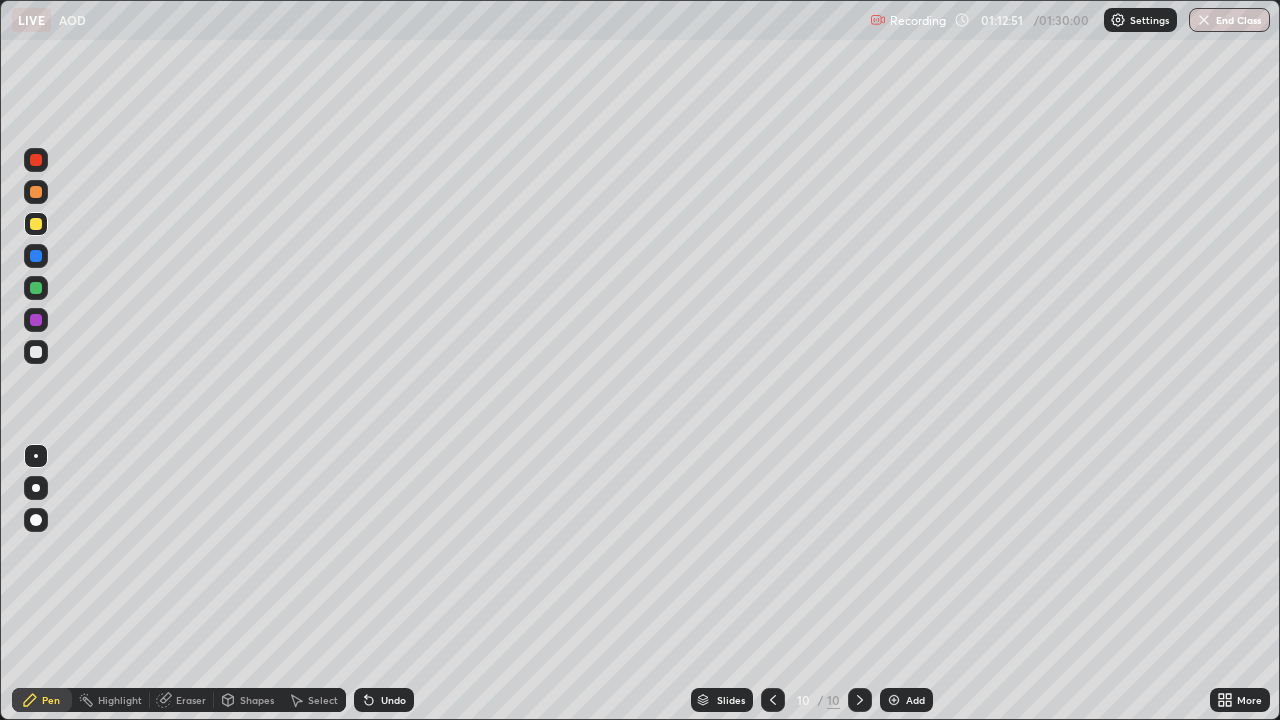 click at bounding box center [36, 352] 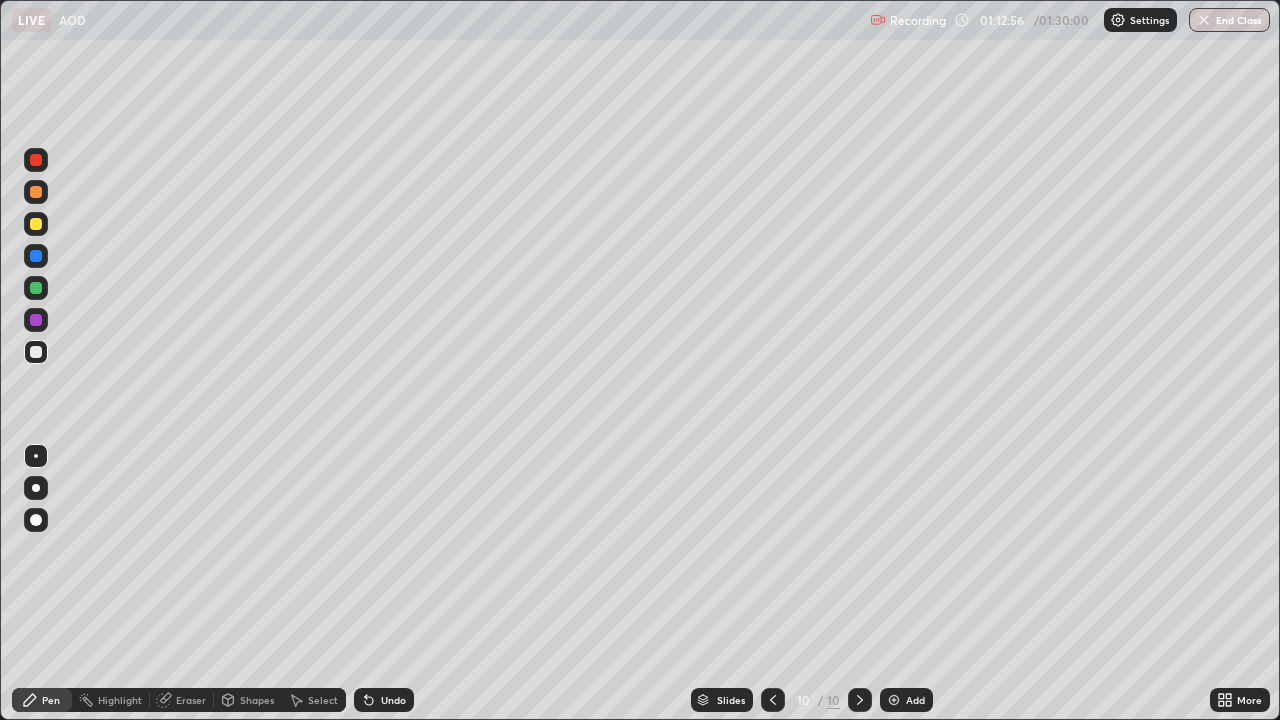 click 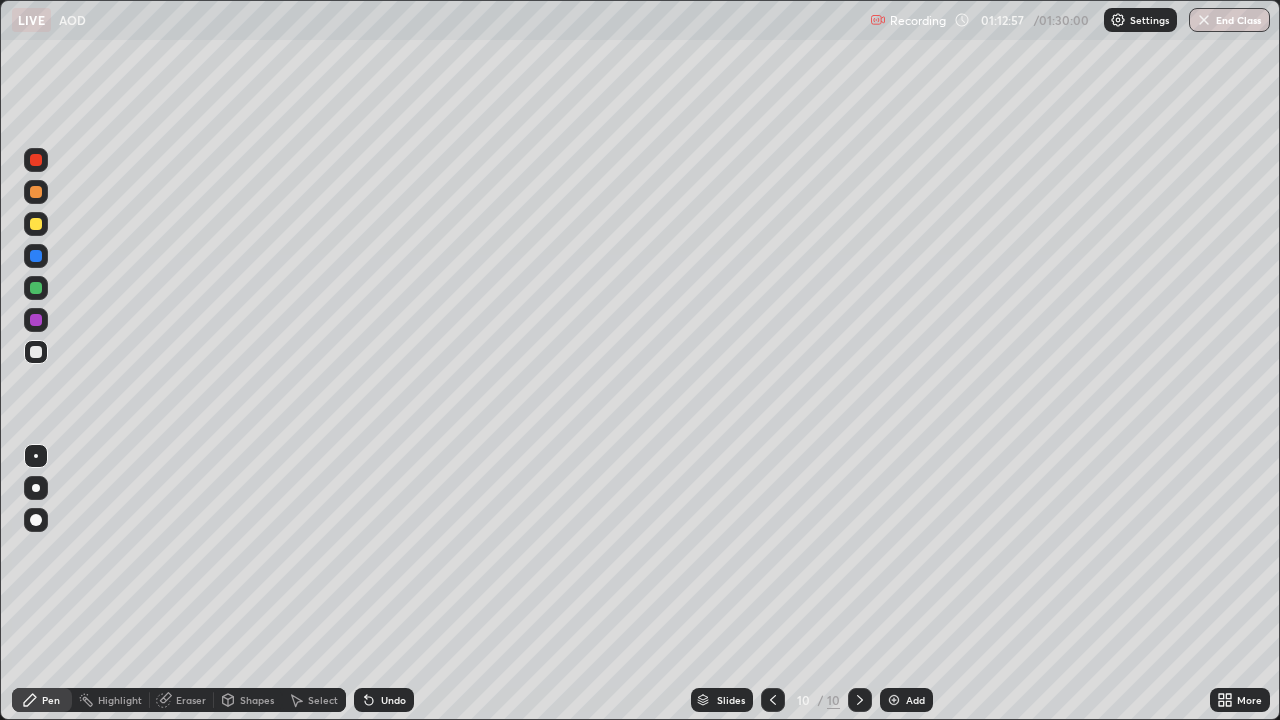 click at bounding box center (894, 700) 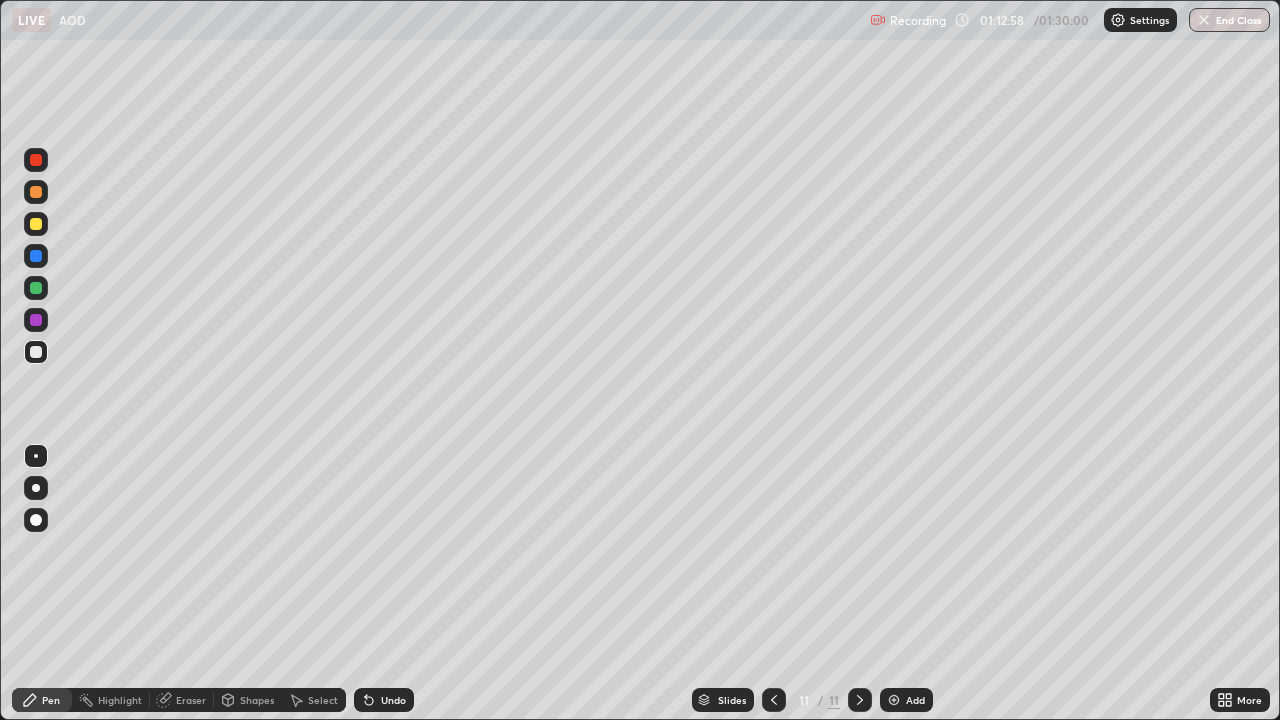 click at bounding box center (36, 192) 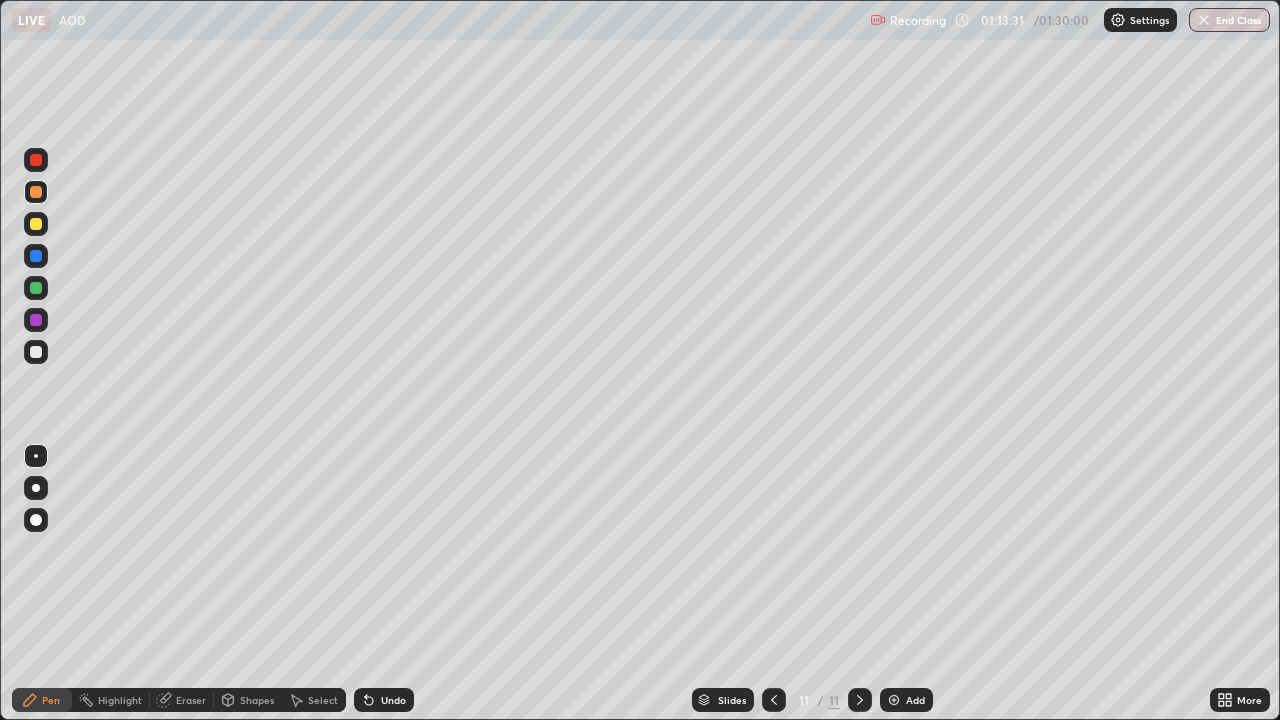 click 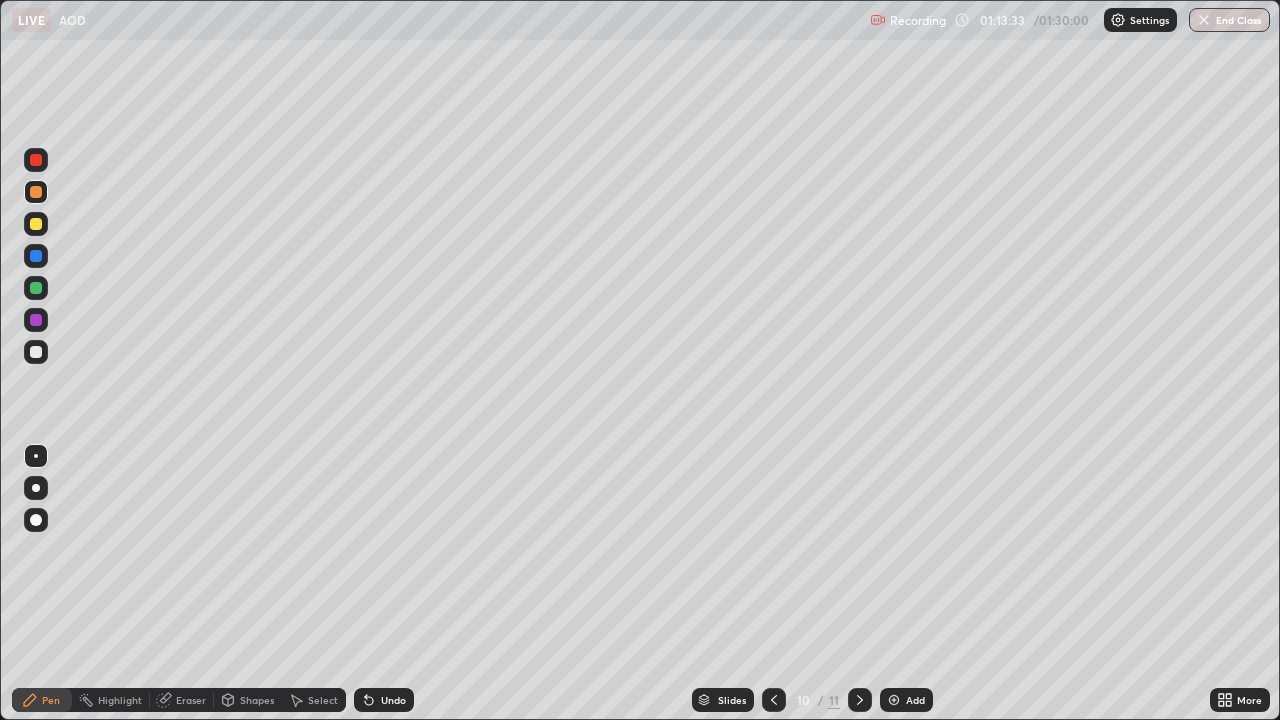click 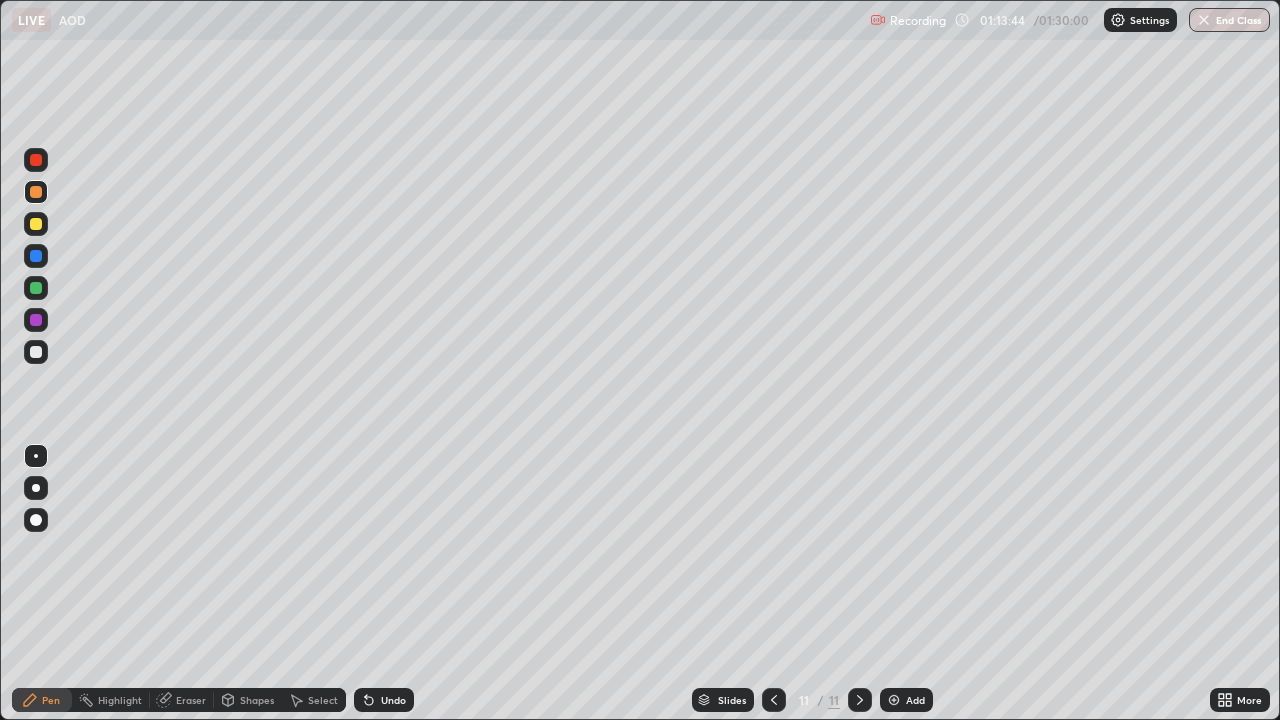 click 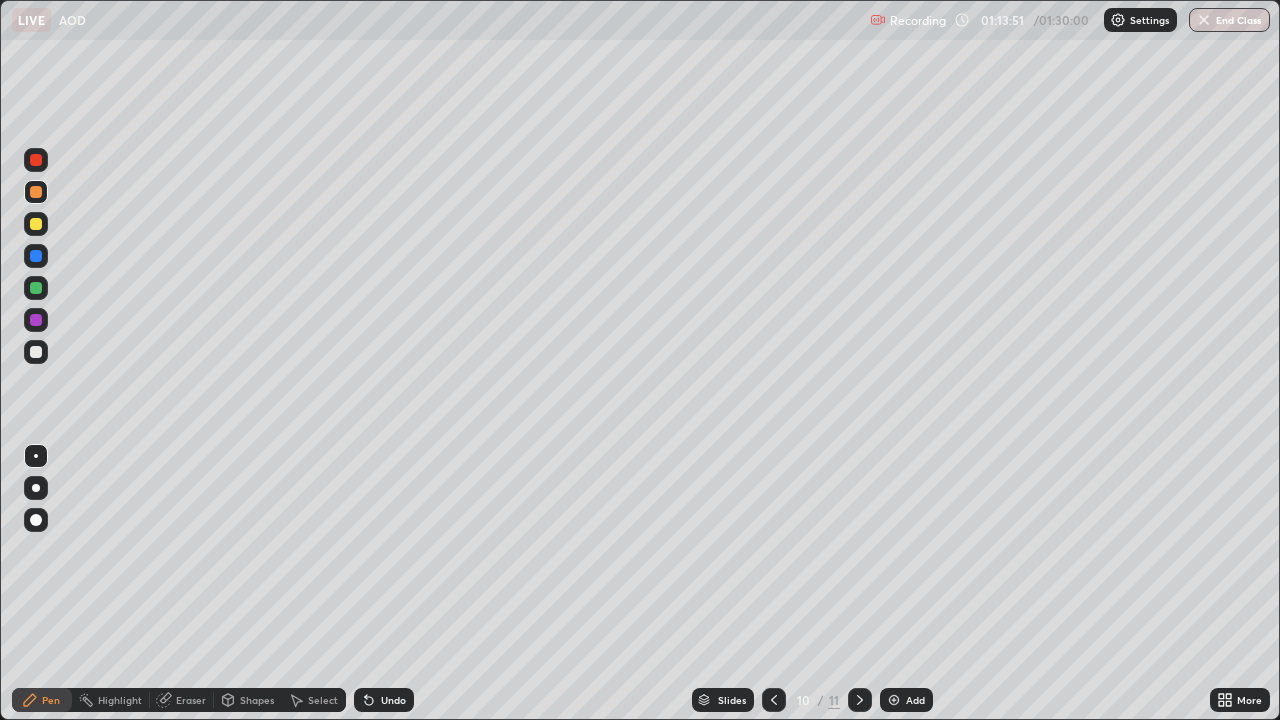 click at bounding box center (860, 700) 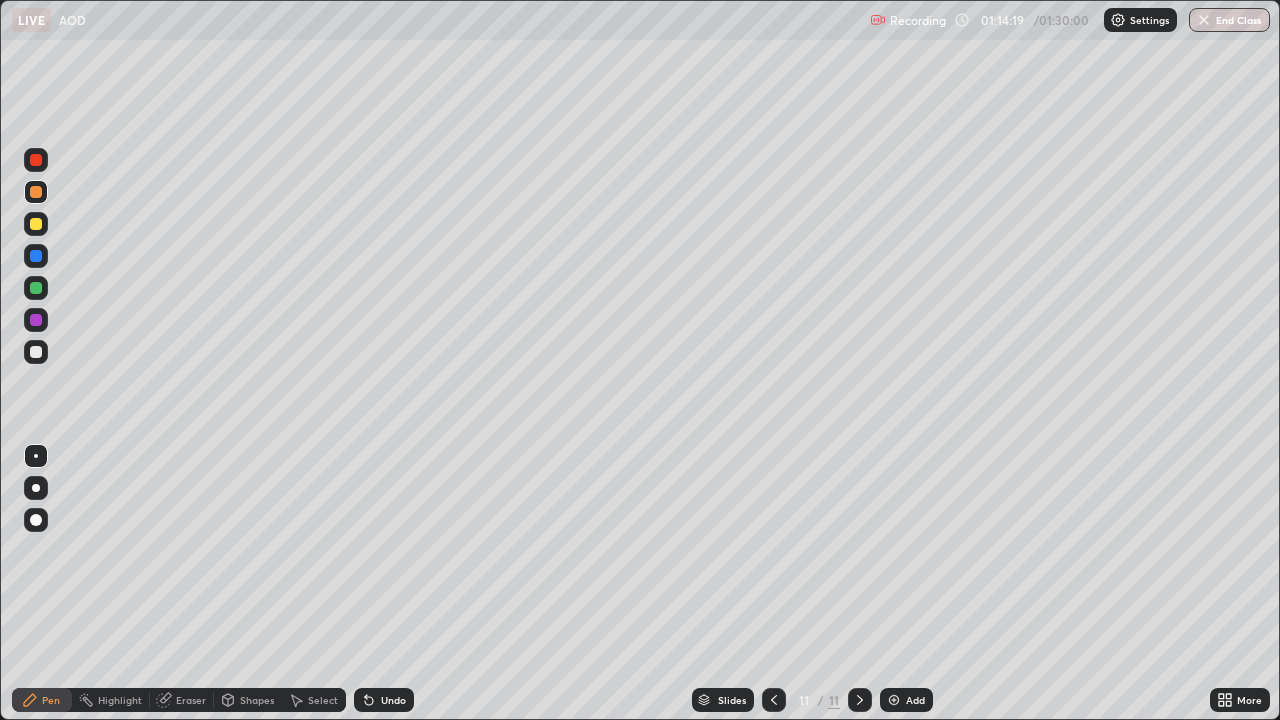 click at bounding box center [774, 700] 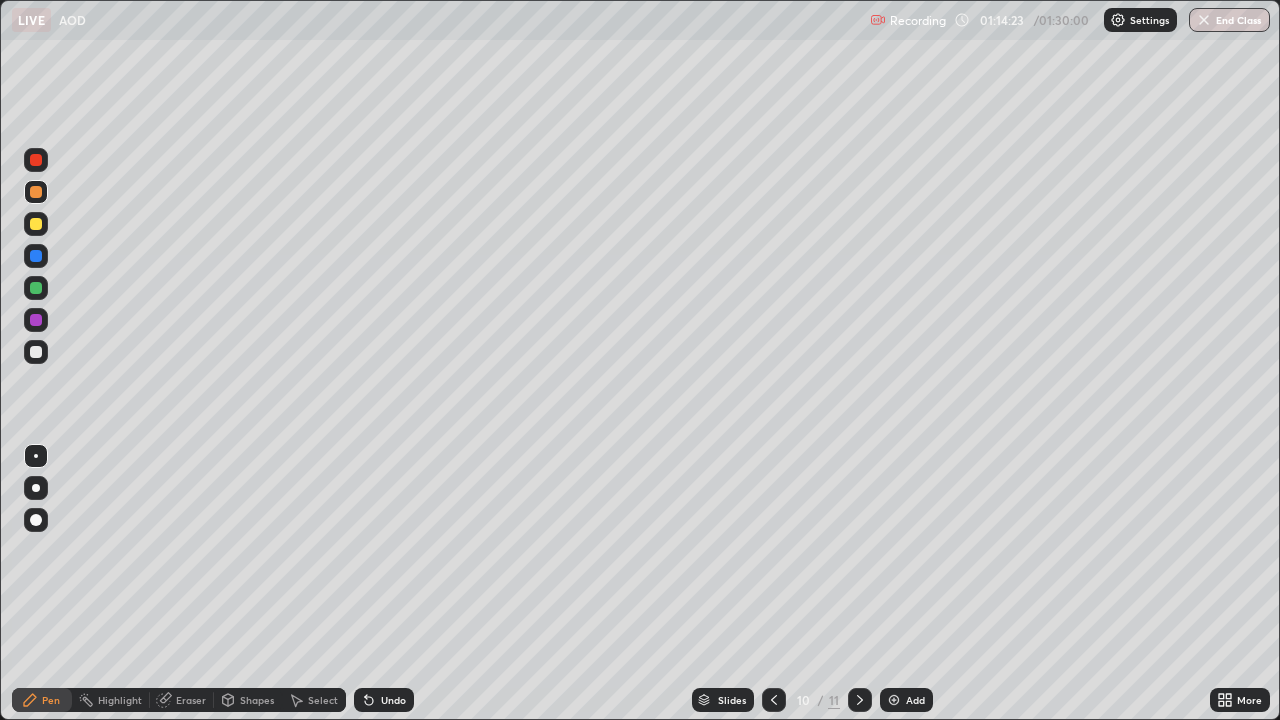 click 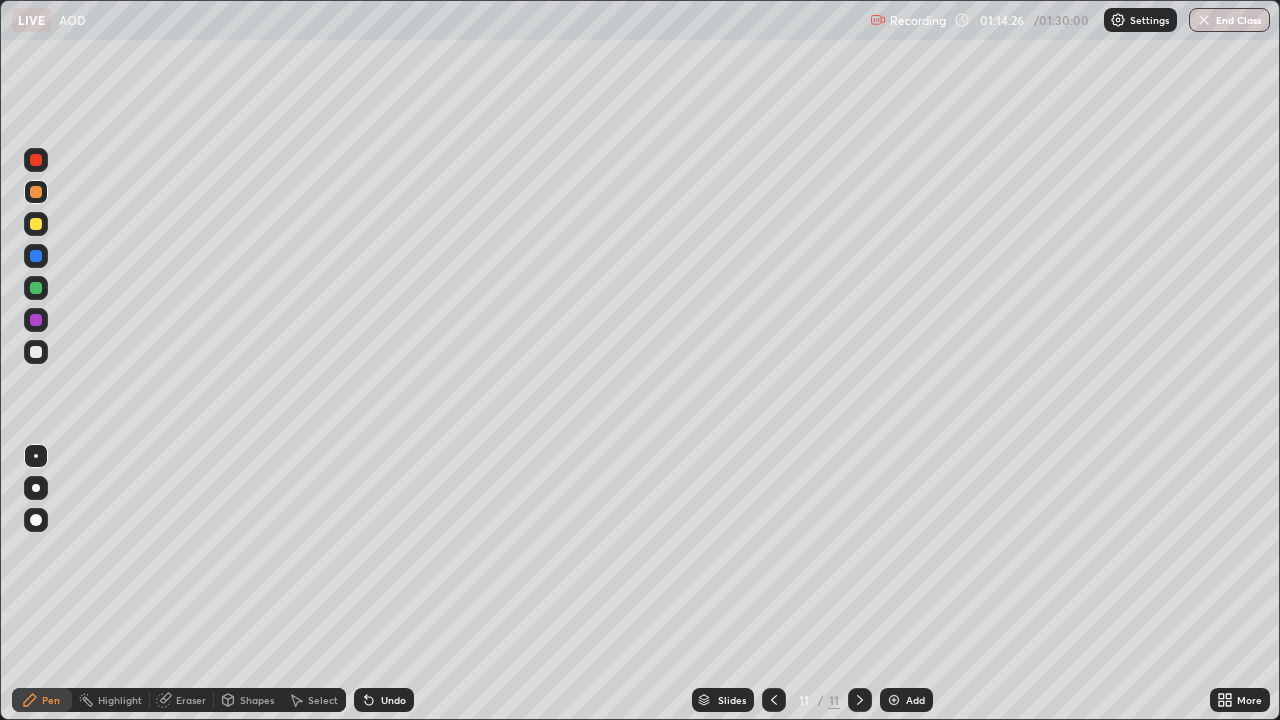 click 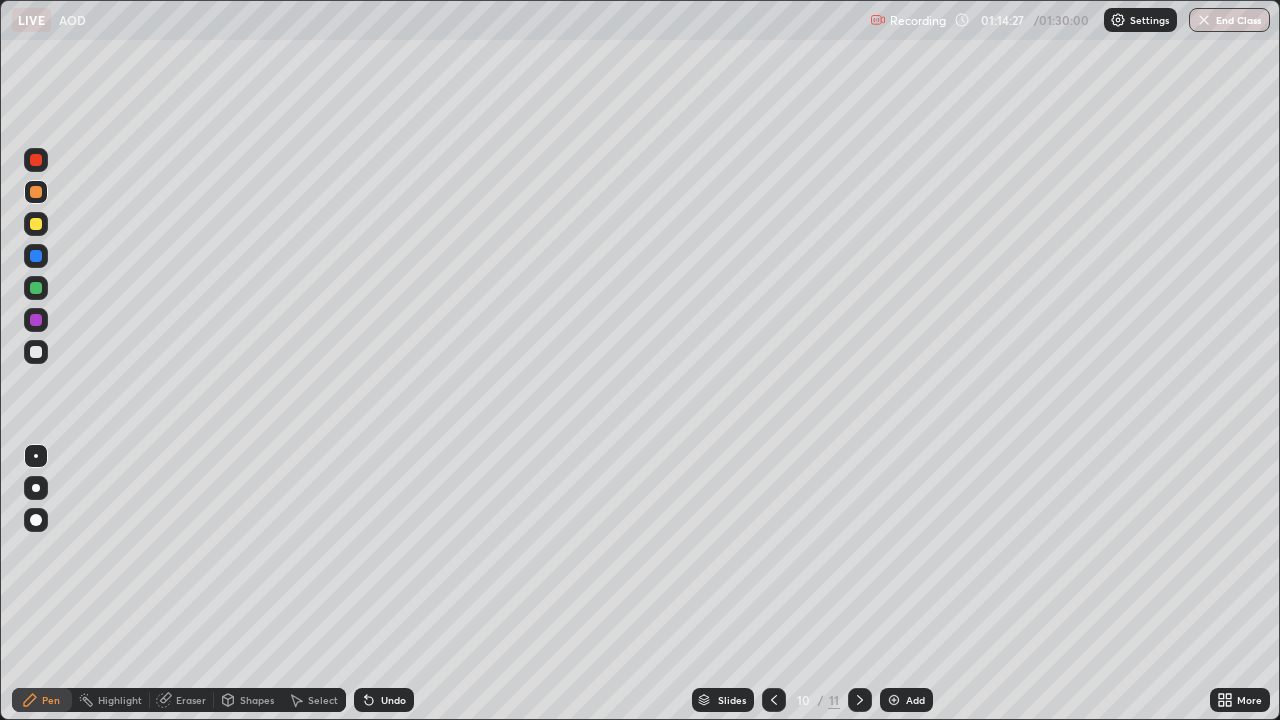 click 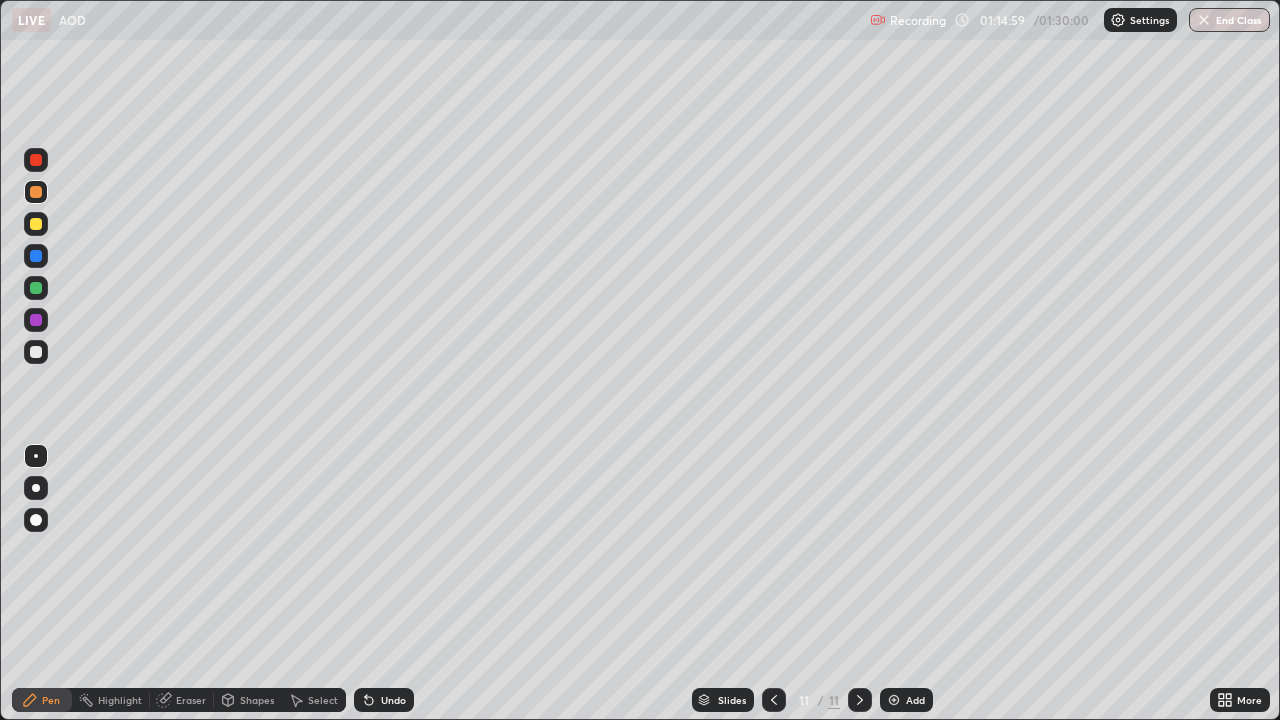 click 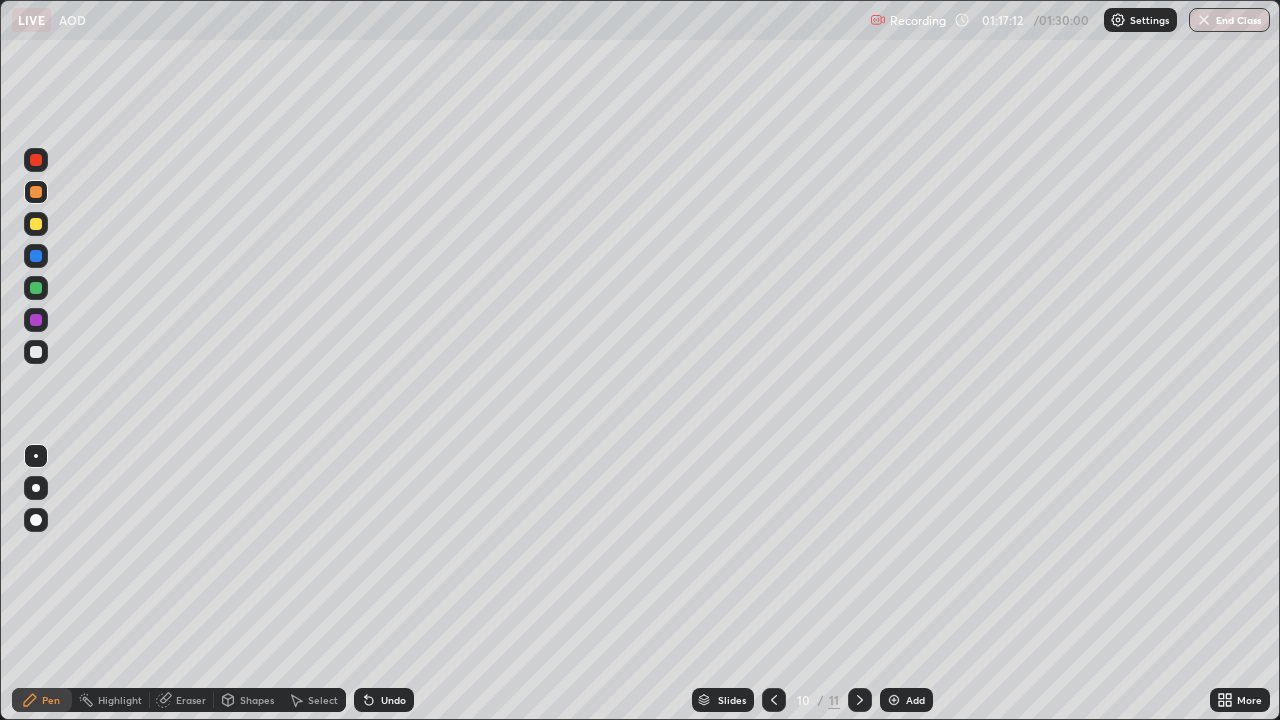 click at bounding box center (860, 700) 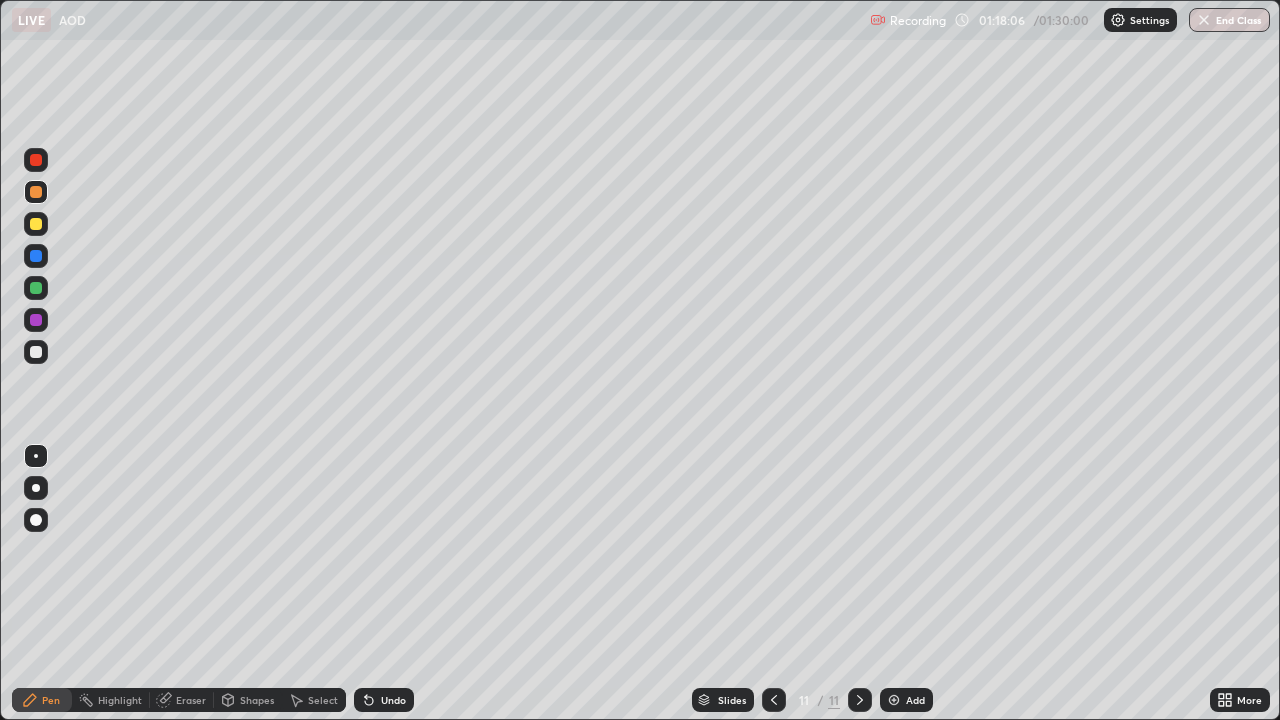 click on "End Class" at bounding box center (1229, 20) 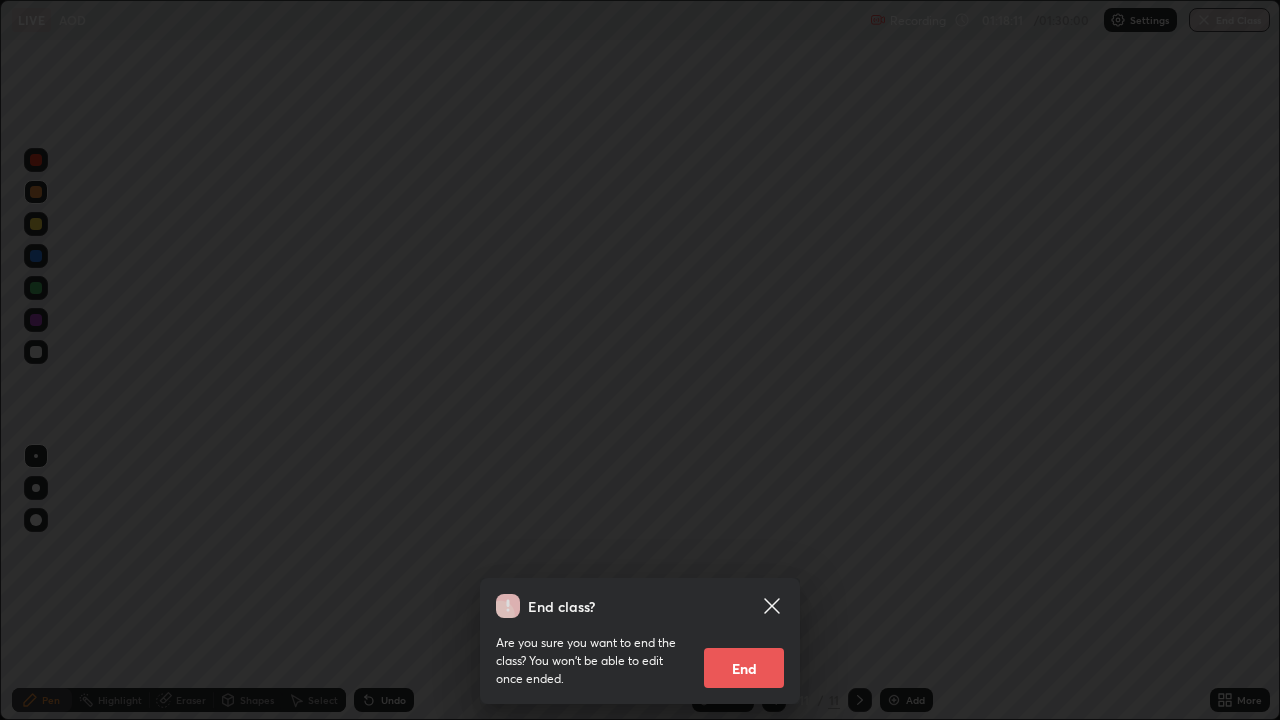 click on "End" at bounding box center (744, 668) 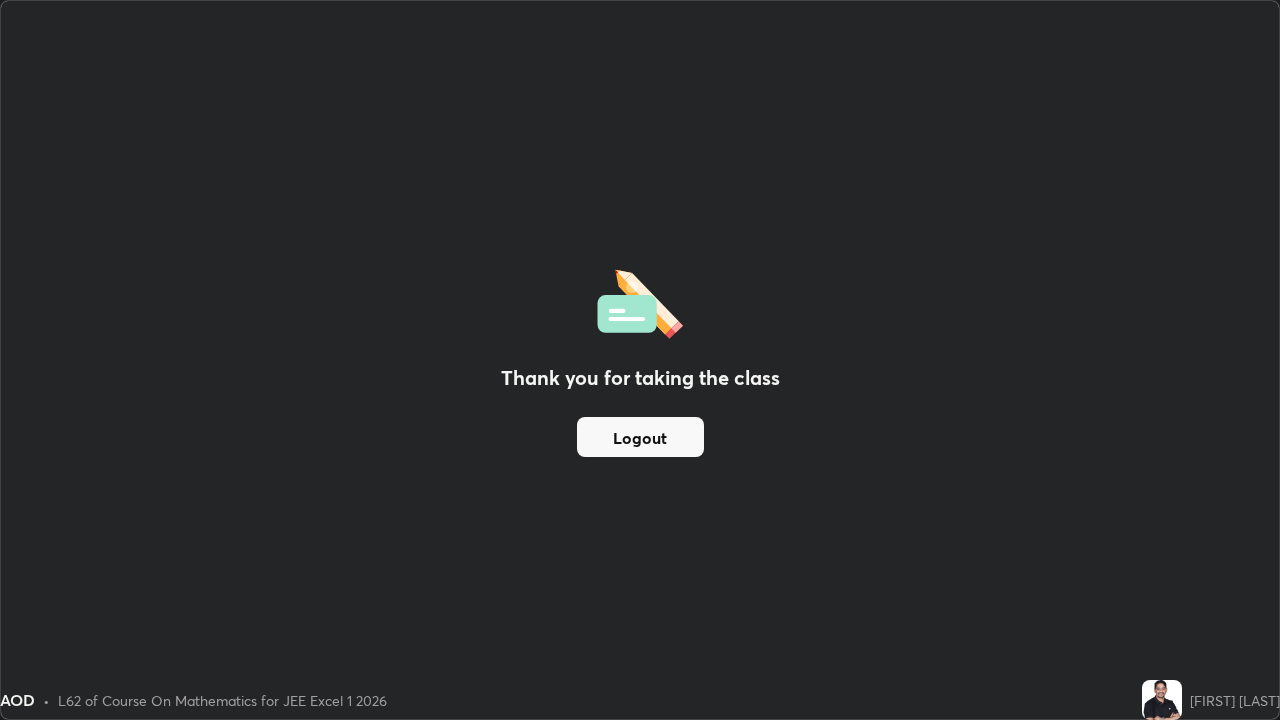 click on "Logout" at bounding box center [640, 437] 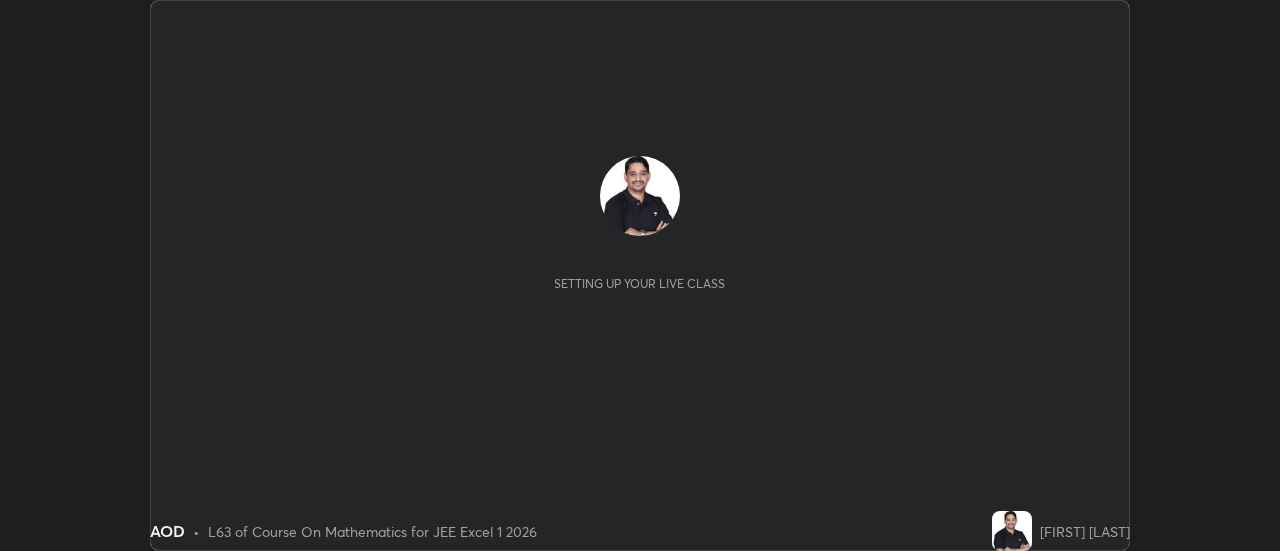 scroll, scrollTop: 0, scrollLeft: 0, axis: both 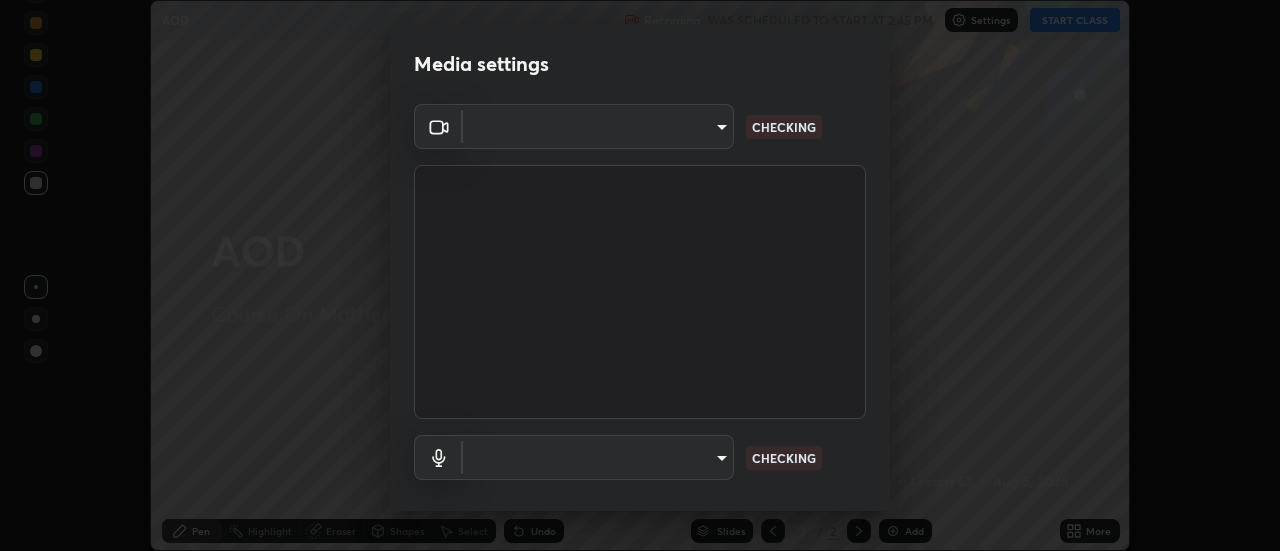 type on "2ccc99a9bca6b7e42b4774afd8bf1c35f5e1c8539d659abff1788790f3df98e6" 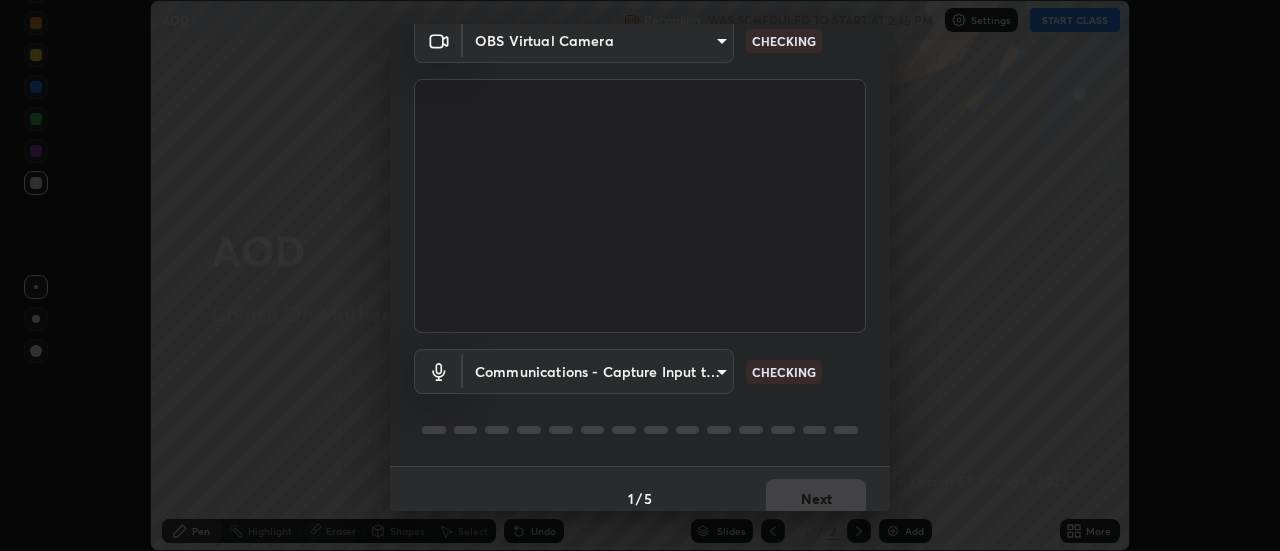 scroll, scrollTop: 104, scrollLeft: 0, axis: vertical 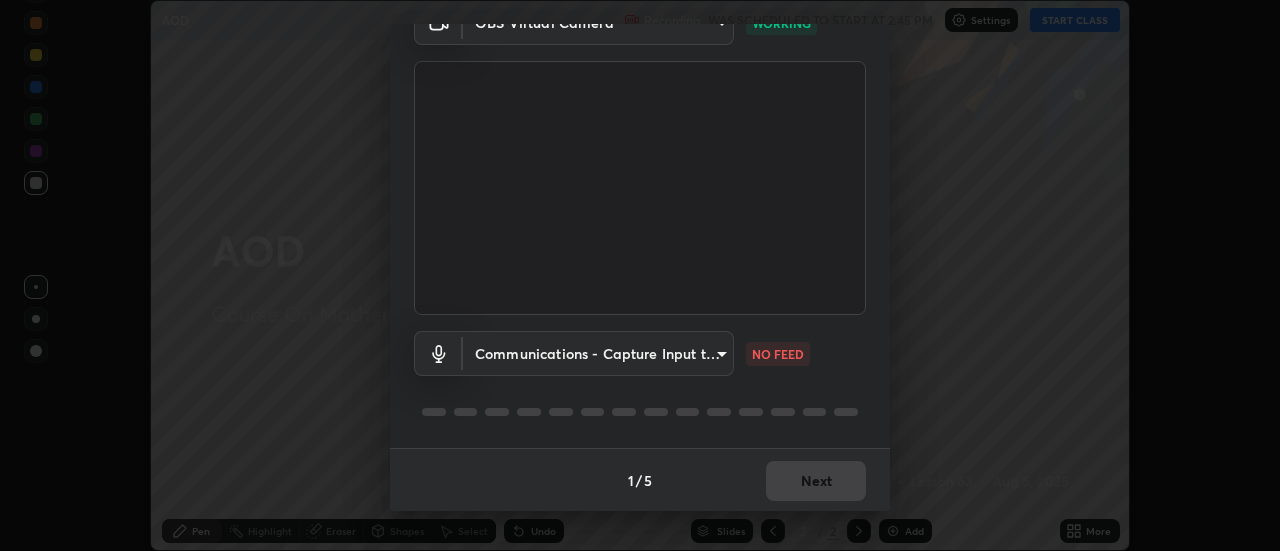 click on "Erase all AOD Recording WAS SCHEDULED TO START AT  2:45 PM Settings START CLASS Setting up your live class AOD • L63 of Course On Mathematics for JEE Excel 1 2026 Ajay Kumar Verma Pen Highlight Eraser Shapes Select Undo Slides 2 / 2 Add More No doubts shared Encourage your learners to ask a doubt for better clarity Report an issue Reason for reporting Buffering Chat not working Audio - Video sync issue Educator video quality low ​ Attach an image Report Media settings OBS Virtual Camera 2ccc99a9bca6b7e42b4774afd8bf1c35f5e1c8539d659abff1788790f3df98e6 WORKING Communications - Capture Input terminal (Digital Array MIC) communications NO FEED 1 / 5 Next" at bounding box center [640, 275] 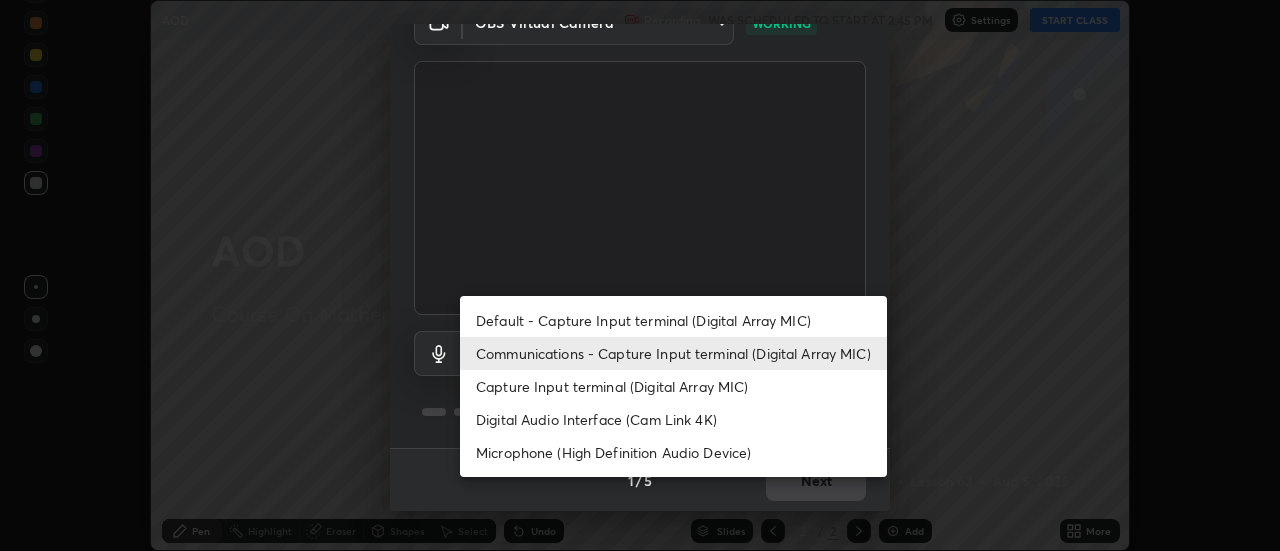 click on "Default - Capture Input terminal (Digital Array MIC)" at bounding box center (673, 320) 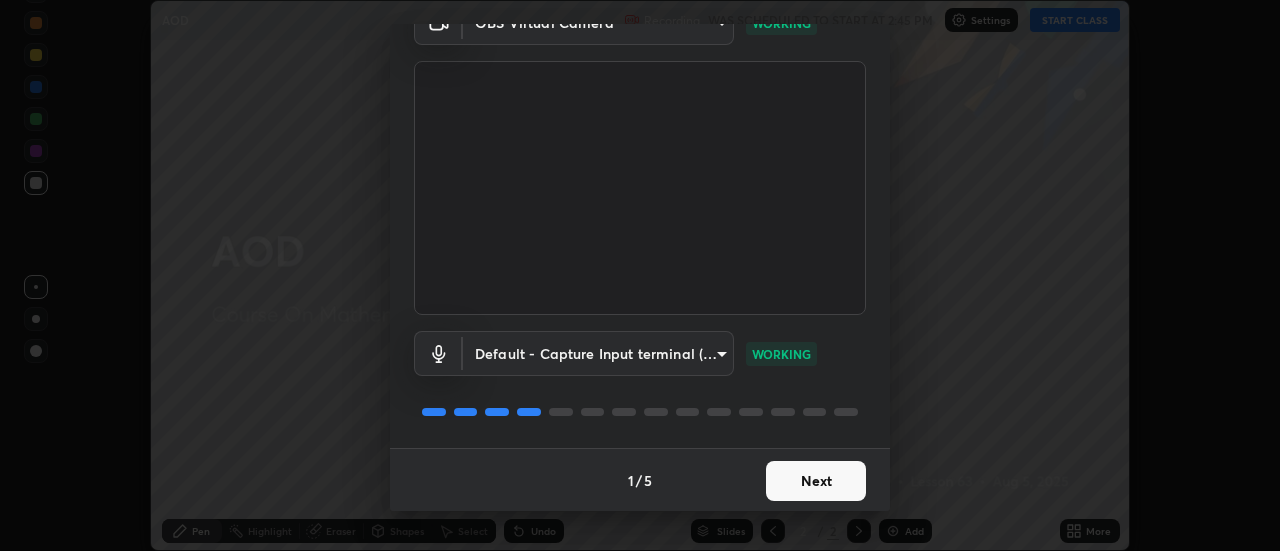 click on "Next" at bounding box center [816, 481] 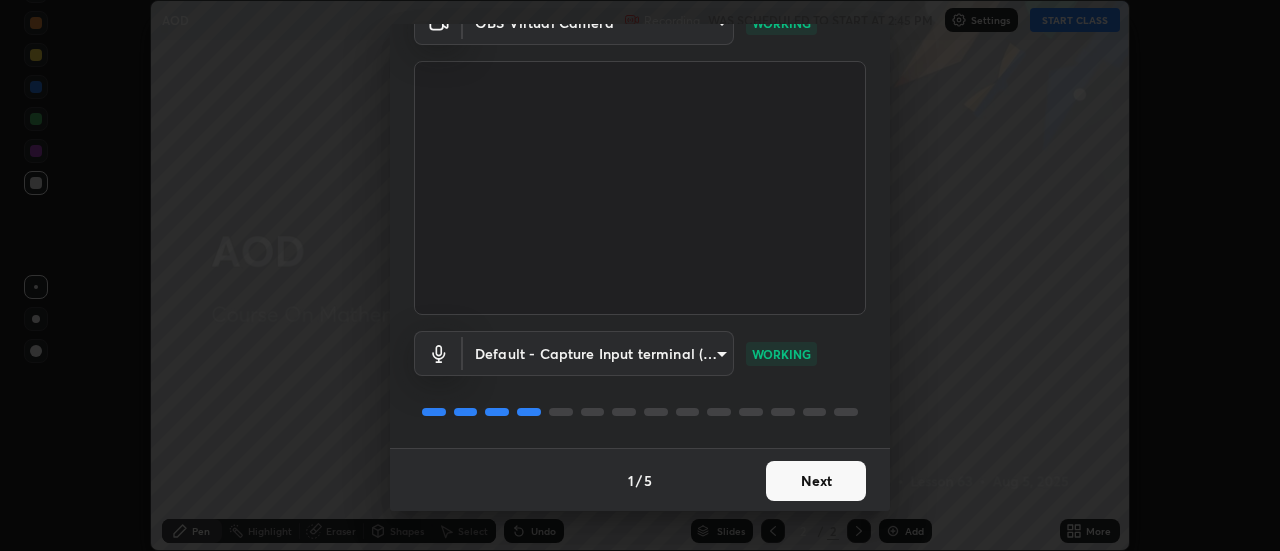 scroll, scrollTop: 0, scrollLeft: 0, axis: both 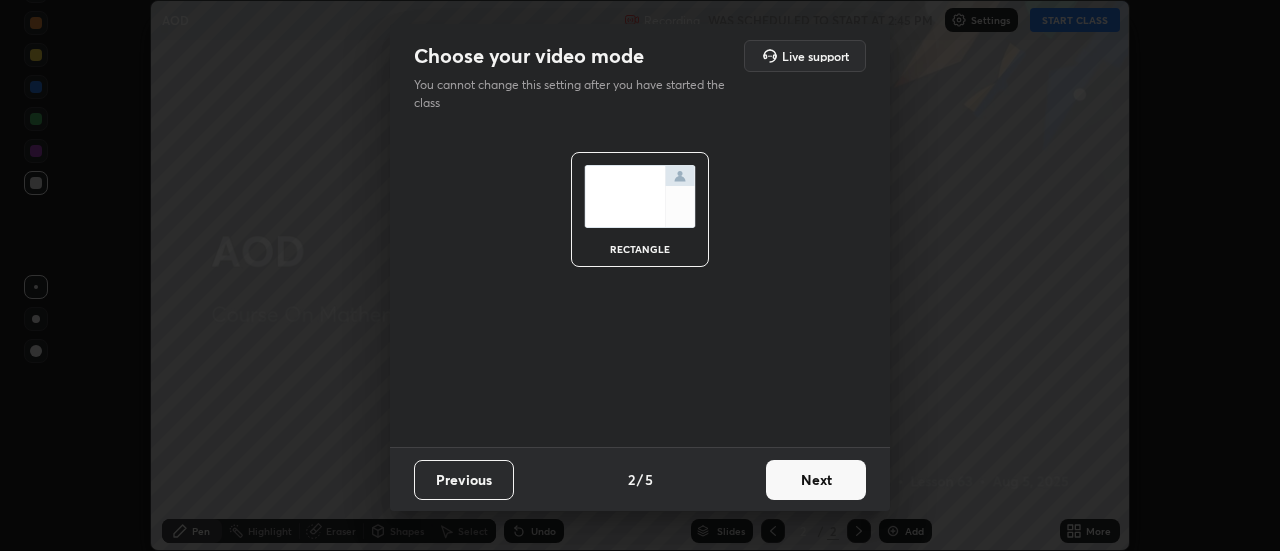 click on "Next" at bounding box center [816, 480] 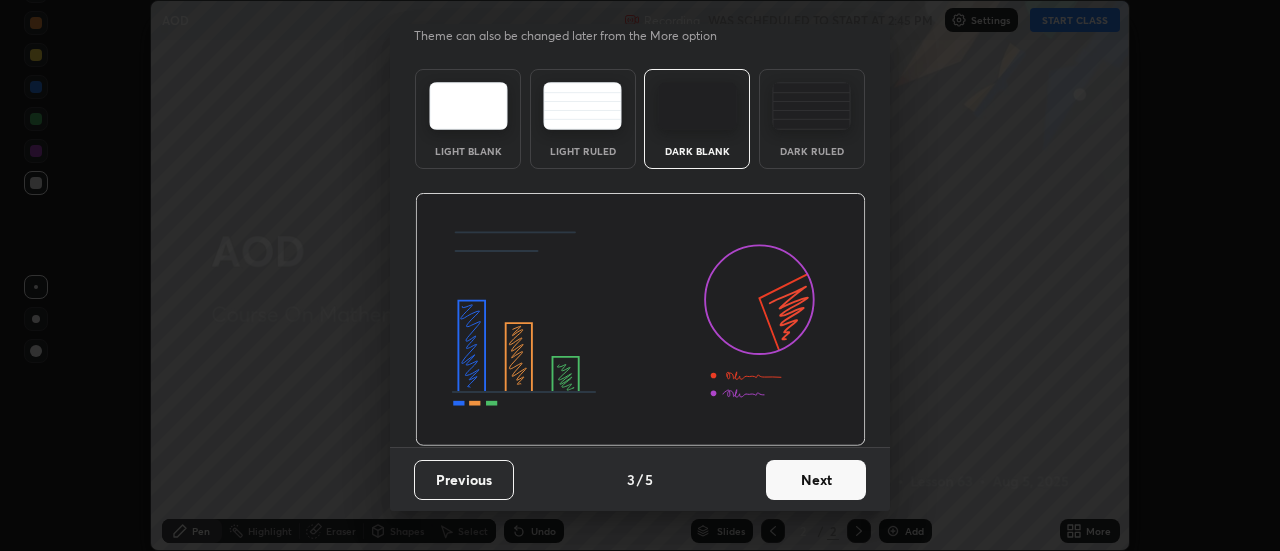 scroll, scrollTop: 48, scrollLeft: 0, axis: vertical 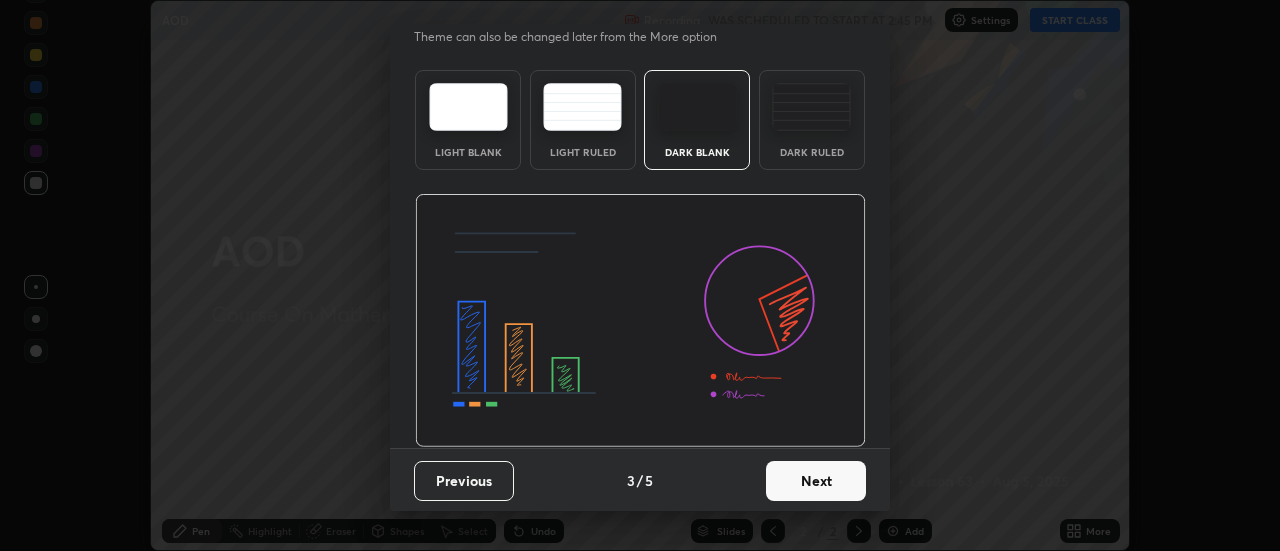 click on "Next" at bounding box center [816, 481] 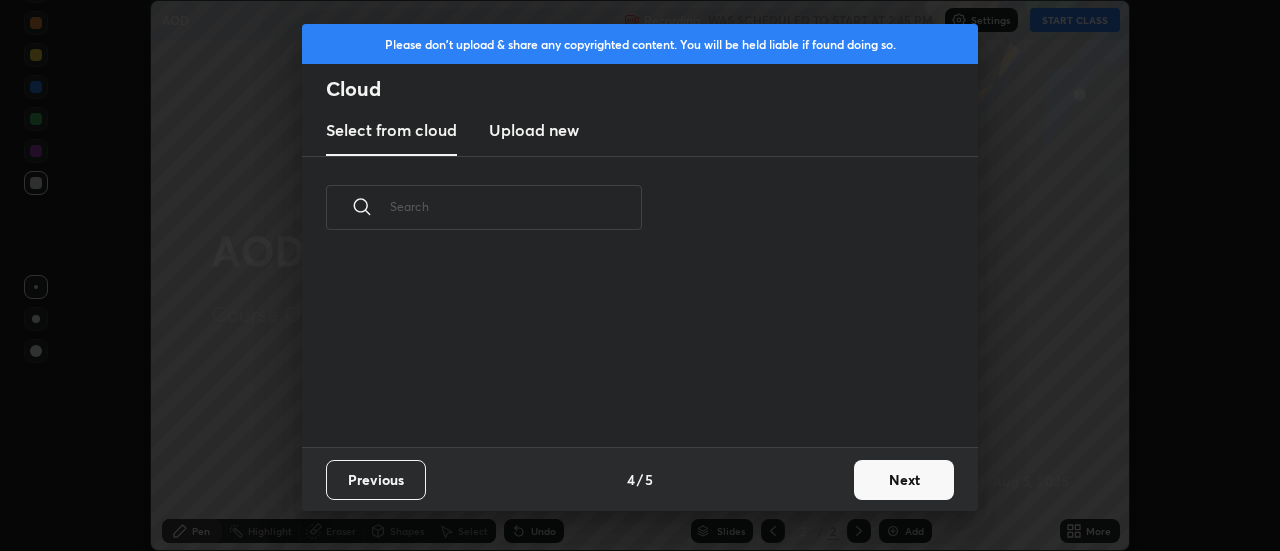 scroll, scrollTop: 0, scrollLeft: 0, axis: both 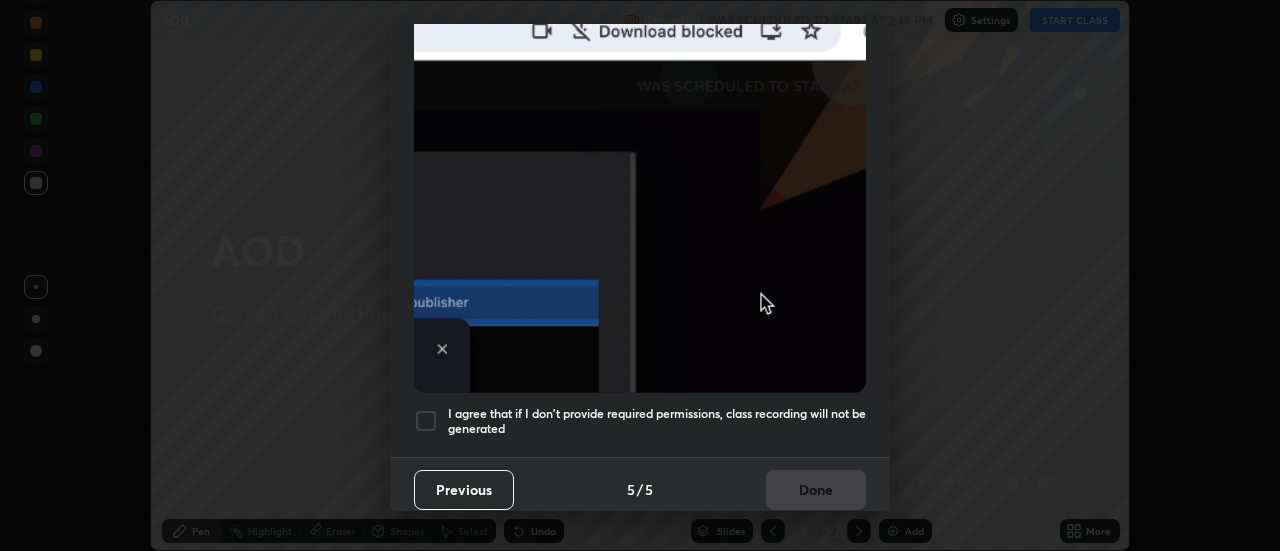 click at bounding box center [426, 421] 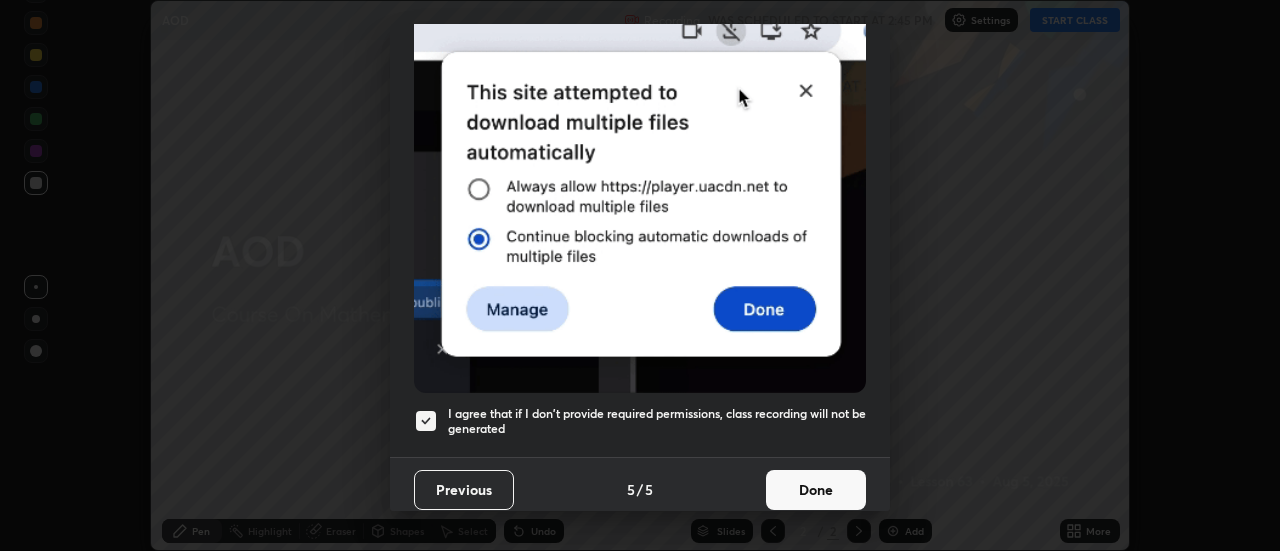 click on "Done" at bounding box center [816, 490] 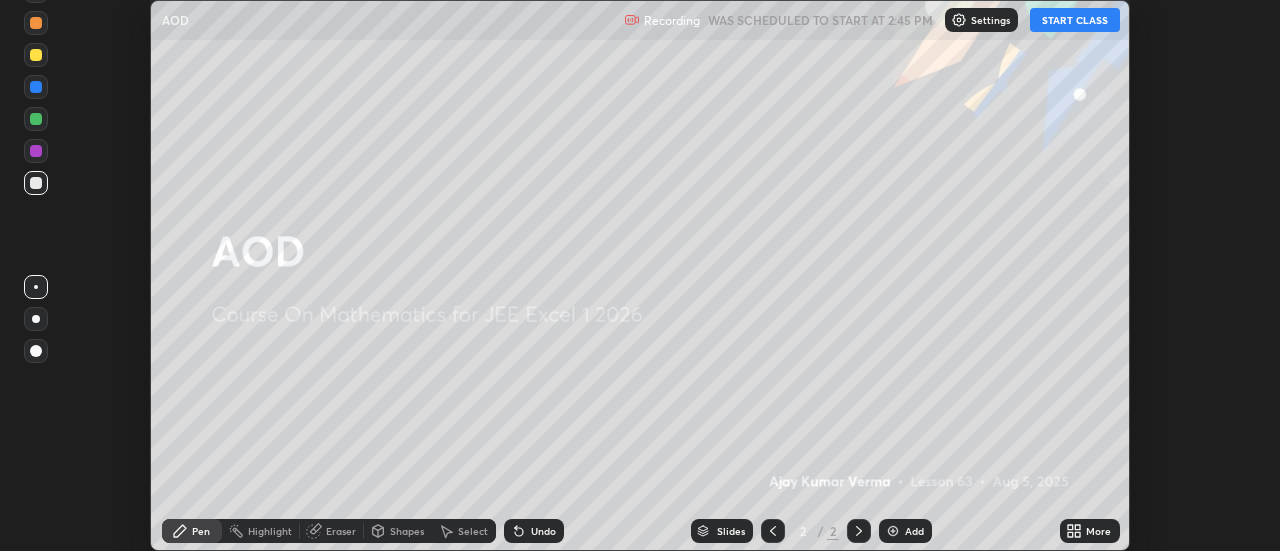 click on "START CLASS" at bounding box center [1075, 20] 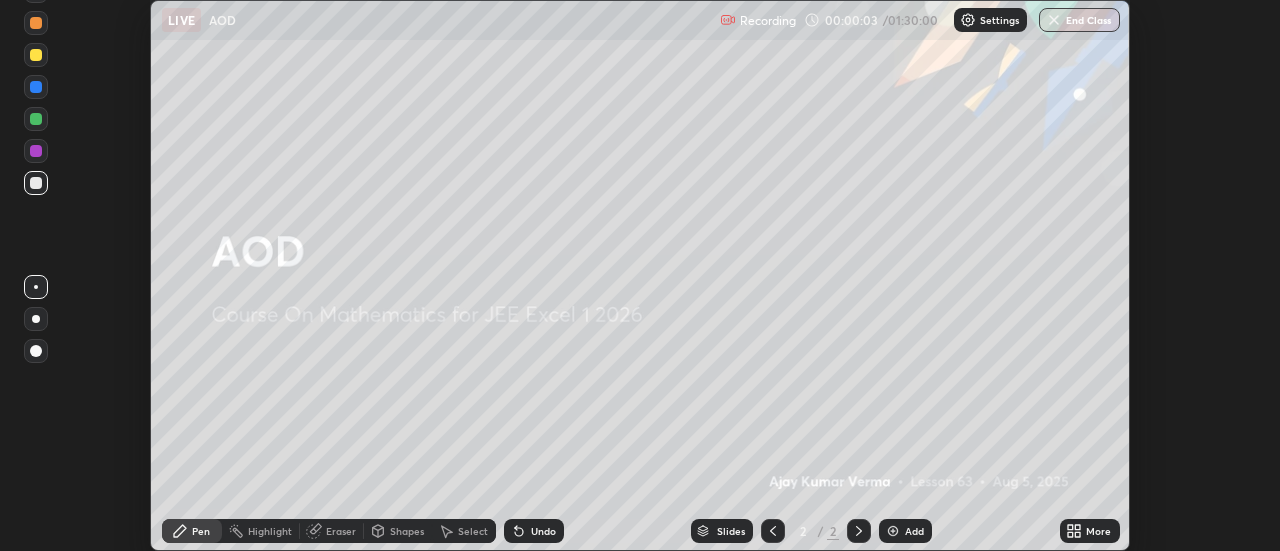 click 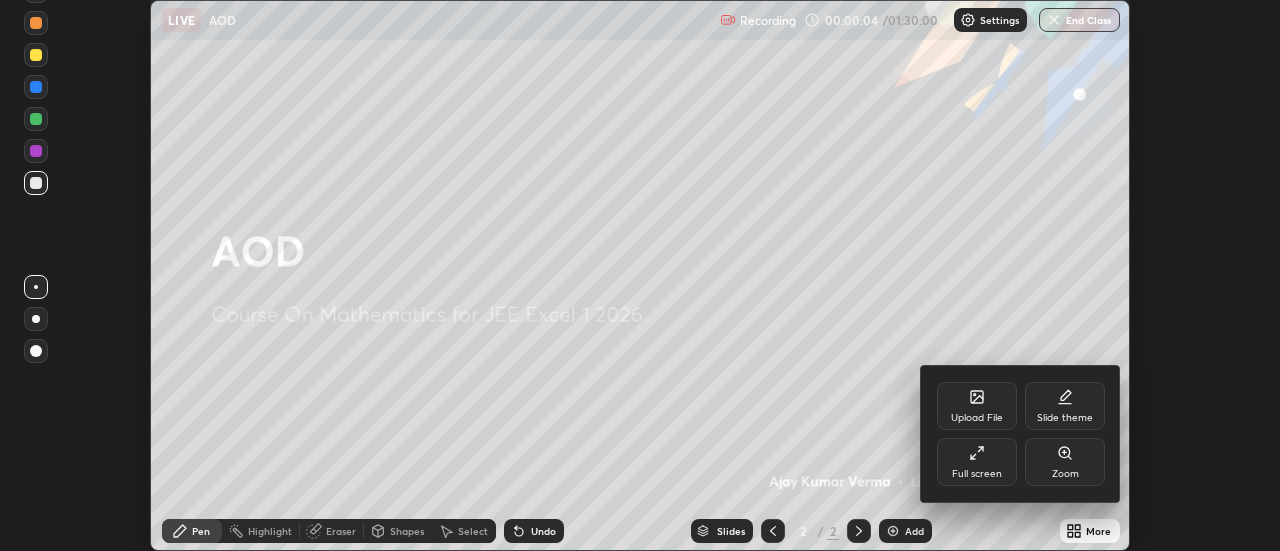 click 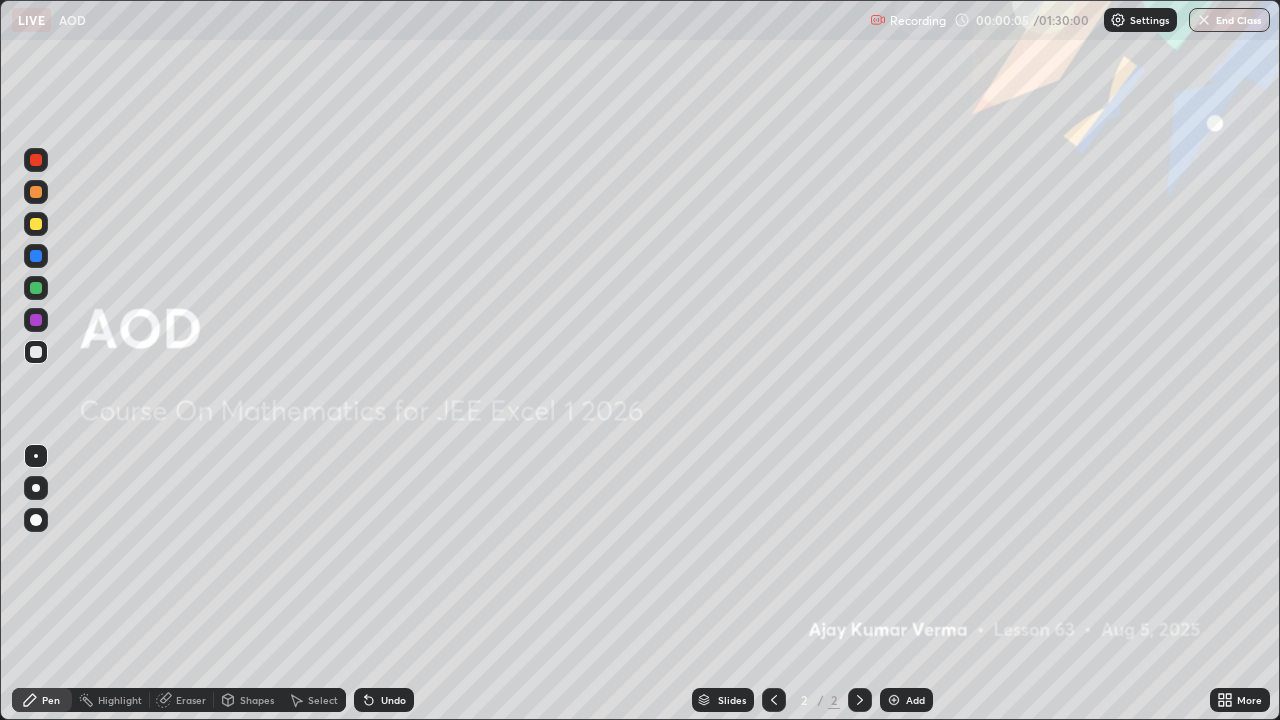 scroll, scrollTop: 99280, scrollLeft: 98720, axis: both 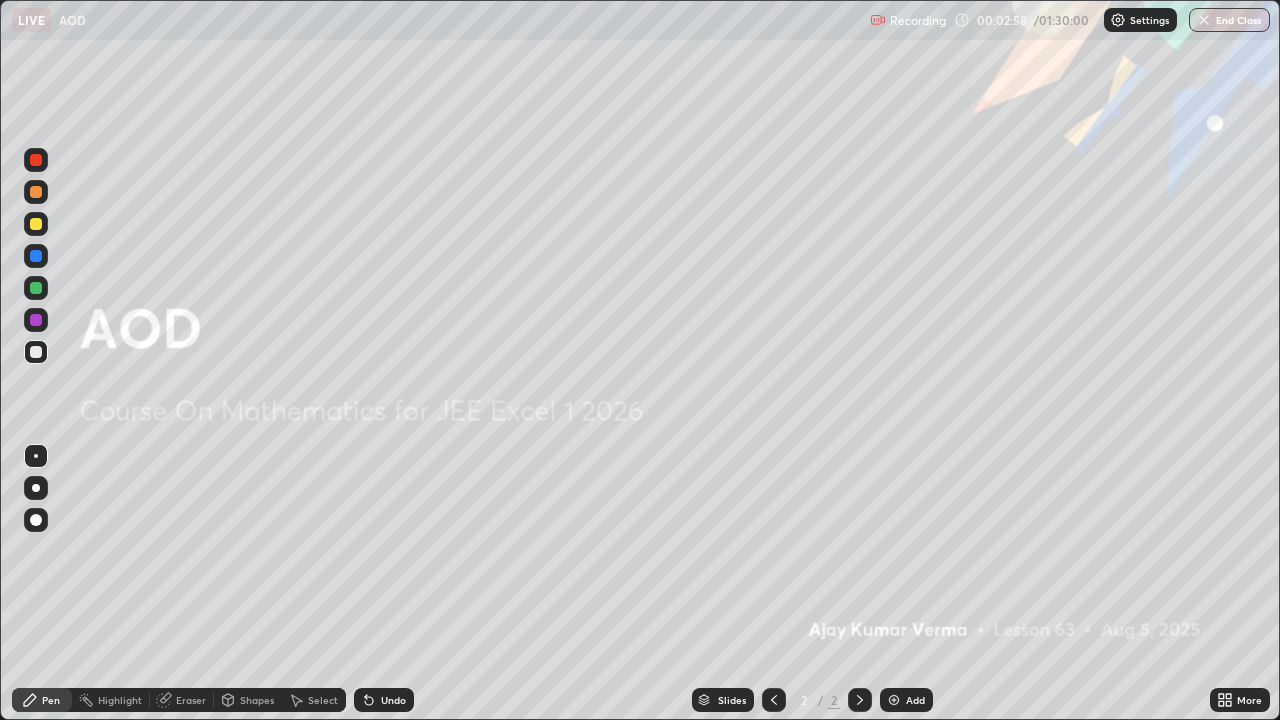 click at bounding box center (894, 700) 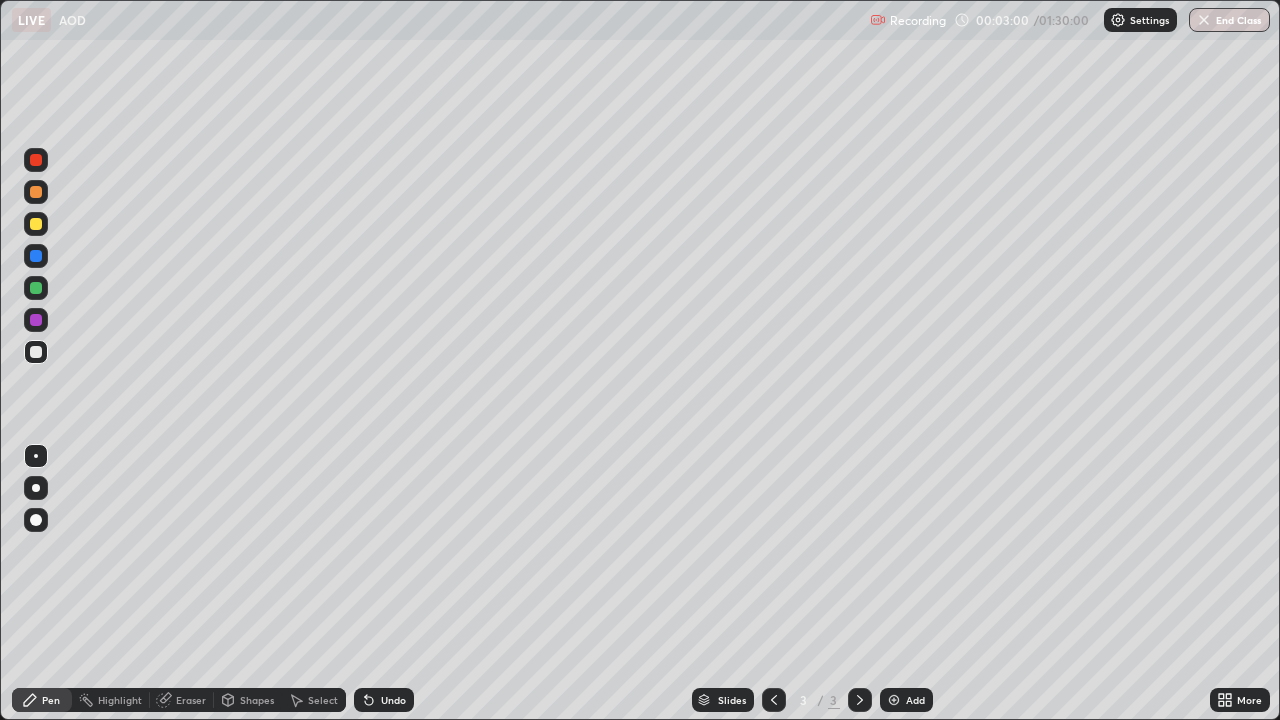 click at bounding box center [36, 192] 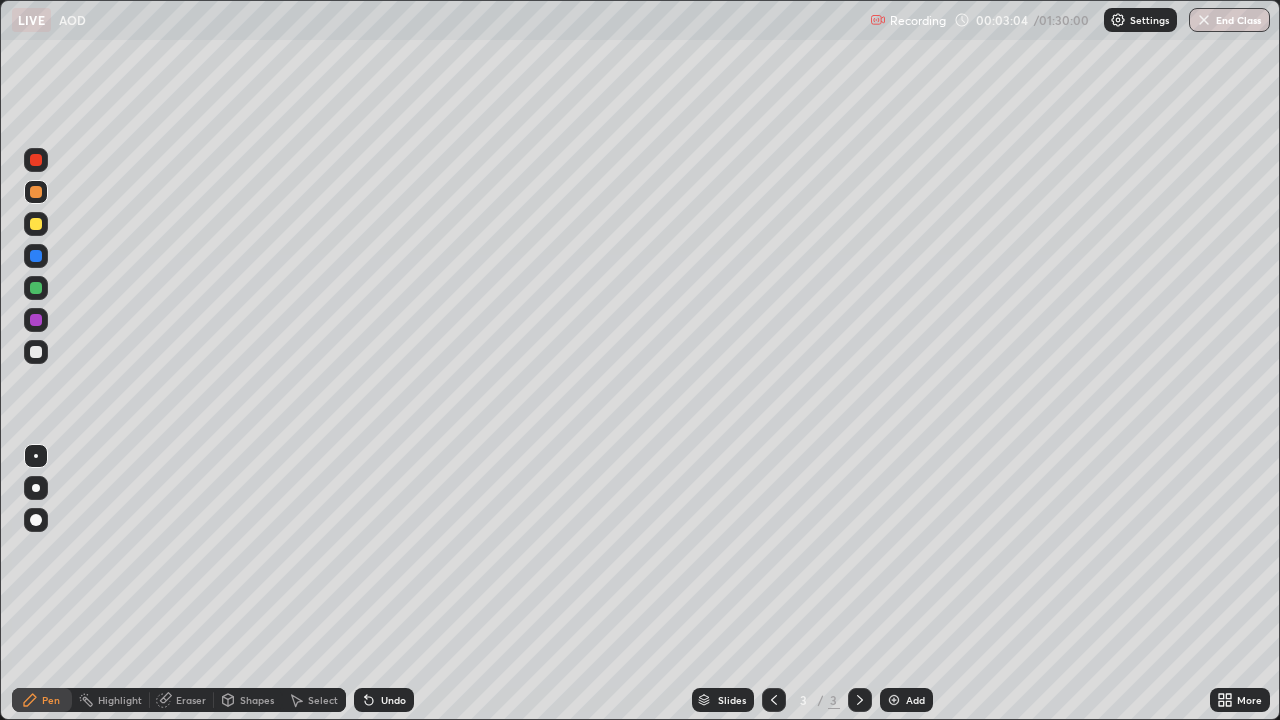 click on "Eraser" at bounding box center [191, 700] 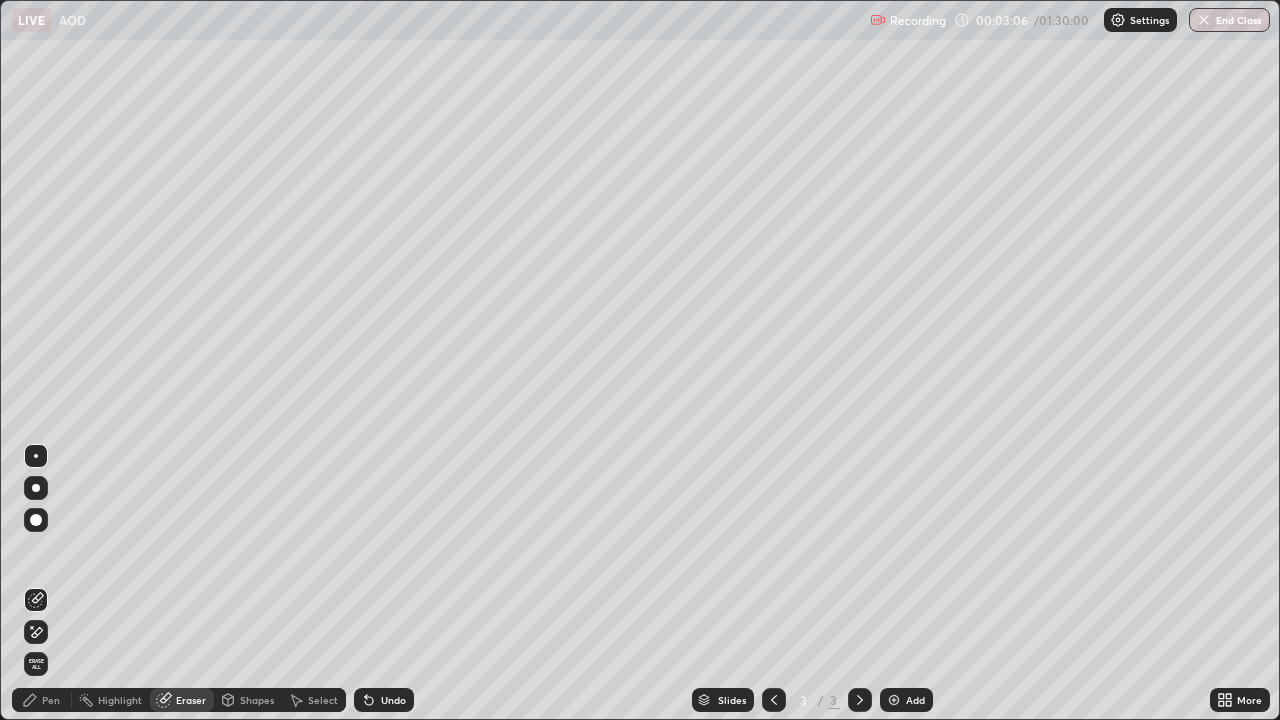 click on "Pen" at bounding box center [51, 700] 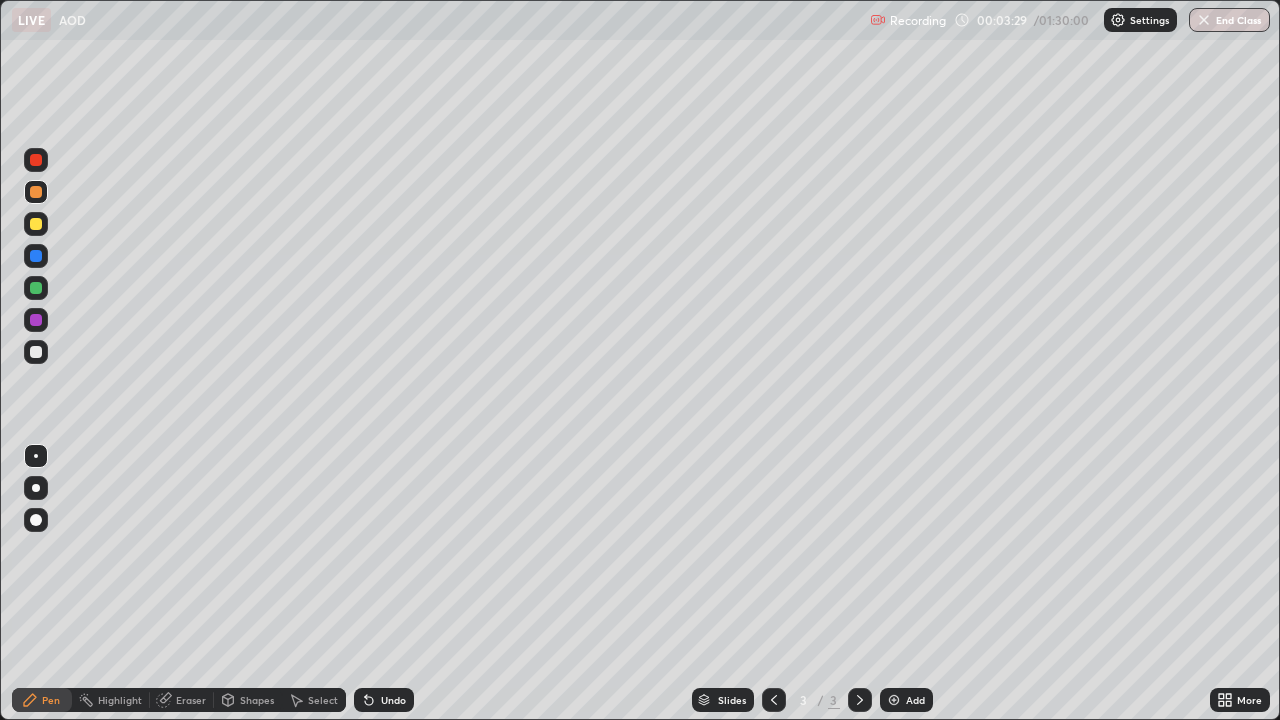 click at bounding box center (36, 224) 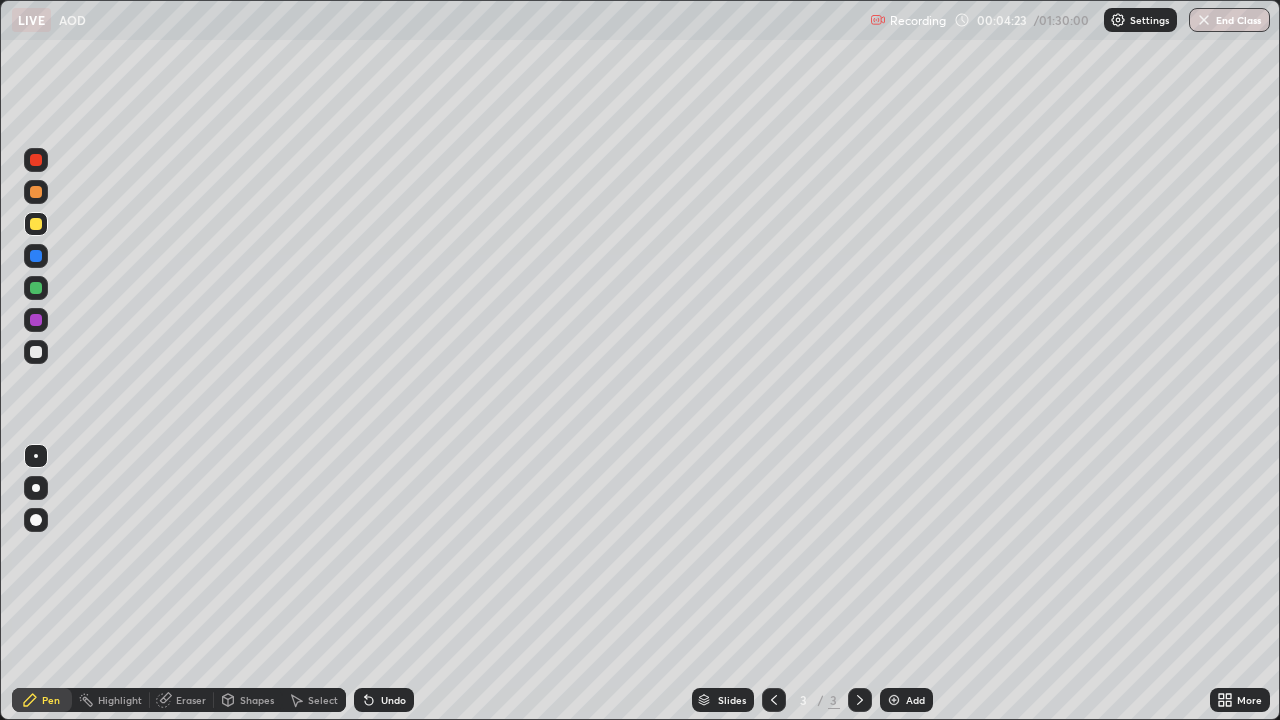 click on "Eraser" at bounding box center [191, 700] 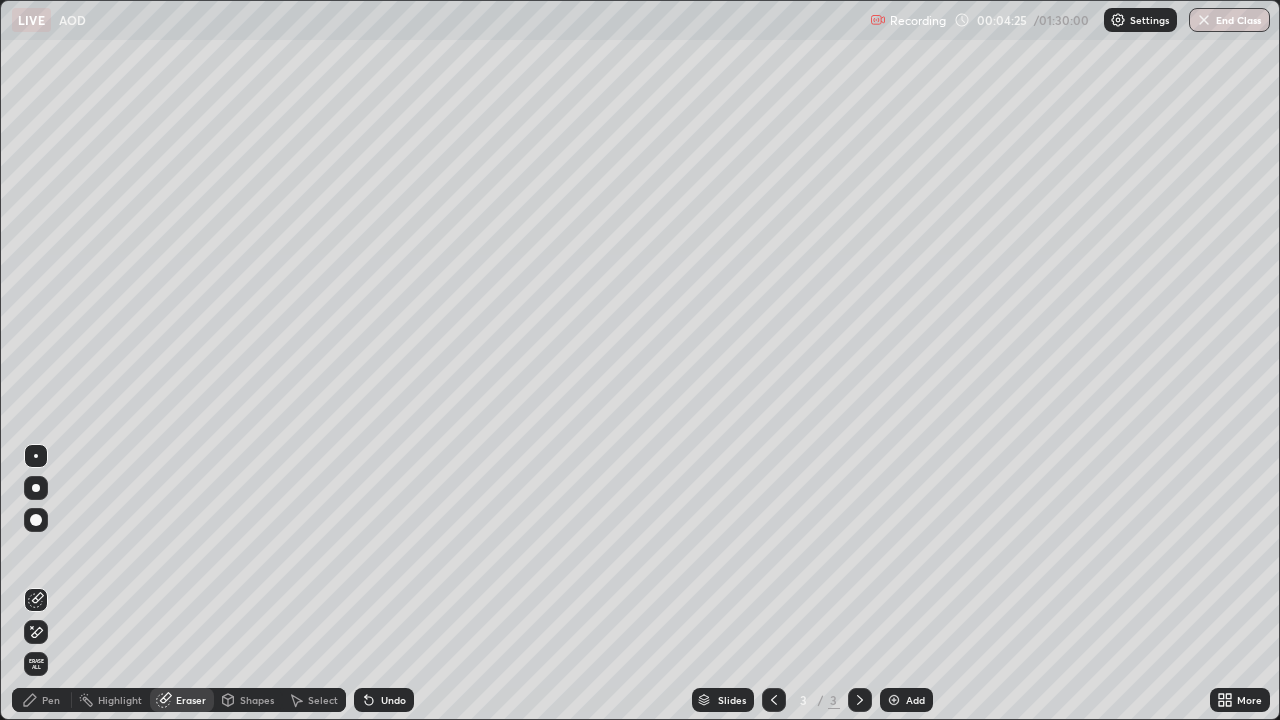 click on "Pen" at bounding box center [51, 700] 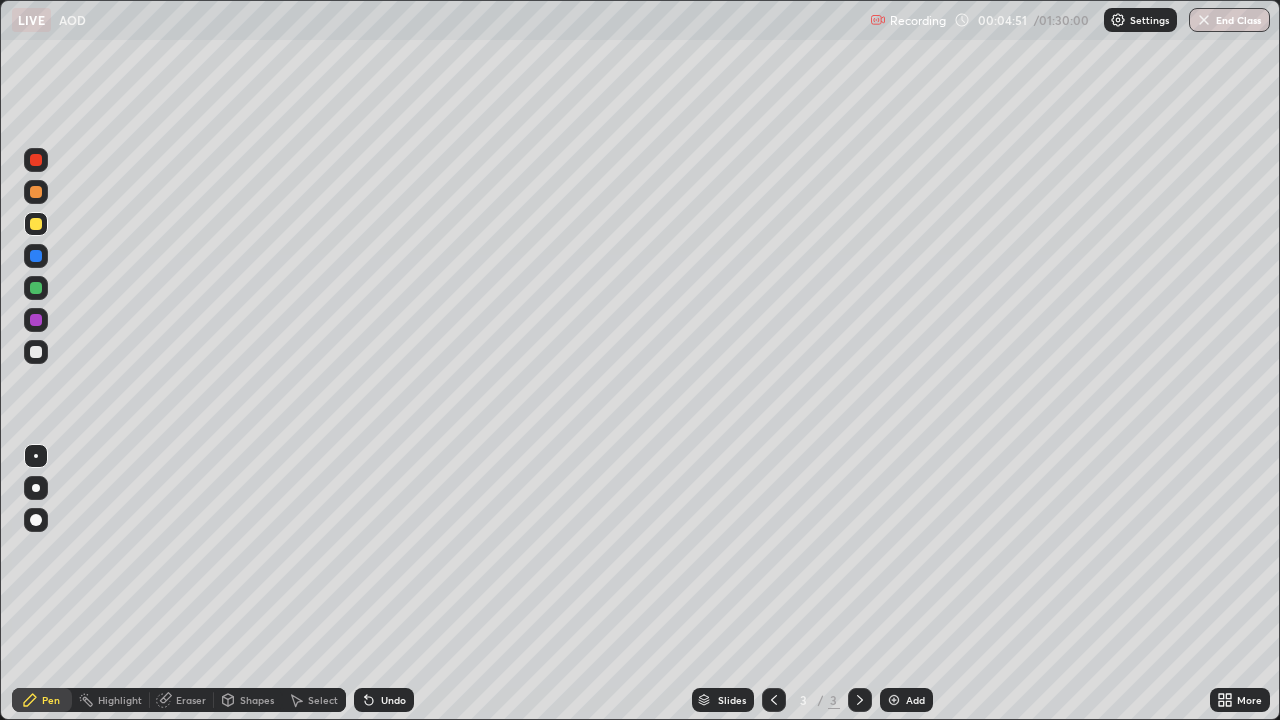 click on "Eraser" at bounding box center (182, 700) 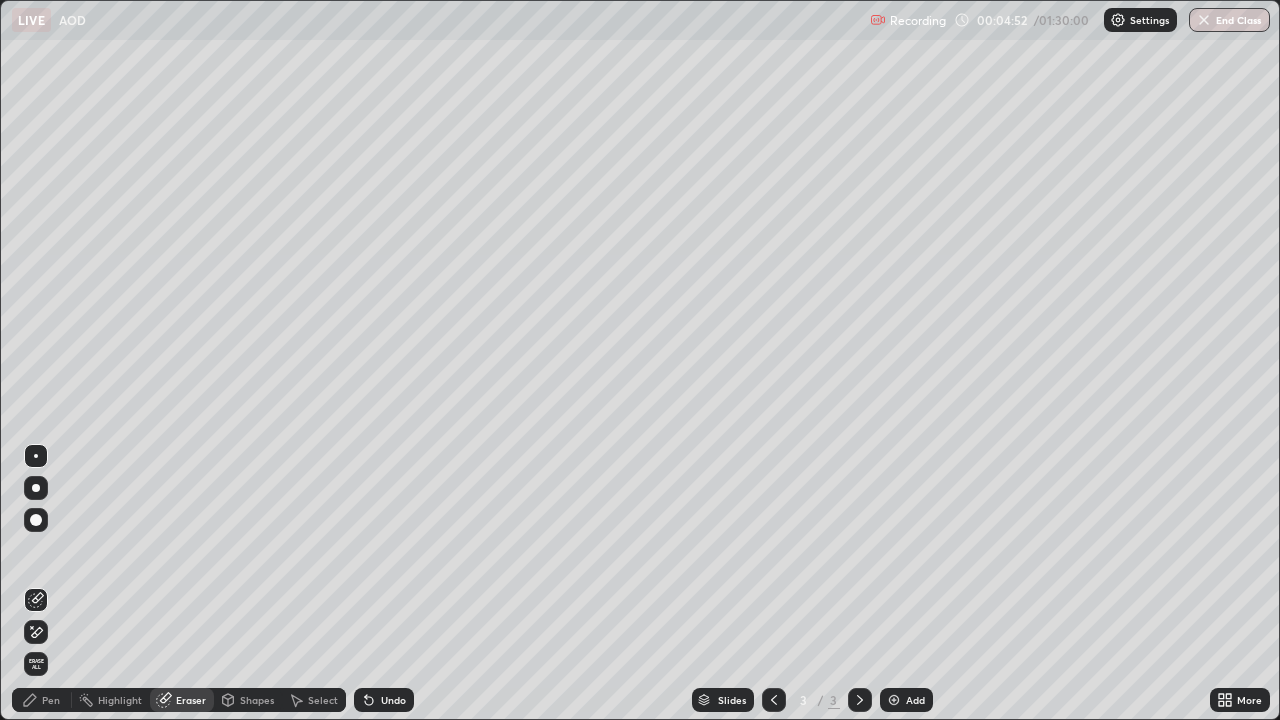 click on "Pen" at bounding box center (51, 700) 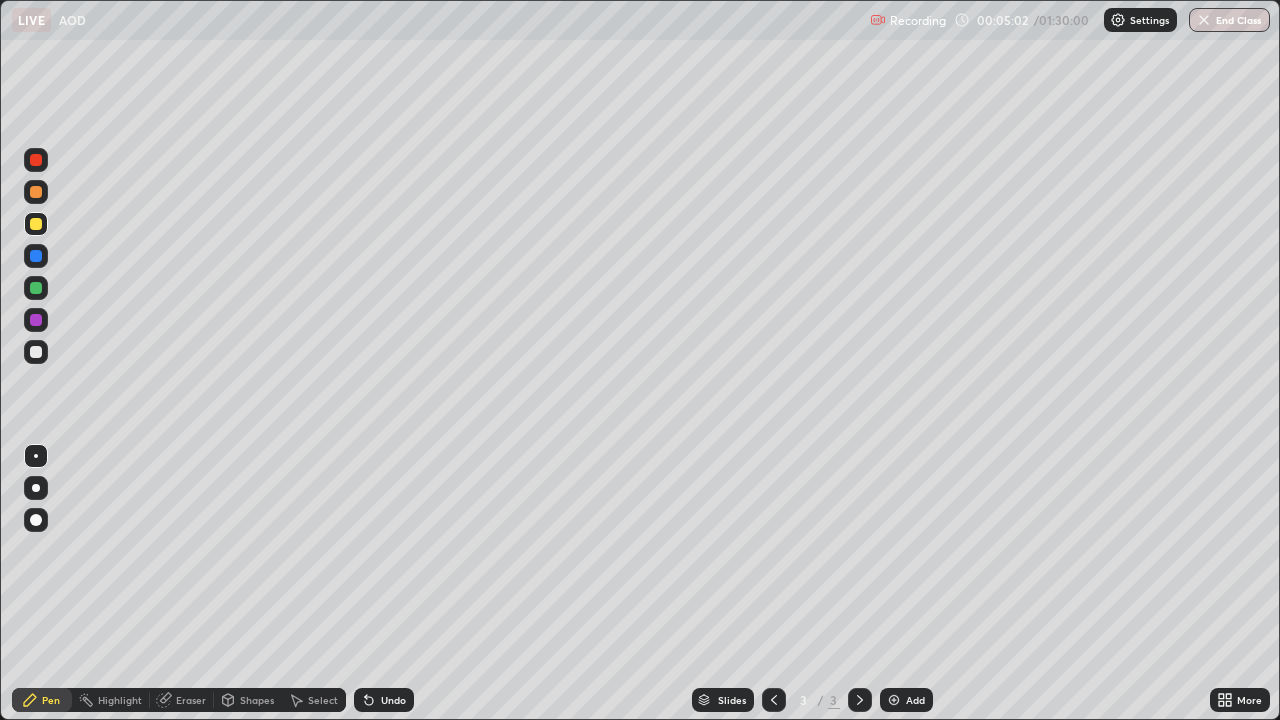 click on "Eraser" at bounding box center (191, 700) 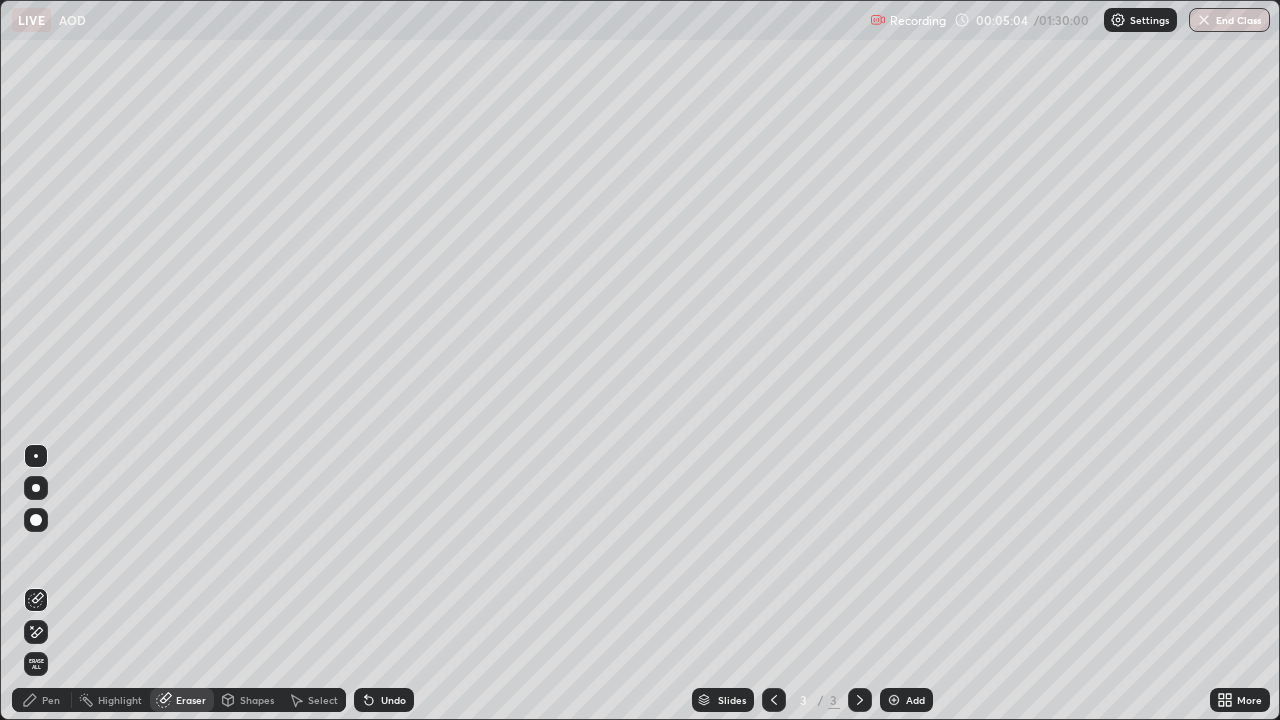 click on "Pen" at bounding box center [51, 700] 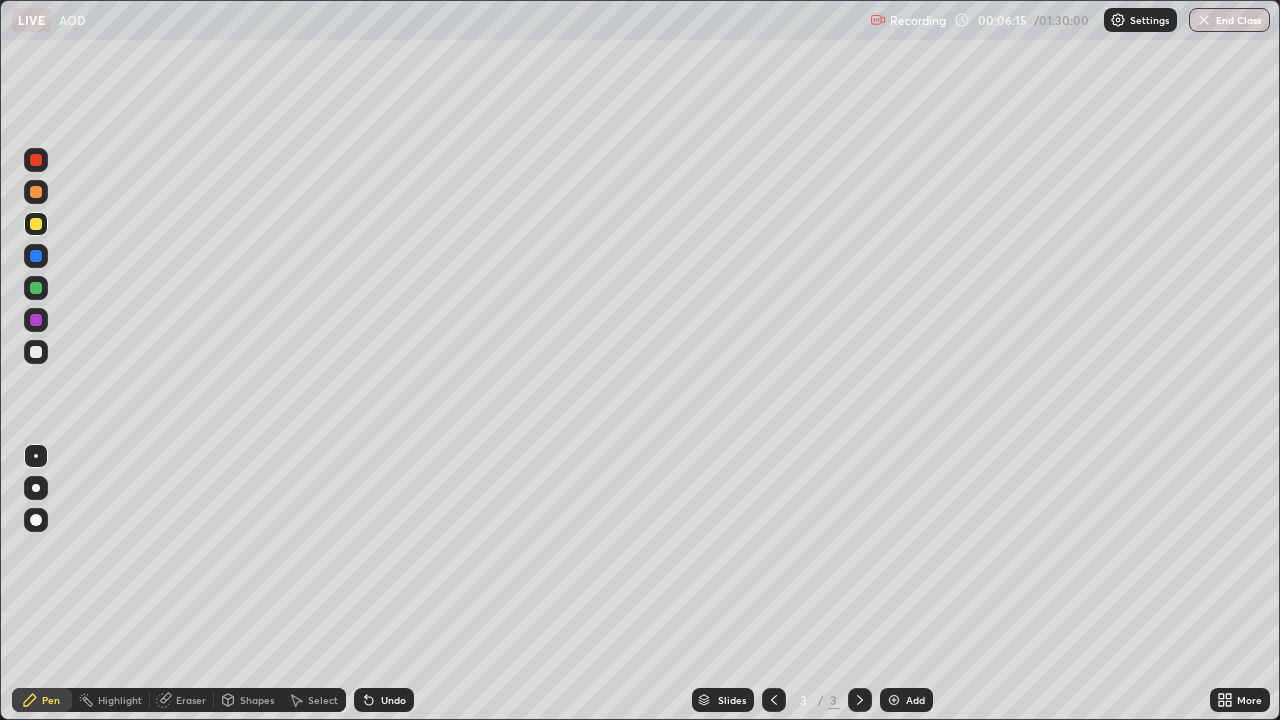click at bounding box center (36, 224) 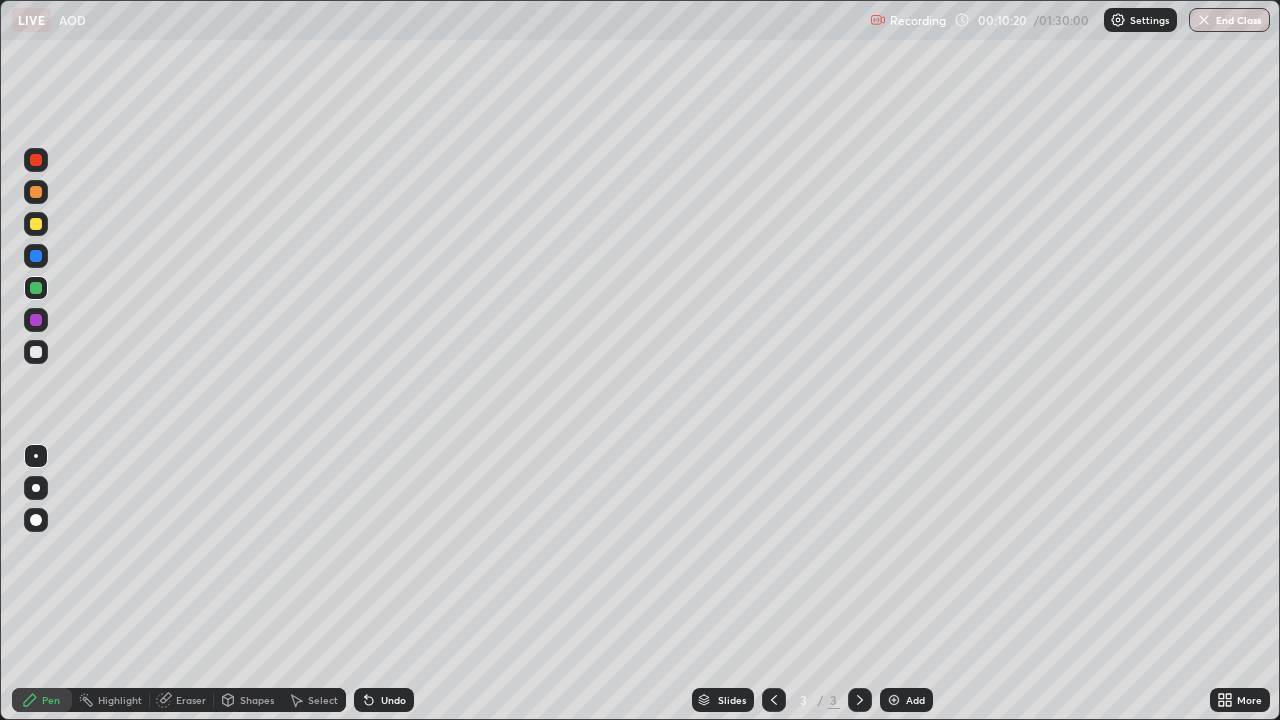 click at bounding box center (894, 700) 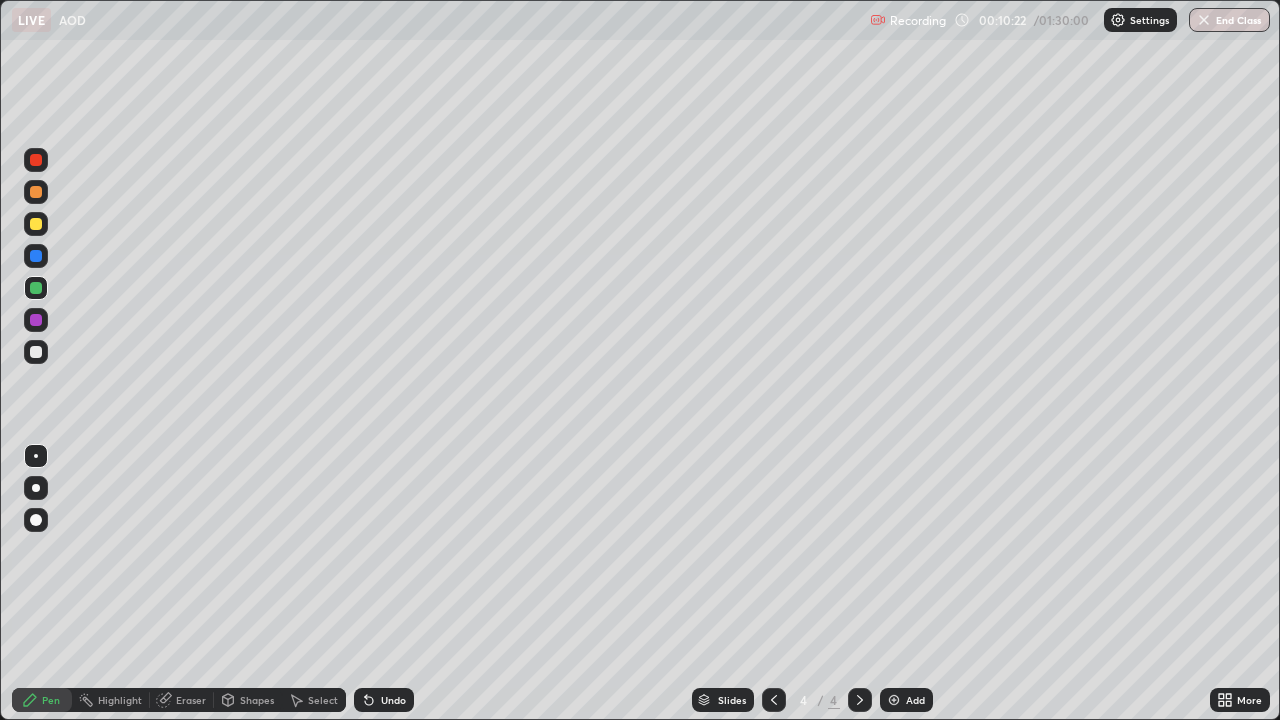 click at bounding box center [36, 192] 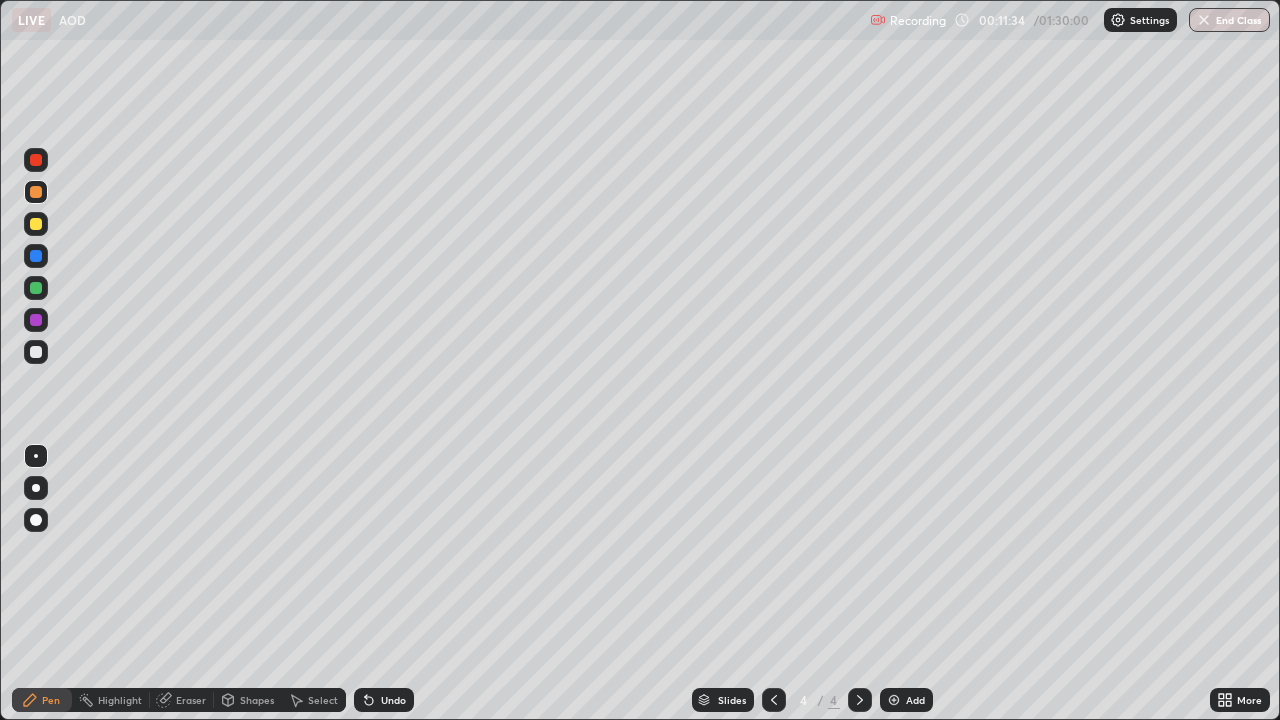 click at bounding box center (36, 224) 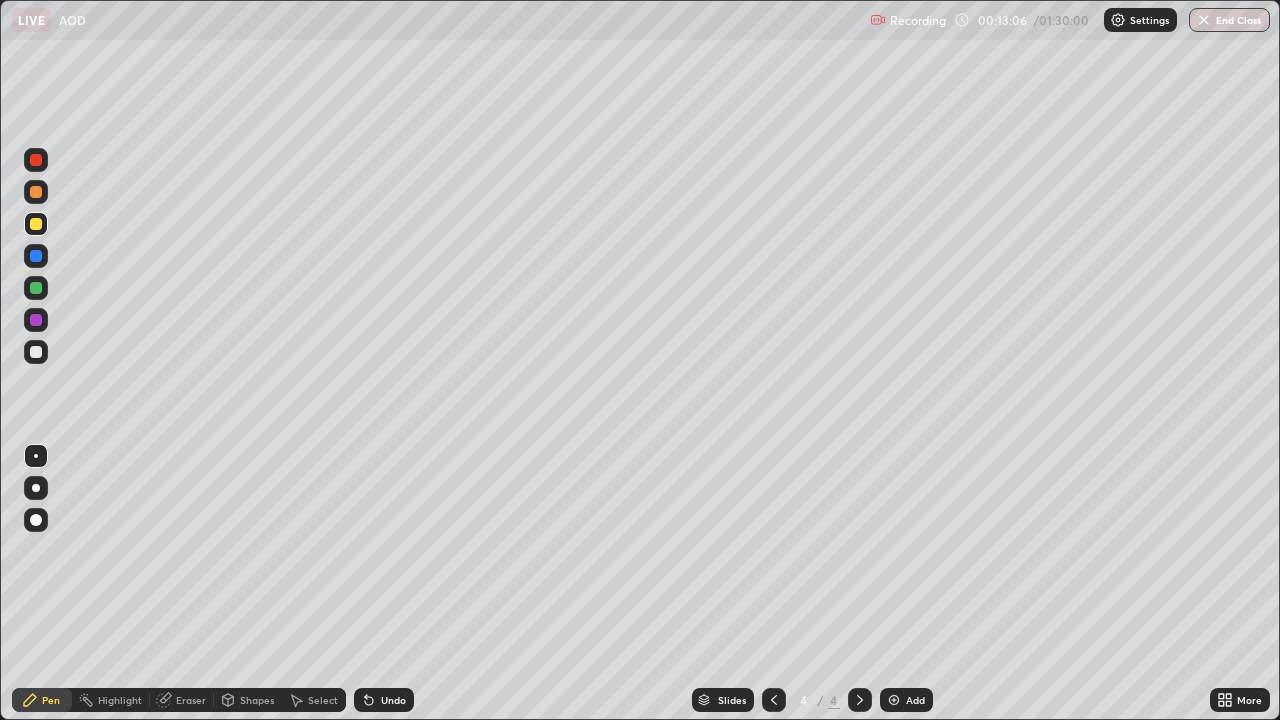 click at bounding box center (36, 320) 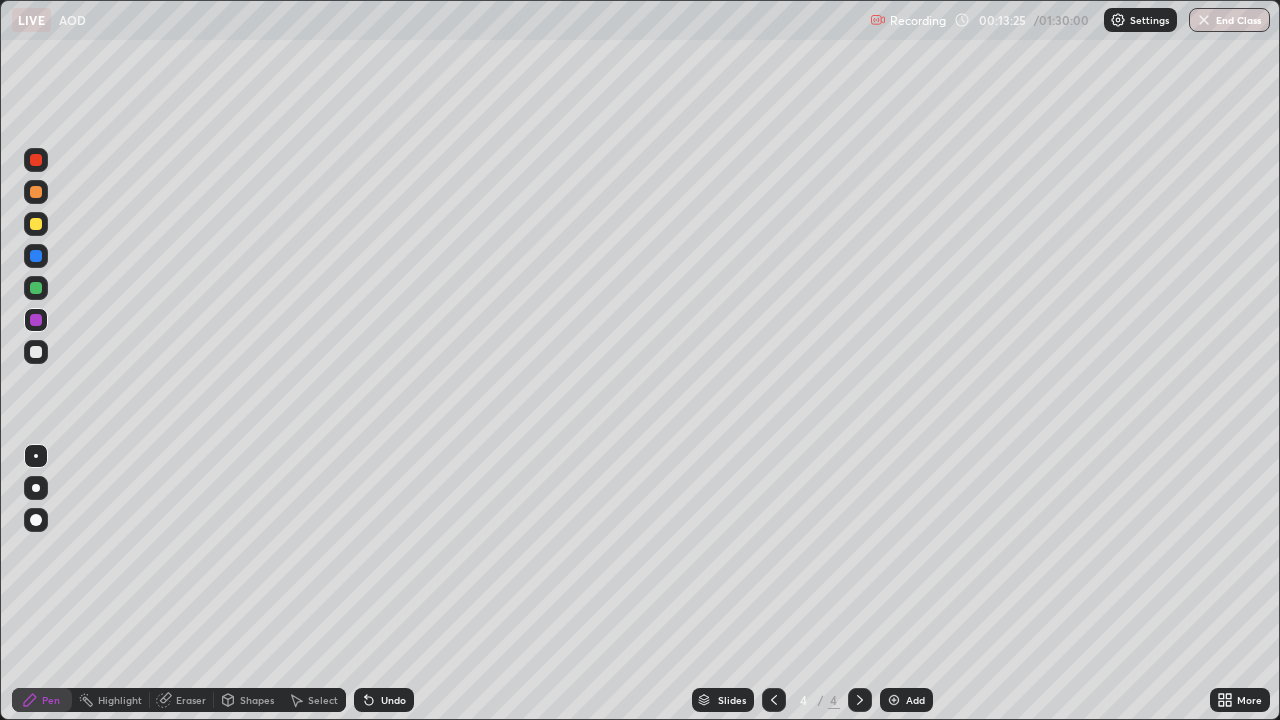 click on "Eraser" at bounding box center [191, 700] 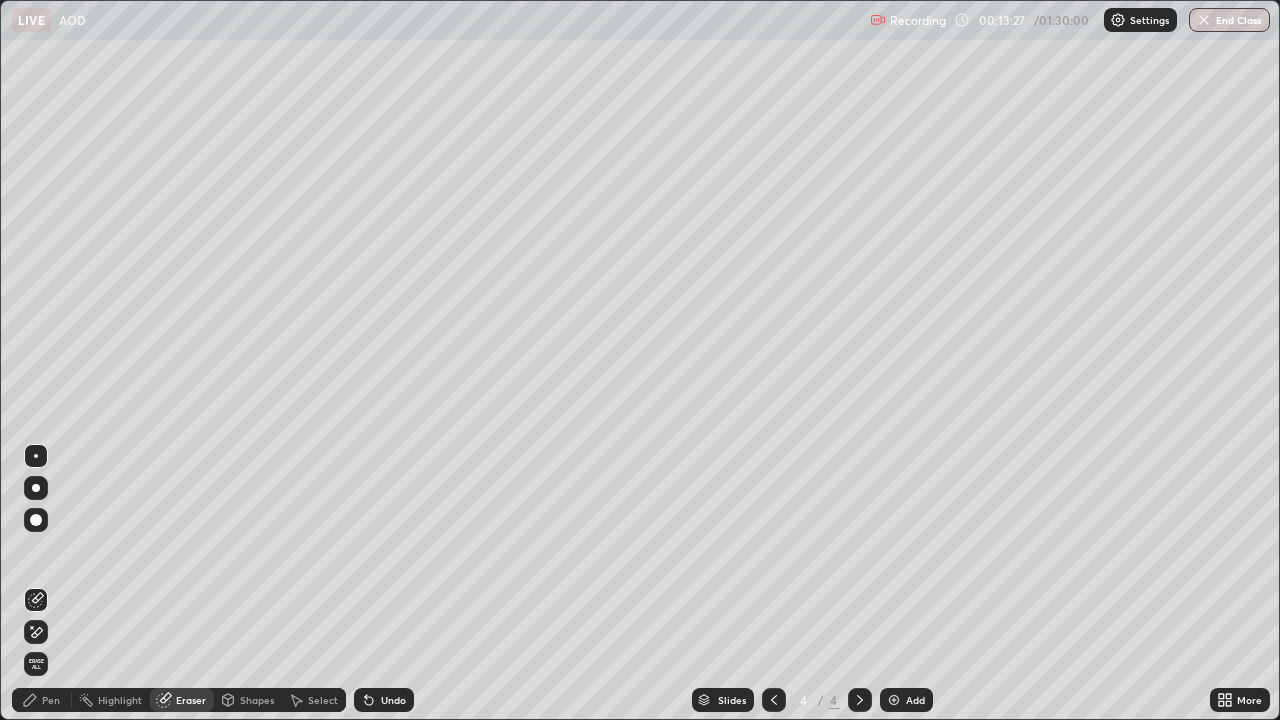 click on "Pen" at bounding box center [42, 700] 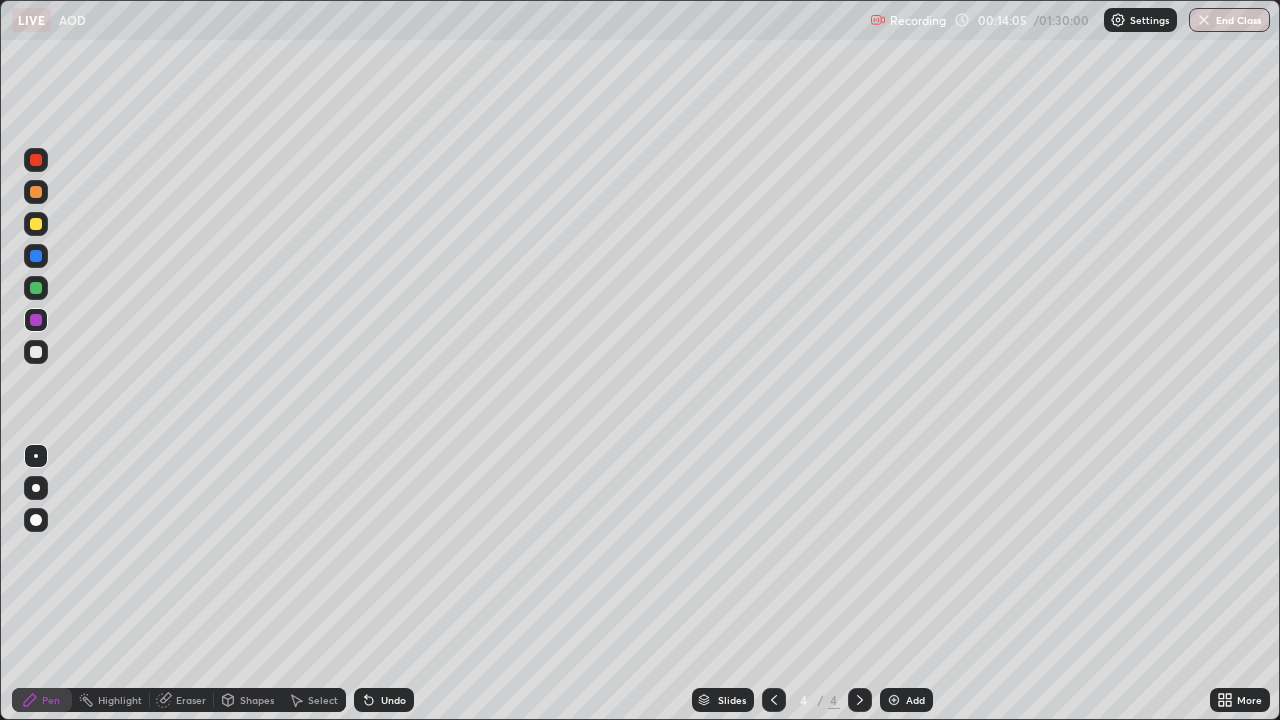 click at bounding box center [36, 352] 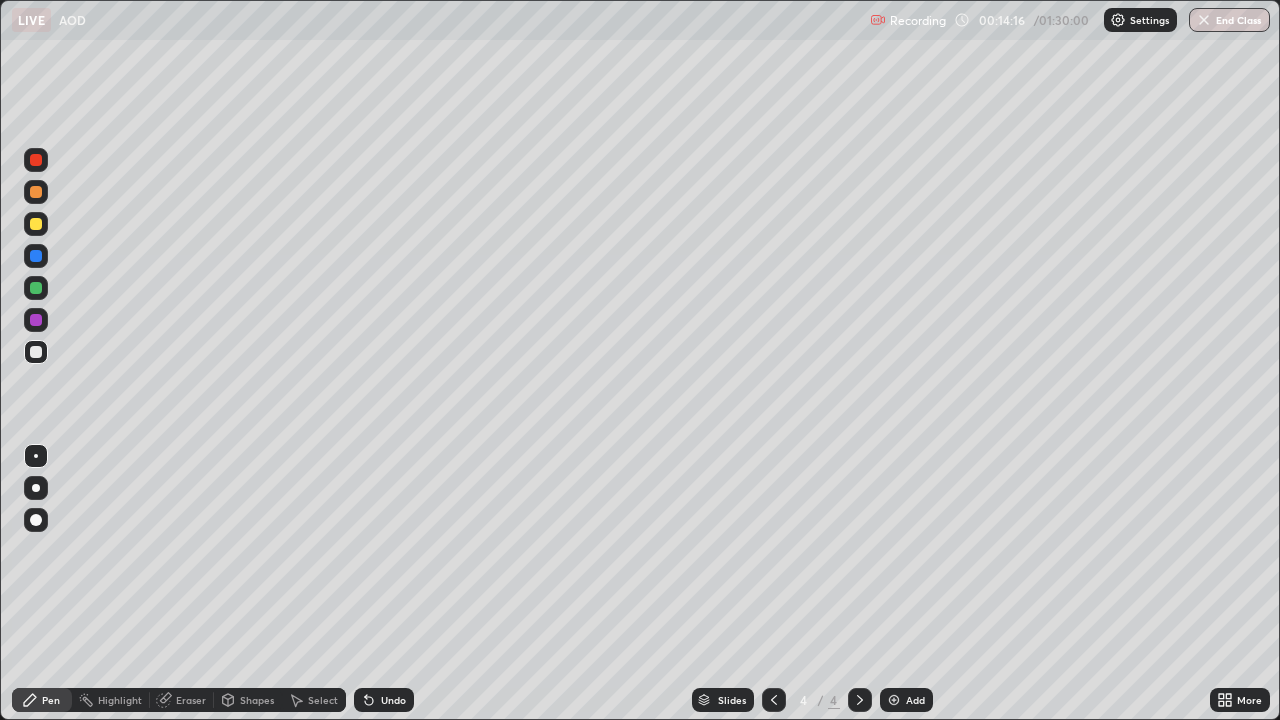 click on "Slides 4 / 4 Add" at bounding box center [812, 700] 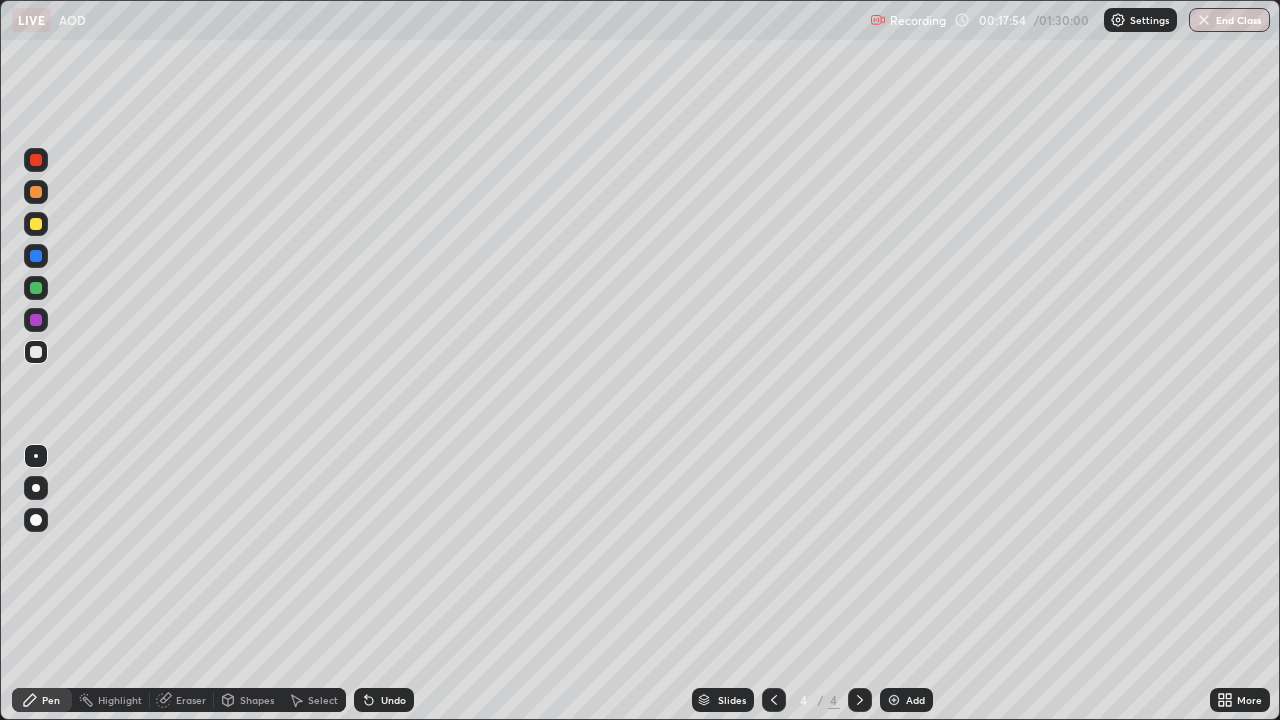 click at bounding box center [894, 700] 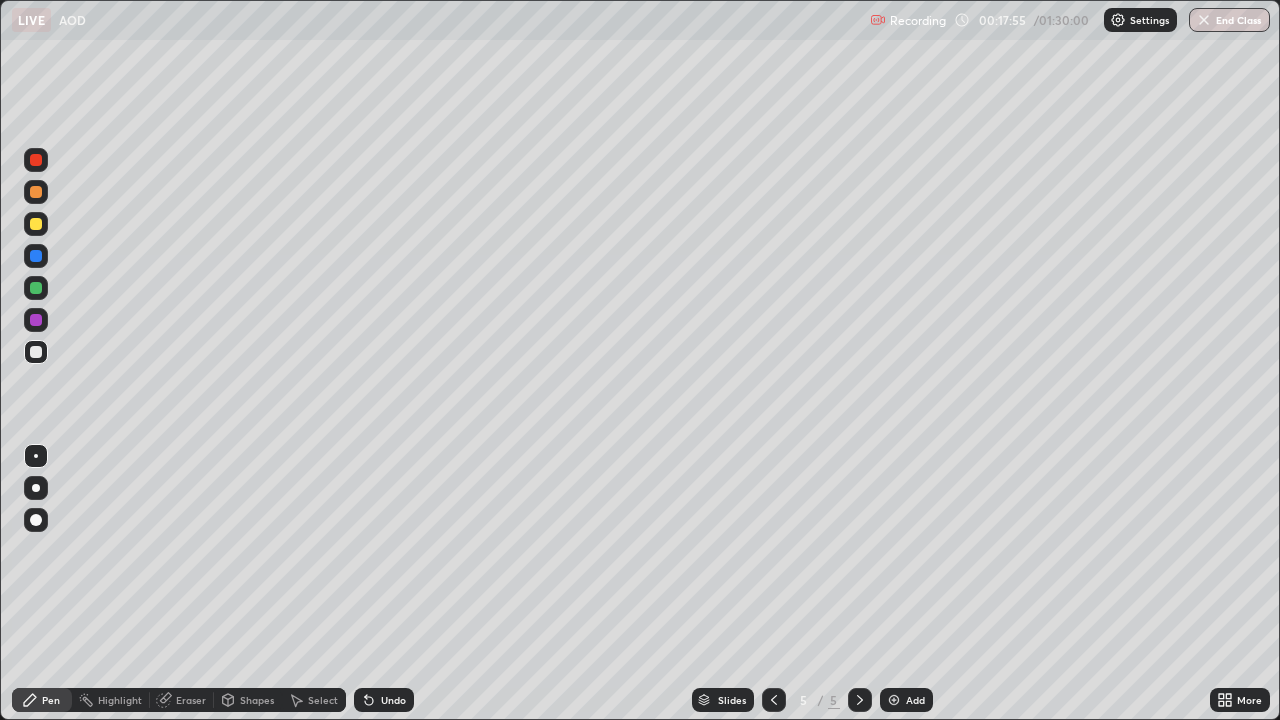 click at bounding box center [36, 224] 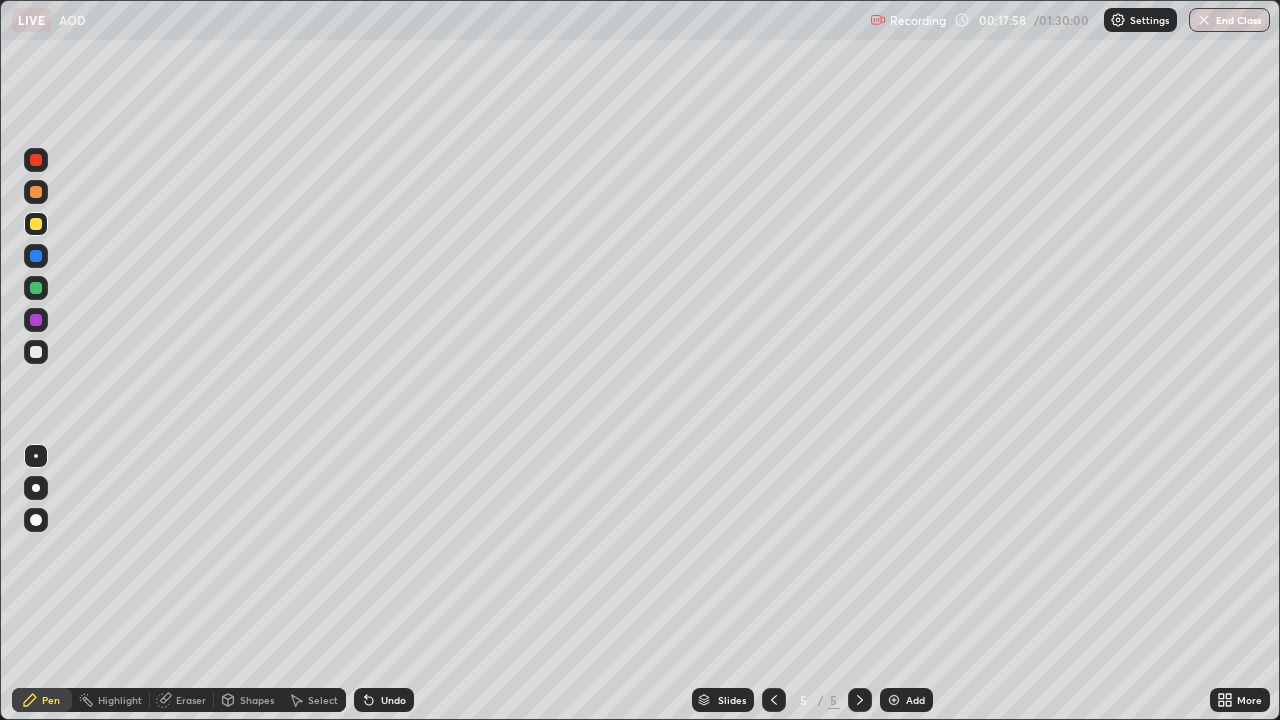 click at bounding box center (36, 192) 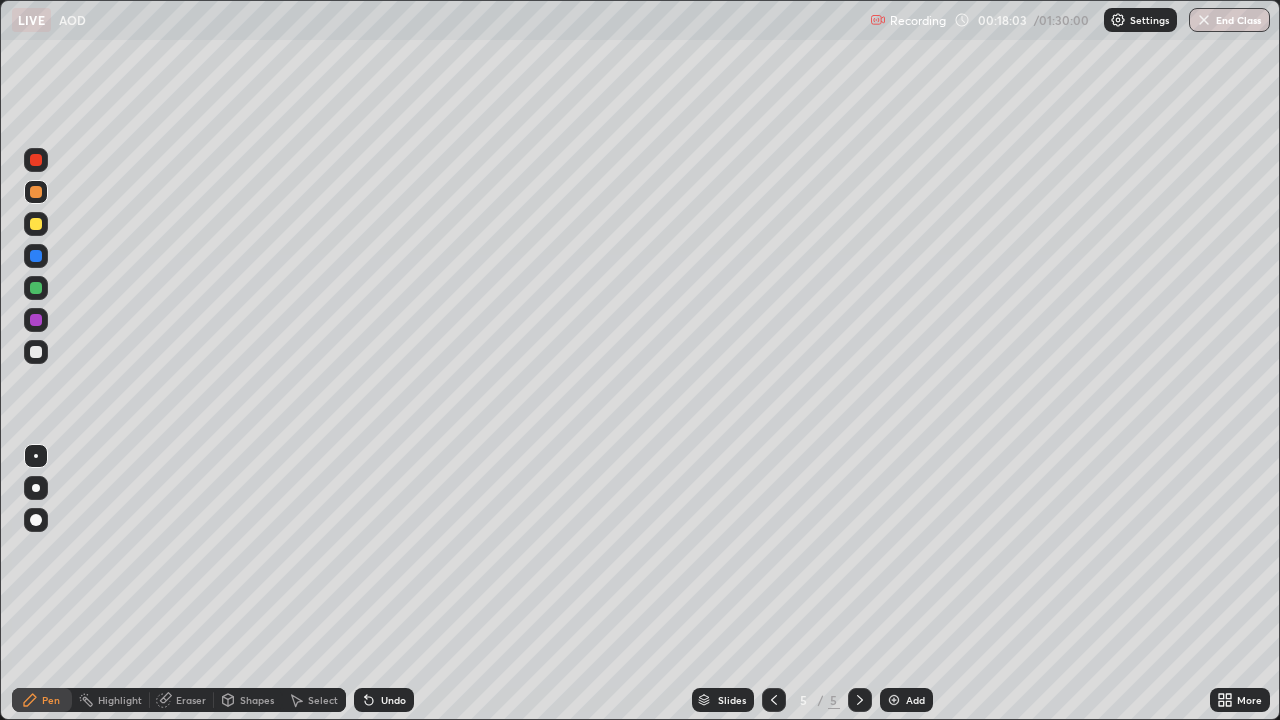 click at bounding box center (36, 256) 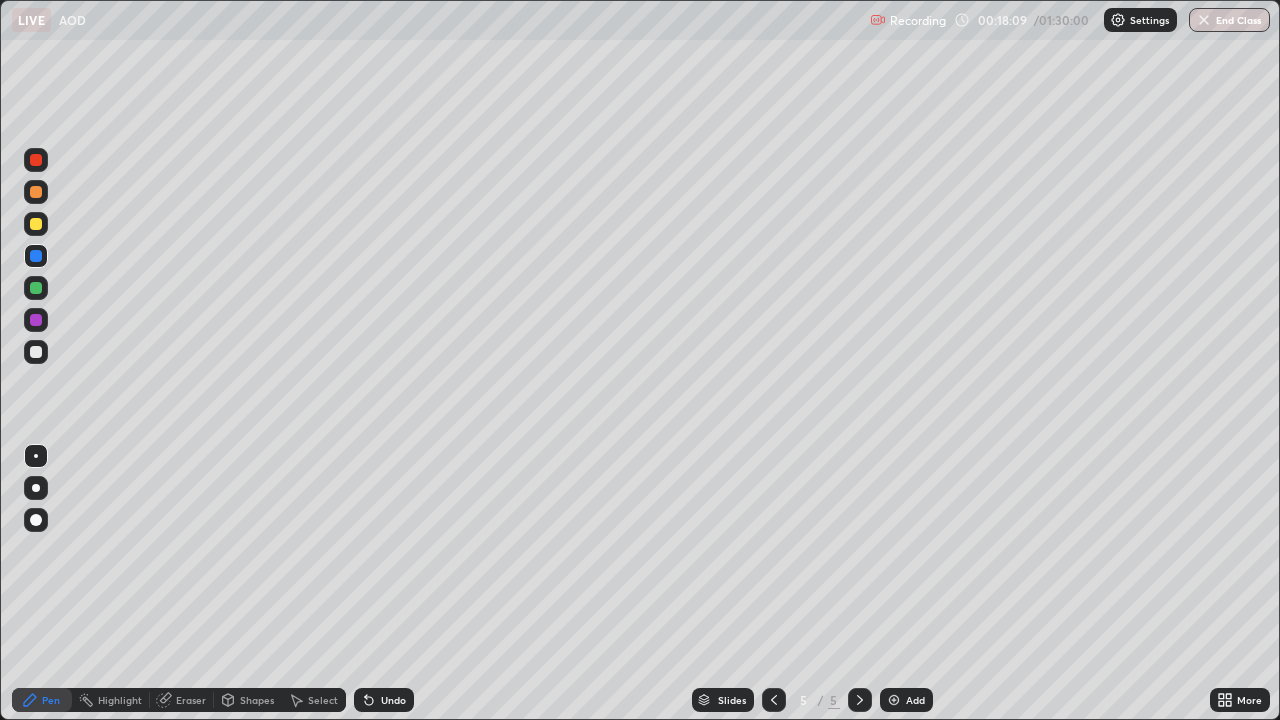 click at bounding box center (36, 224) 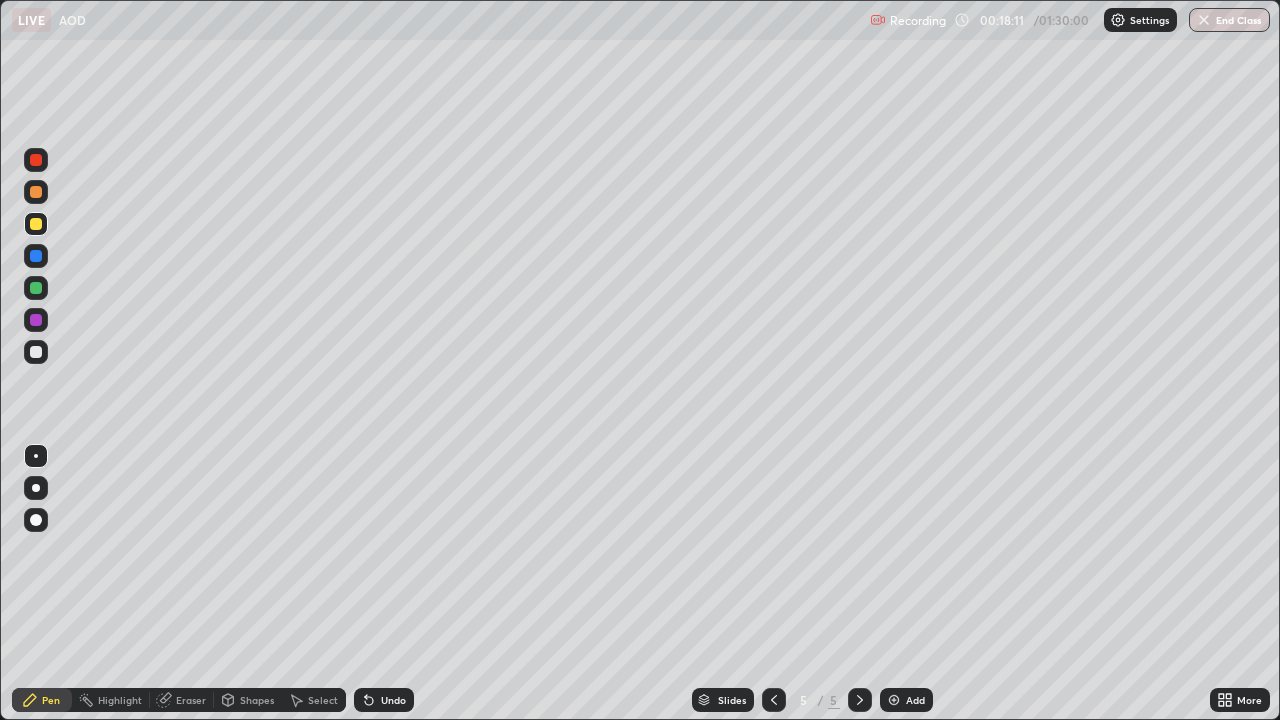 click at bounding box center [36, 320] 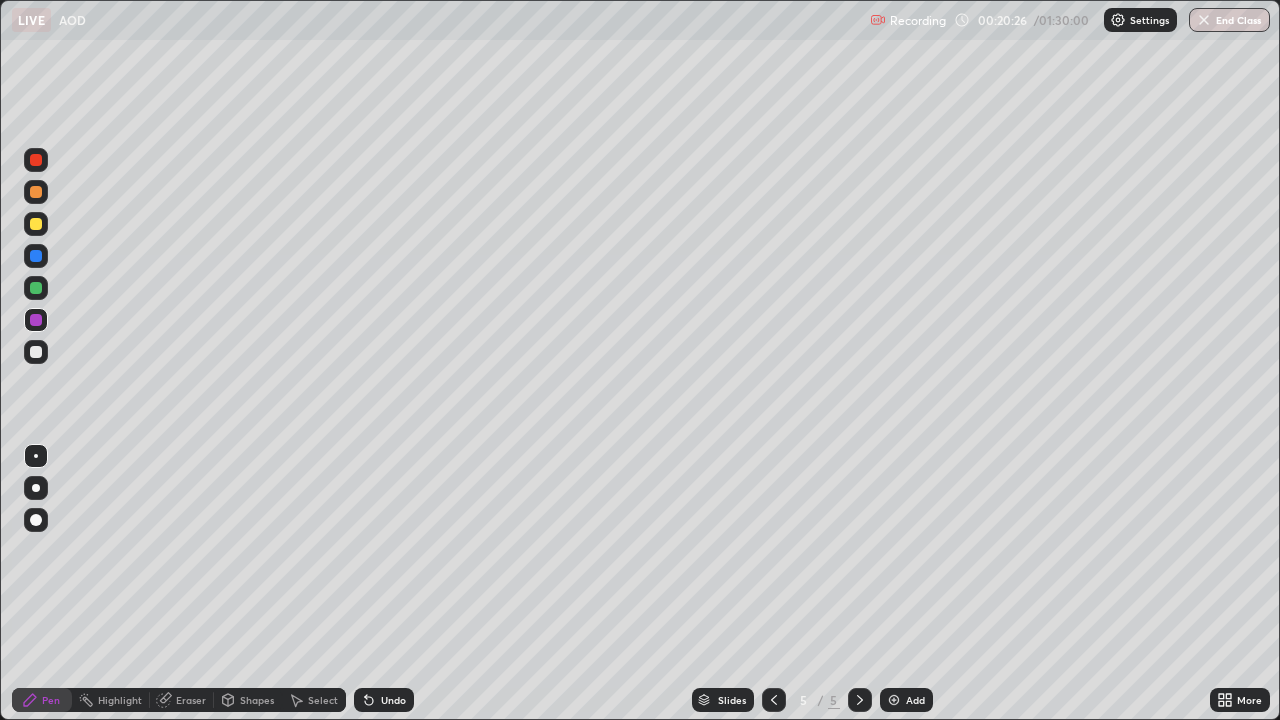 click at bounding box center (36, 192) 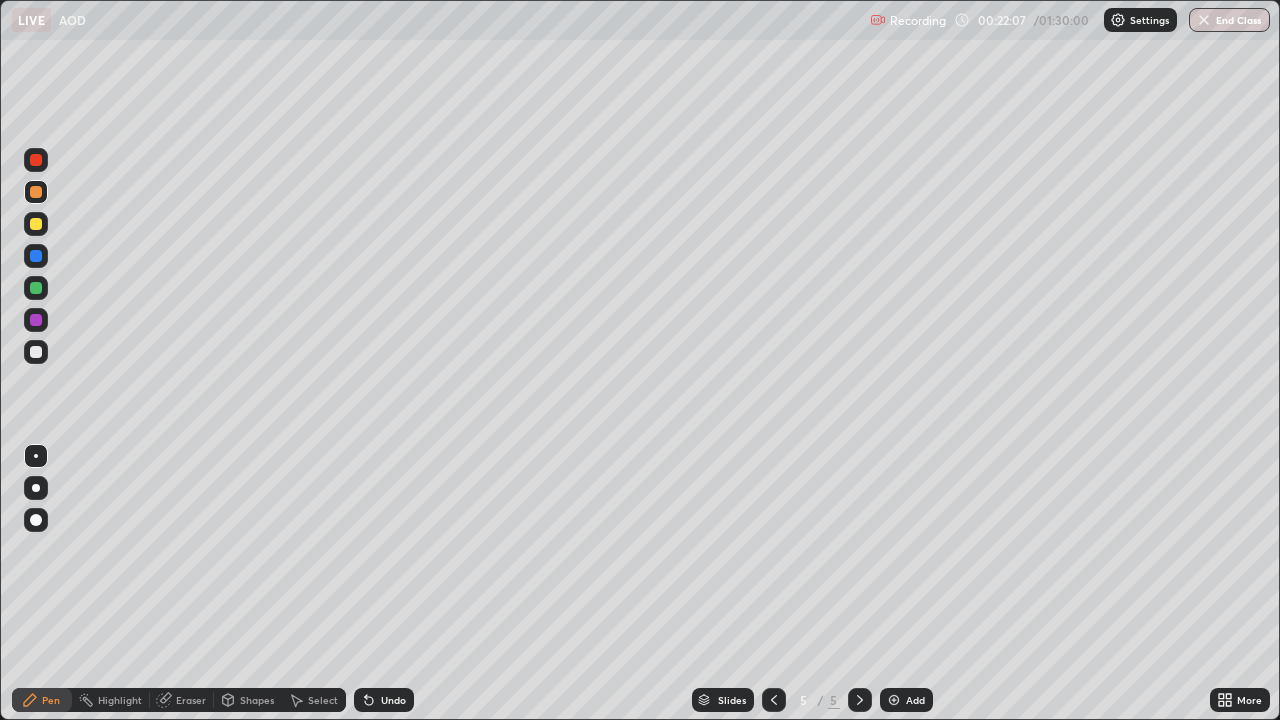 click at bounding box center [36, 352] 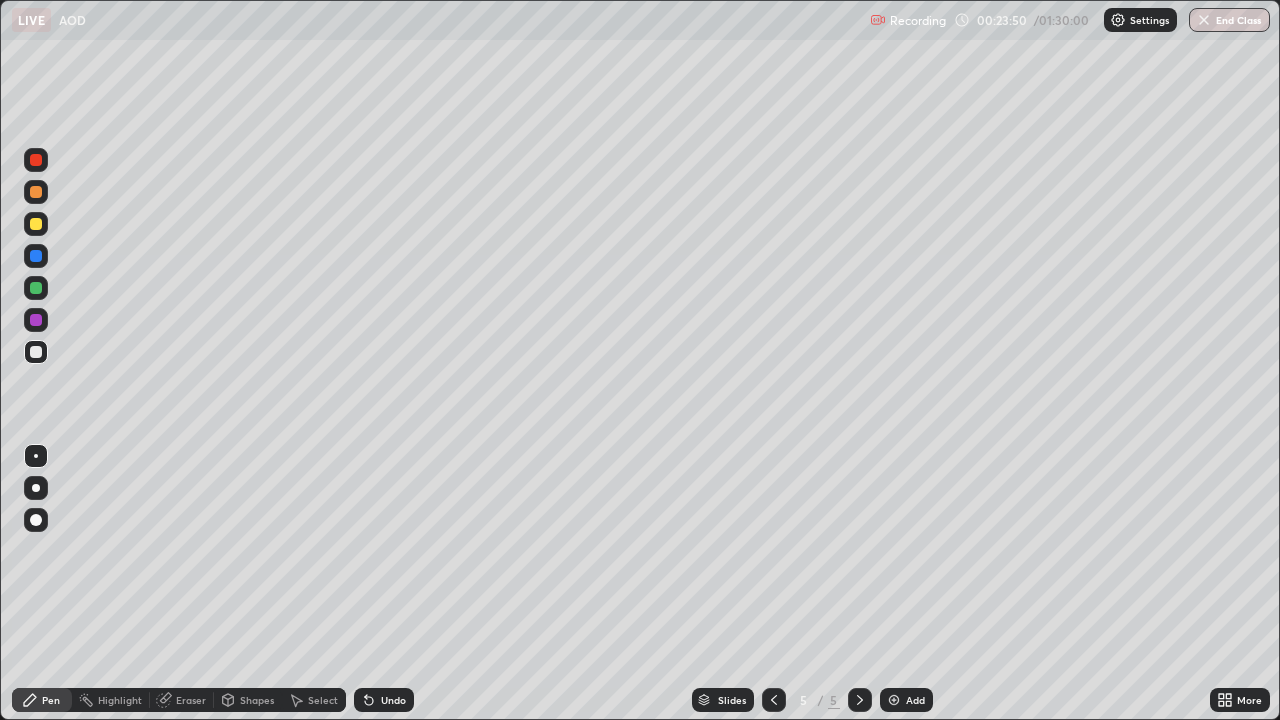 click at bounding box center [36, 256] 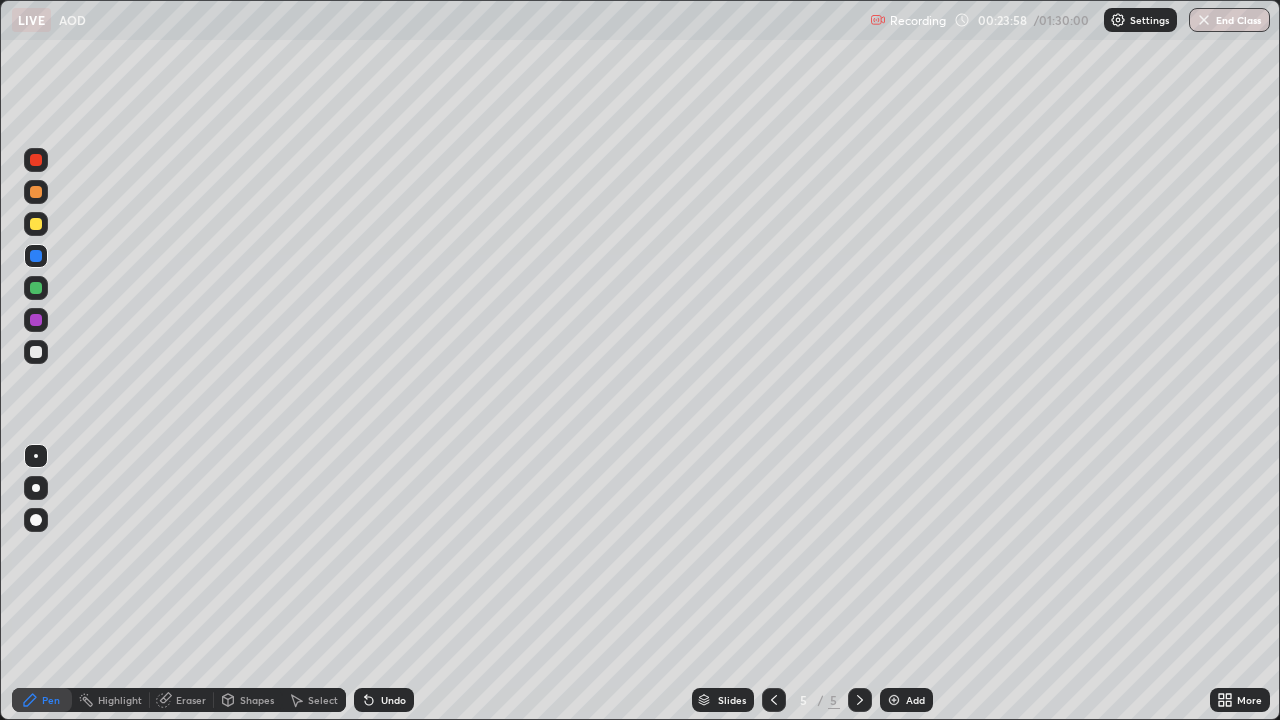 click at bounding box center [36, 352] 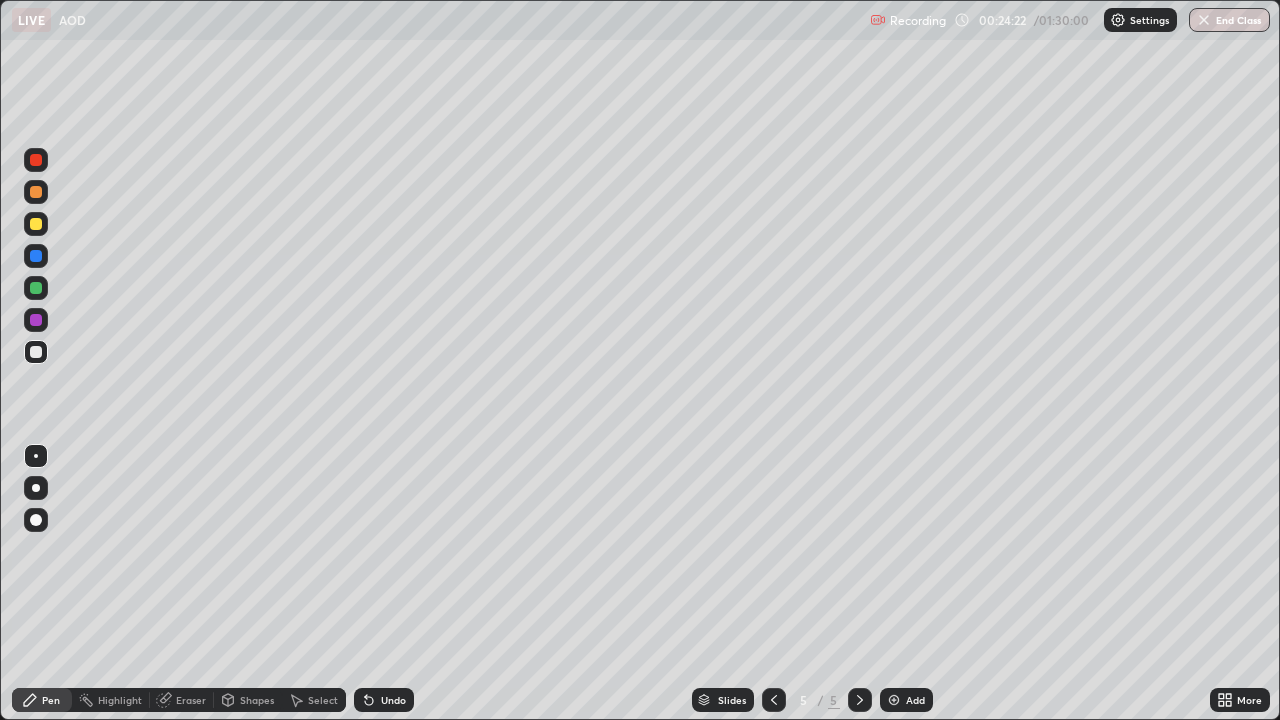 click at bounding box center [36, 320] 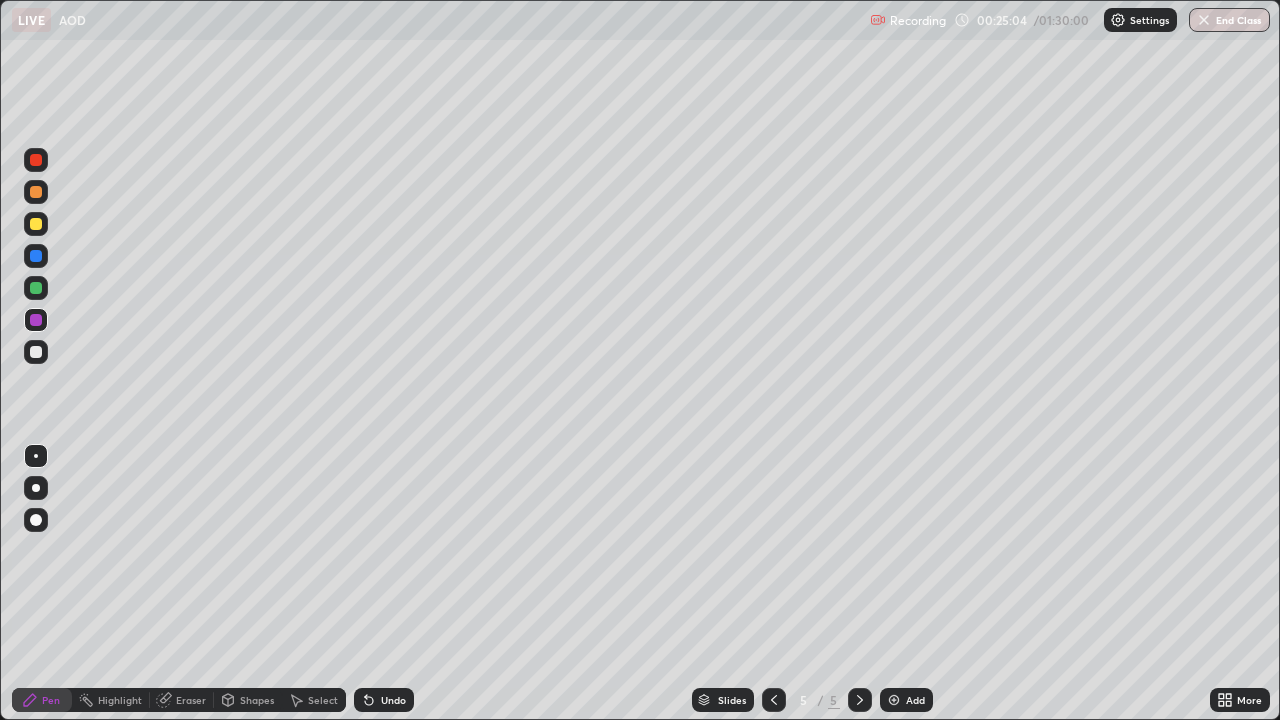 click at bounding box center (894, 700) 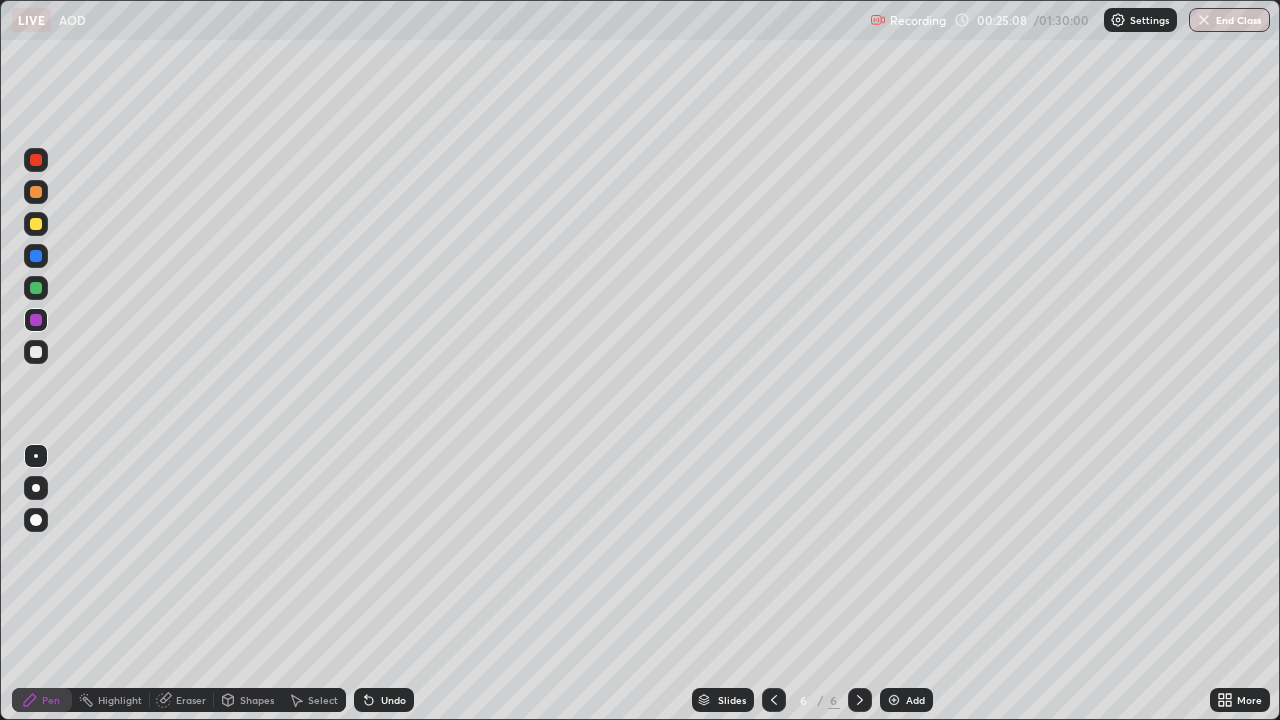 click 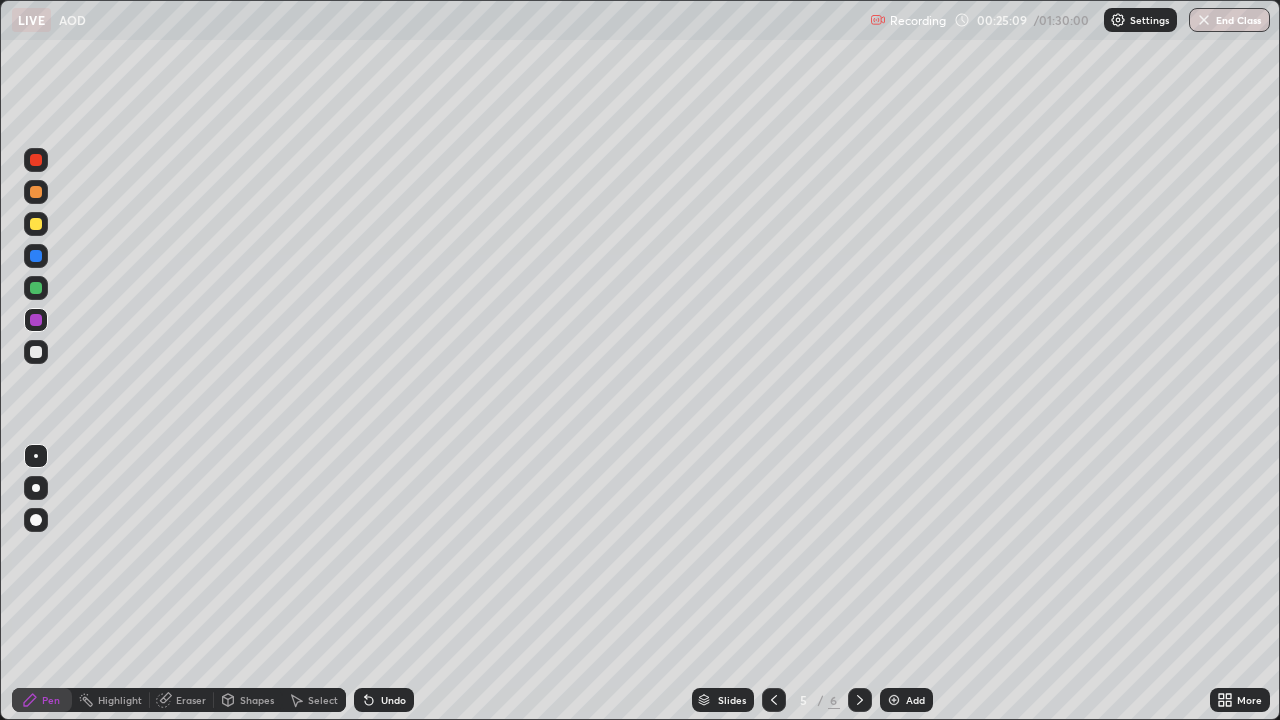 click 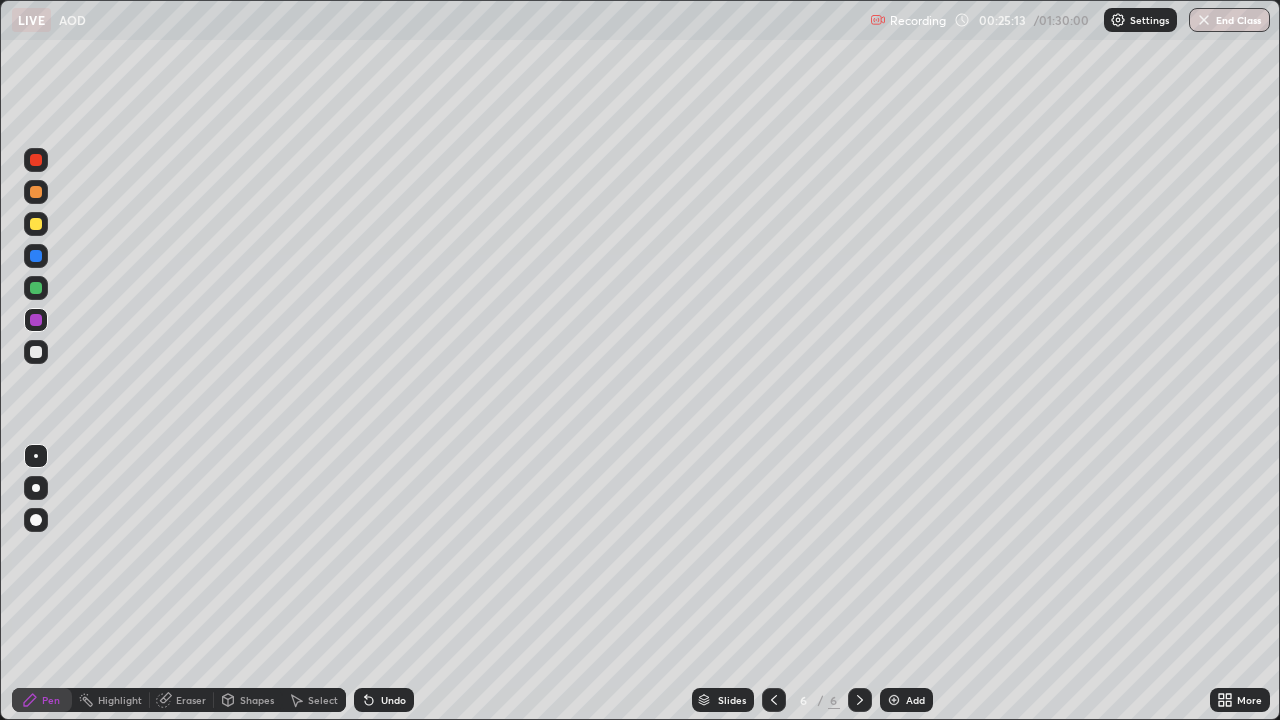 click 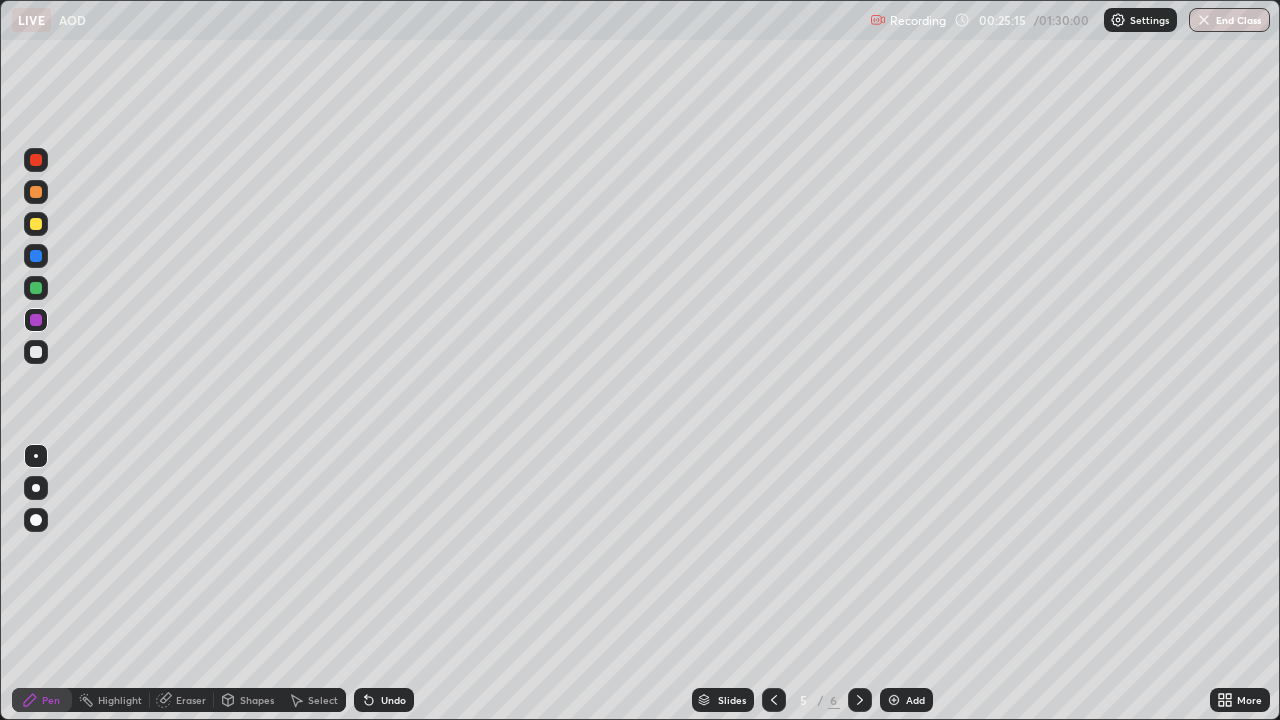 click 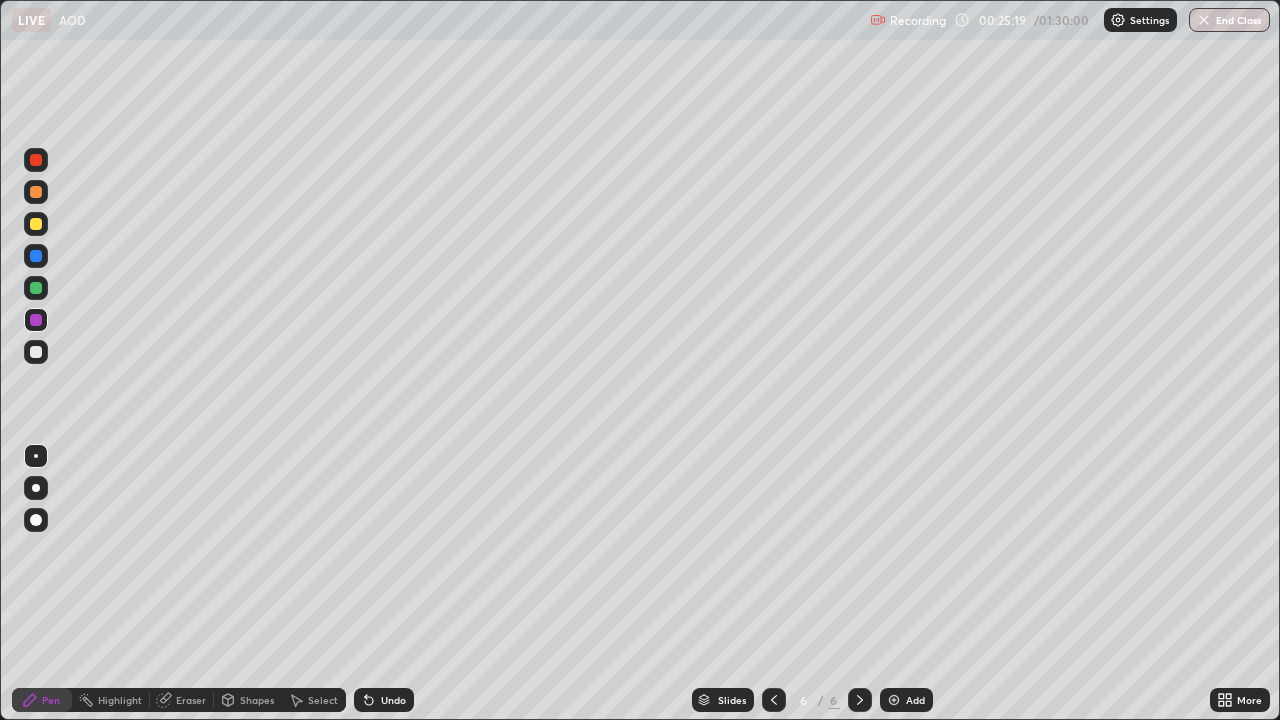 click 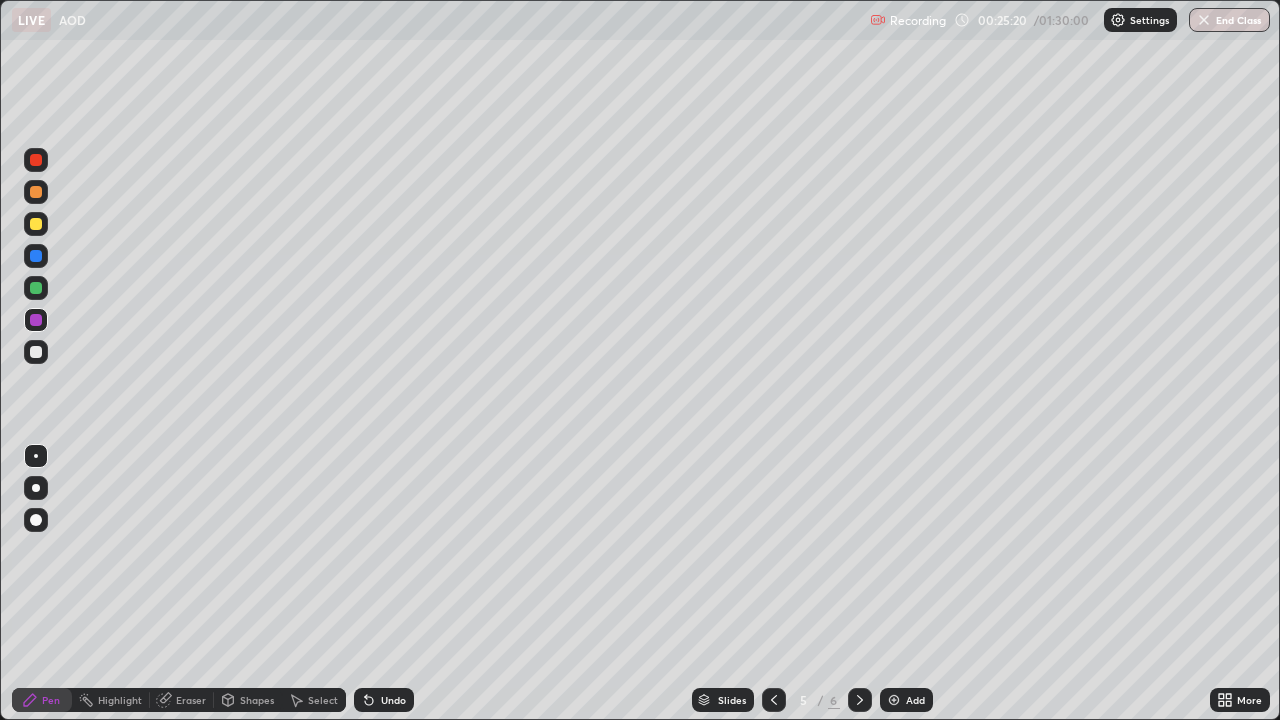 click 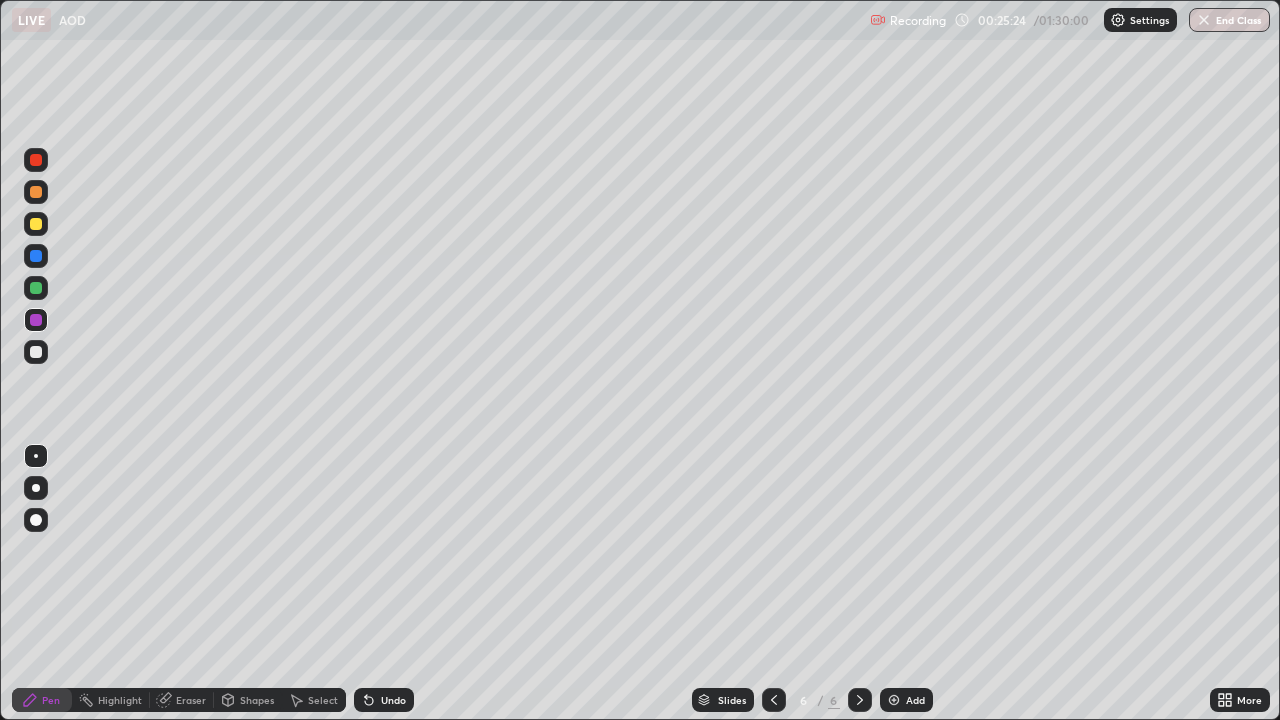 click at bounding box center (36, 224) 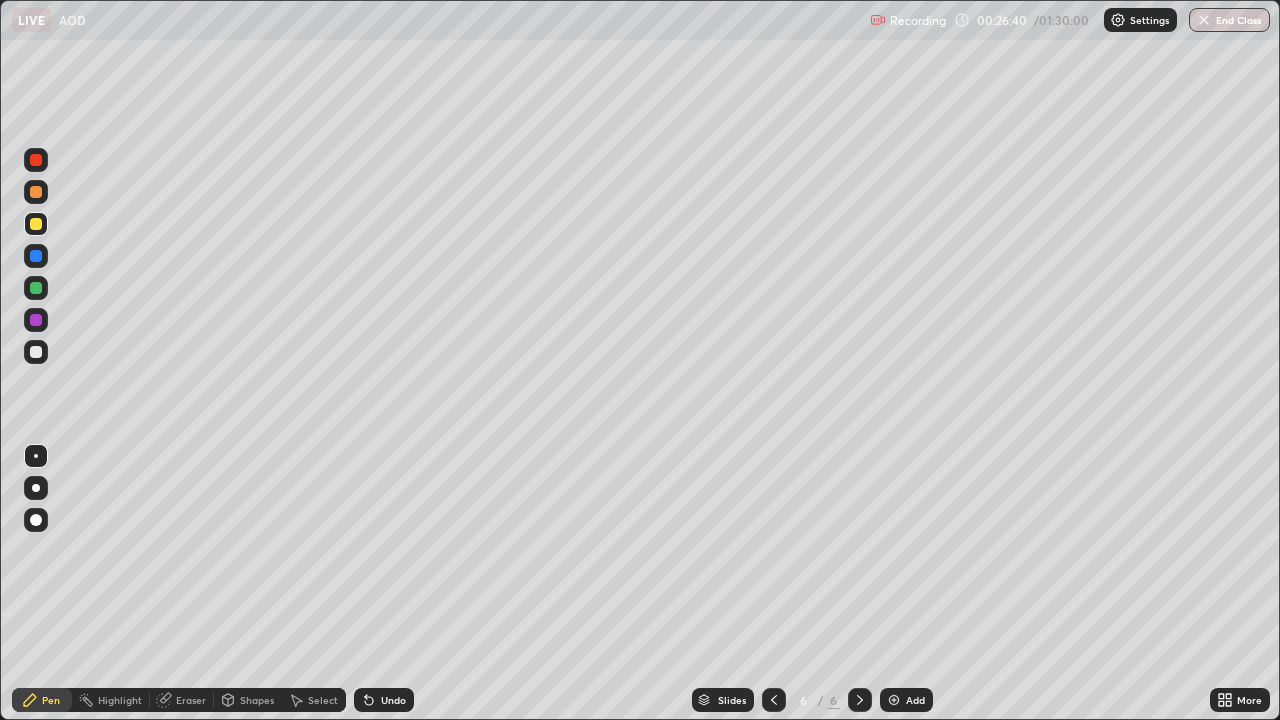 click at bounding box center (774, 700) 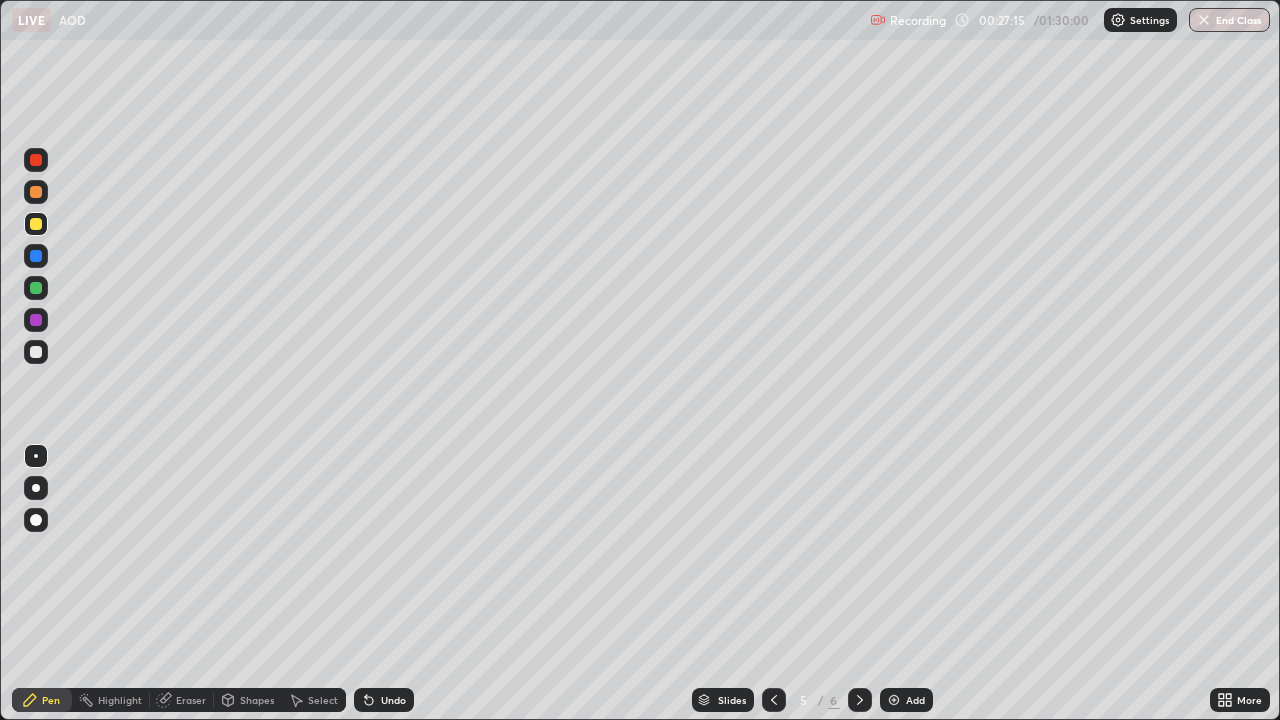 click at bounding box center [860, 700] 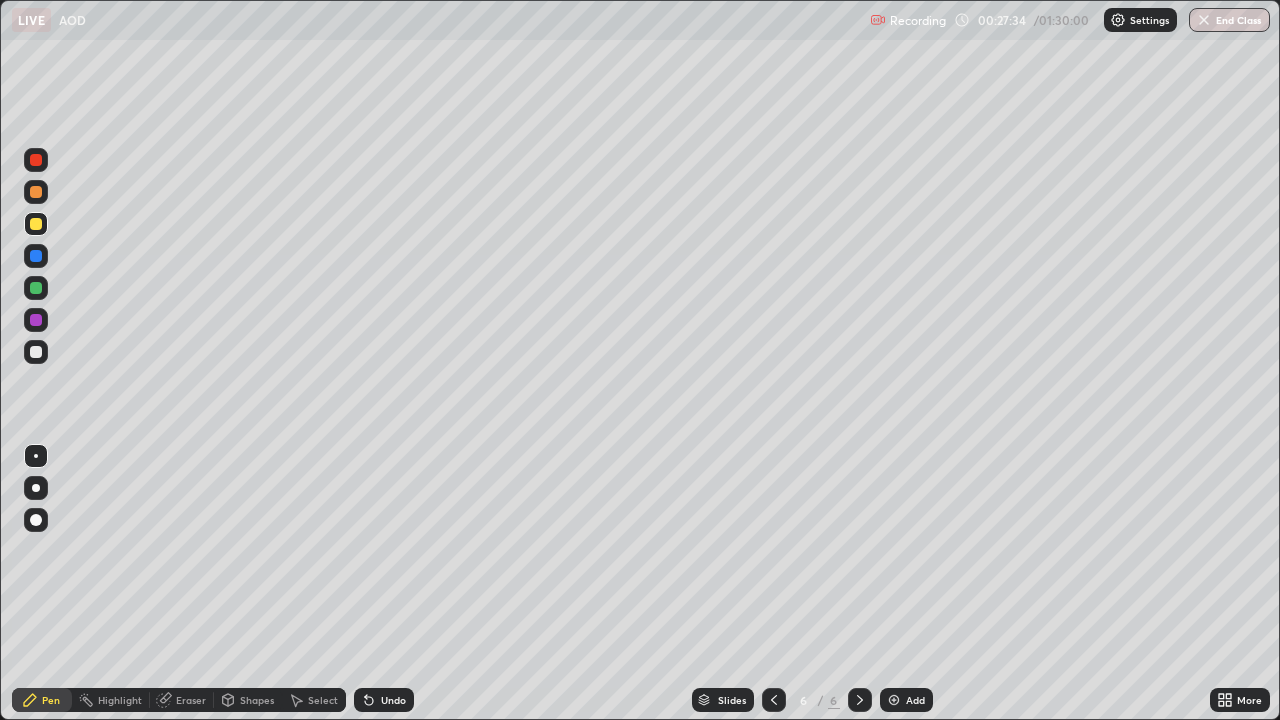 click at bounding box center [894, 700] 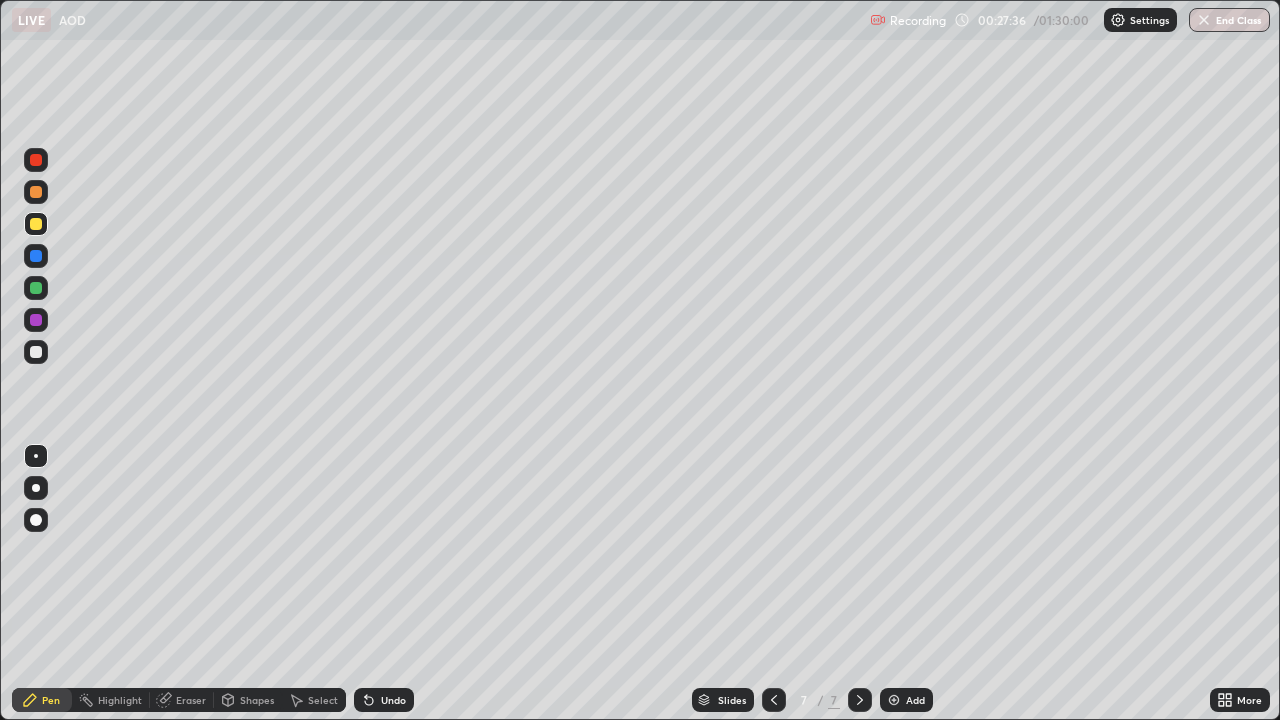 click at bounding box center [36, 192] 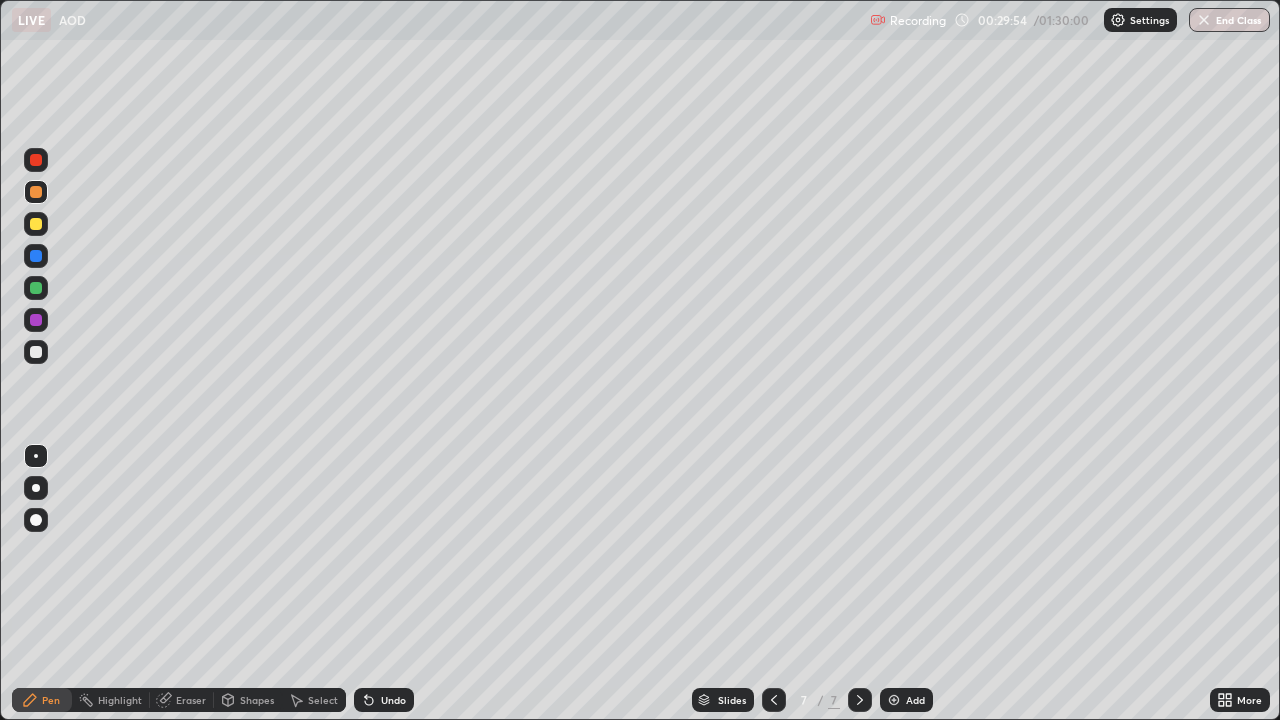 click on "Eraser" at bounding box center [191, 700] 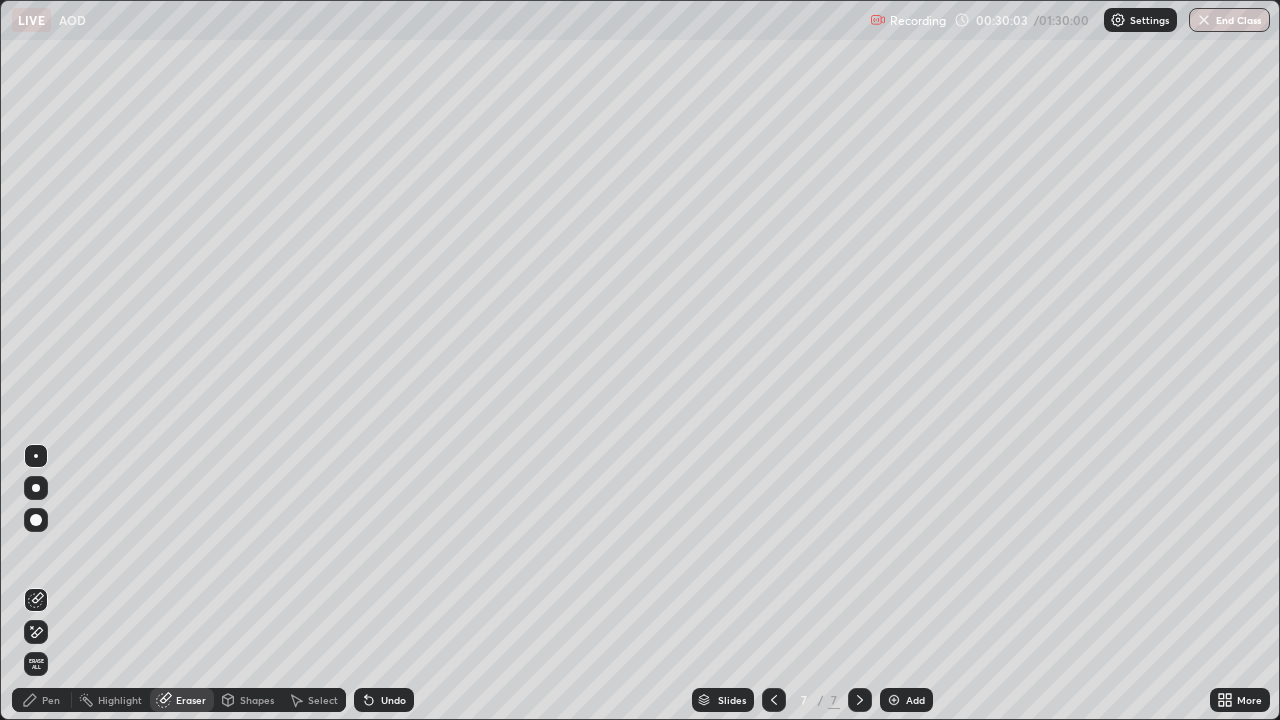 click on "Pen" at bounding box center [51, 700] 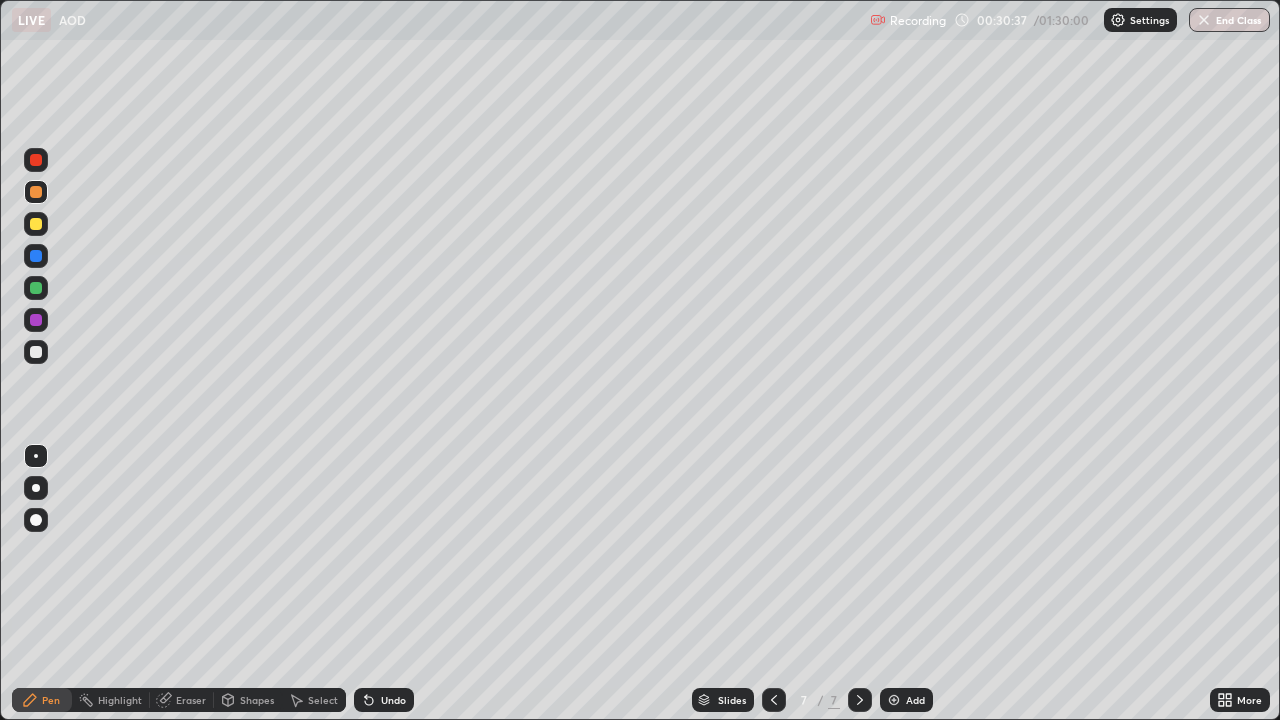 click at bounding box center (36, 320) 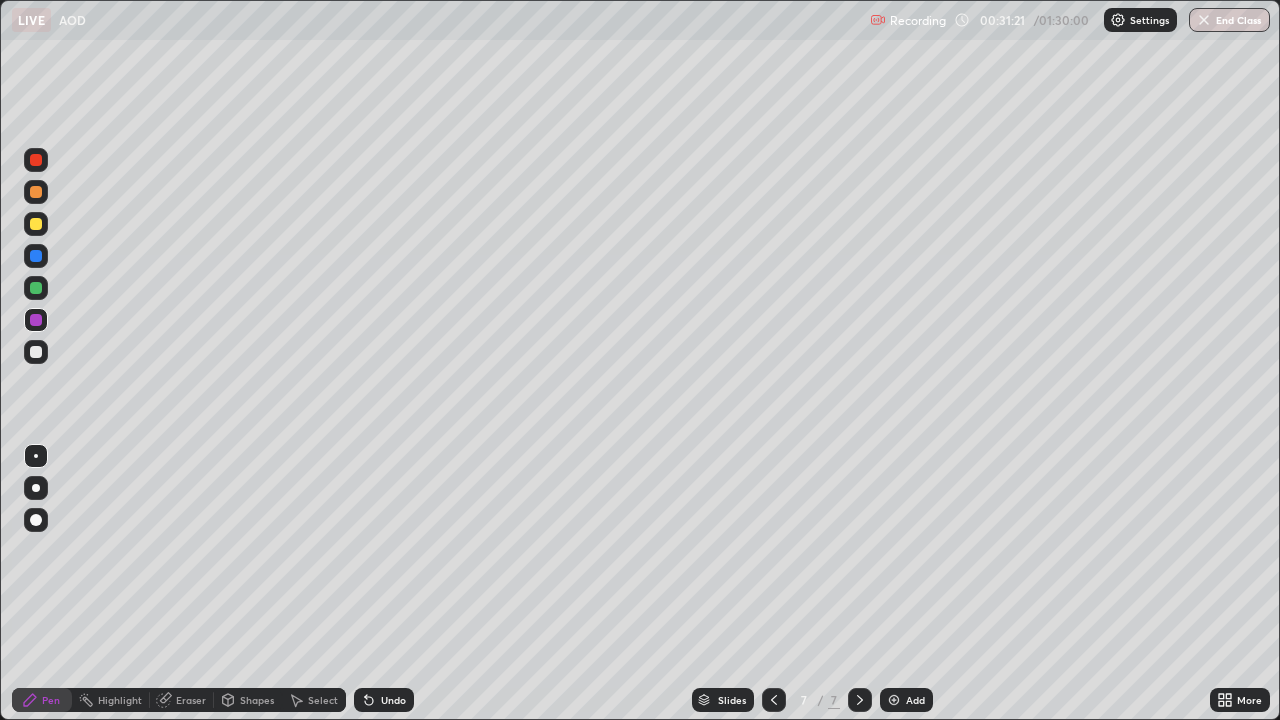 click at bounding box center (36, 224) 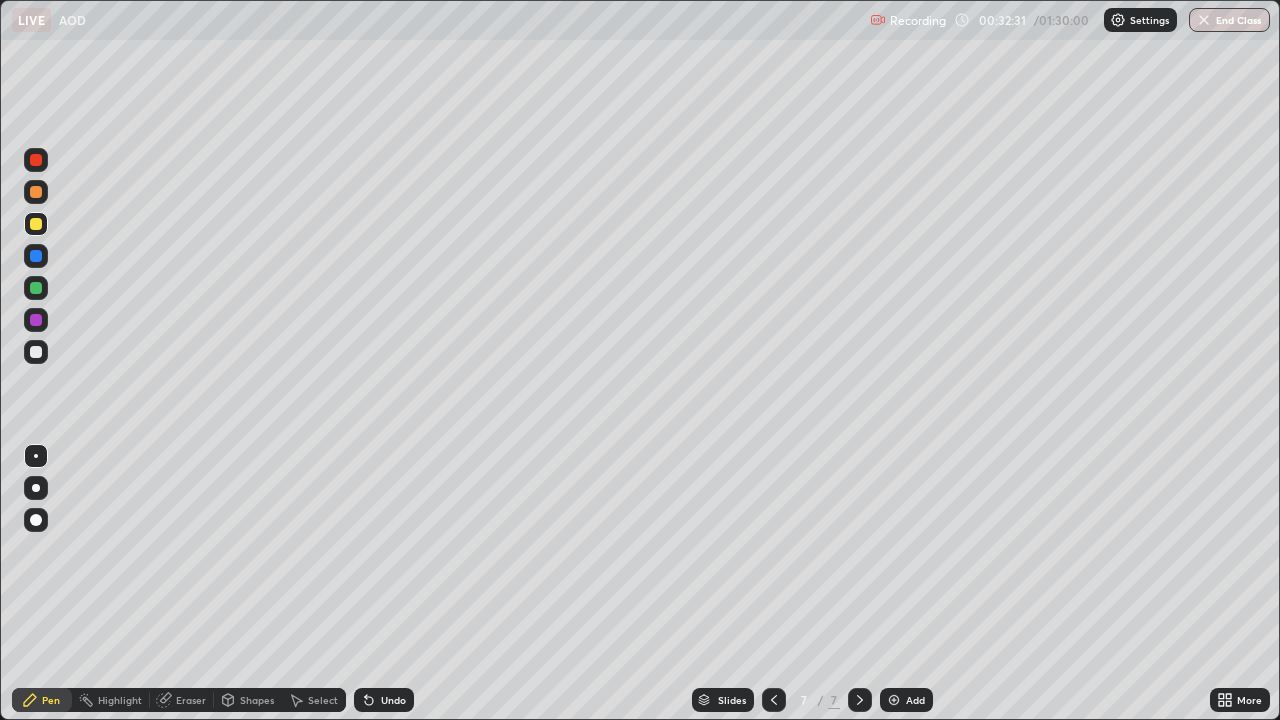 click at bounding box center (36, 352) 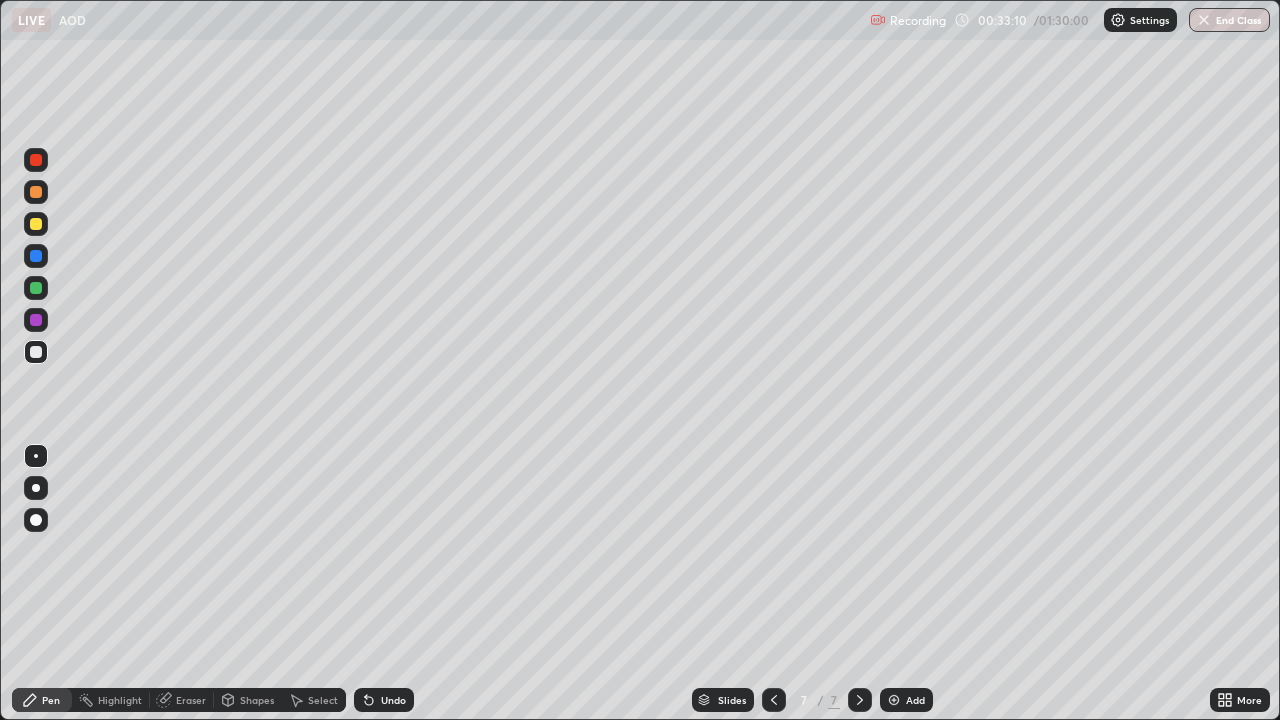 click at bounding box center [36, 320] 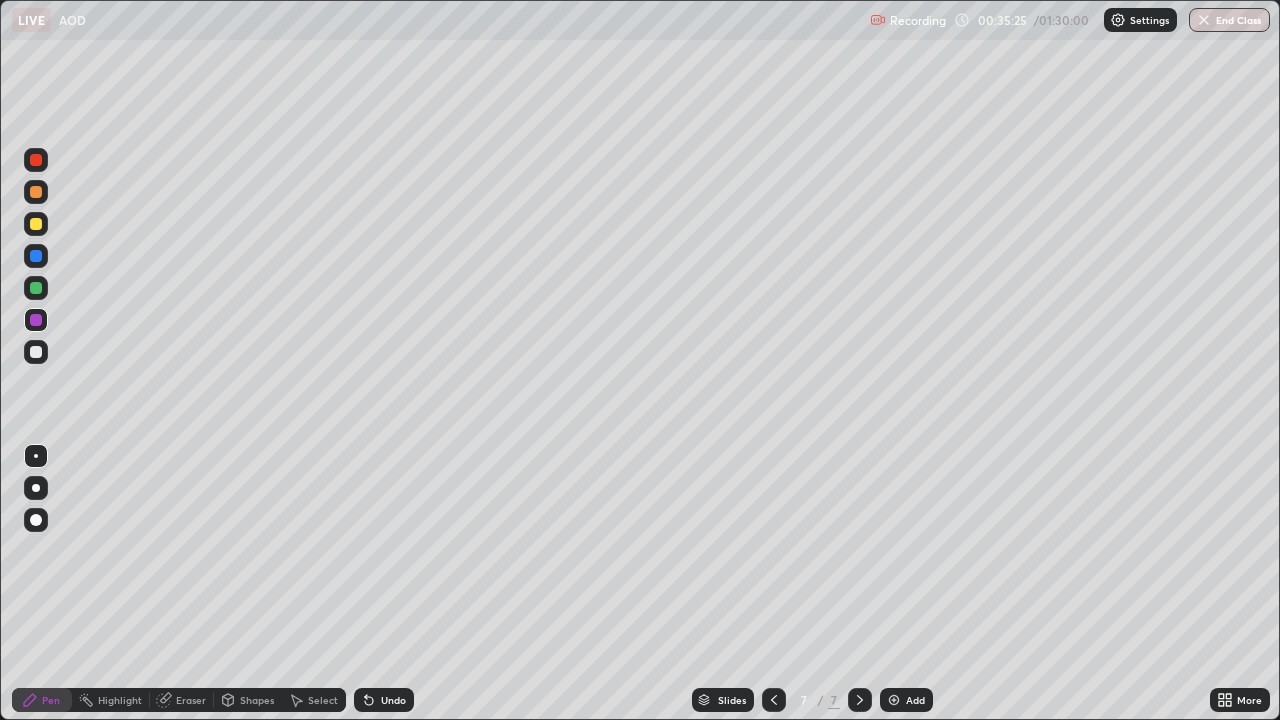 click 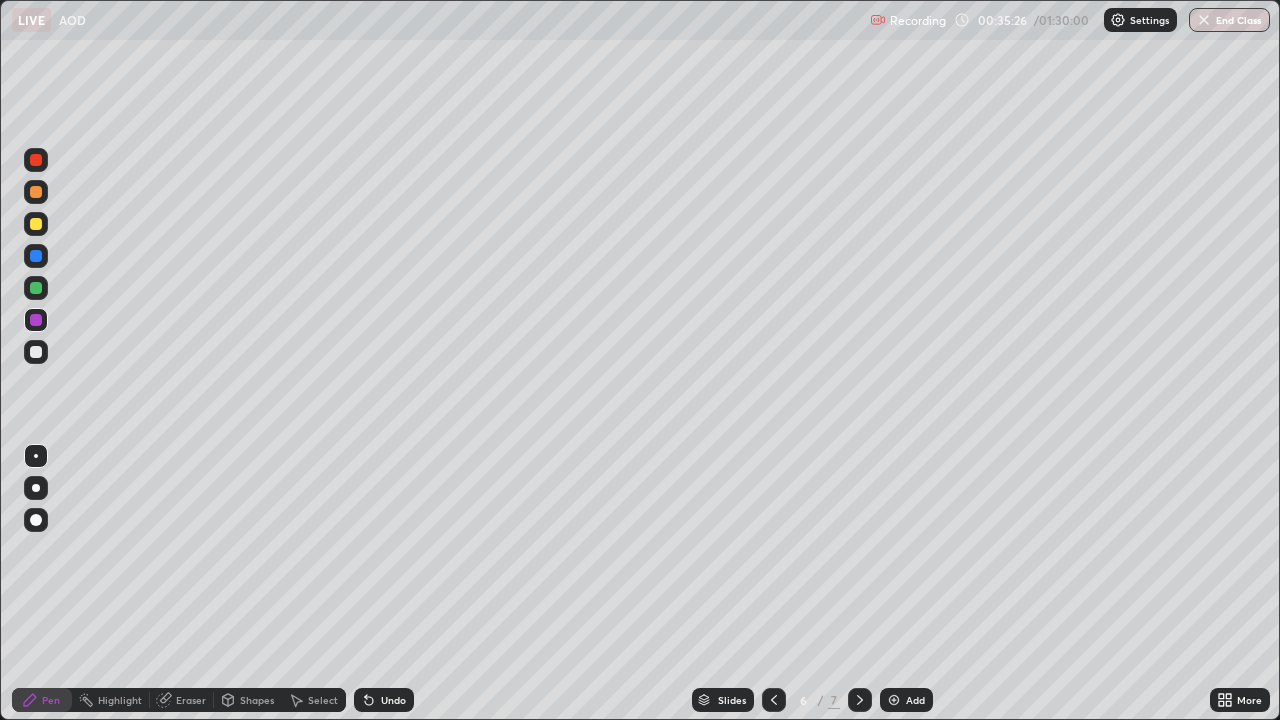click at bounding box center [774, 700] 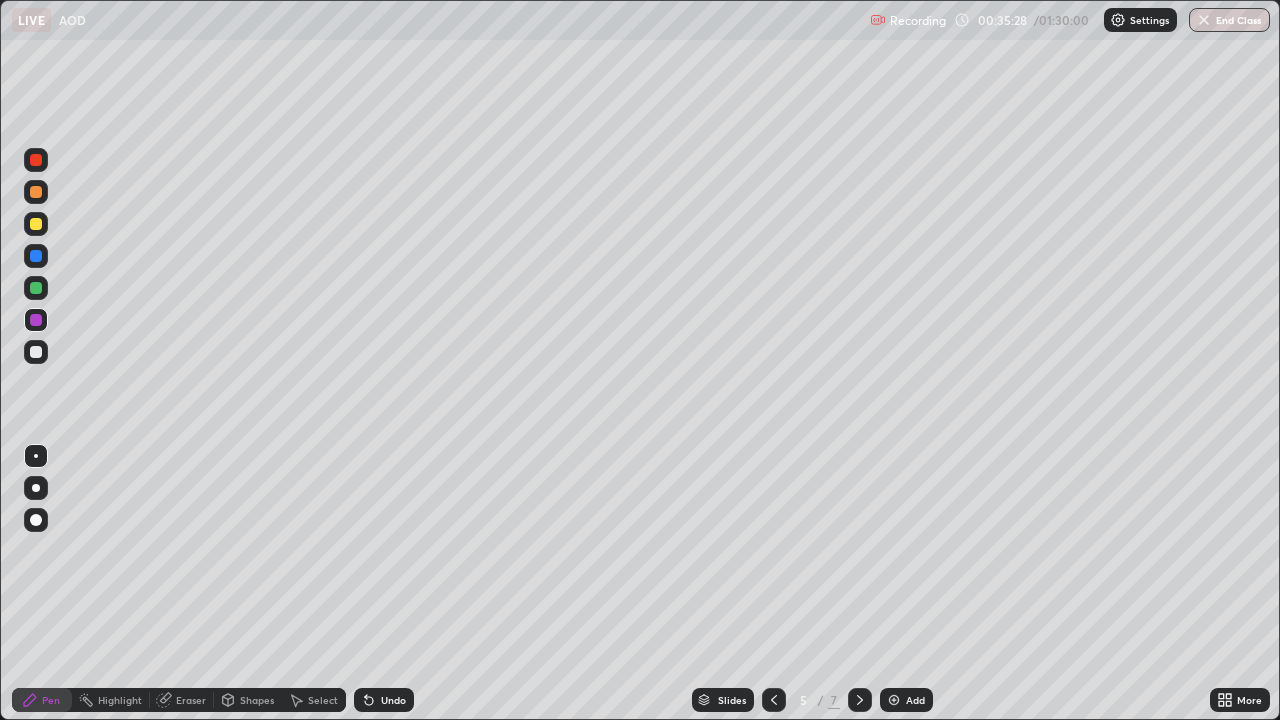 click 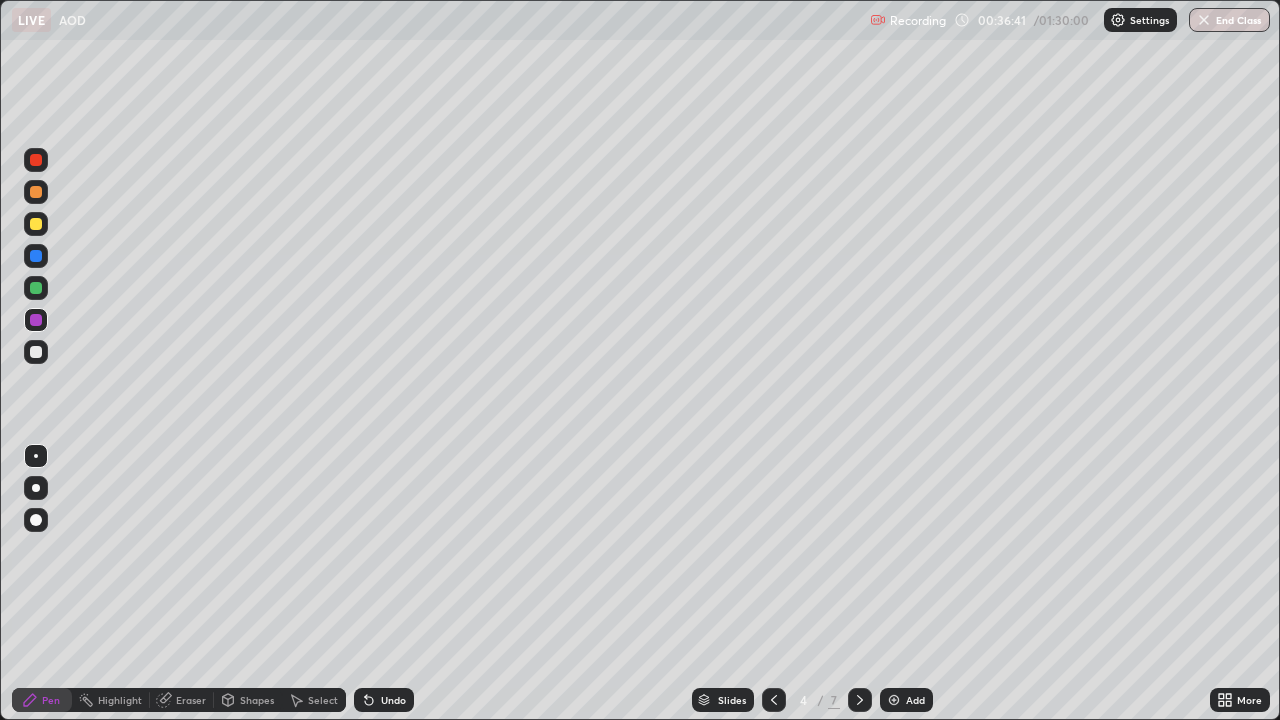 click 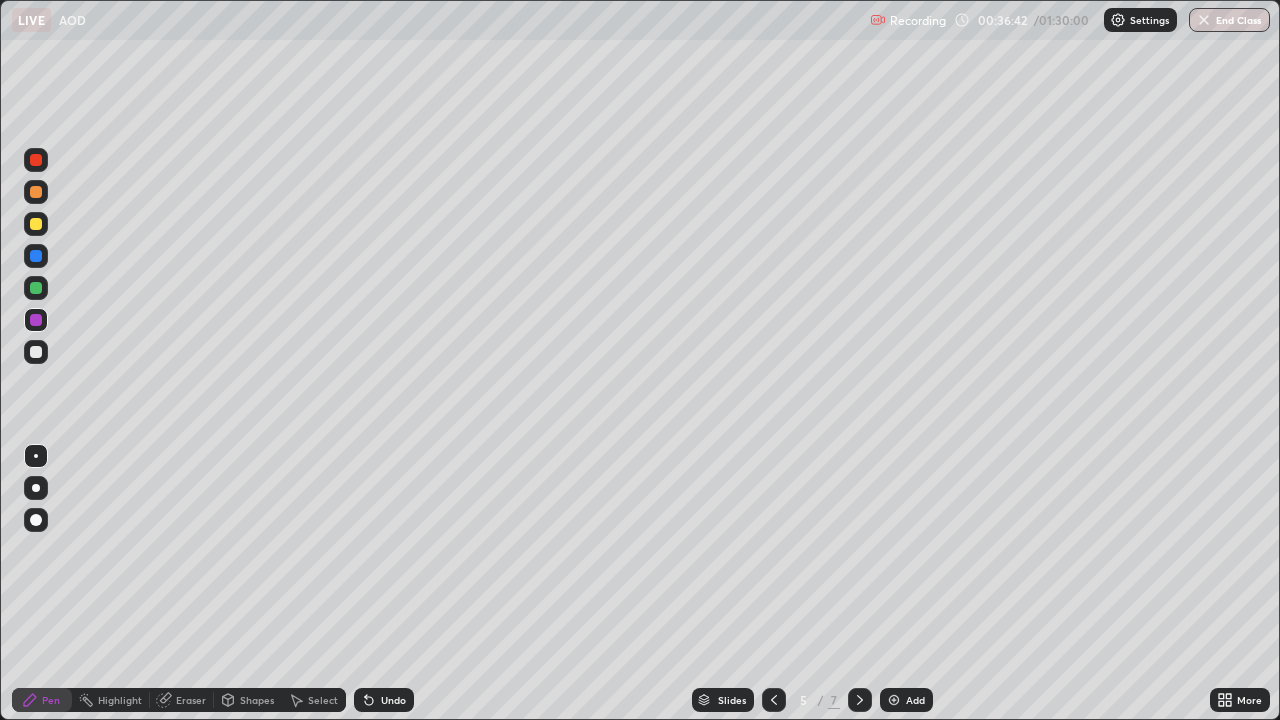 click 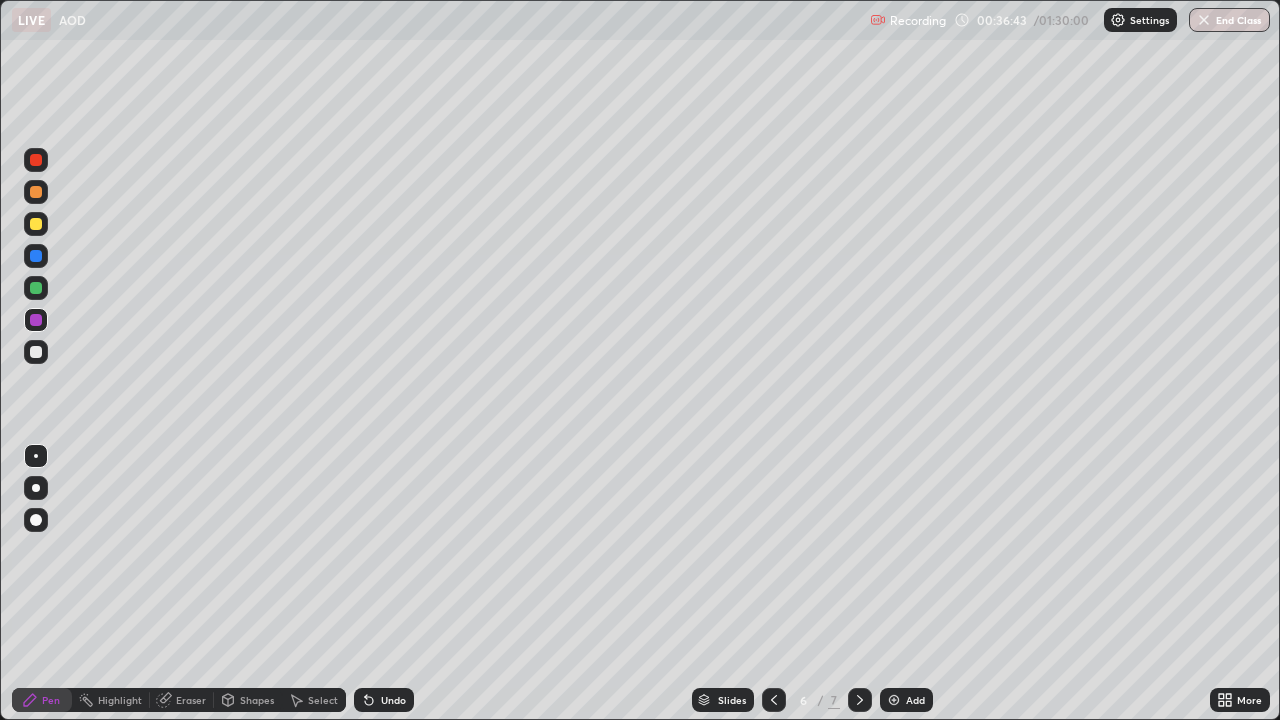 click 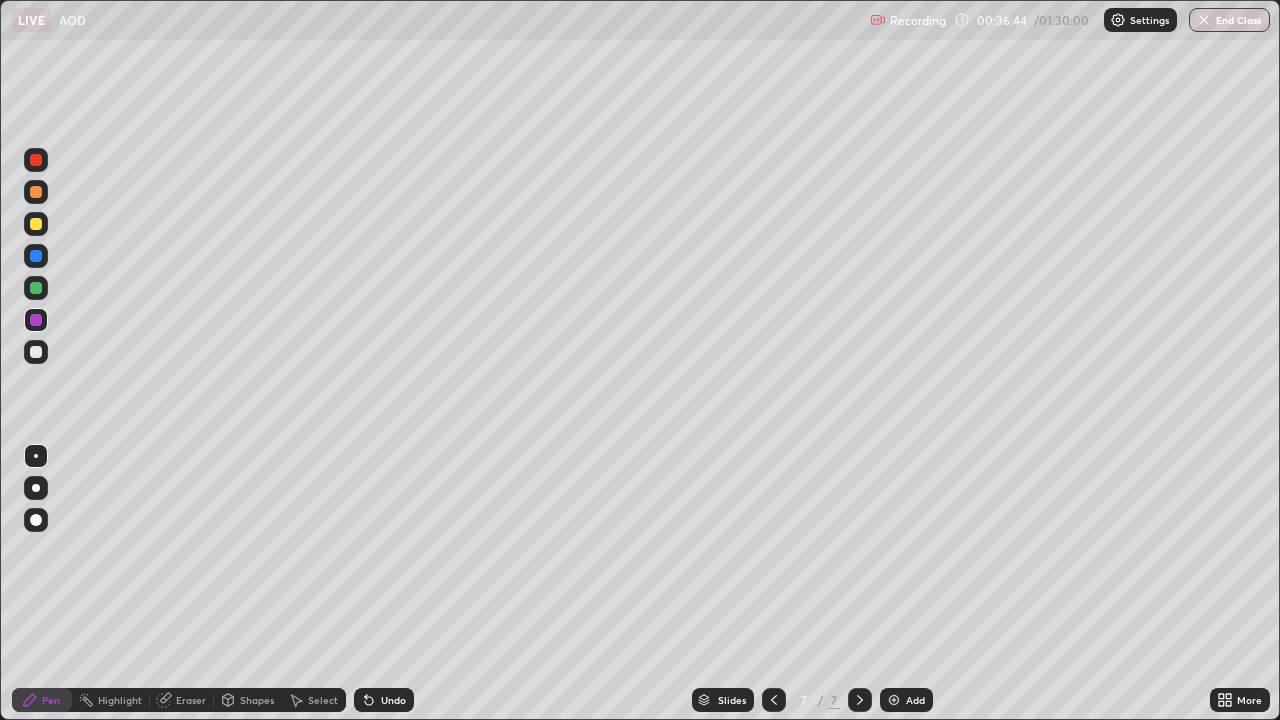 click 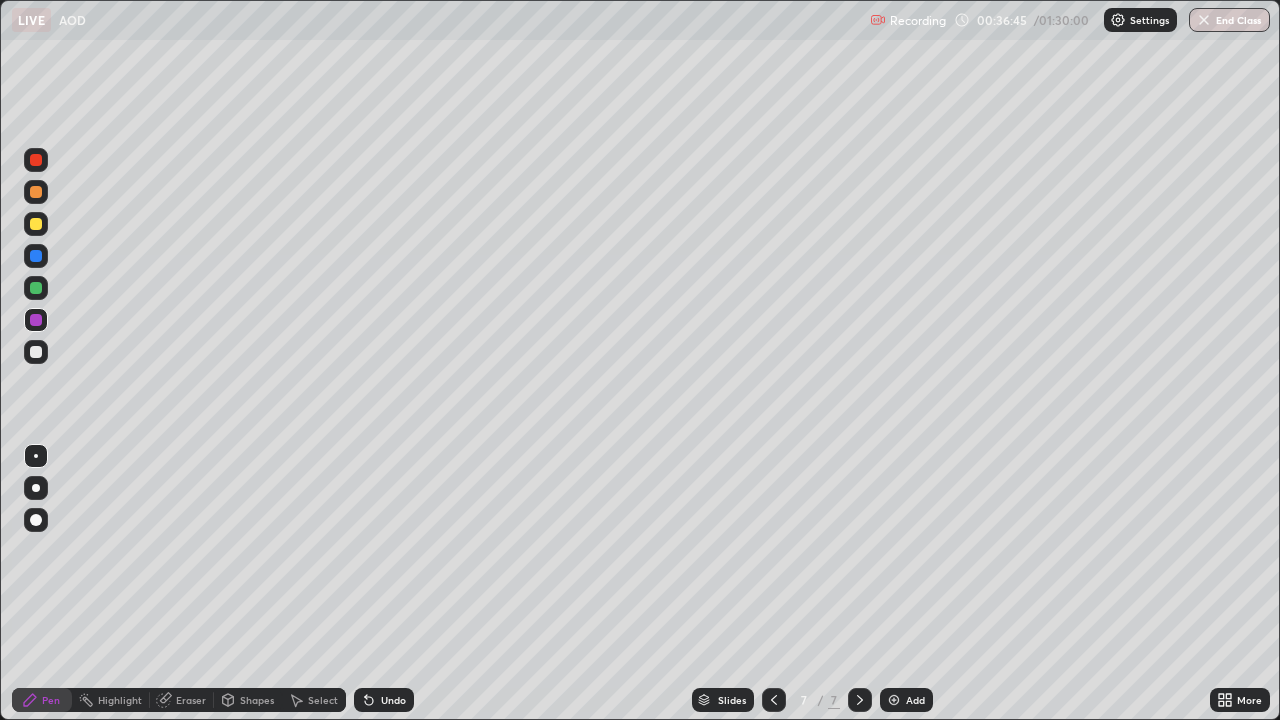 click at bounding box center [894, 700] 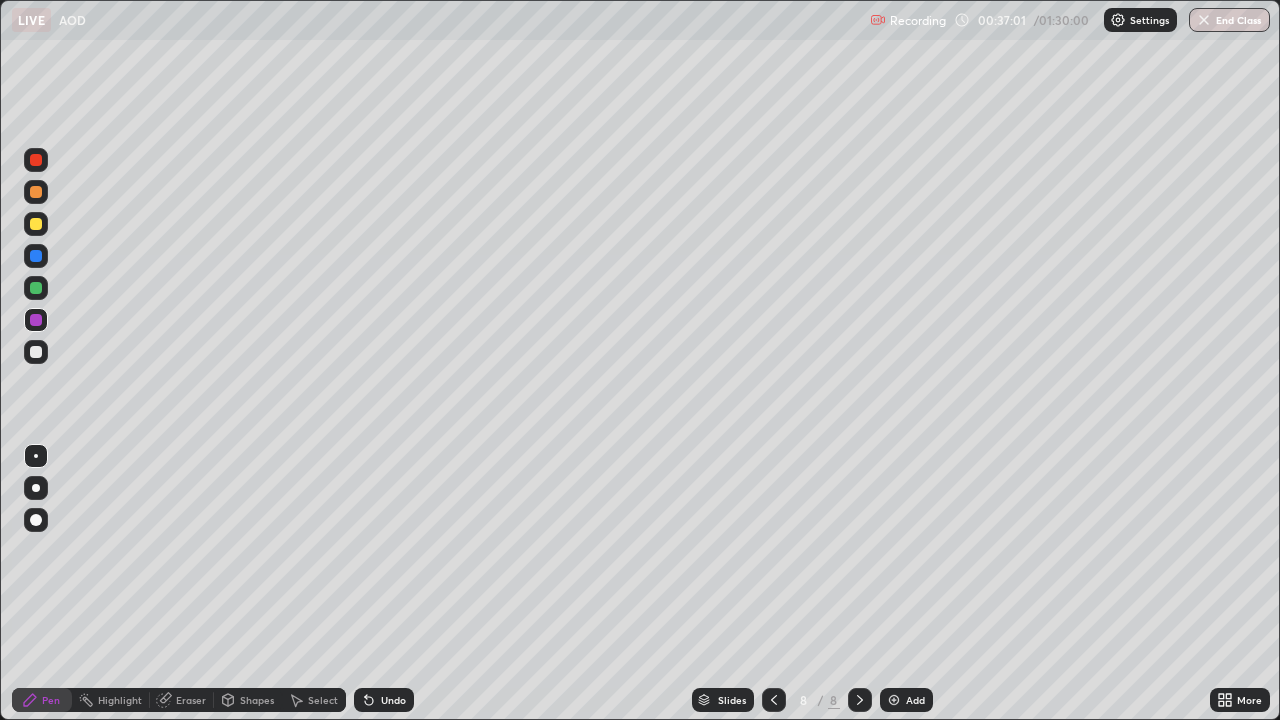 click at bounding box center (36, 192) 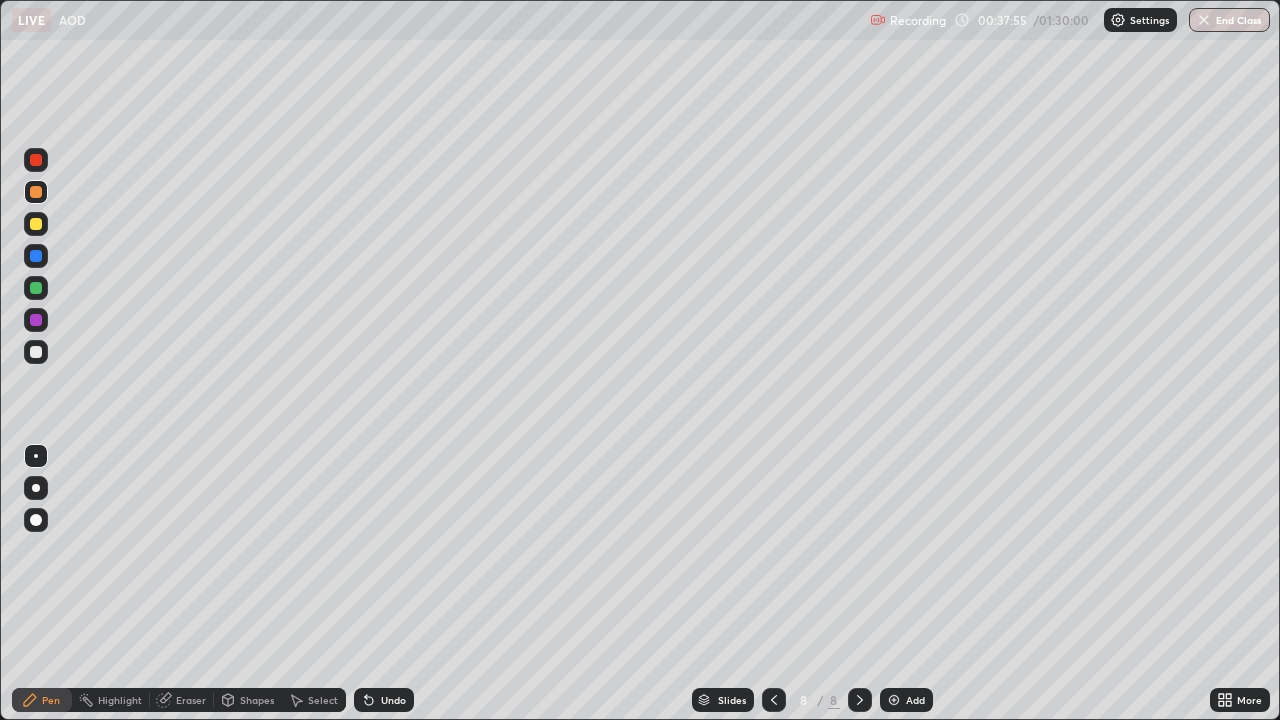 click on "Eraser" at bounding box center [191, 700] 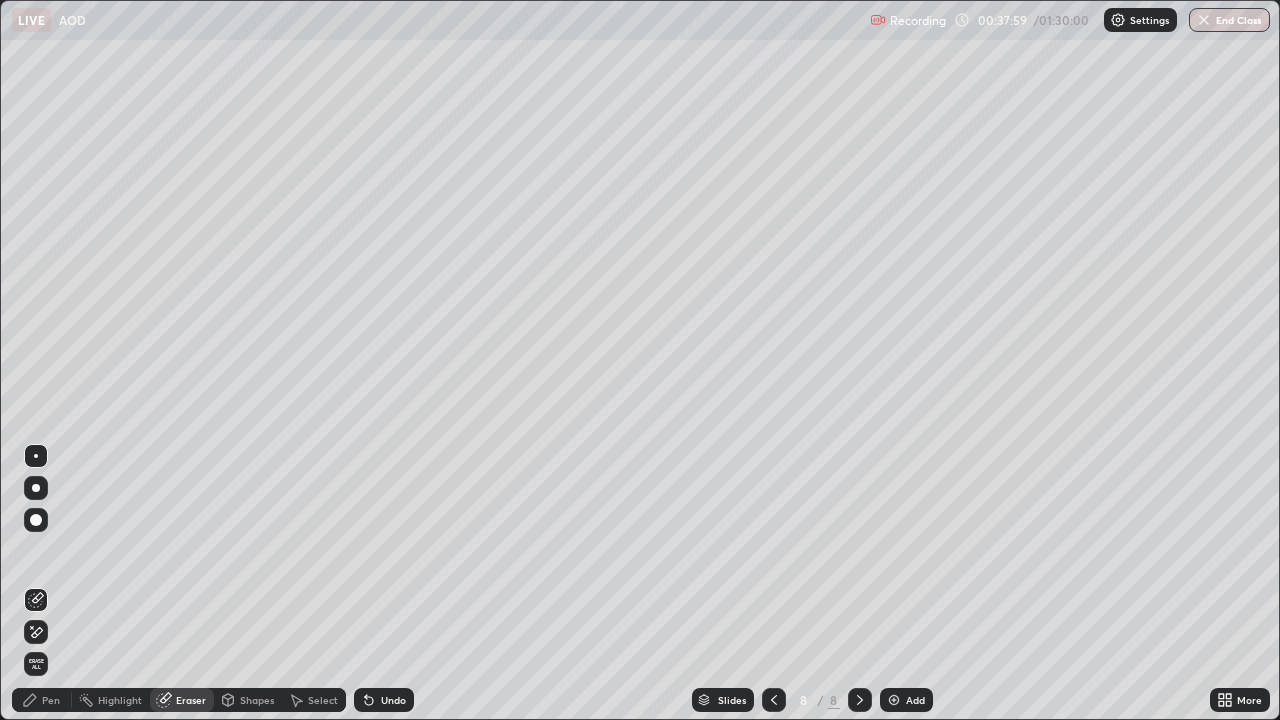 click on "Pen" at bounding box center (51, 700) 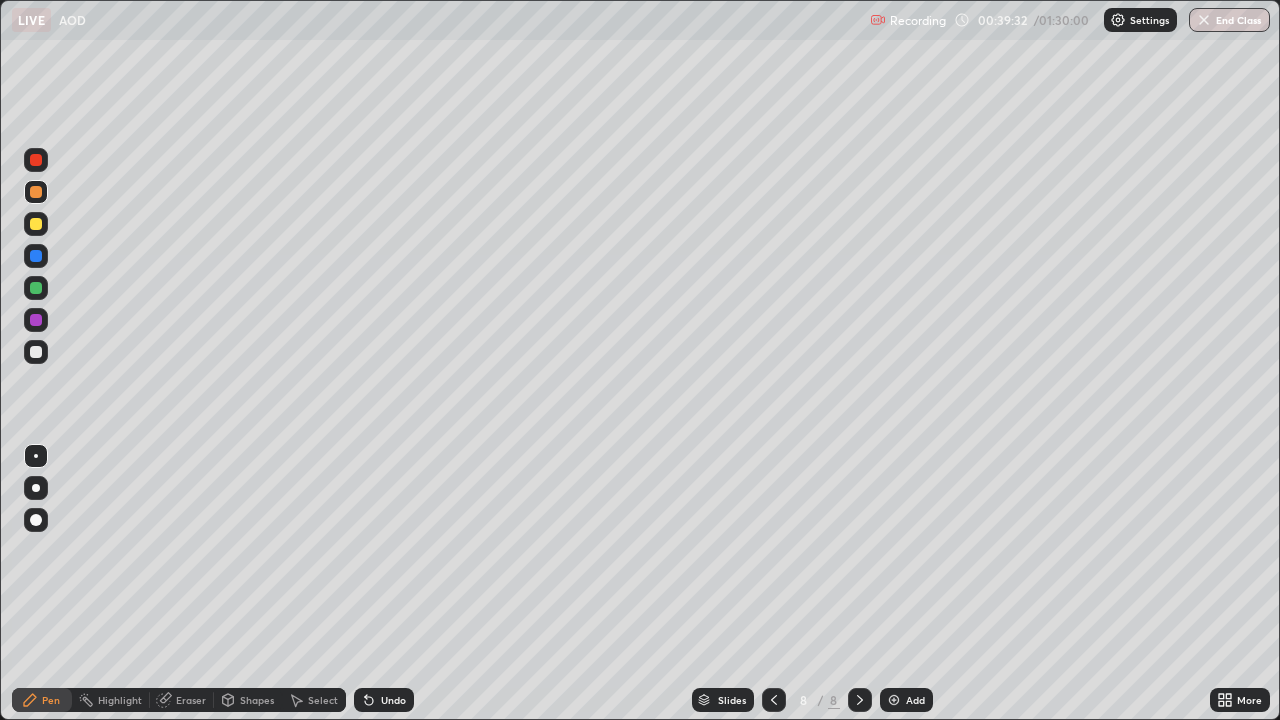 click at bounding box center (36, 224) 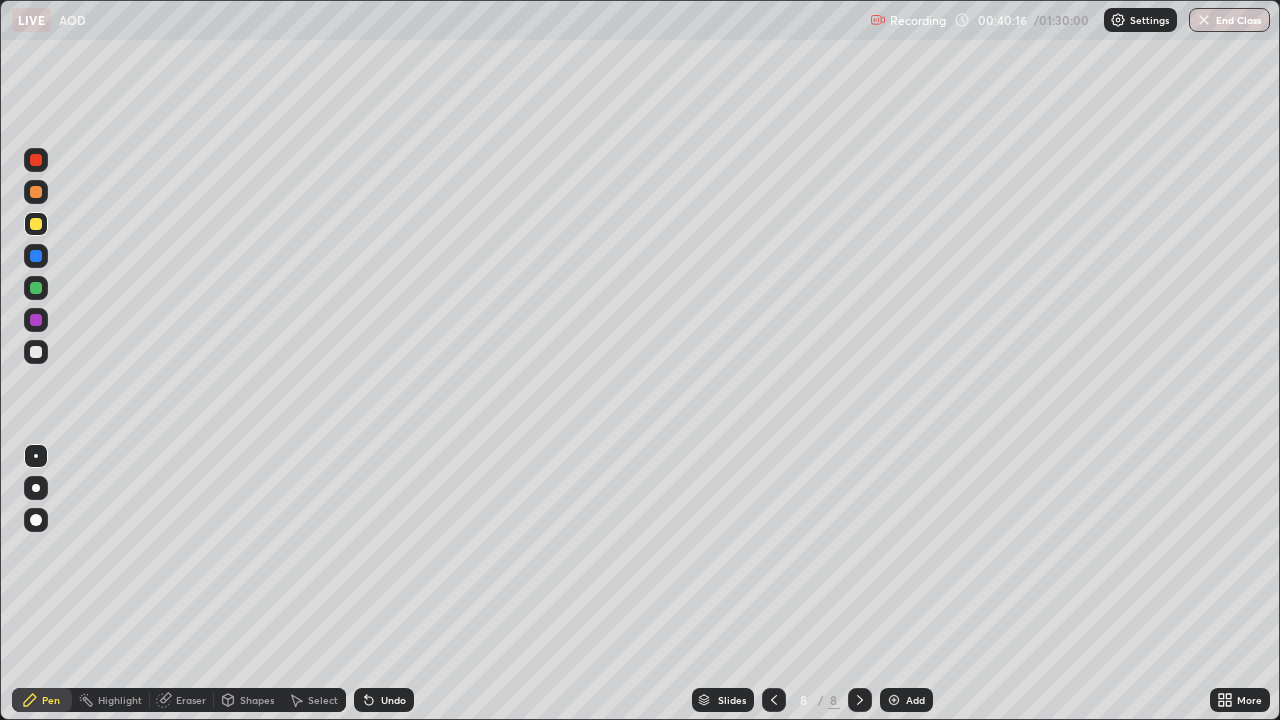 click at bounding box center [36, 320] 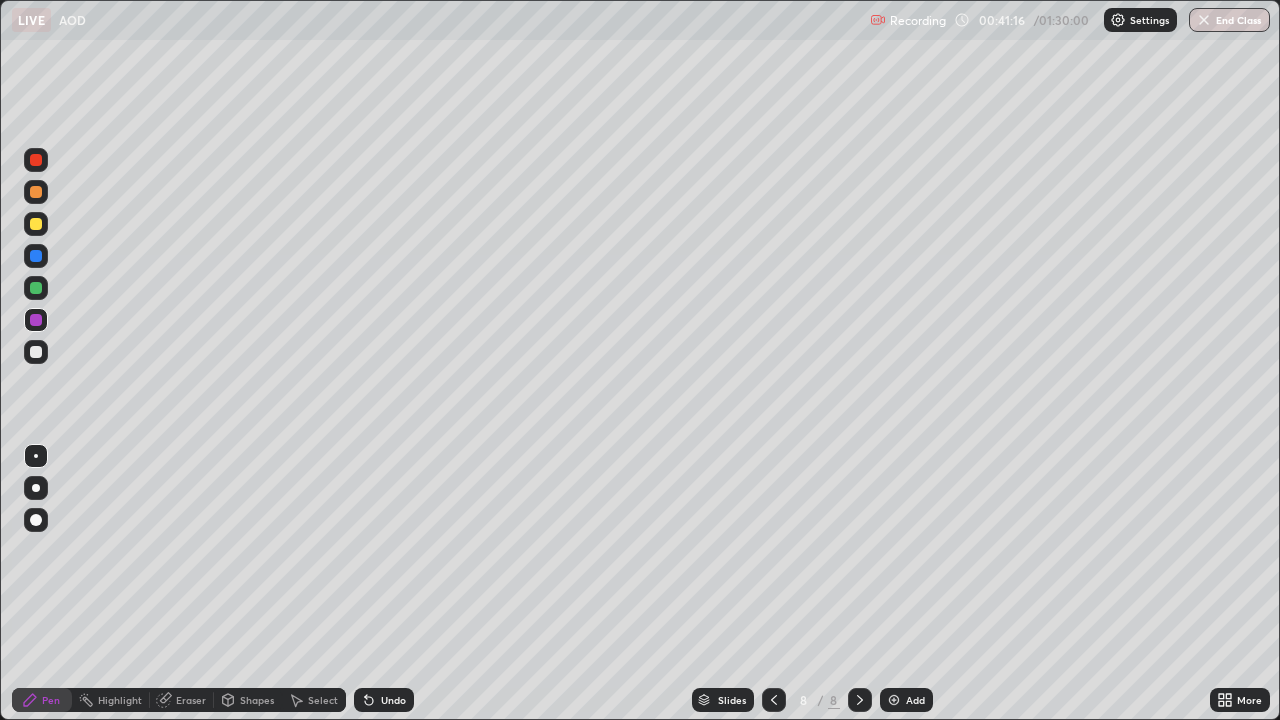 click at bounding box center [36, 352] 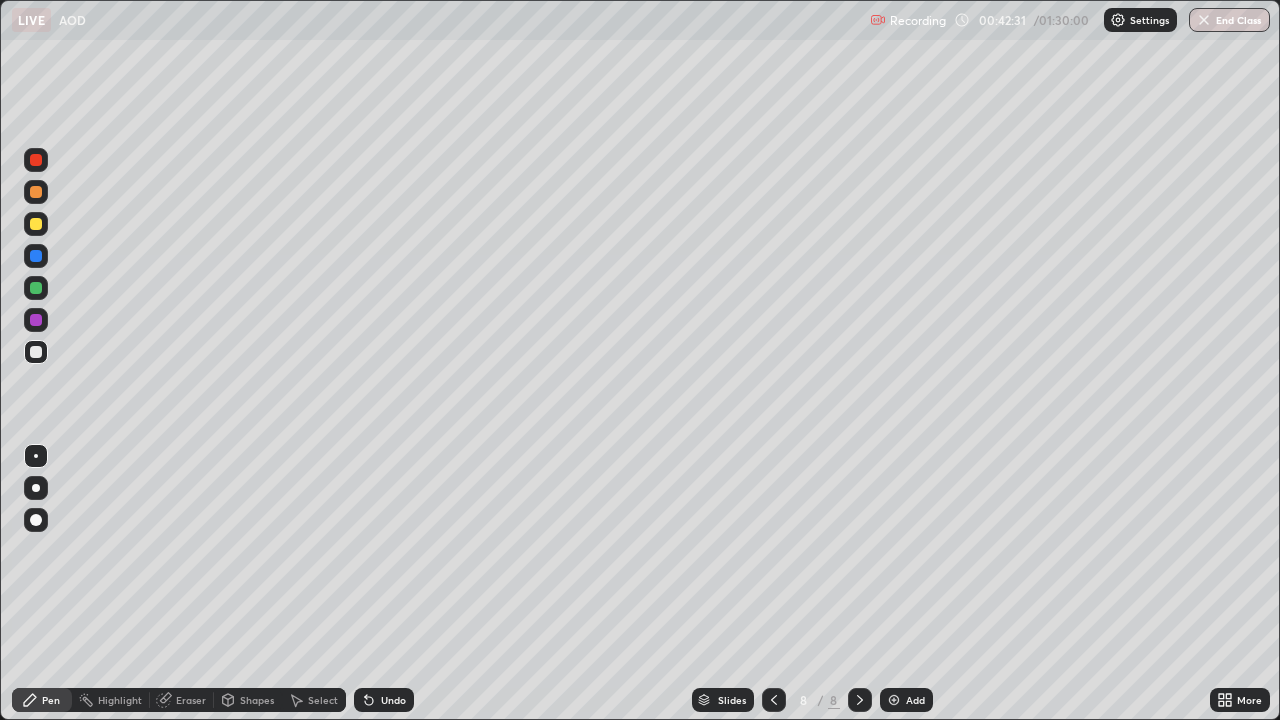 click at bounding box center (36, 320) 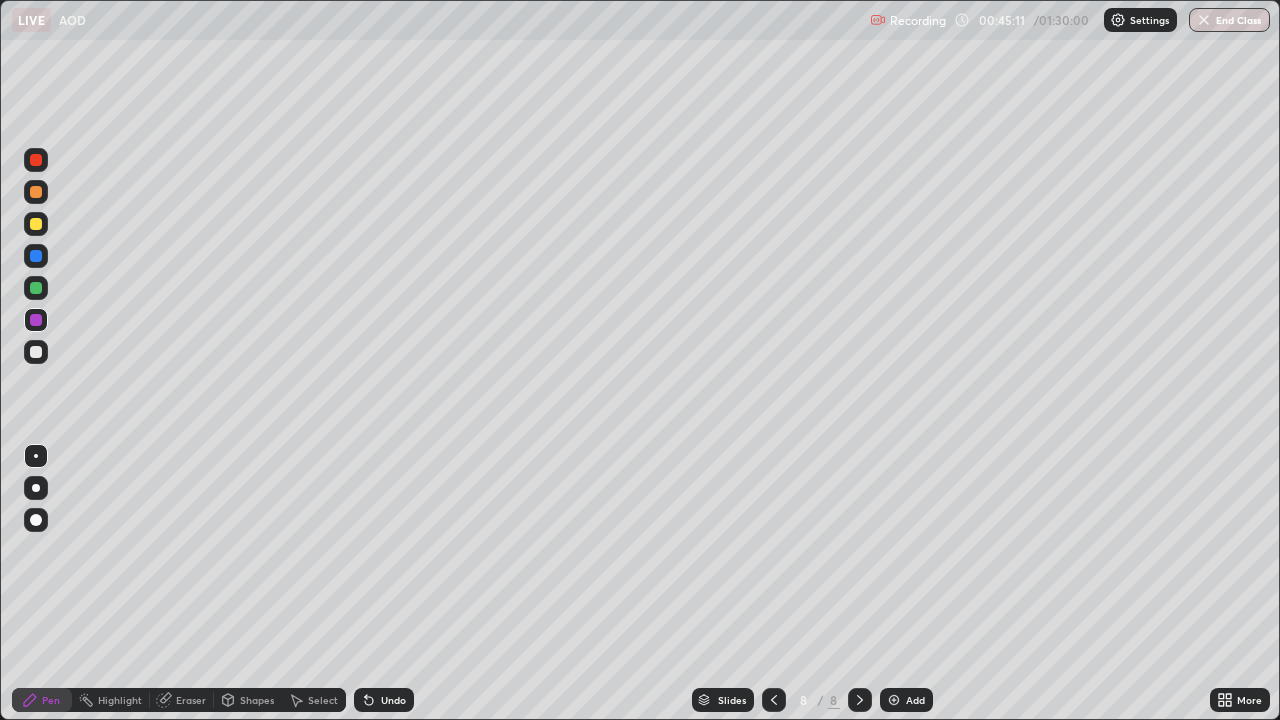 click at bounding box center (860, 700) 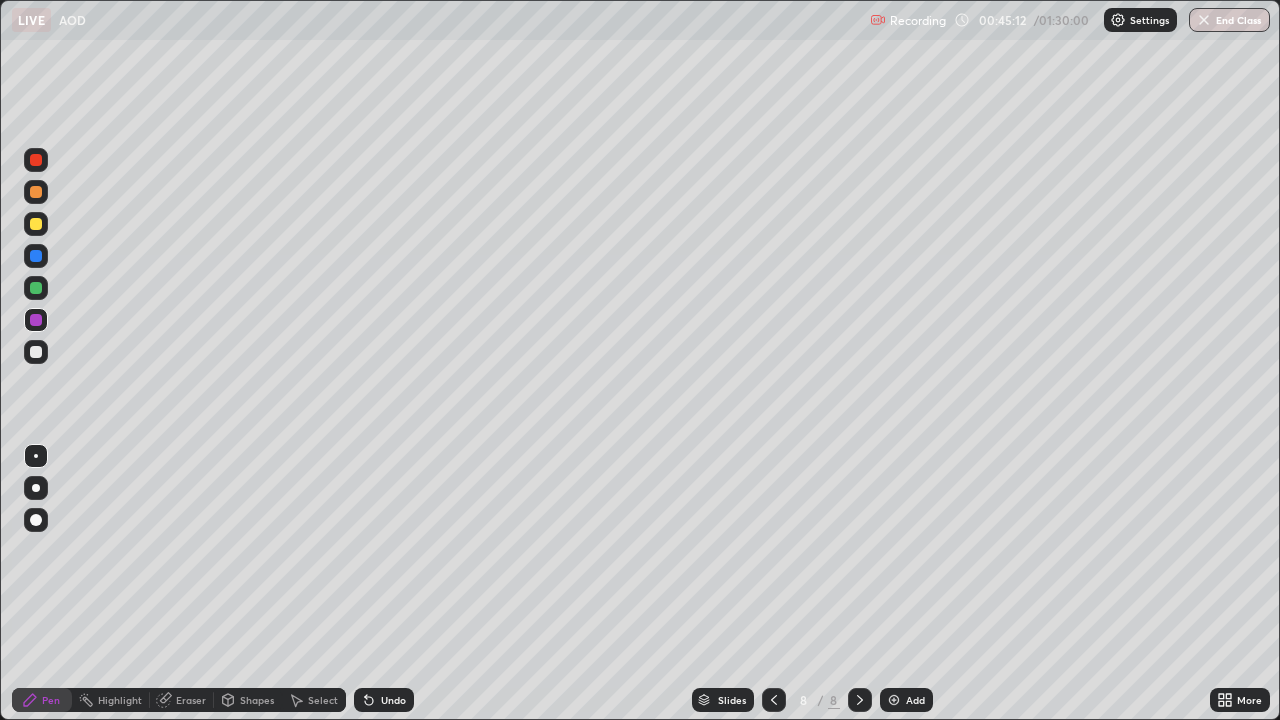 click at bounding box center [894, 700] 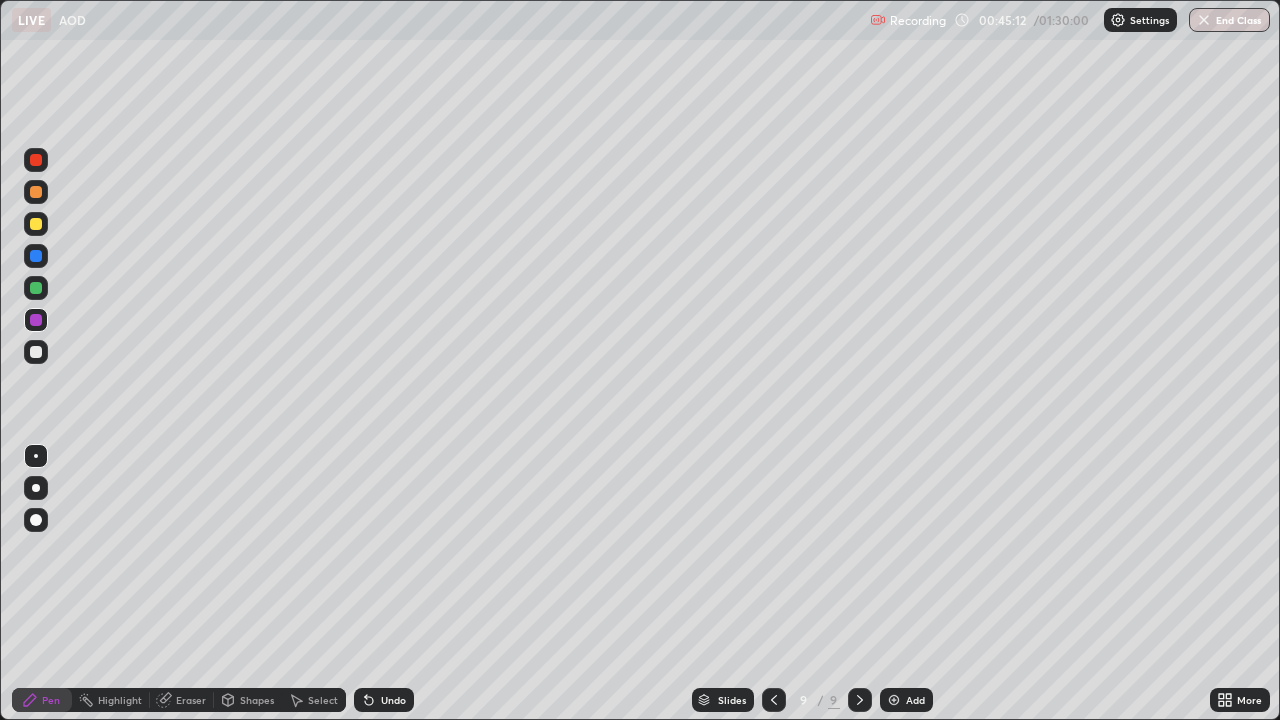 click at bounding box center (894, 700) 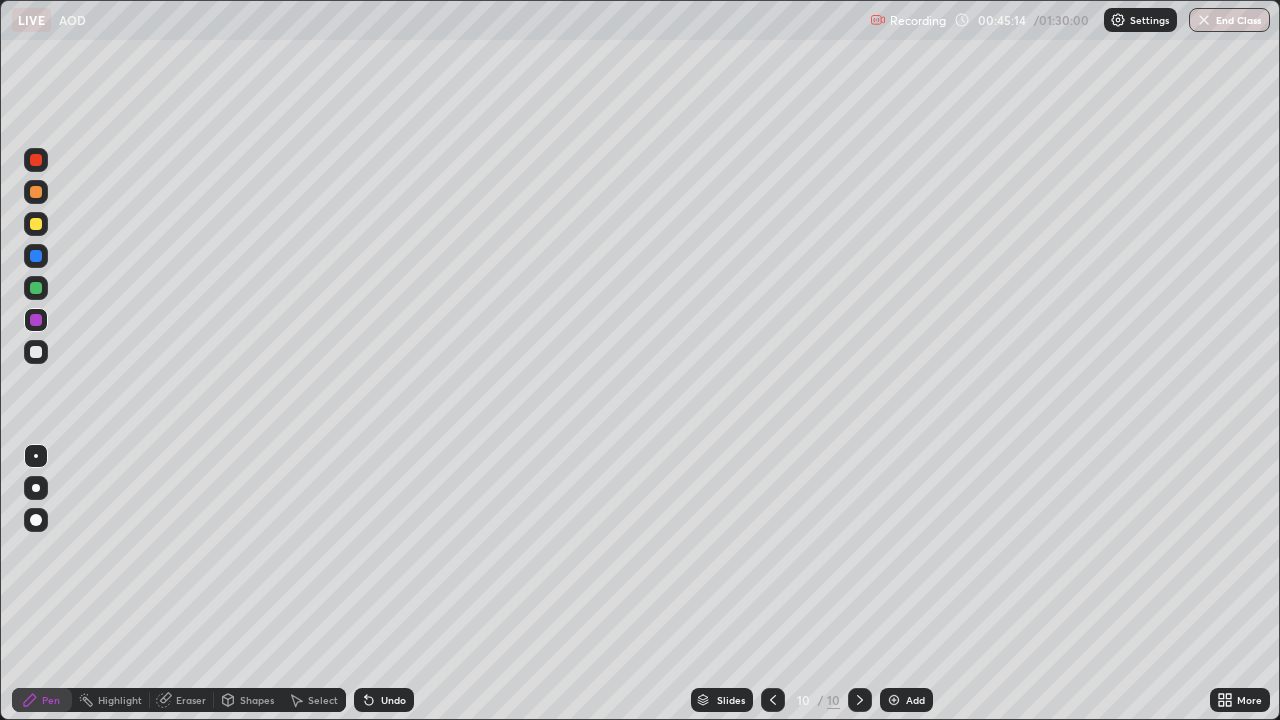 click at bounding box center (773, 700) 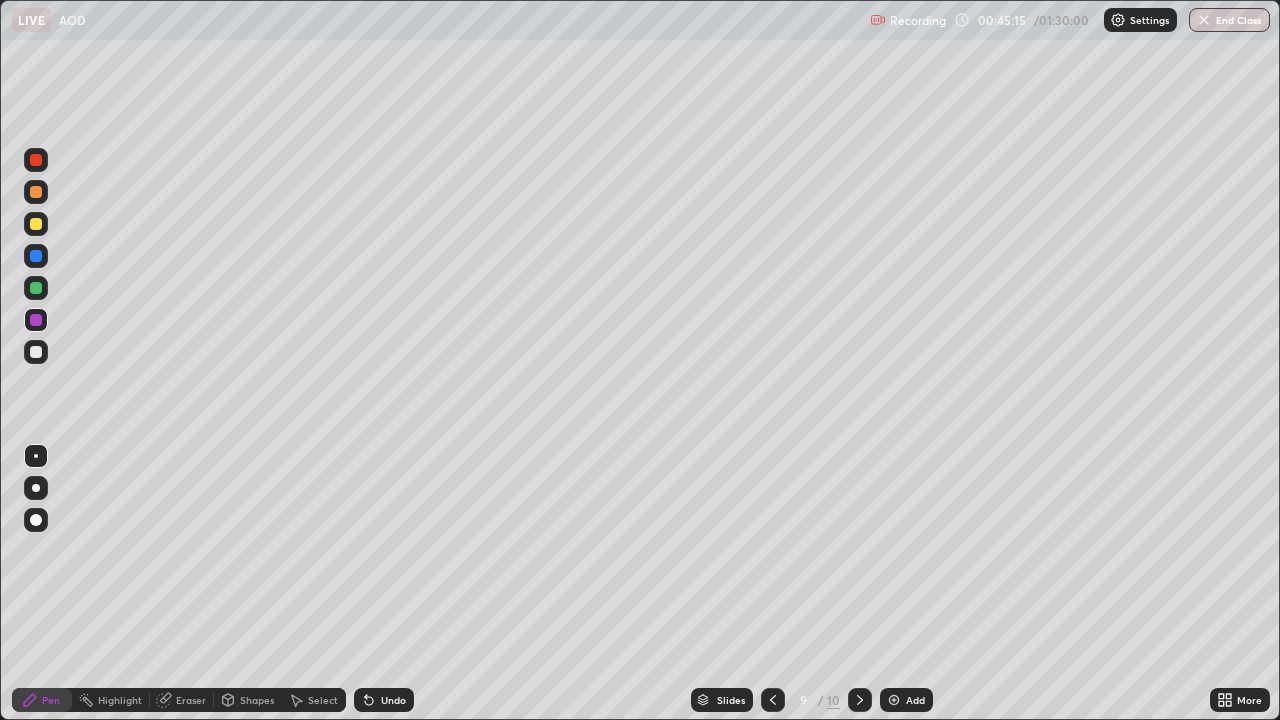 click 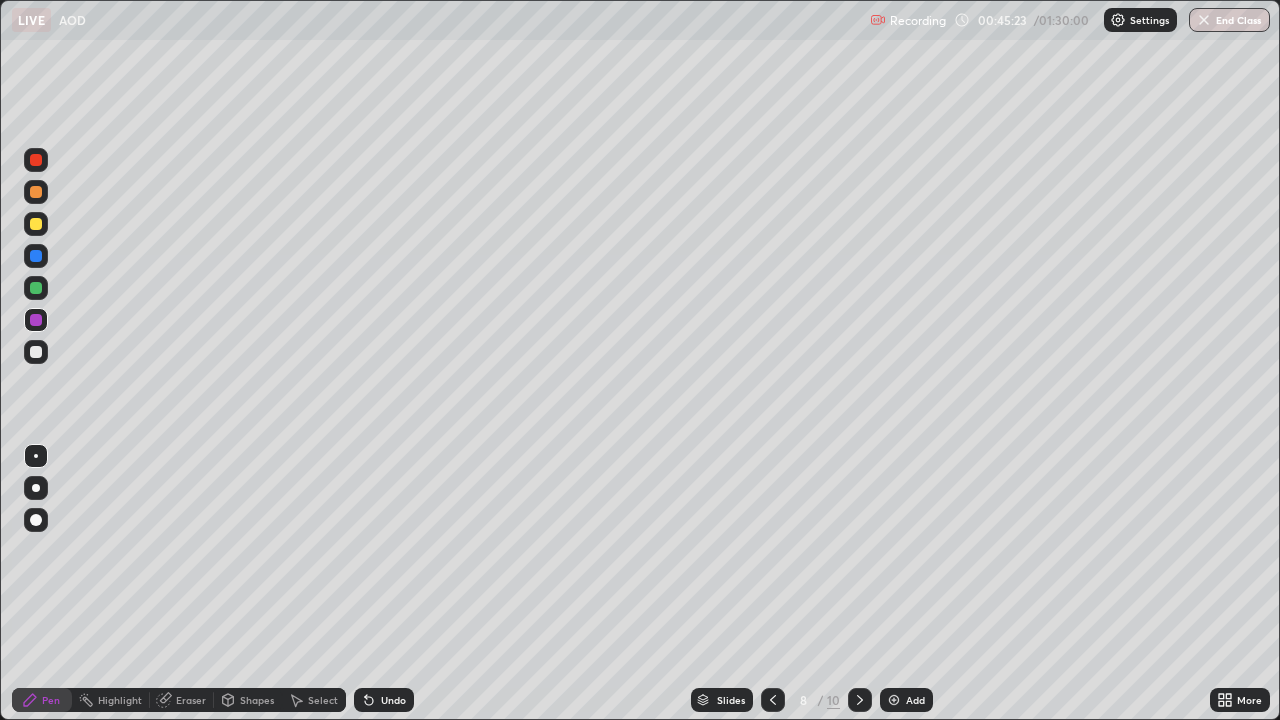 click at bounding box center (860, 700) 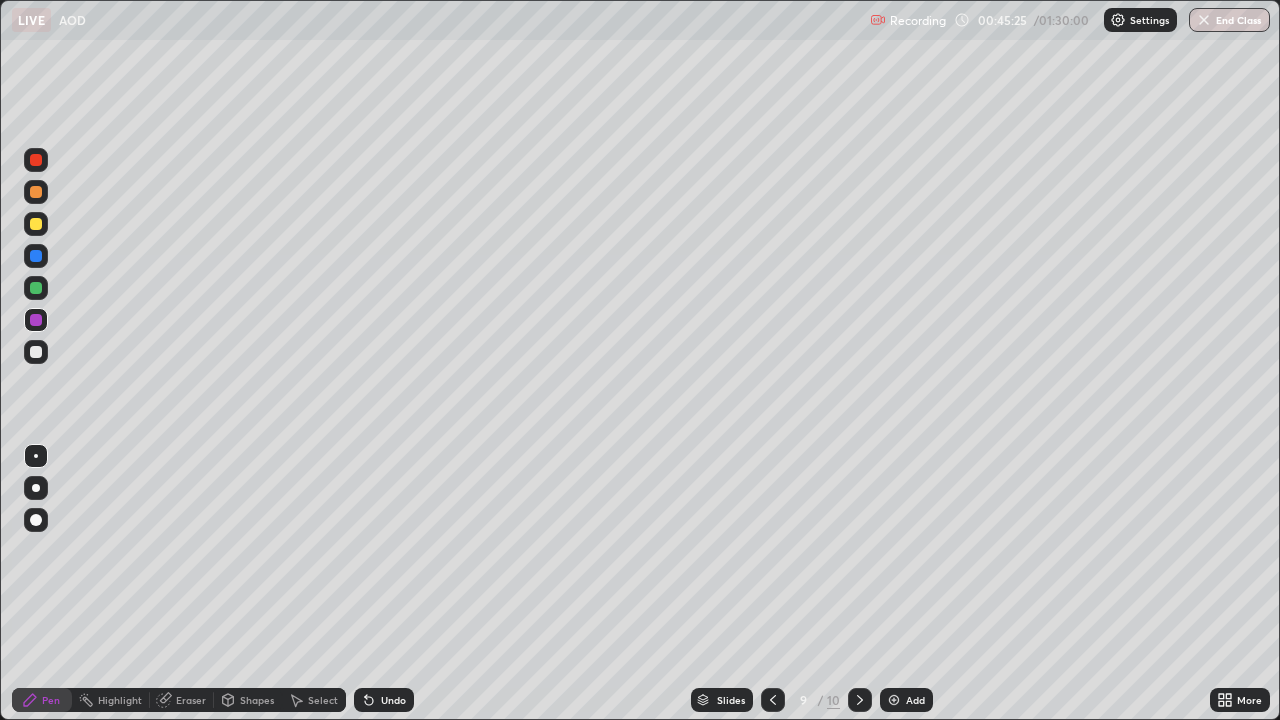 click at bounding box center [36, 224] 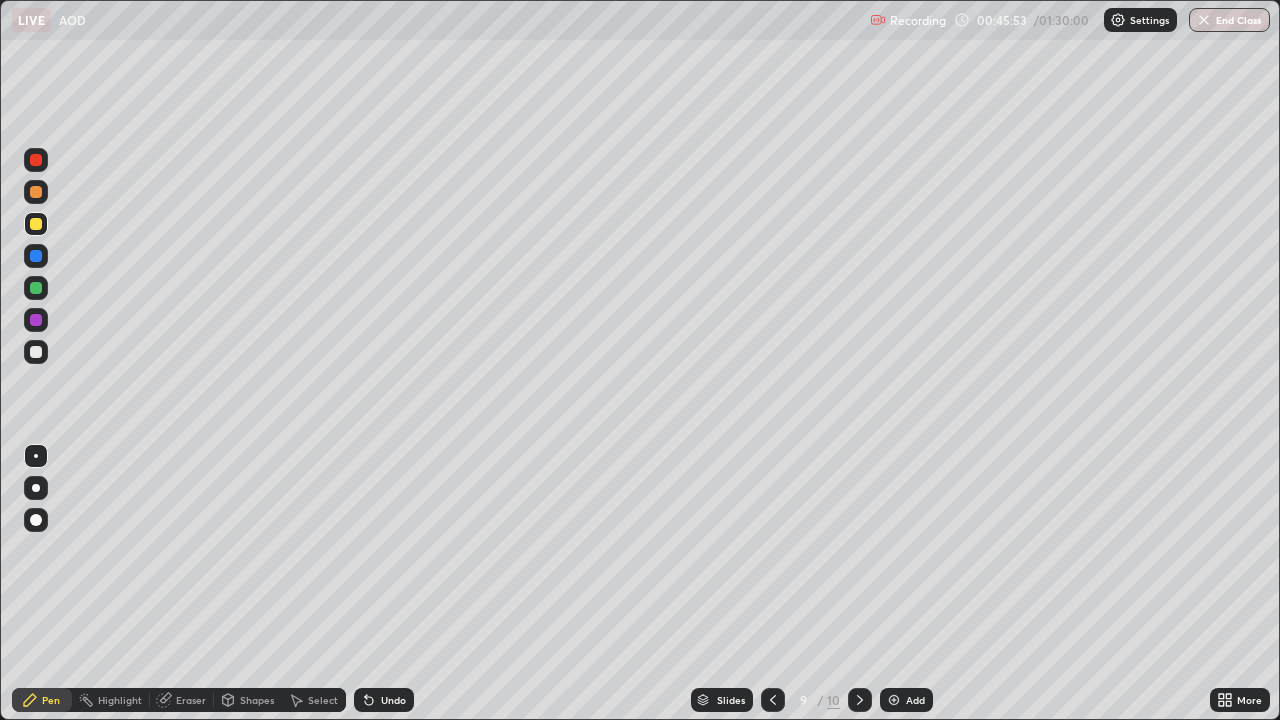 click on "Eraser" at bounding box center [191, 700] 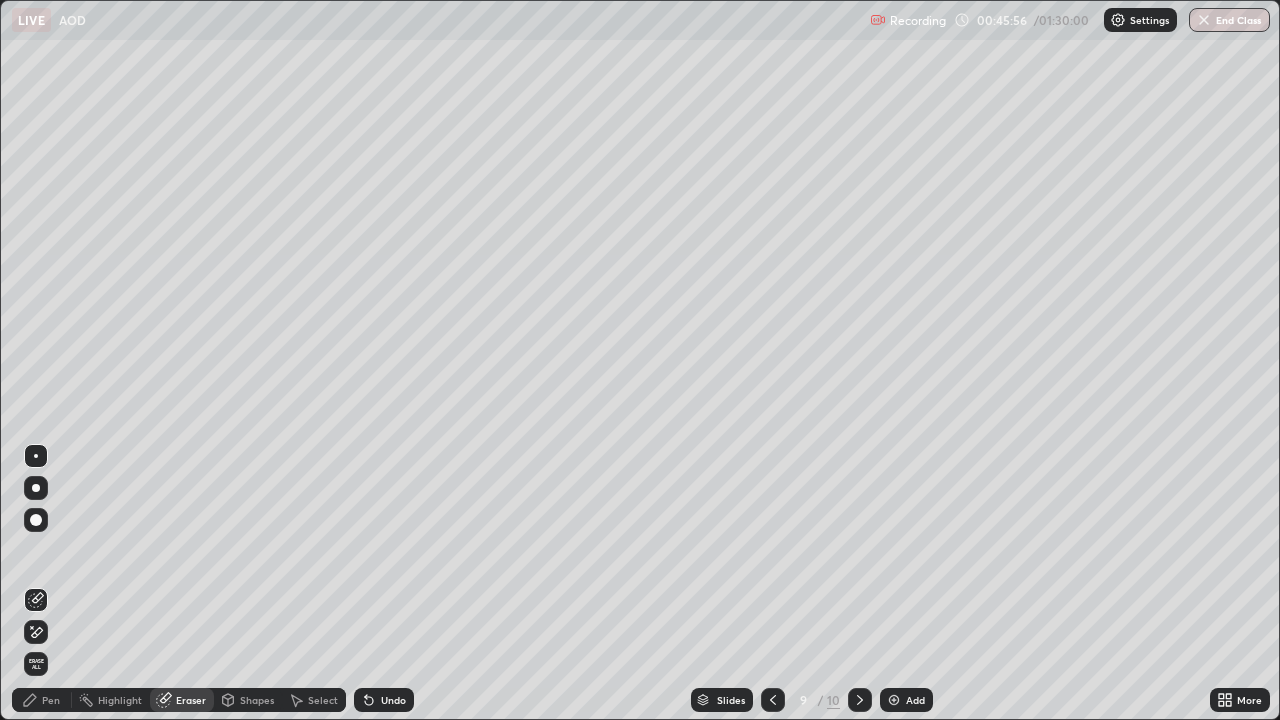 click on "Pen" at bounding box center [51, 700] 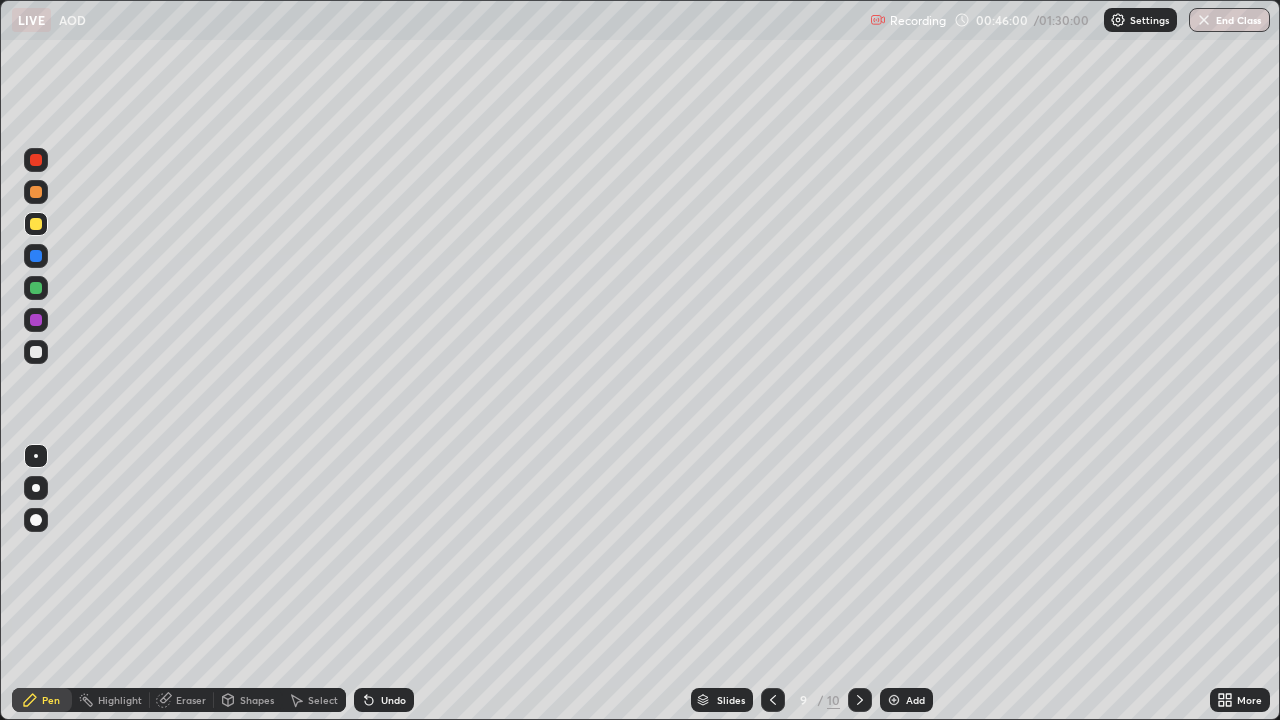 click at bounding box center [36, 256] 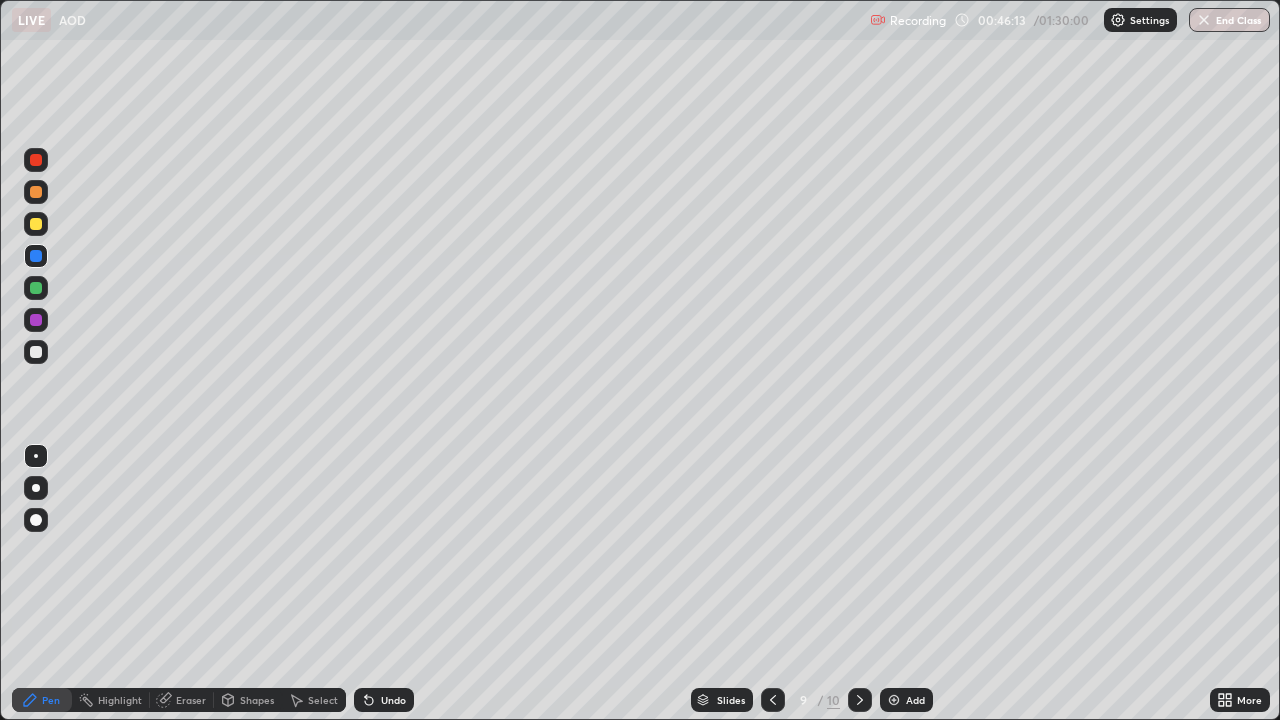 click at bounding box center (36, 224) 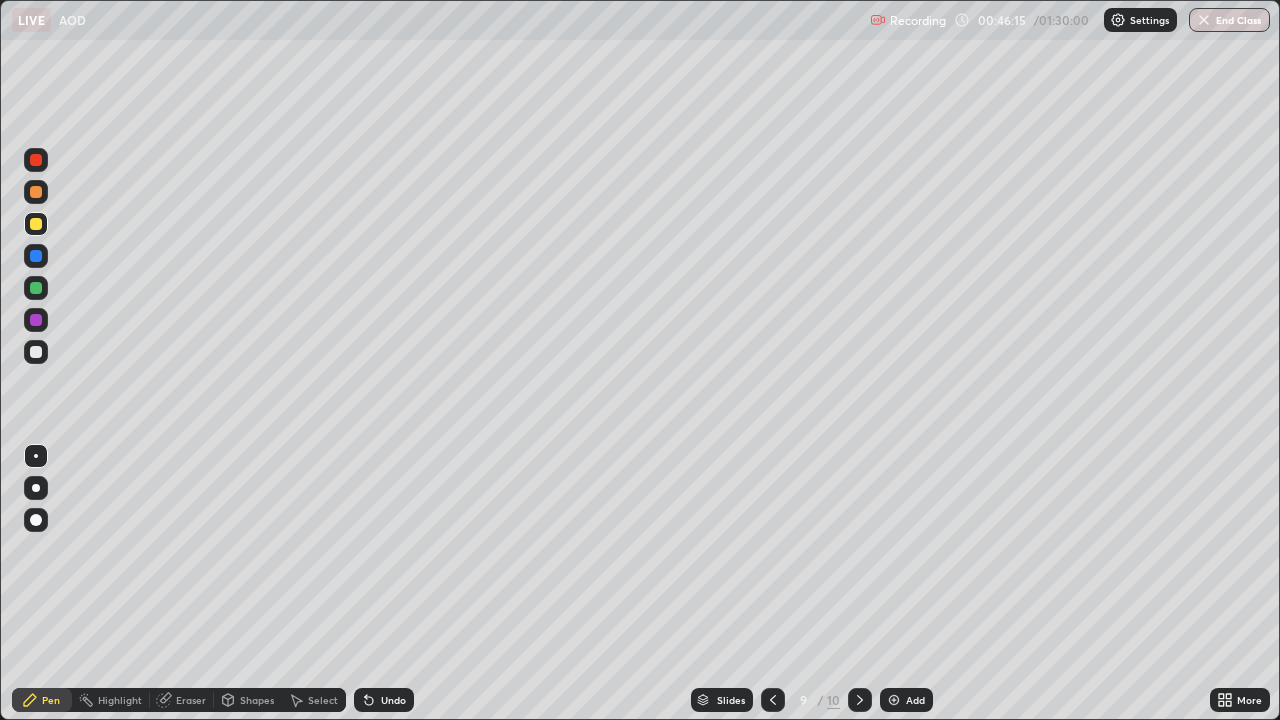 click at bounding box center [36, 320] 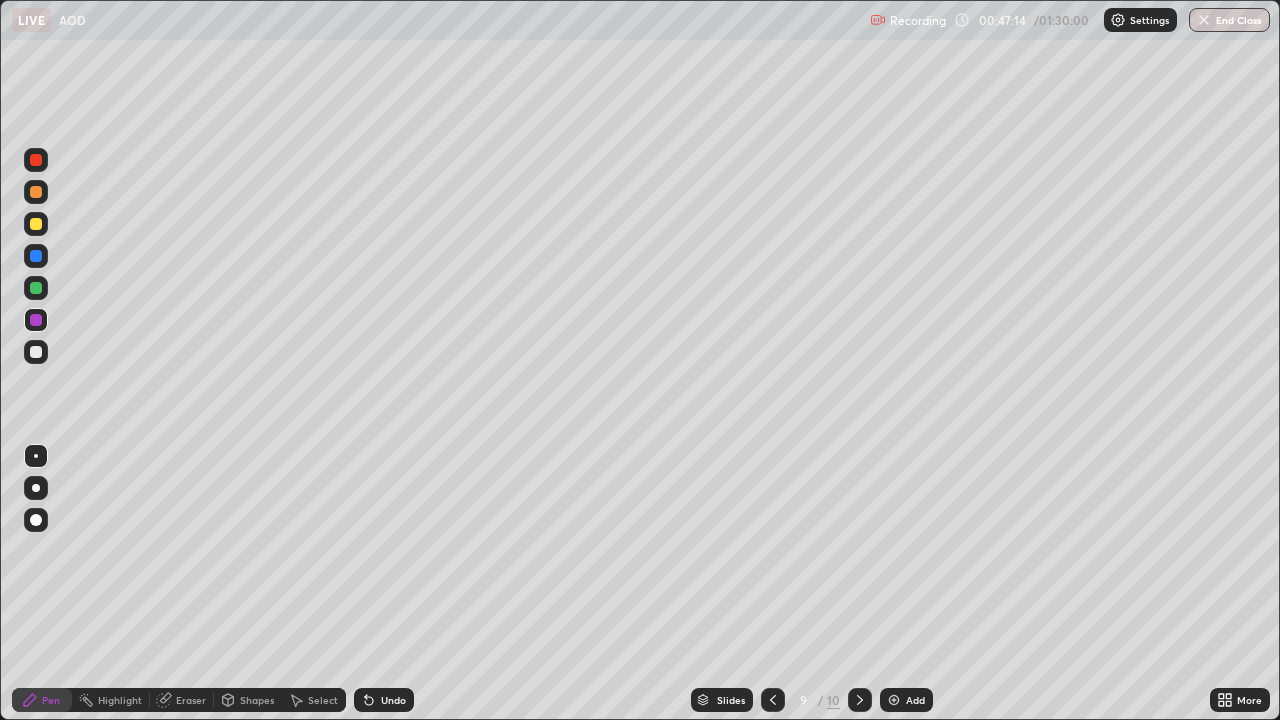 click at bounding box center (36, 288) 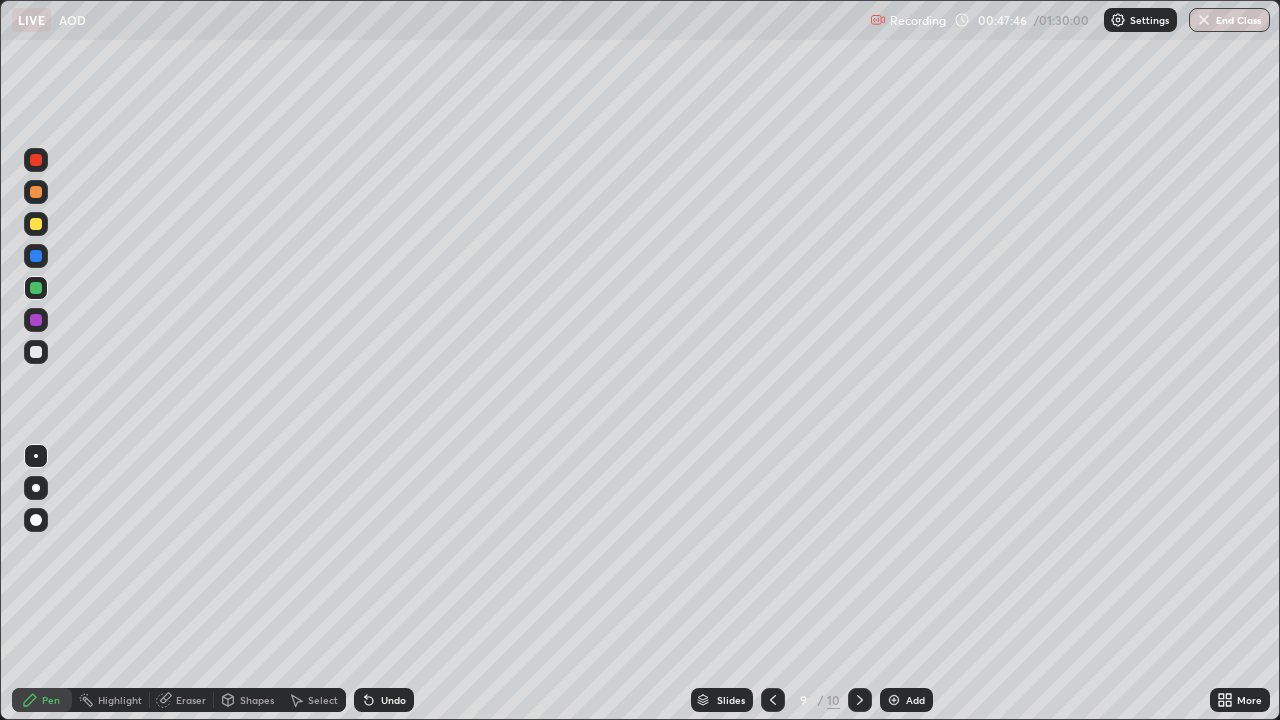 click at bounding box center (36, 288) 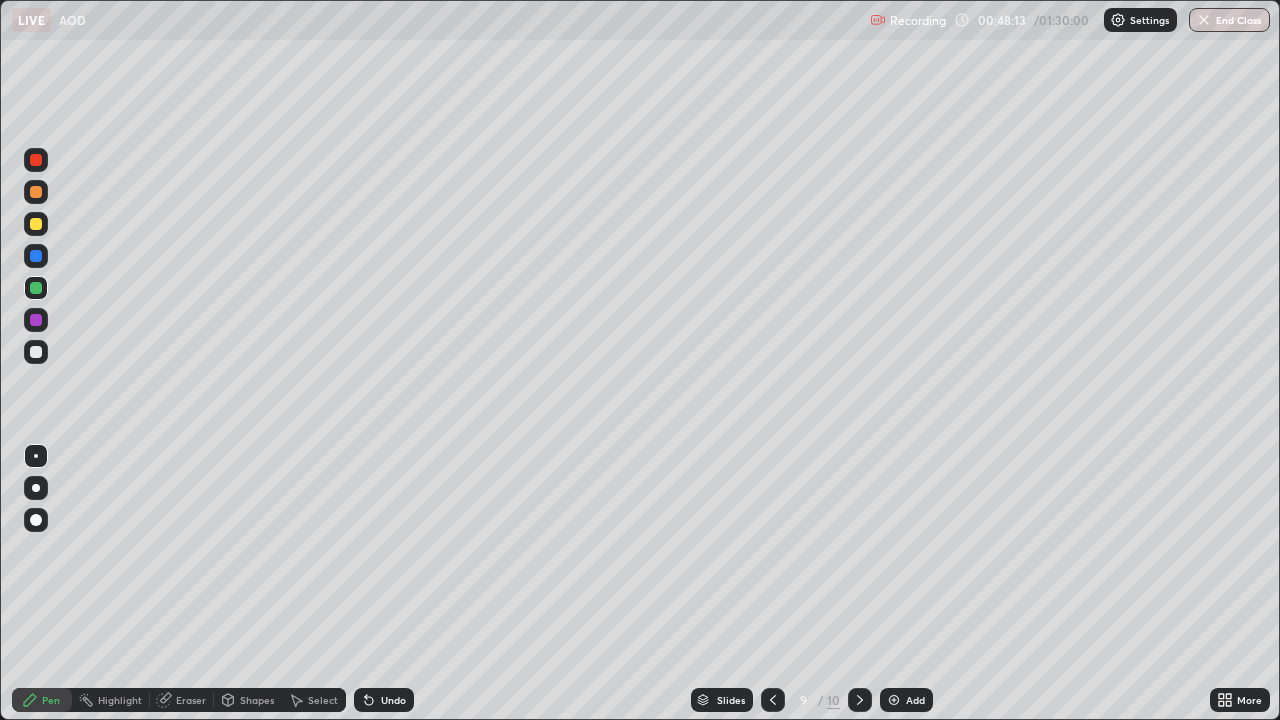 click at bounding box center [36, 256] 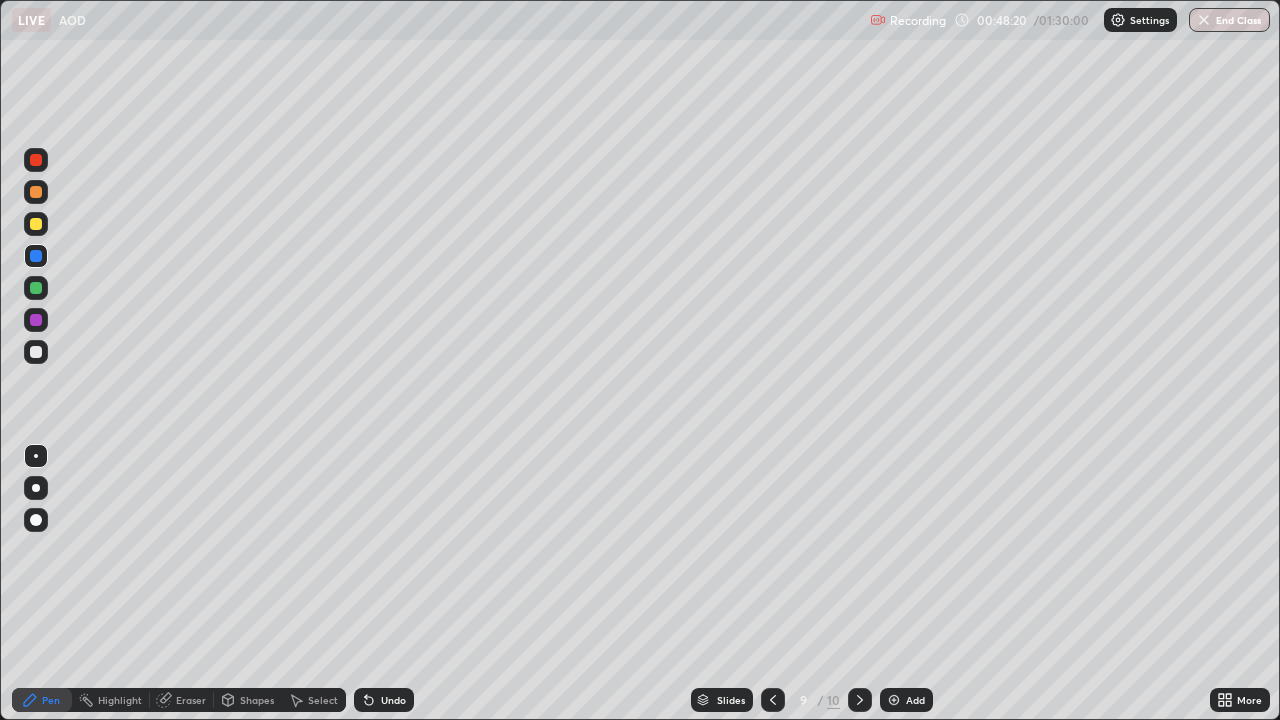 click at bounding box center [36, 320] 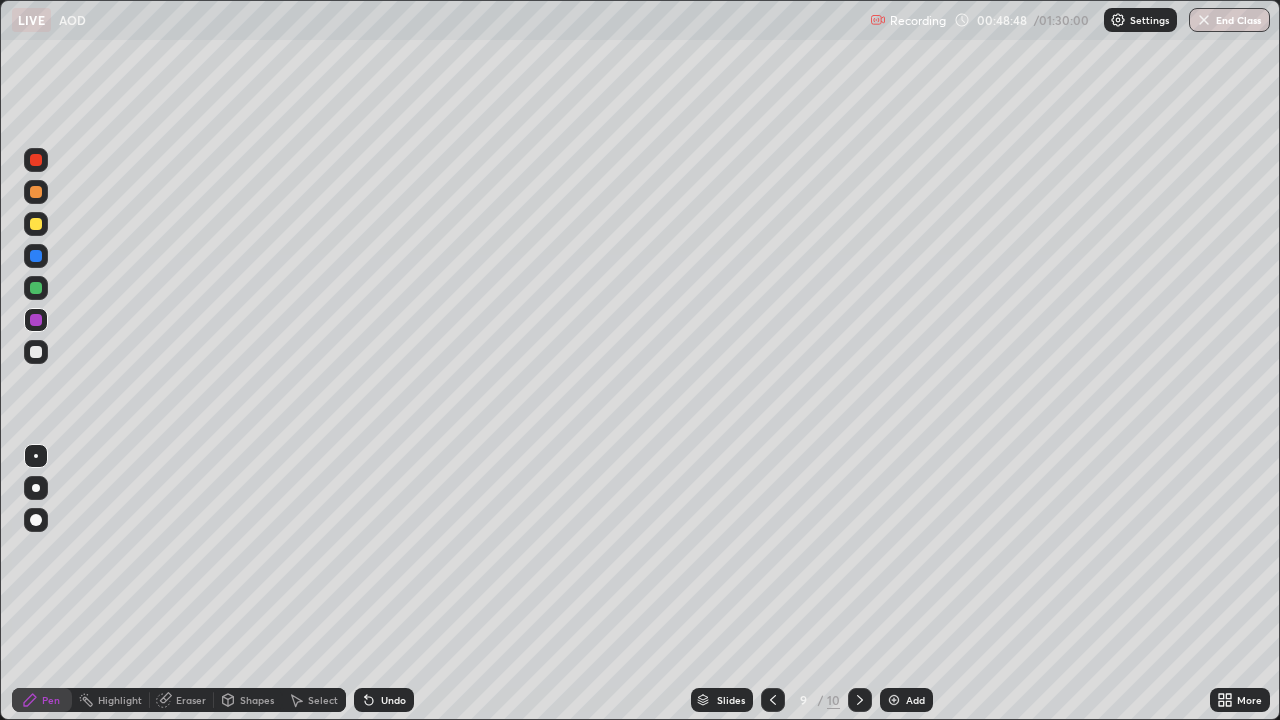 click at bounding box center (36, 352) 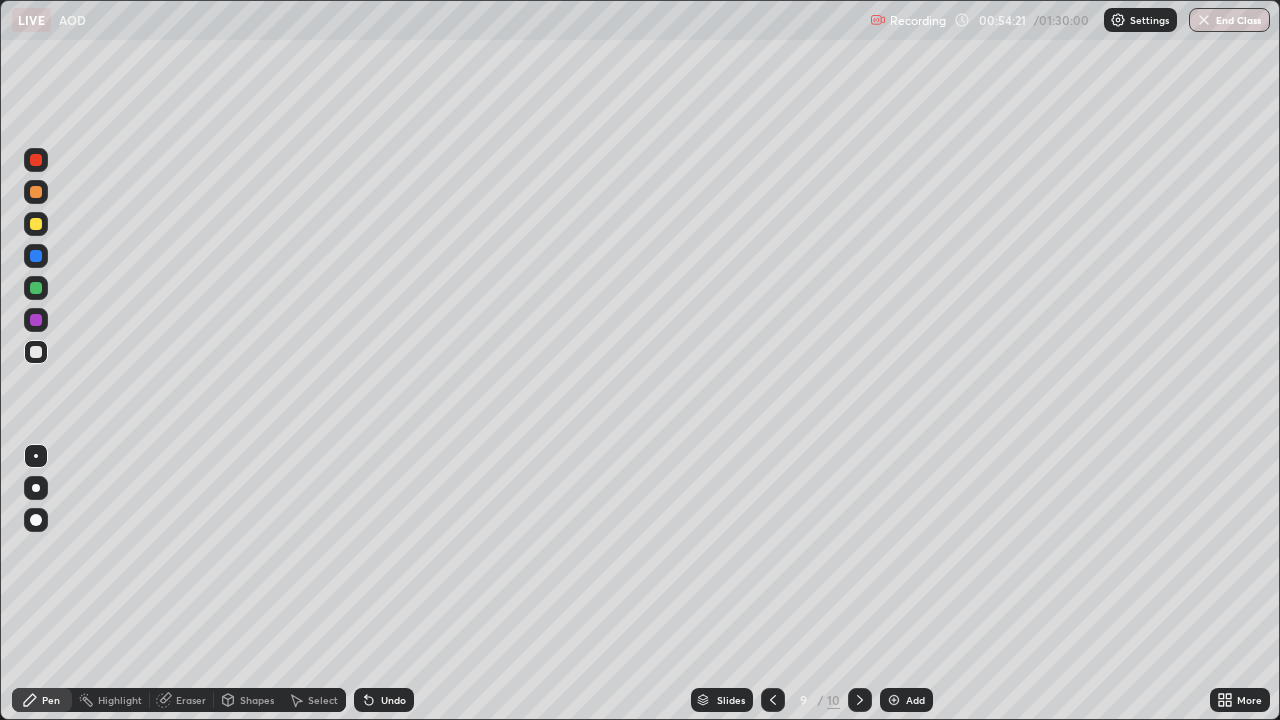 click 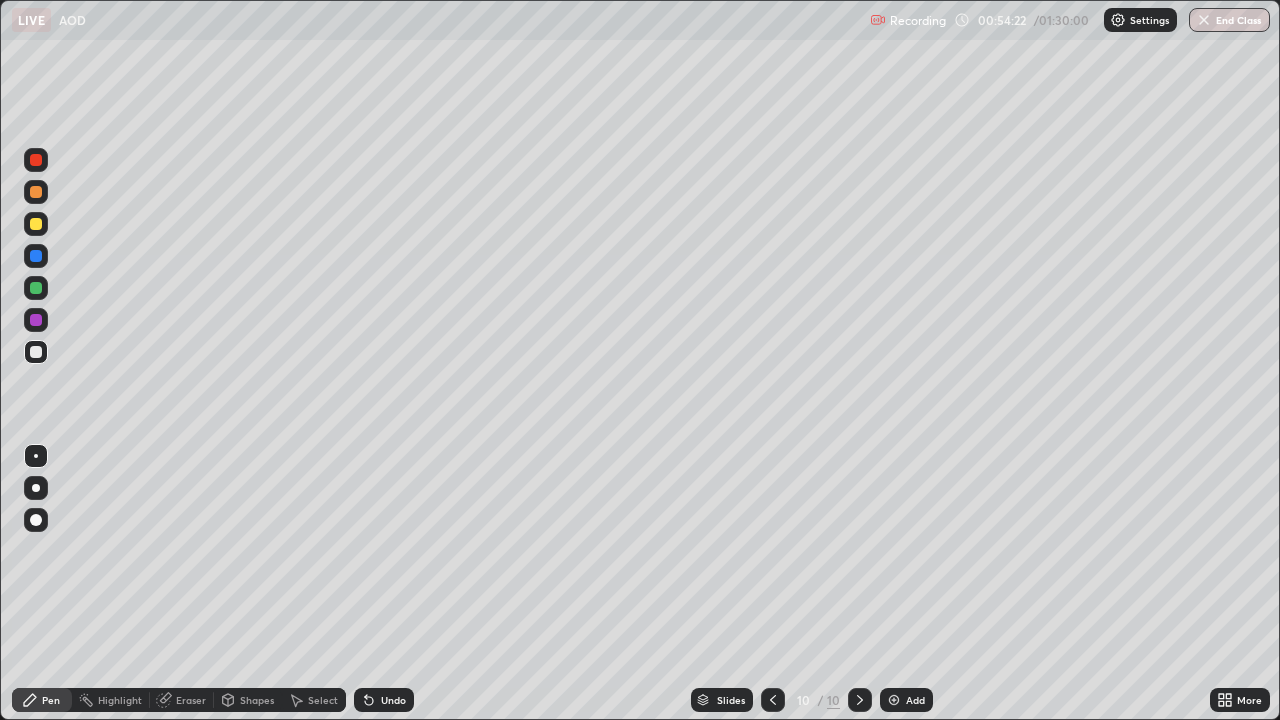 click at bounding box center (894, 700) 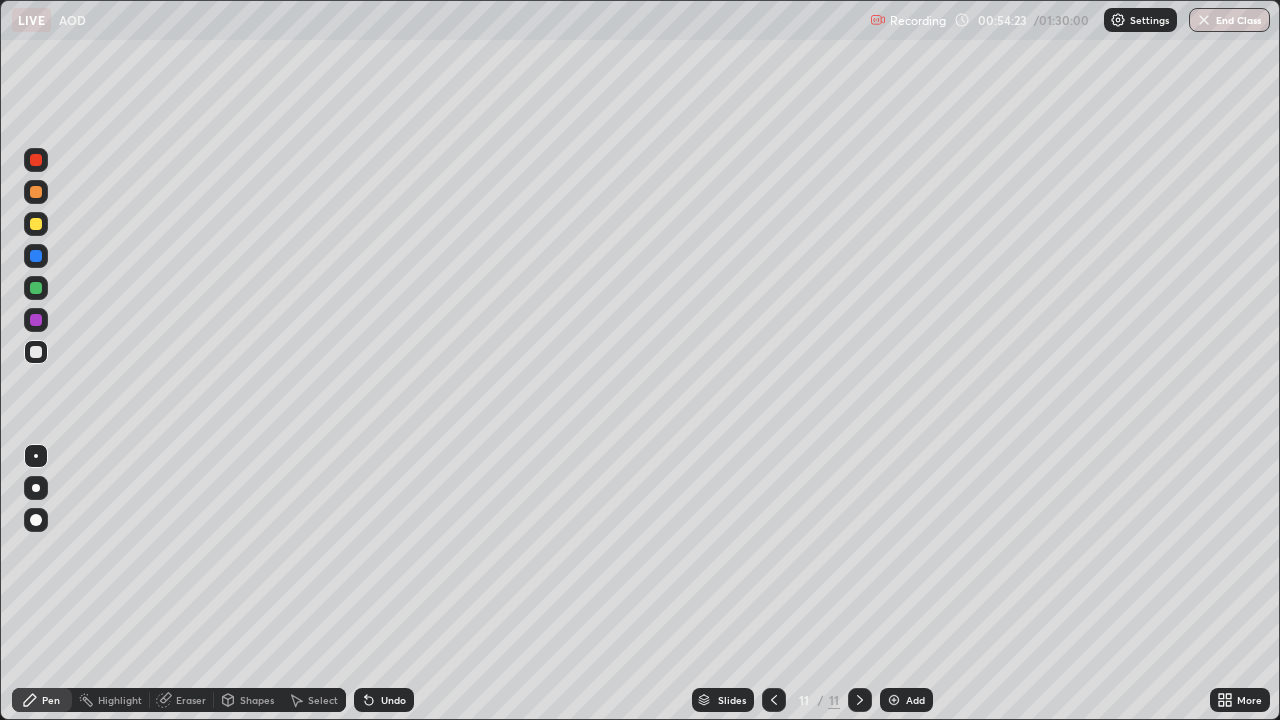 click 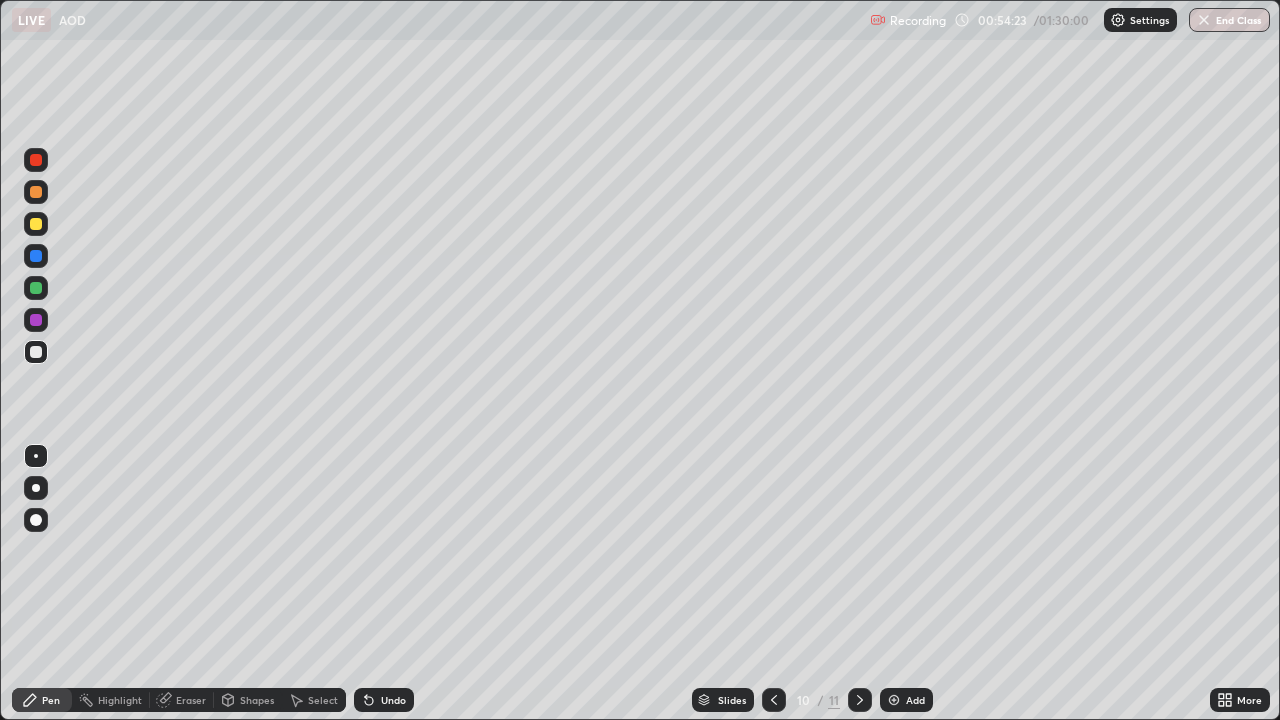 click 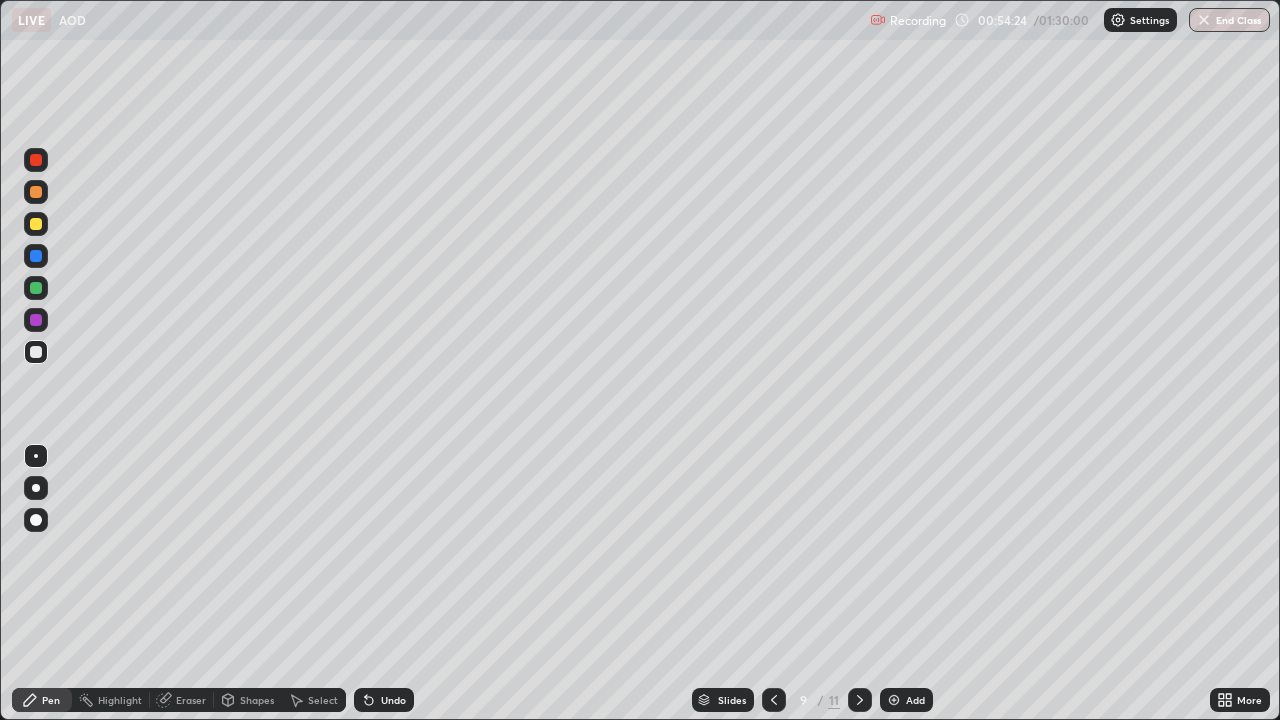 click 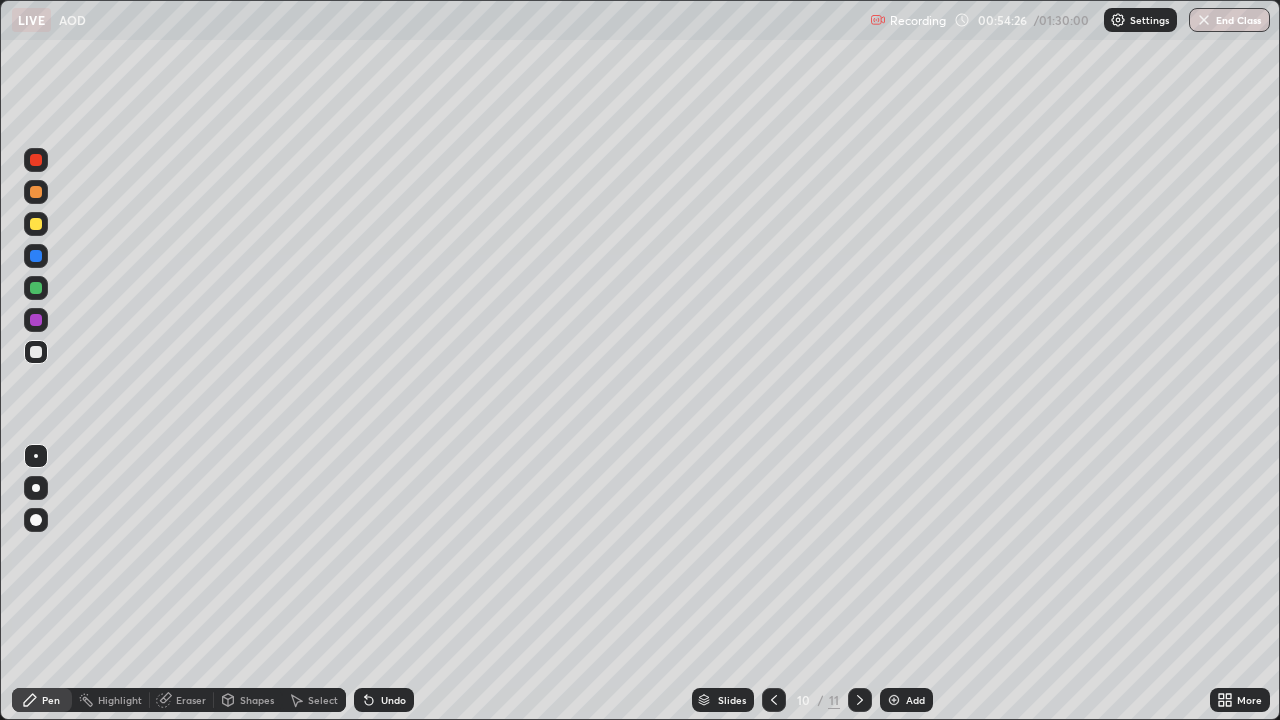 click at bounding box center [36, 192] 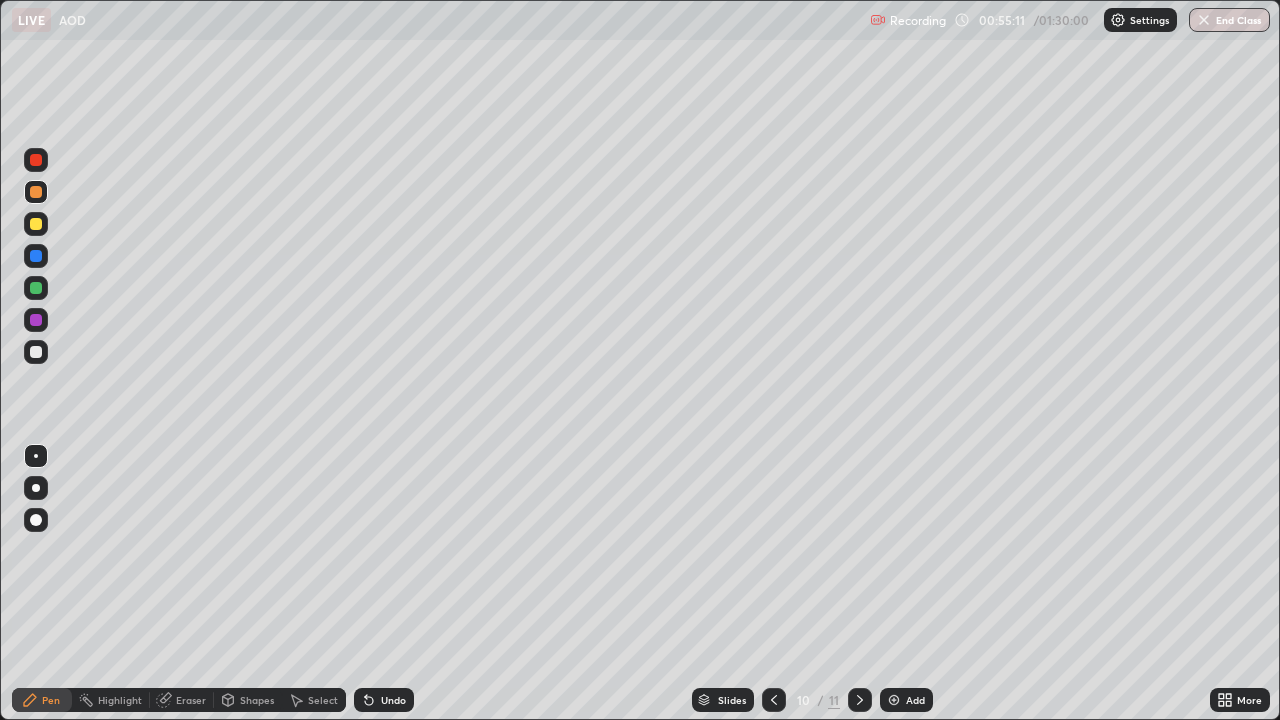 click at bounding box center (36, 224) 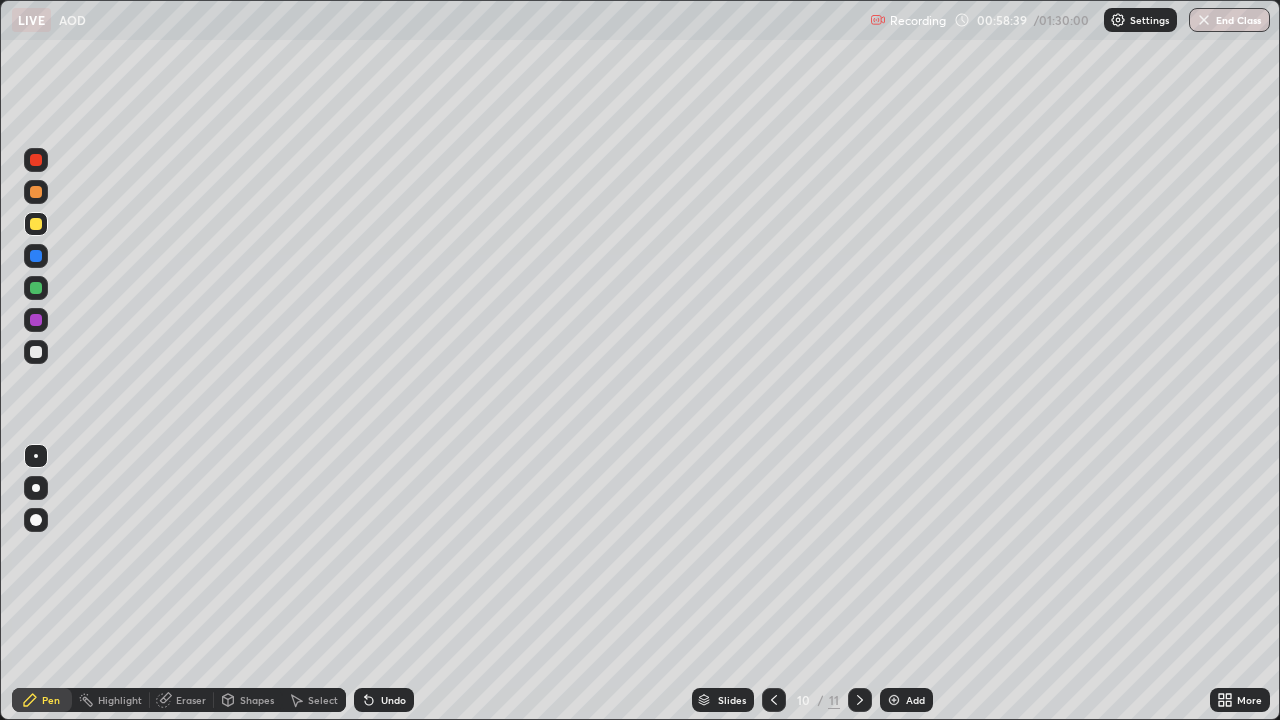 click 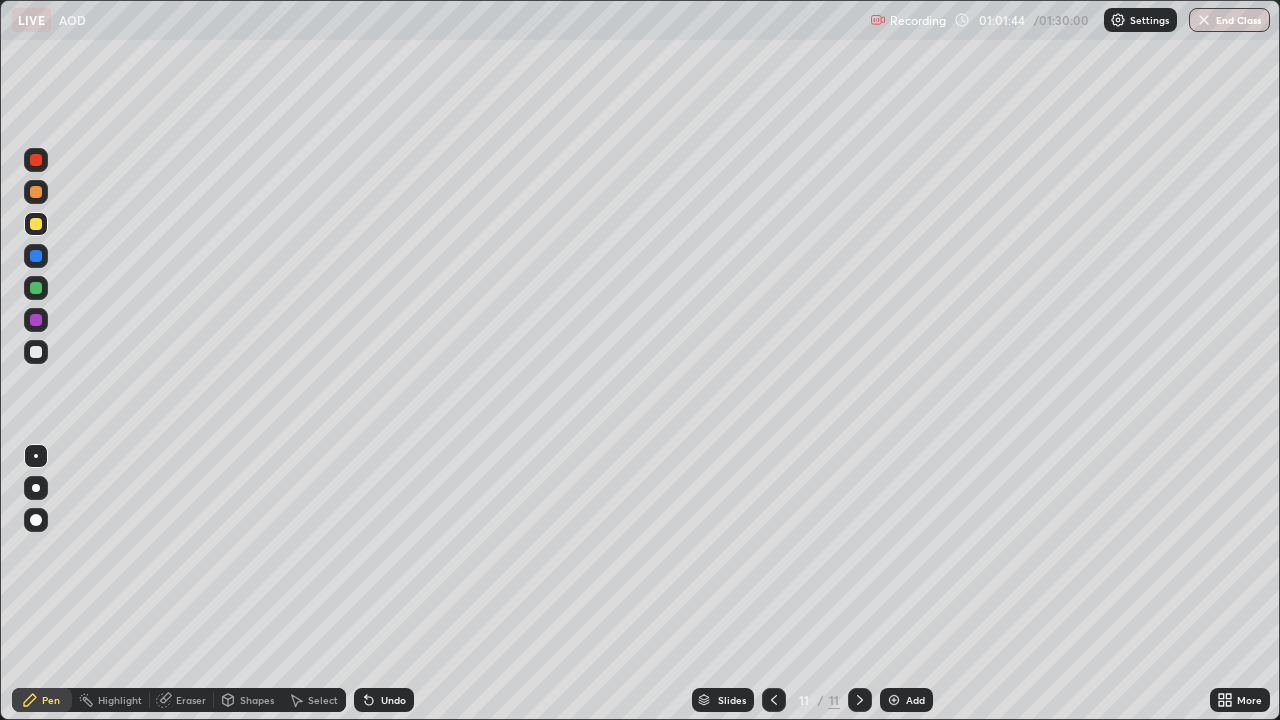click at bounding box center [36, 256] 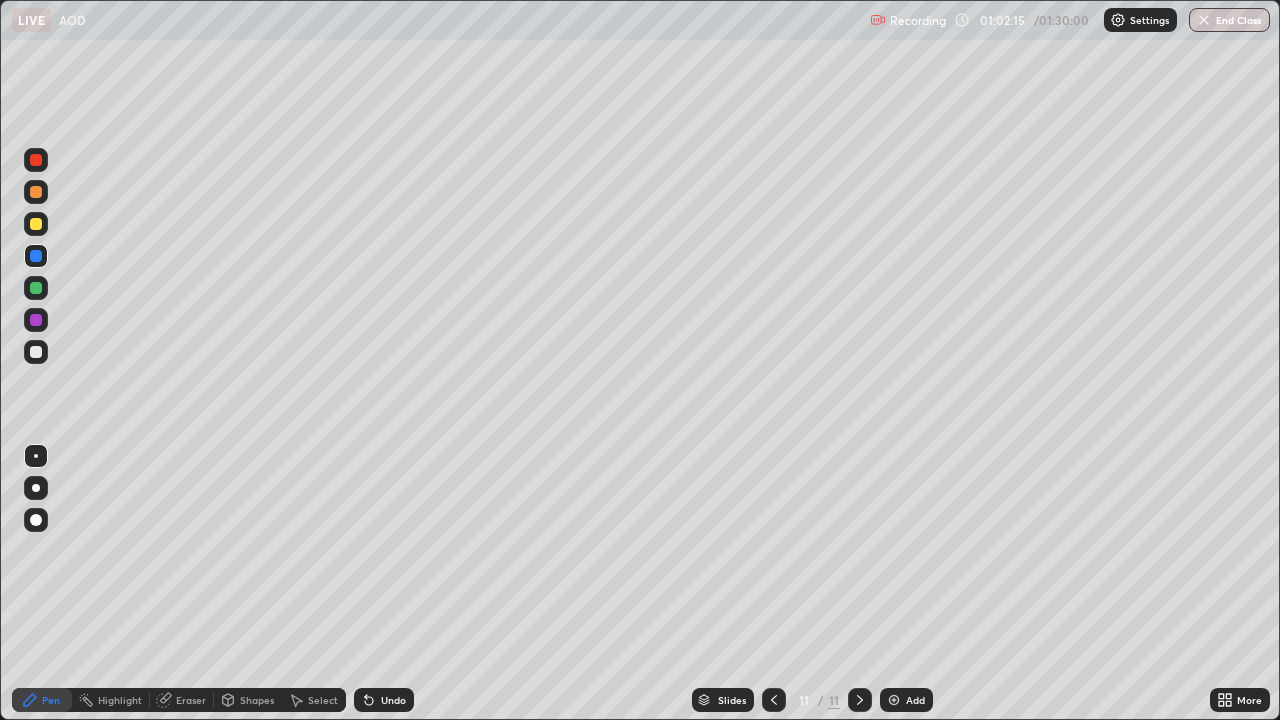 click at bounding box center [36, 320] 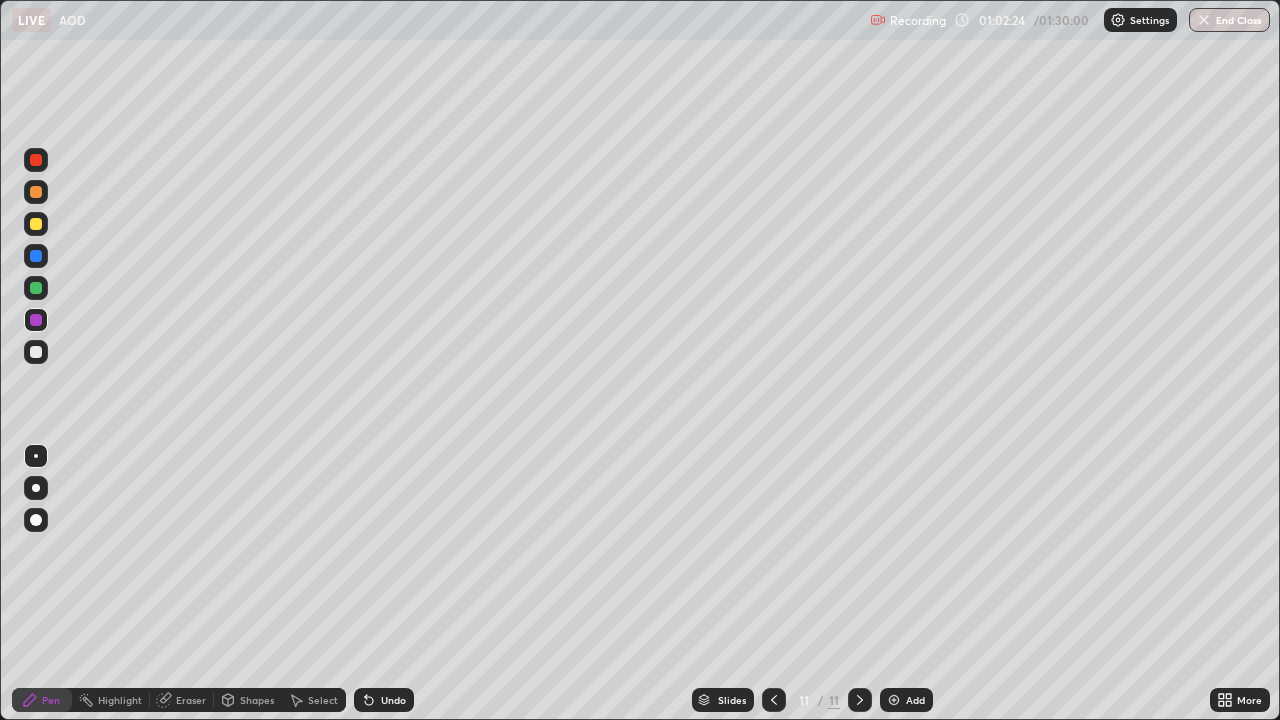 click at bounding box center (36, 320) 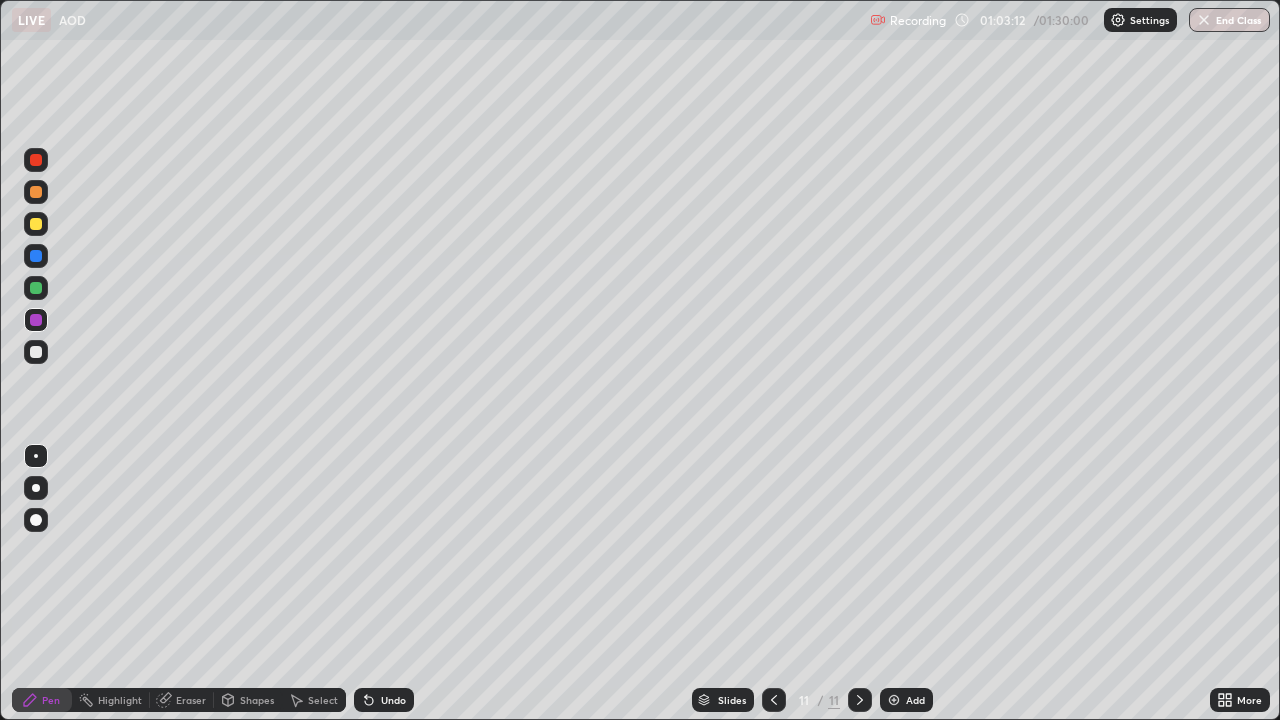 click at bounding box center [36, 352] 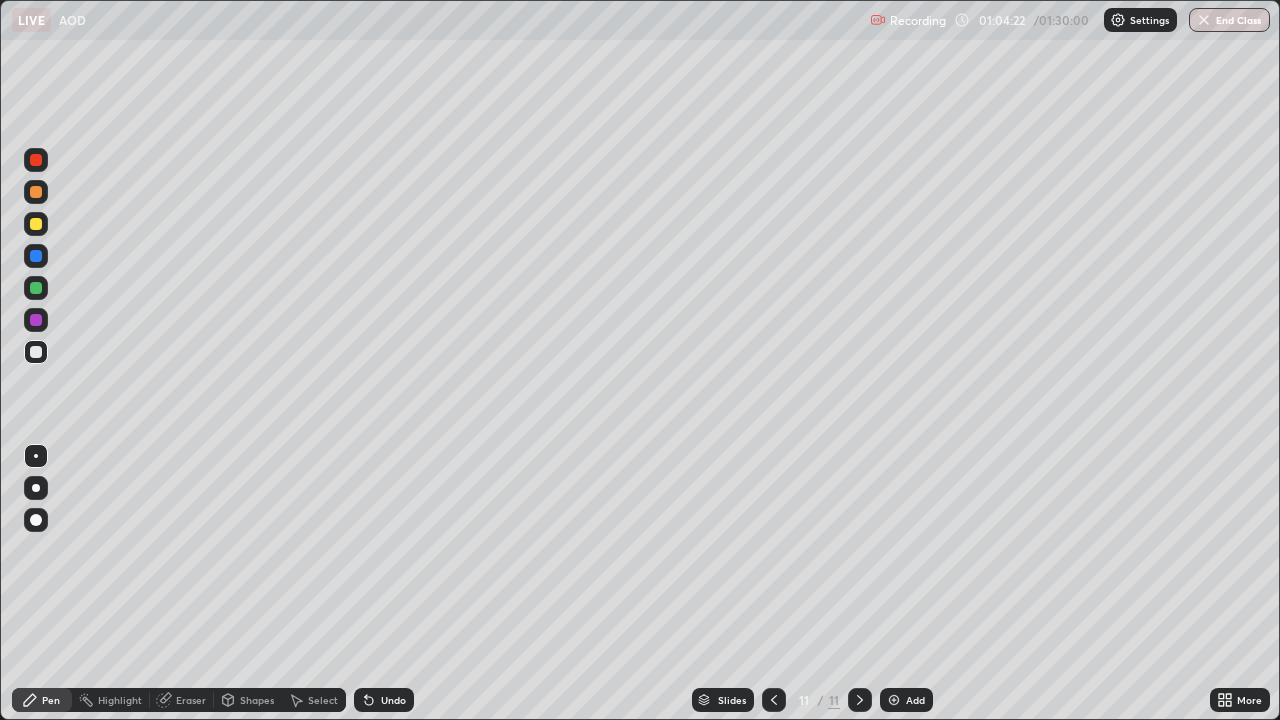 click at bounding box center (36, 320) 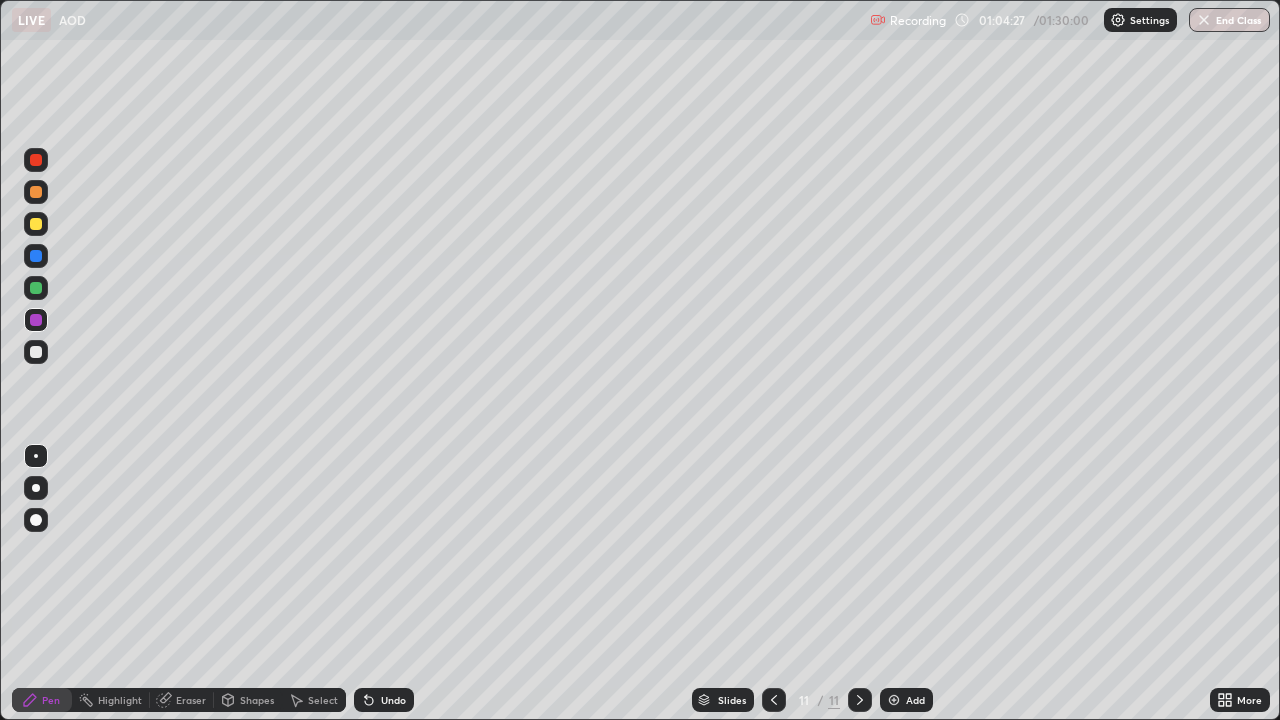 click at bounding box center [36, 320] 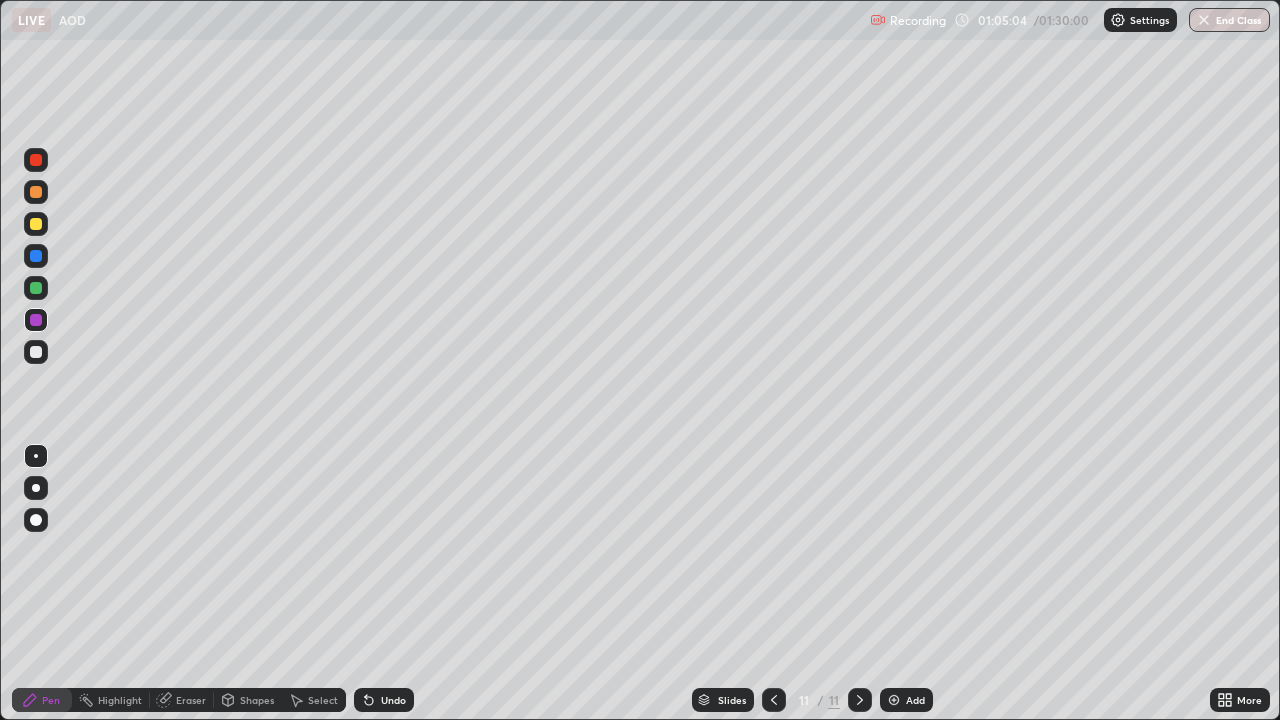 click at bounding box center [36, 352] 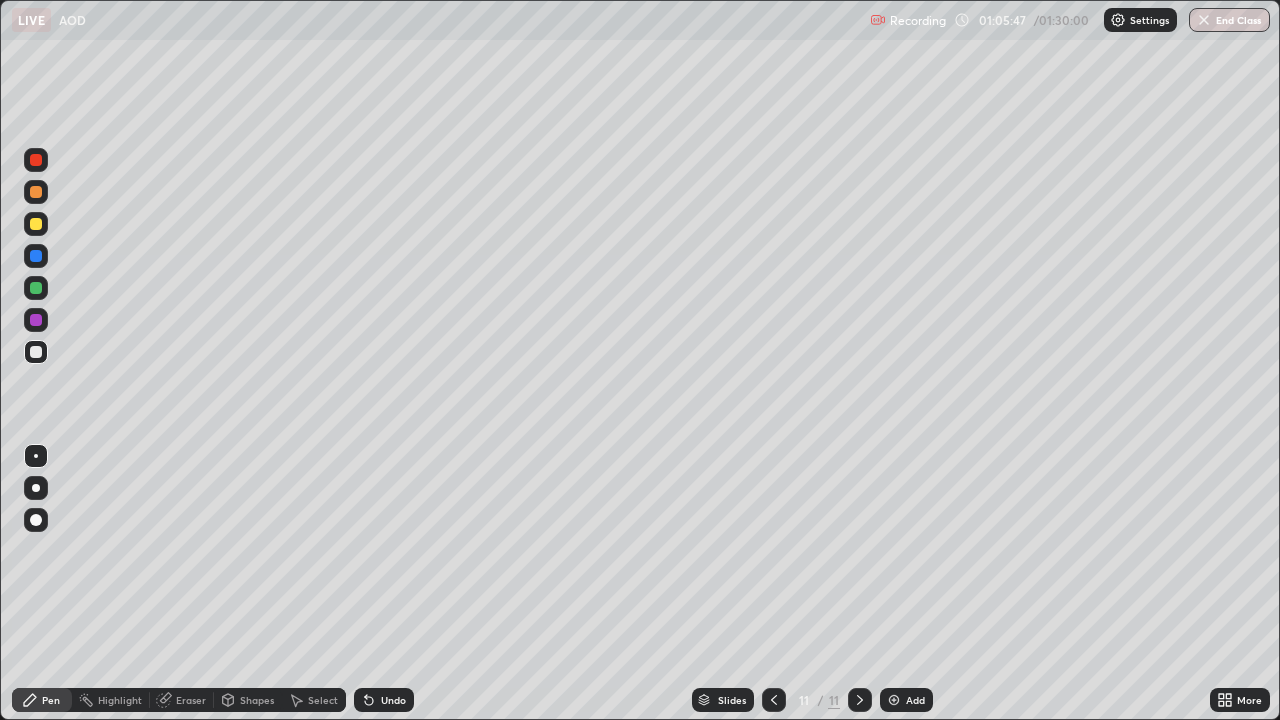 click on "Eraser" at bounding box center (191, 700) 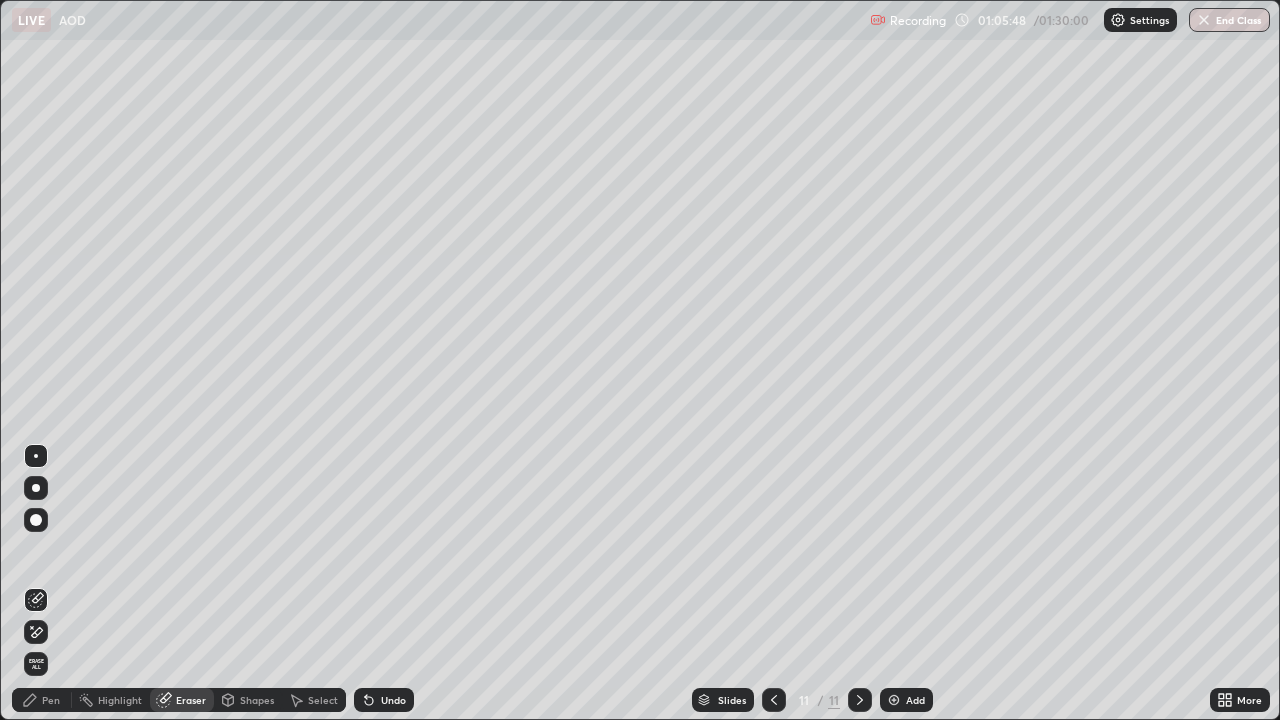 click on "Pen" at bounding box center (42, 700) 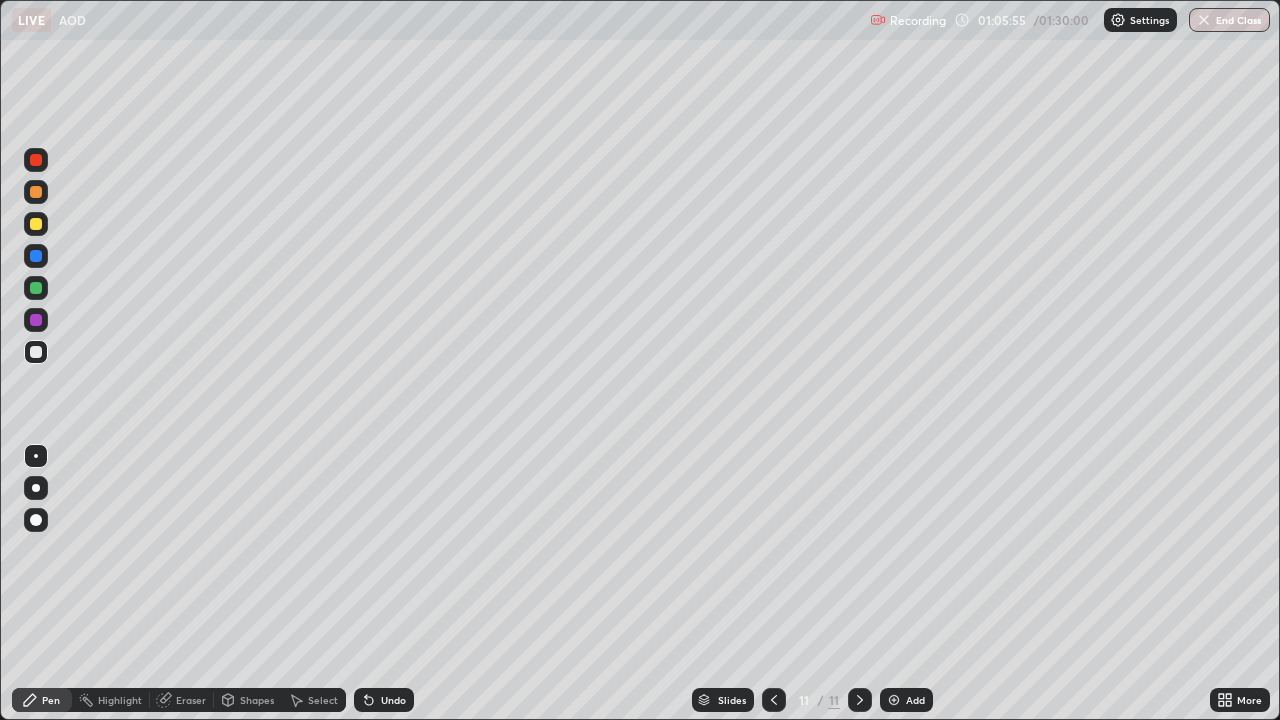 click at bounding box center (36, 256) 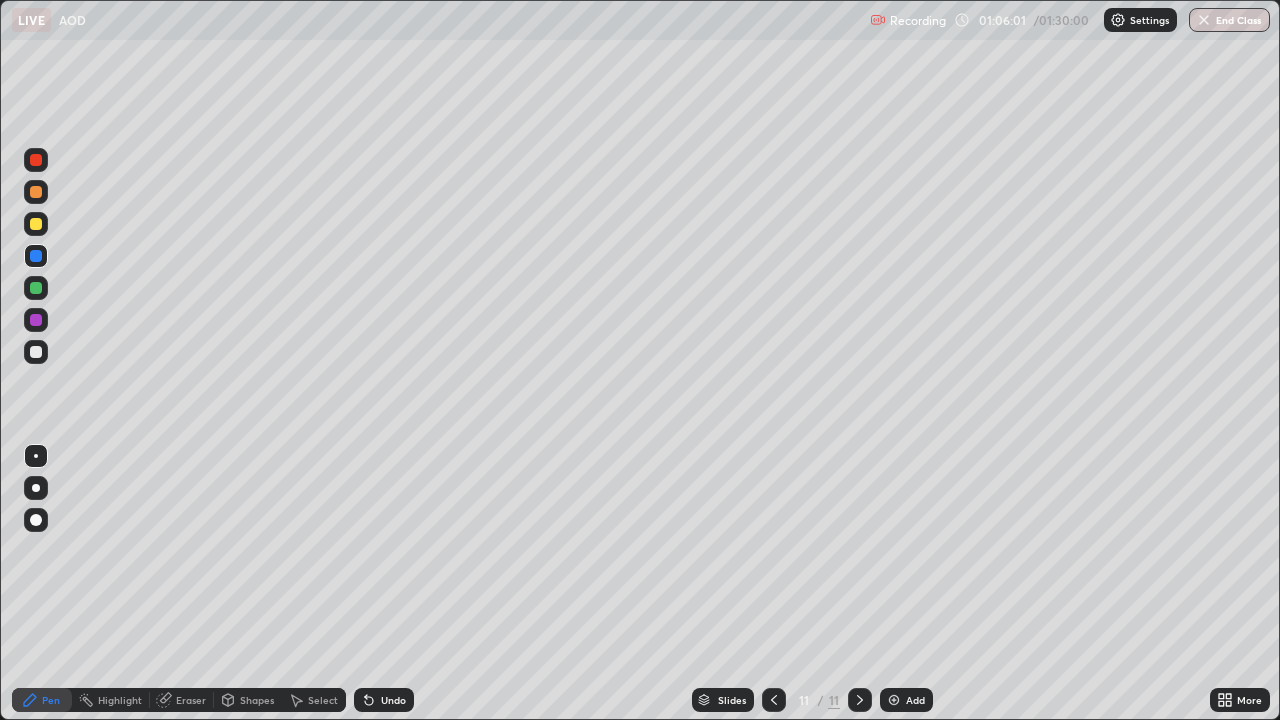 click at bounding box center [36, 352] 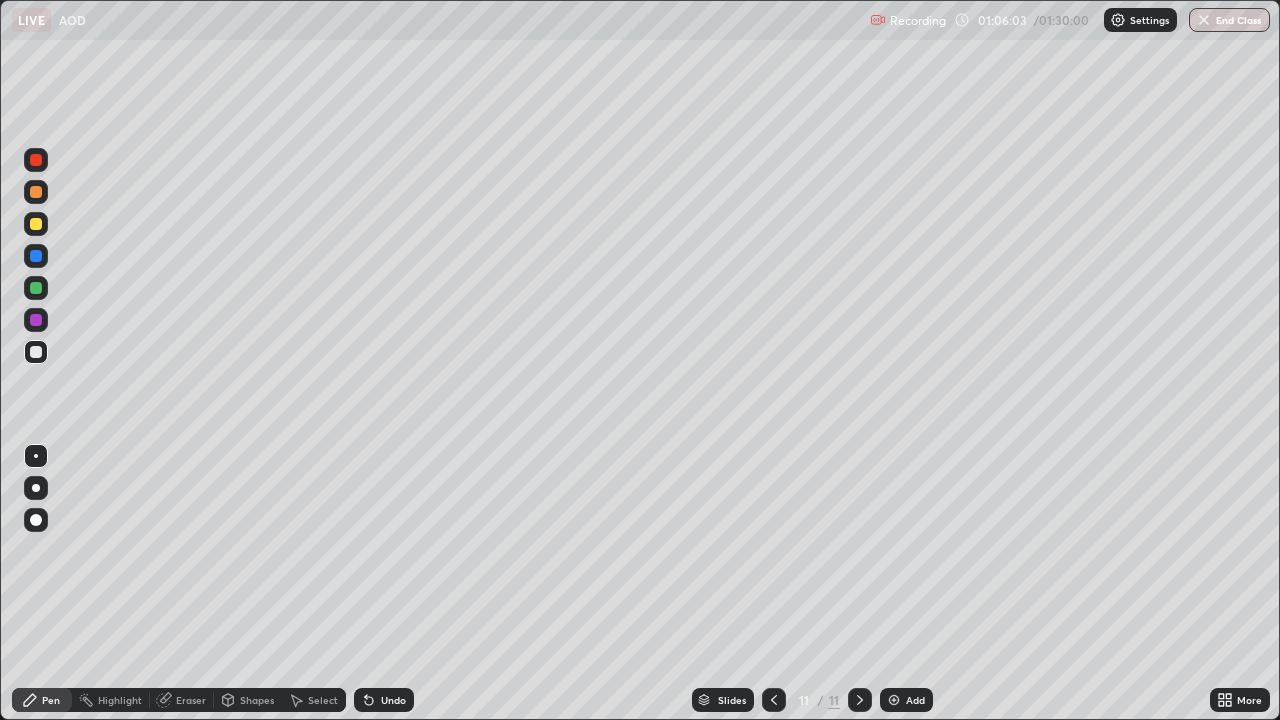 click at bounding box center [36, 224] 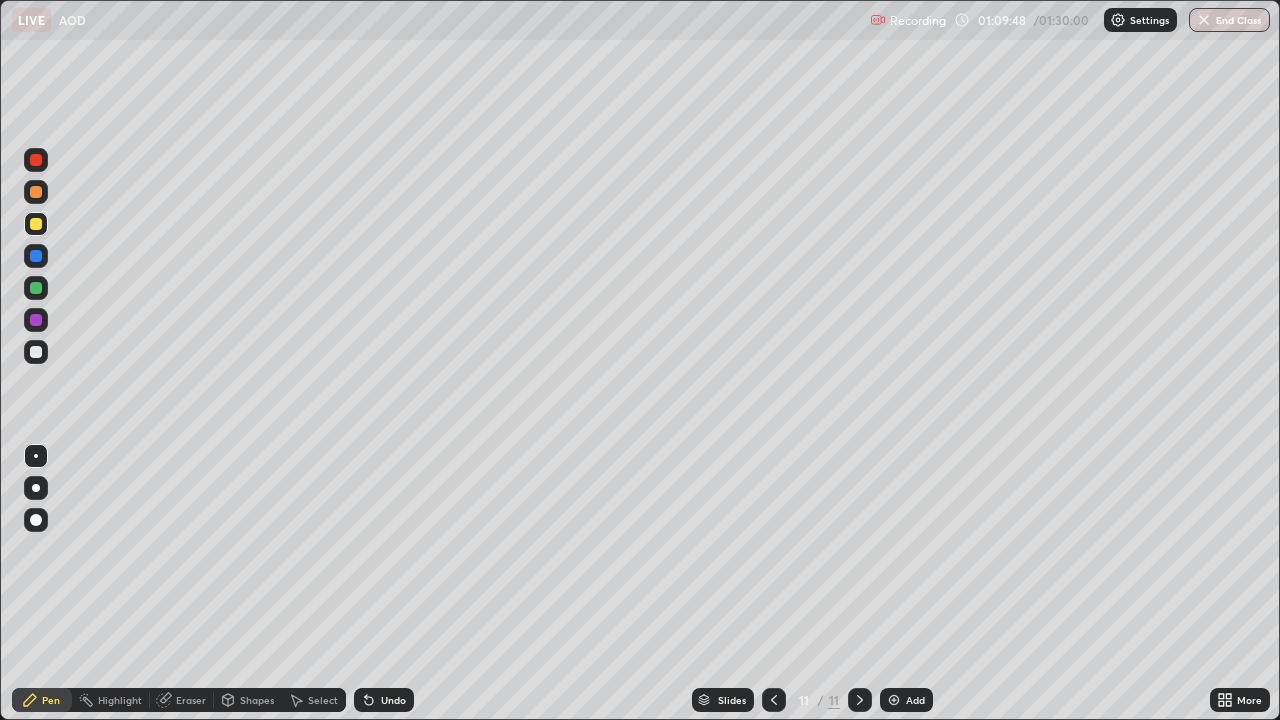 click 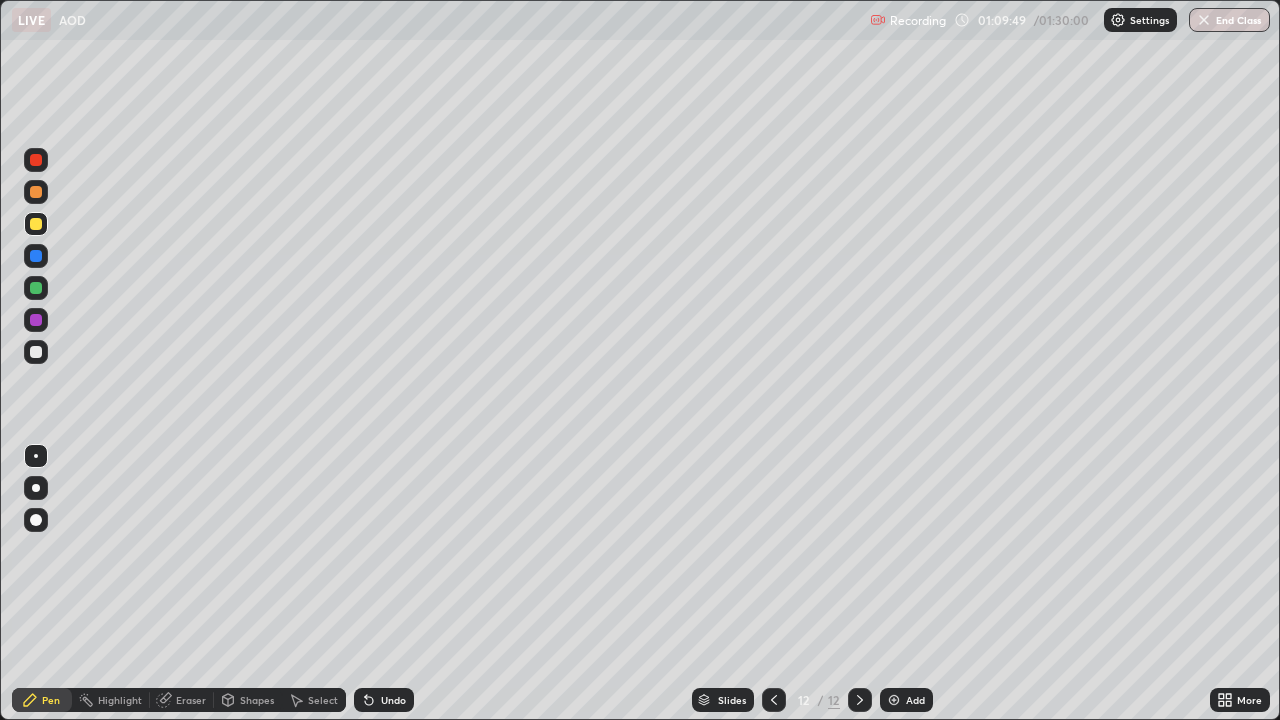 click at bounding box center [36, 224] 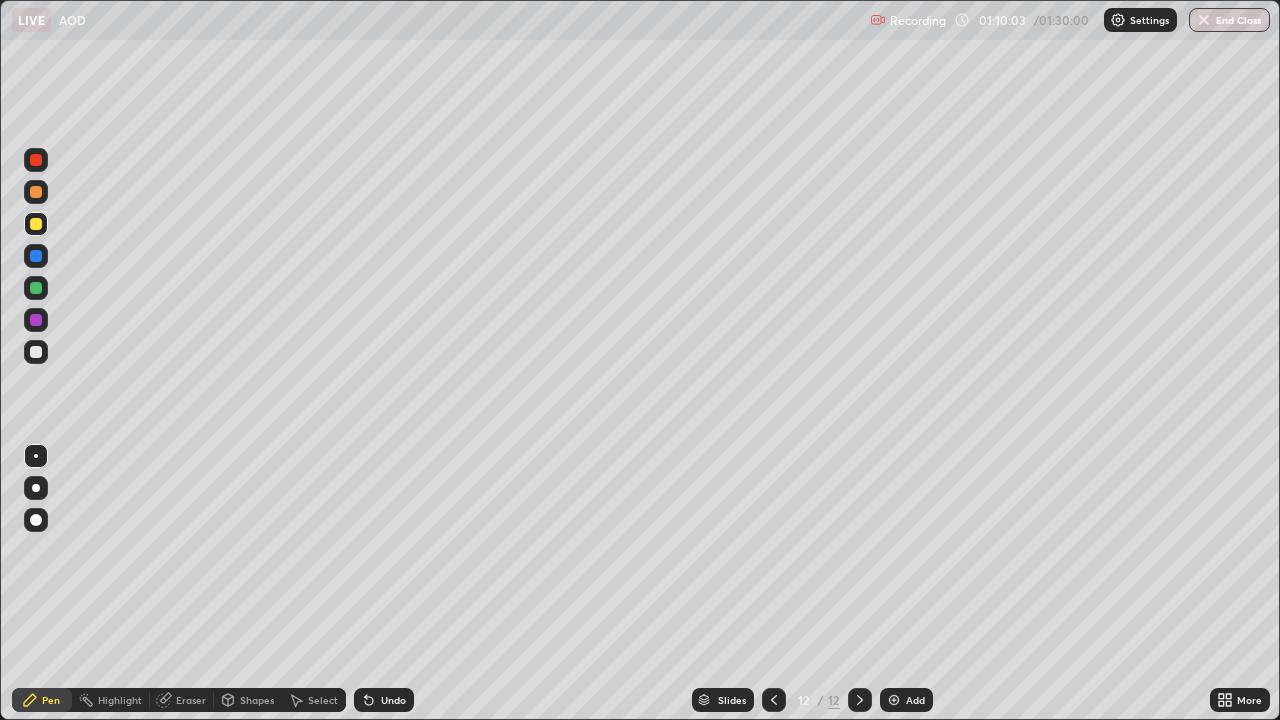 click at bounding box center [36, 192] 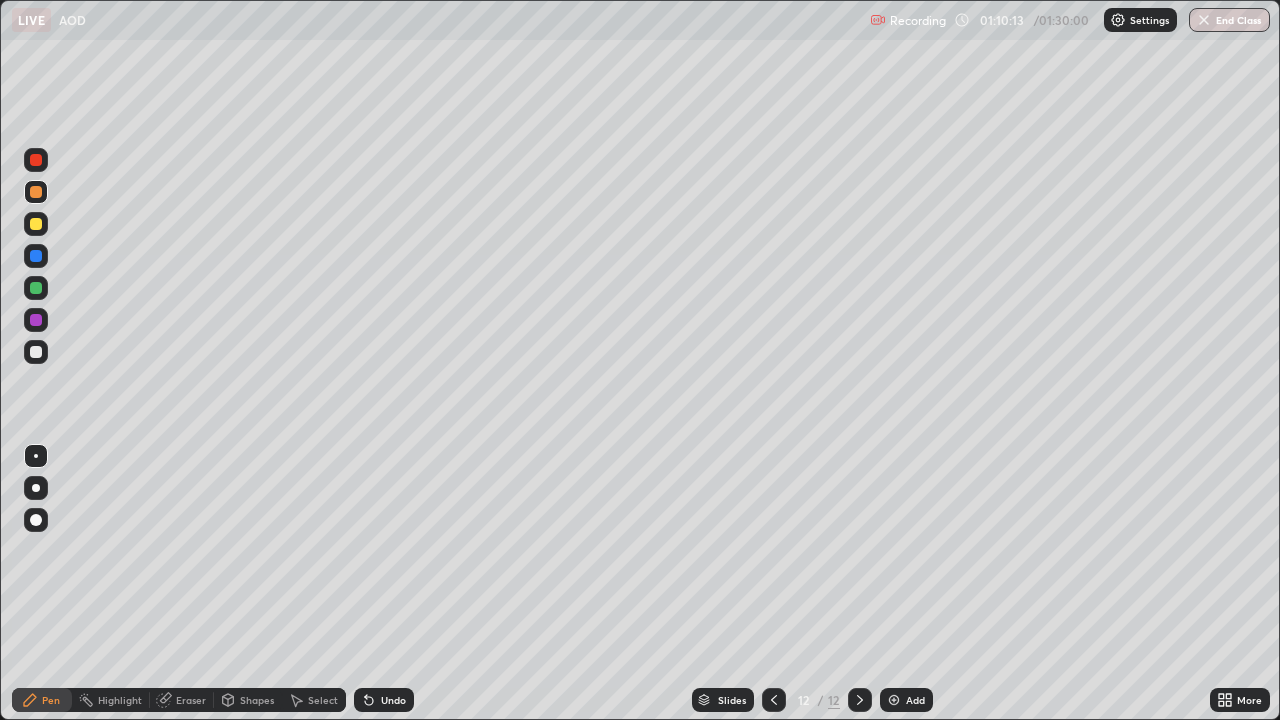 click at bounding box center [36, 224] 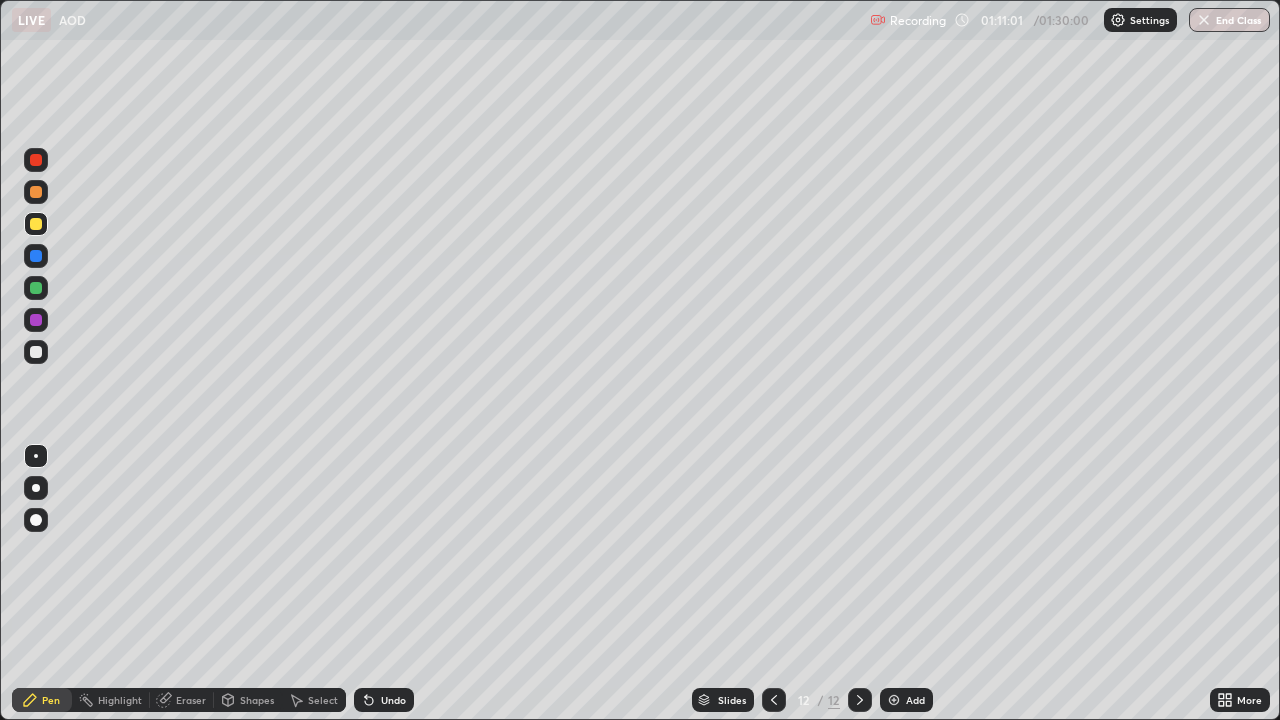 click at bounding box center [36, 320] 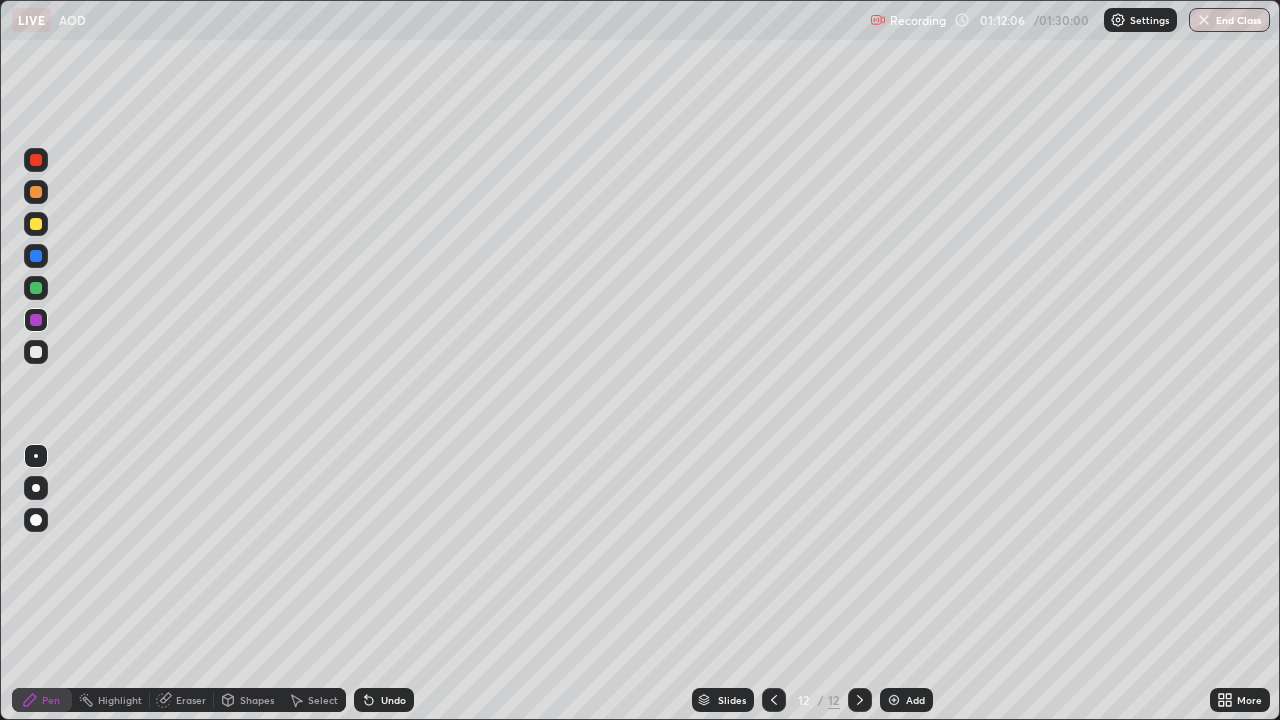 click at bounding box center [36, 352] 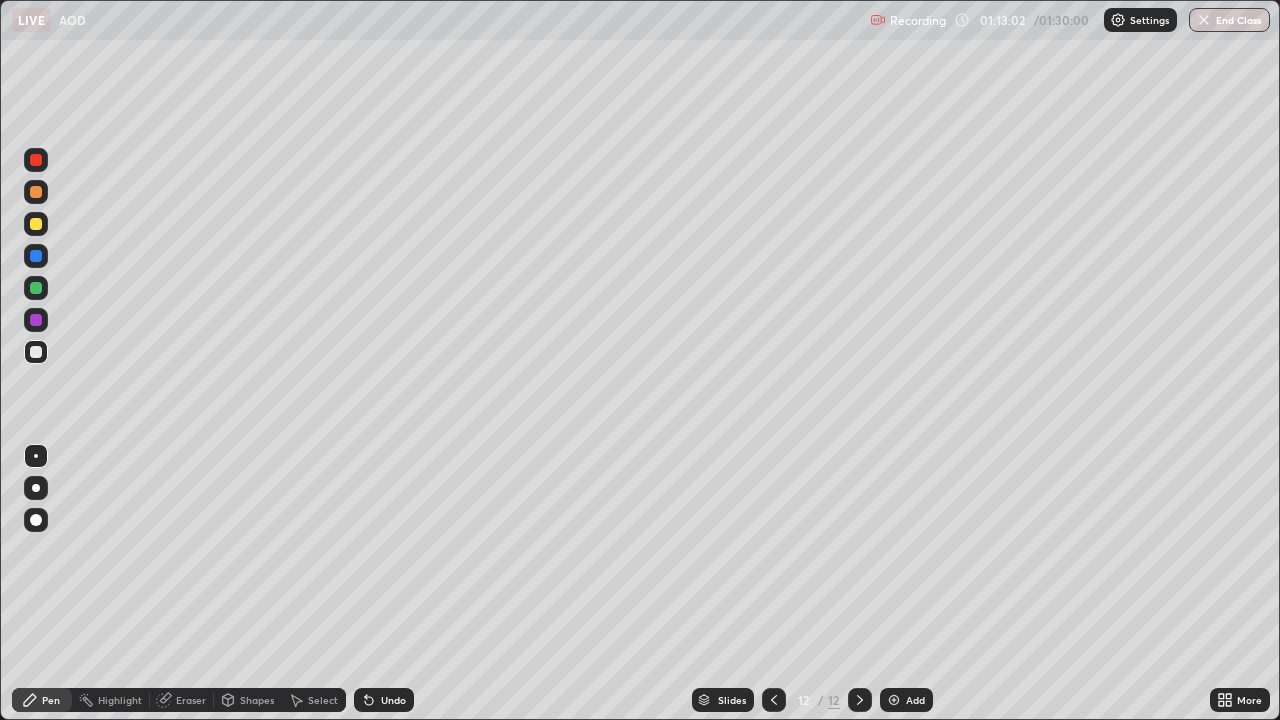 click on "Eraser" at bounding box center (191, 700) 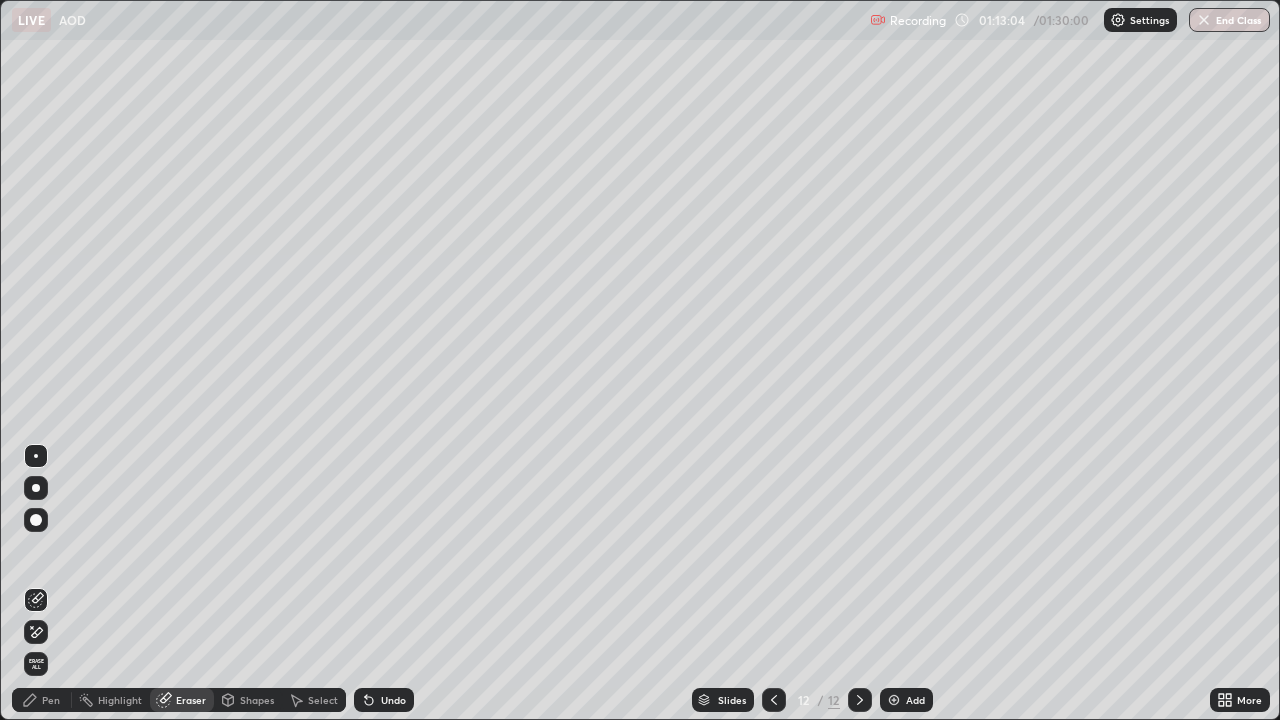 click on "Pen" at bounding box center (42, 700) 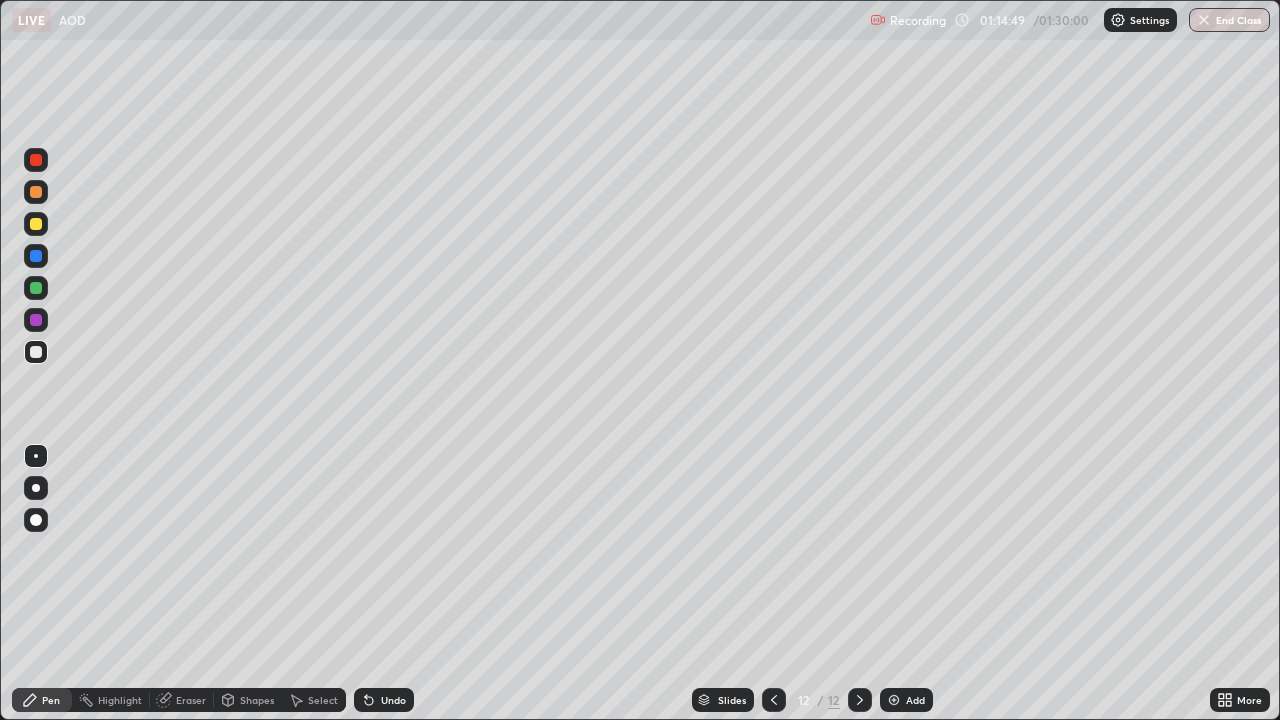 click at bounding box center (860, 700) 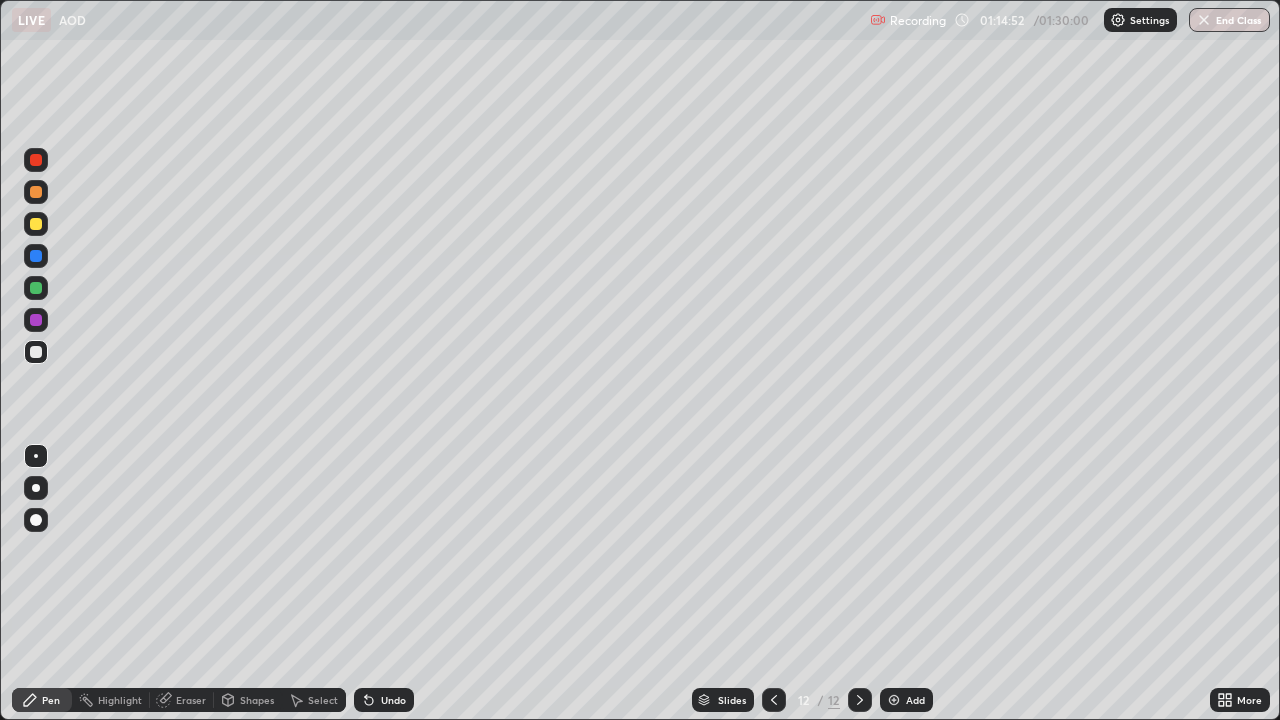 click at bounding box center (894, 700) 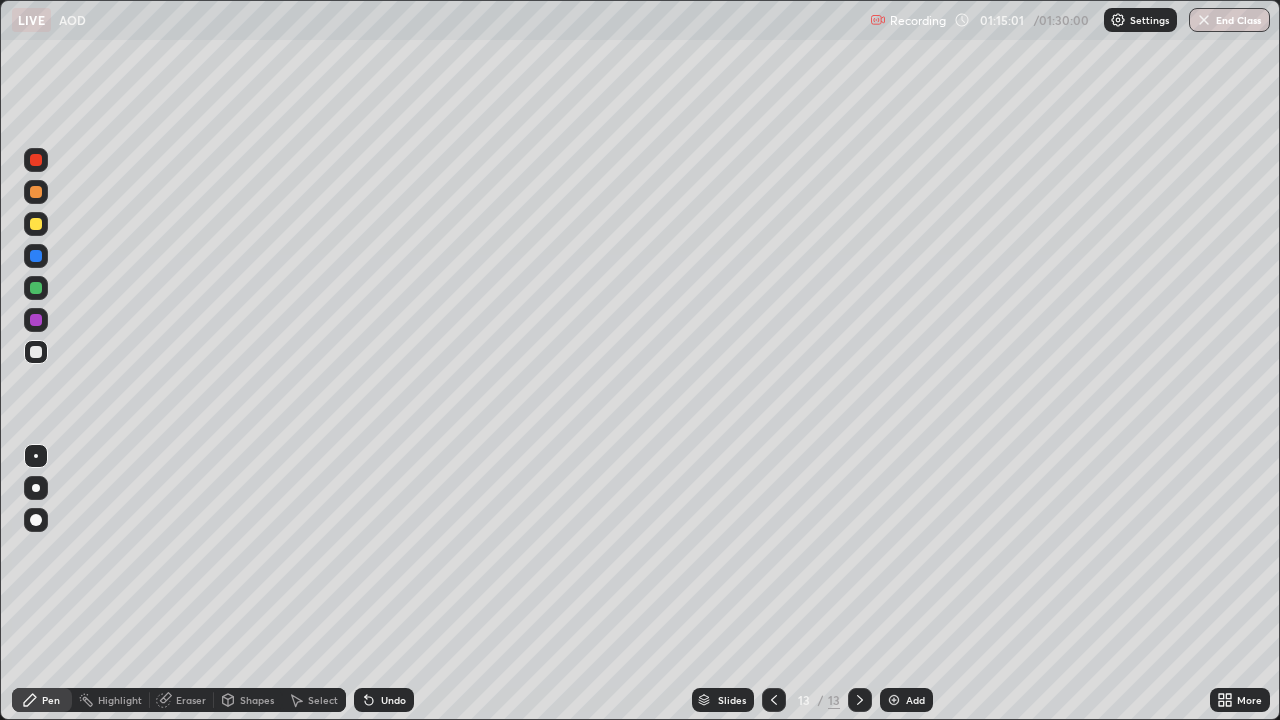 click at bounding box center [36, 224] 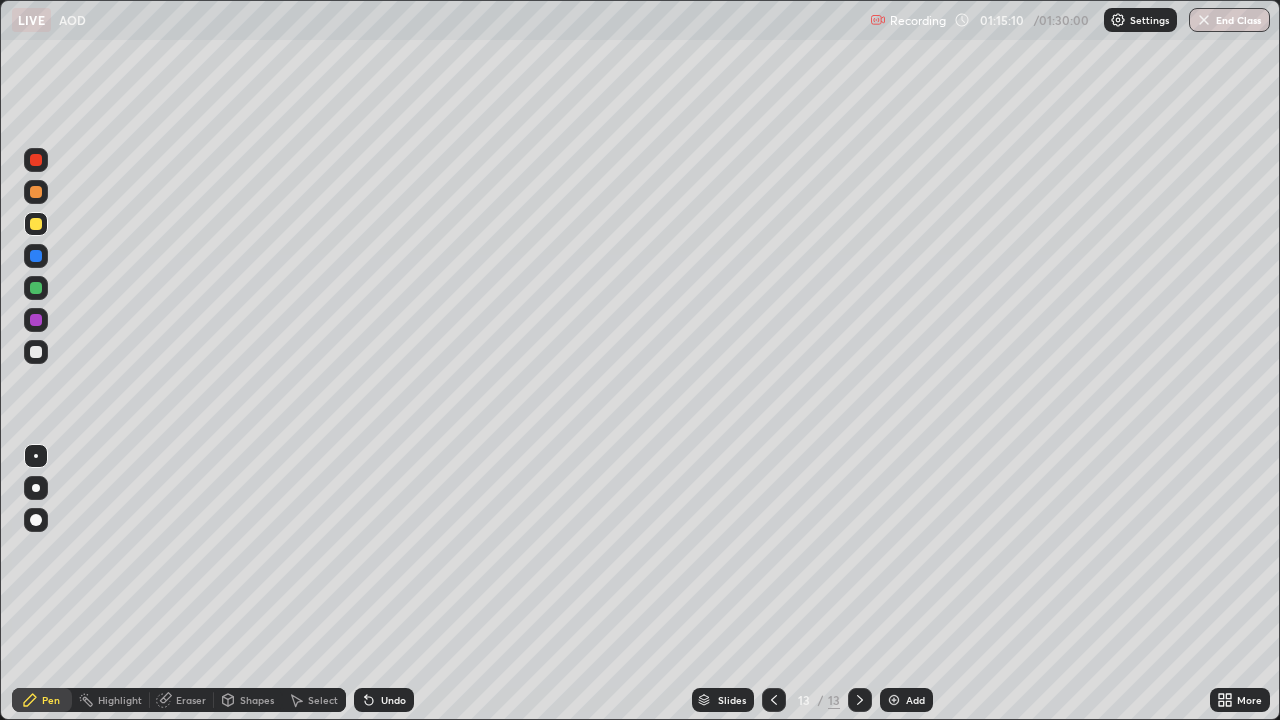 click on "Eraser" at bounding box center [191, 700] 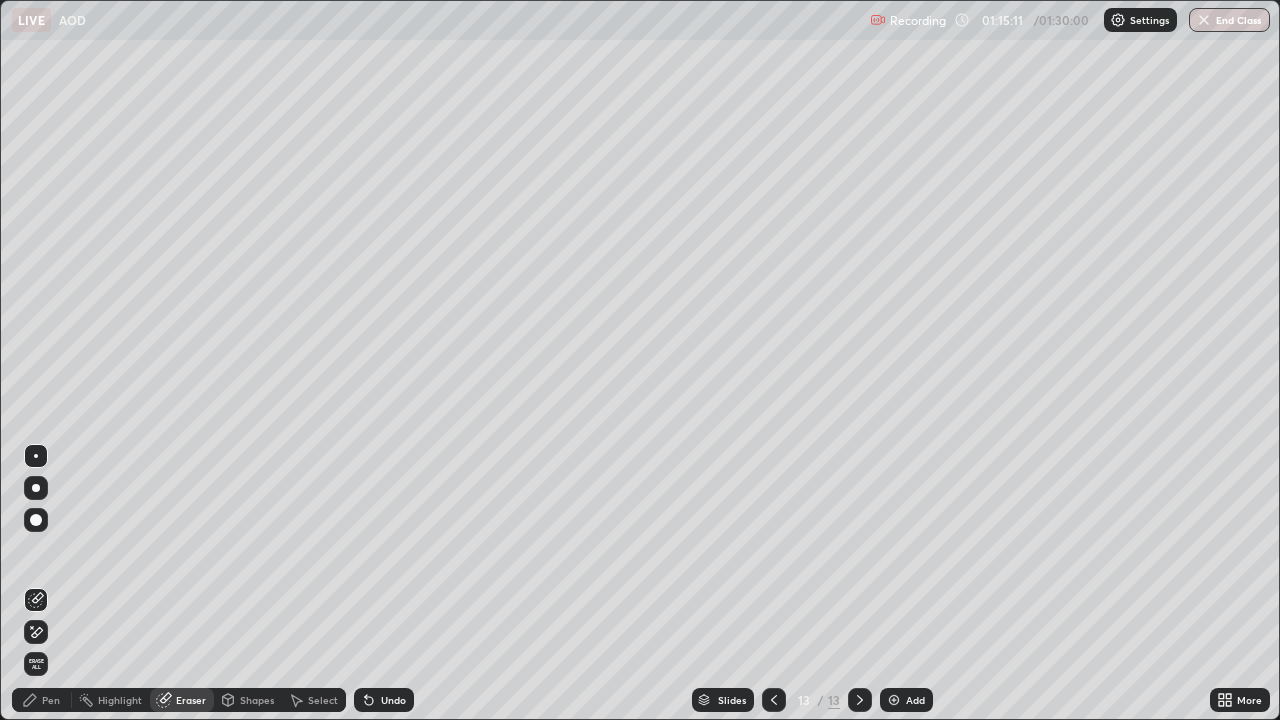 click on "Pen" at bounding box center [51, 700] 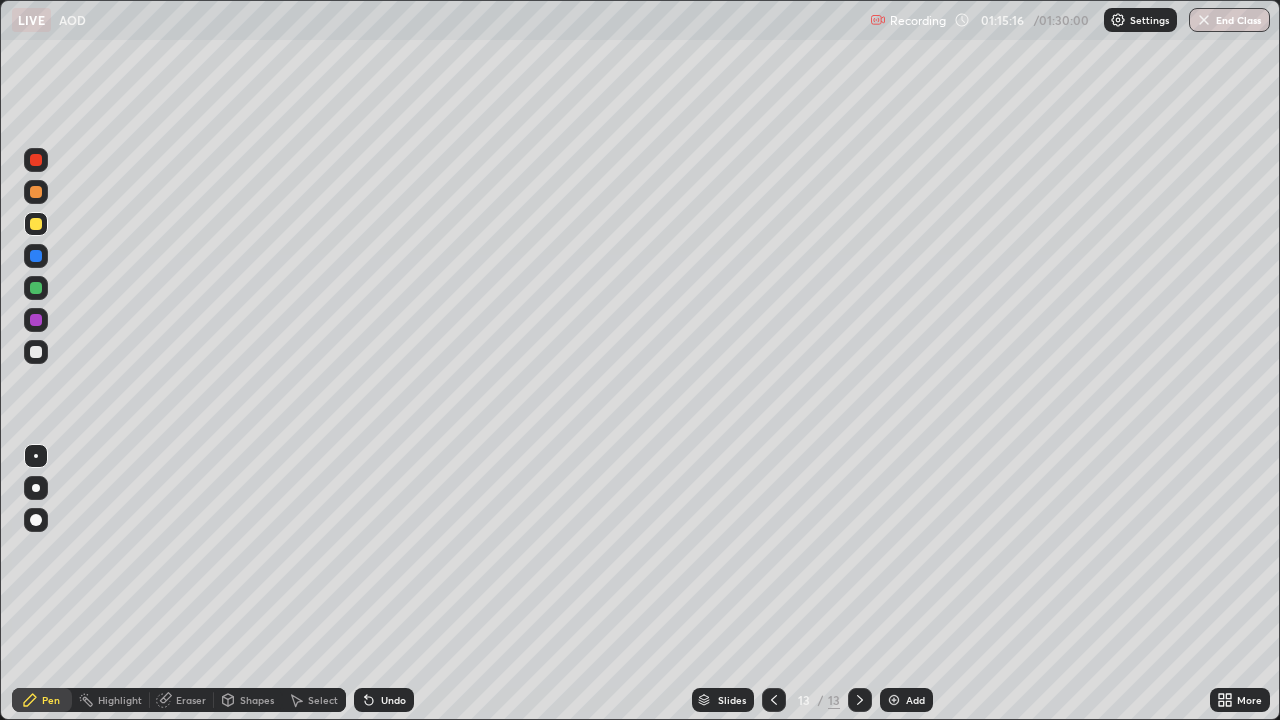 click at bounding box center (36, 320) 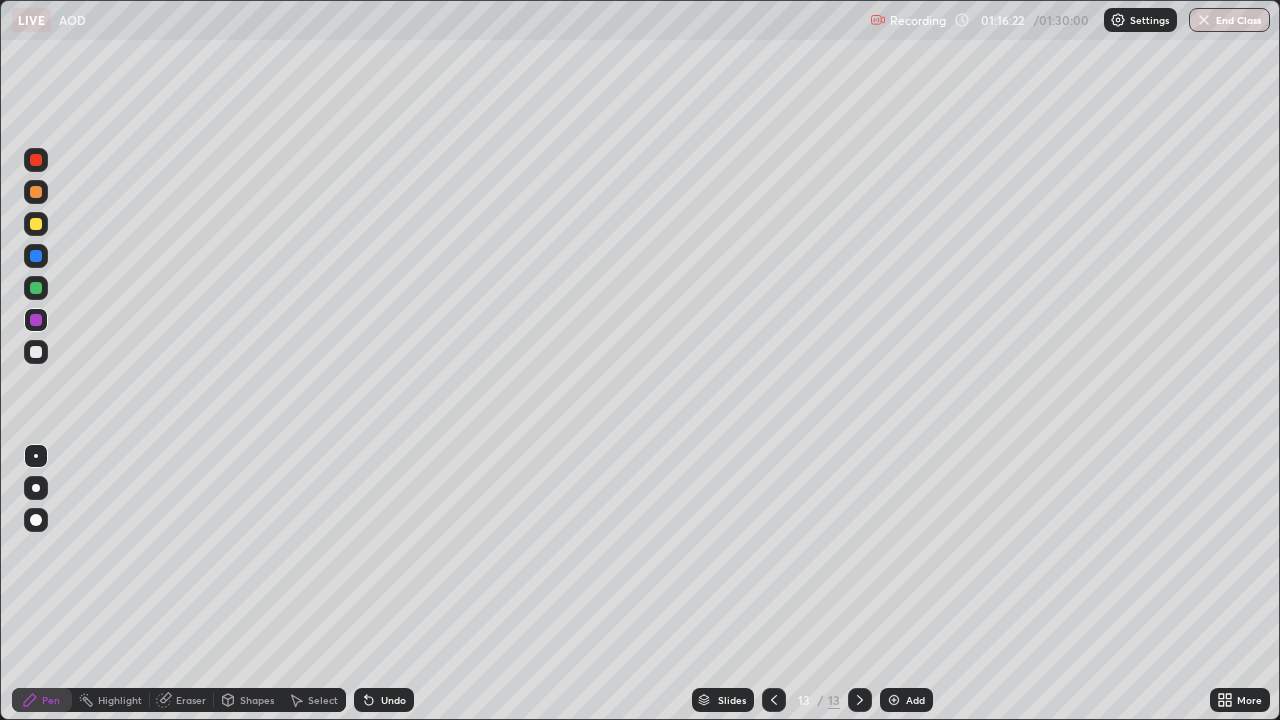 click at bounding box center [36, 352] 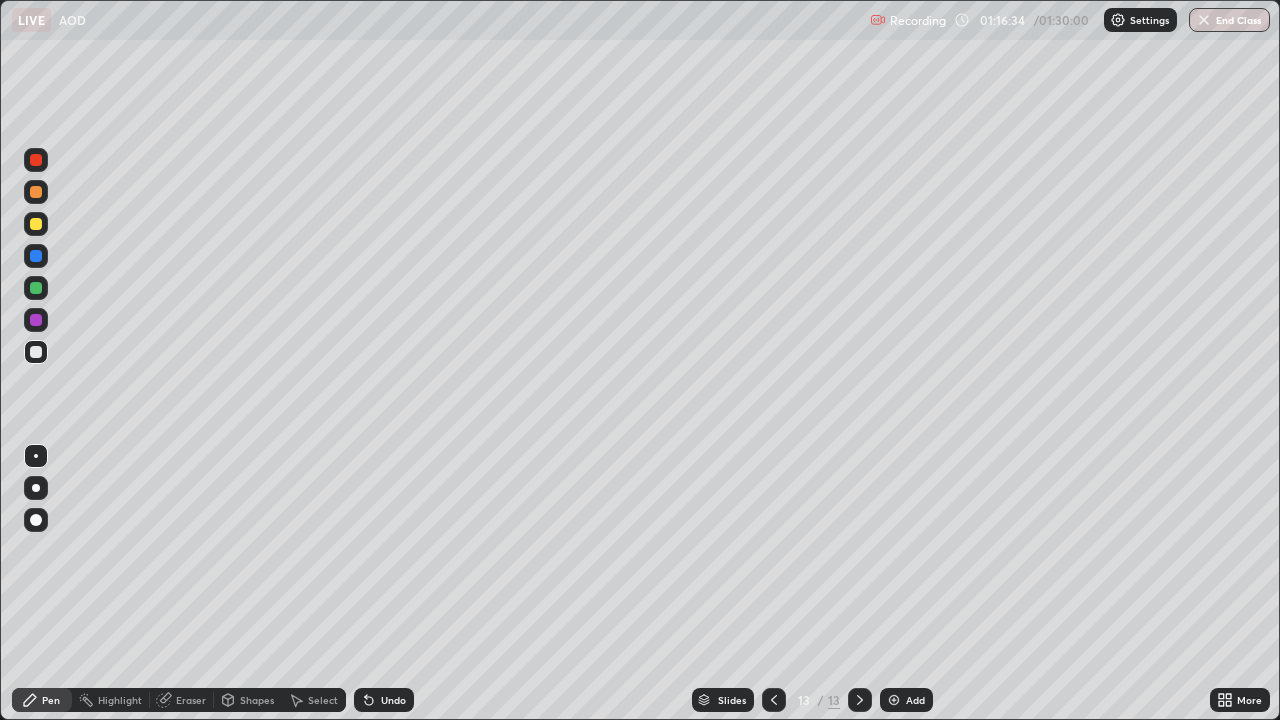 click on "Eraser" at bounding box center (191, 700) 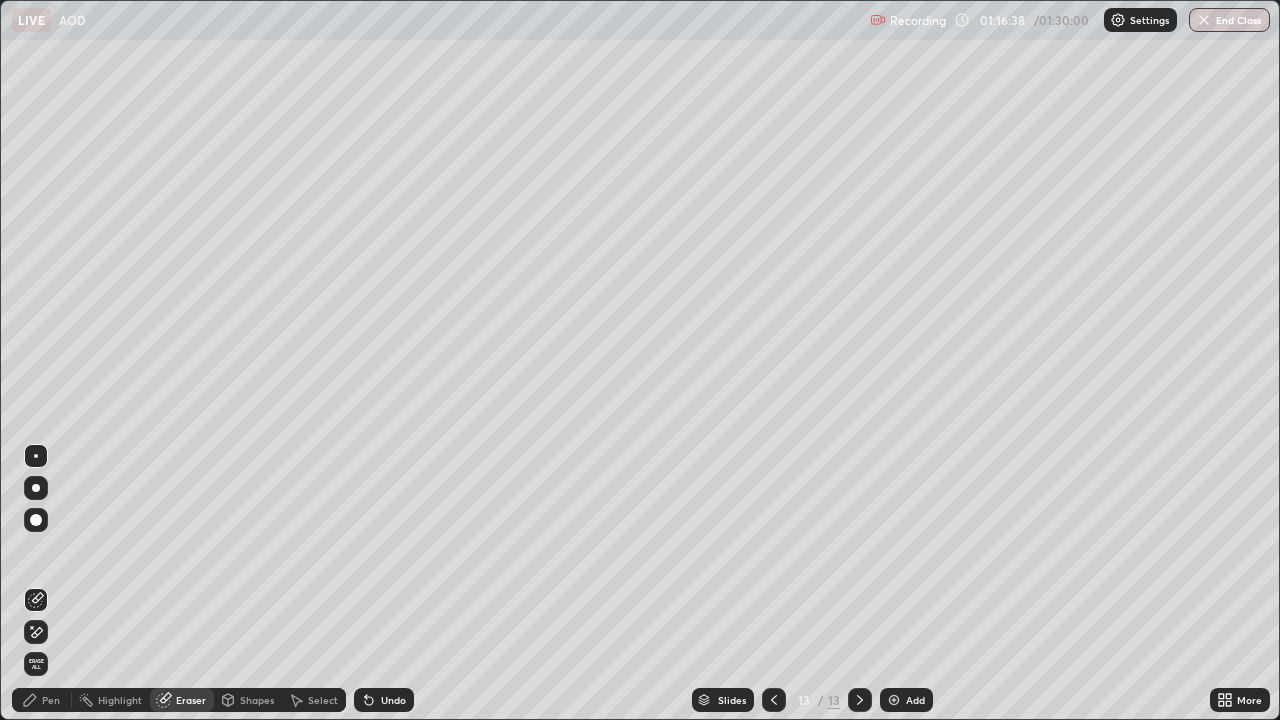 click on "Pen" at bounding box center [51, 700] 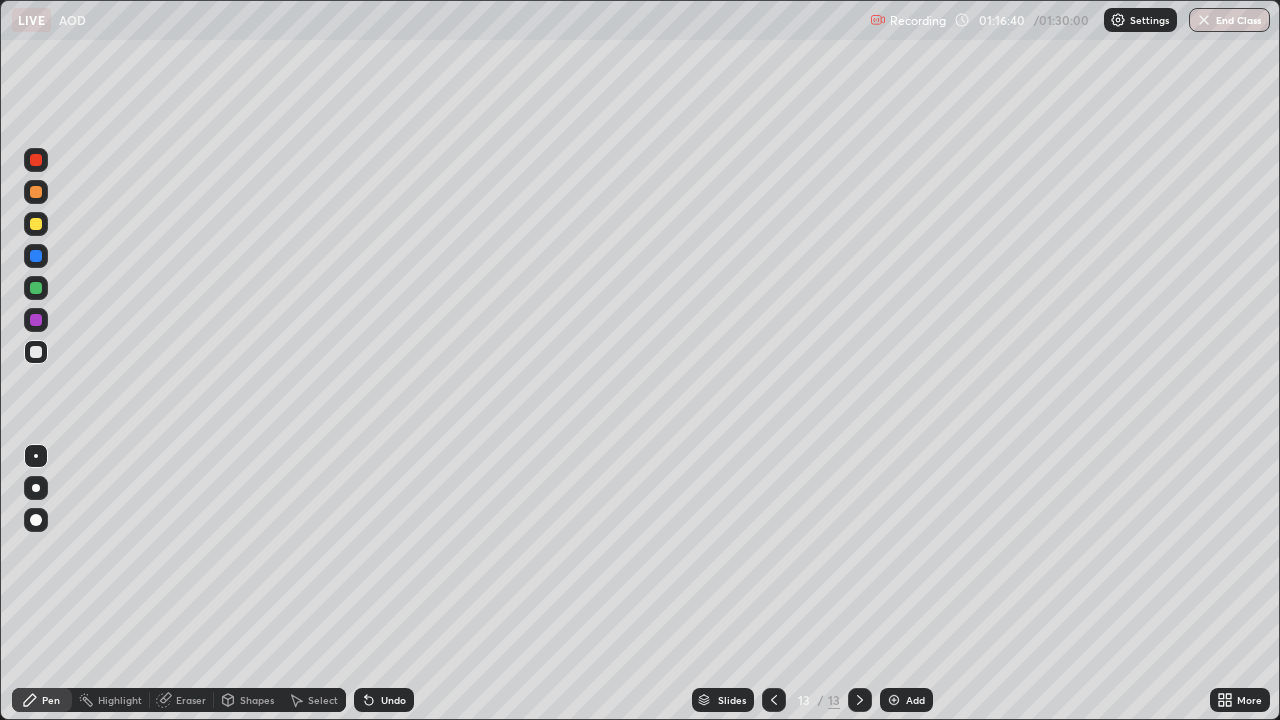 click on "Eraser" at bounding box center (191, 700) 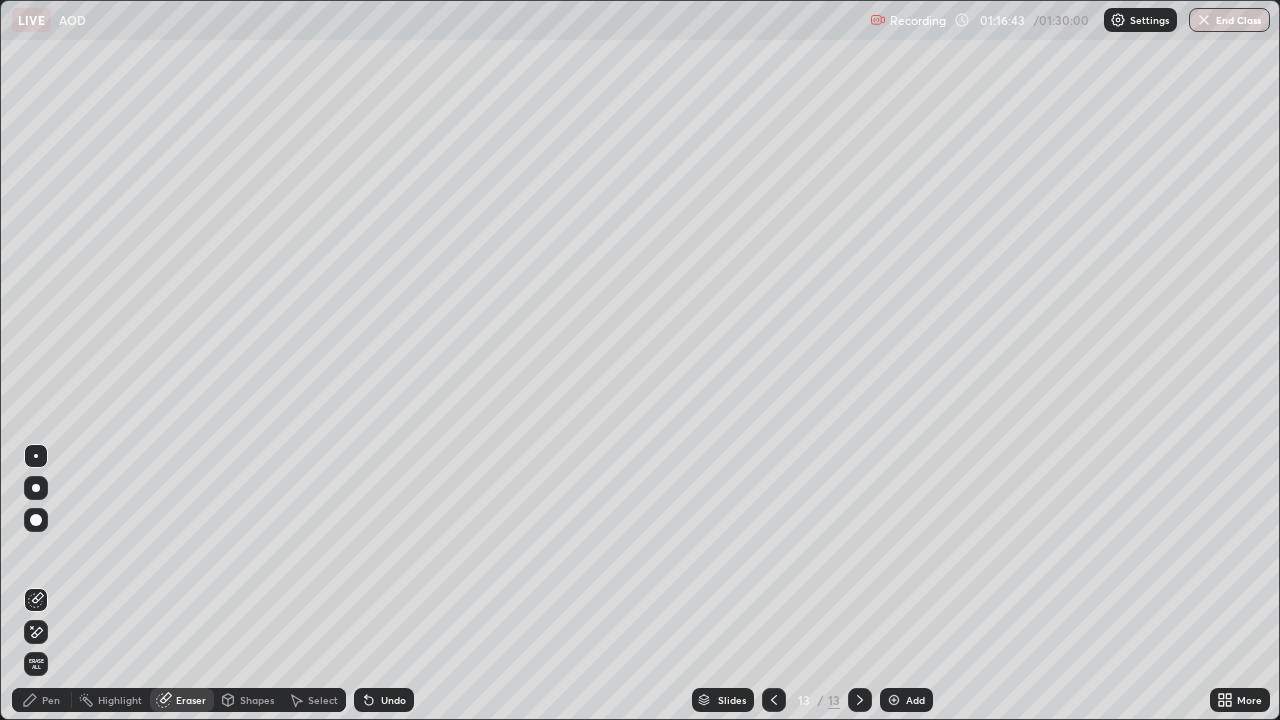 click on "Pen" at bounding box center (51, 700) 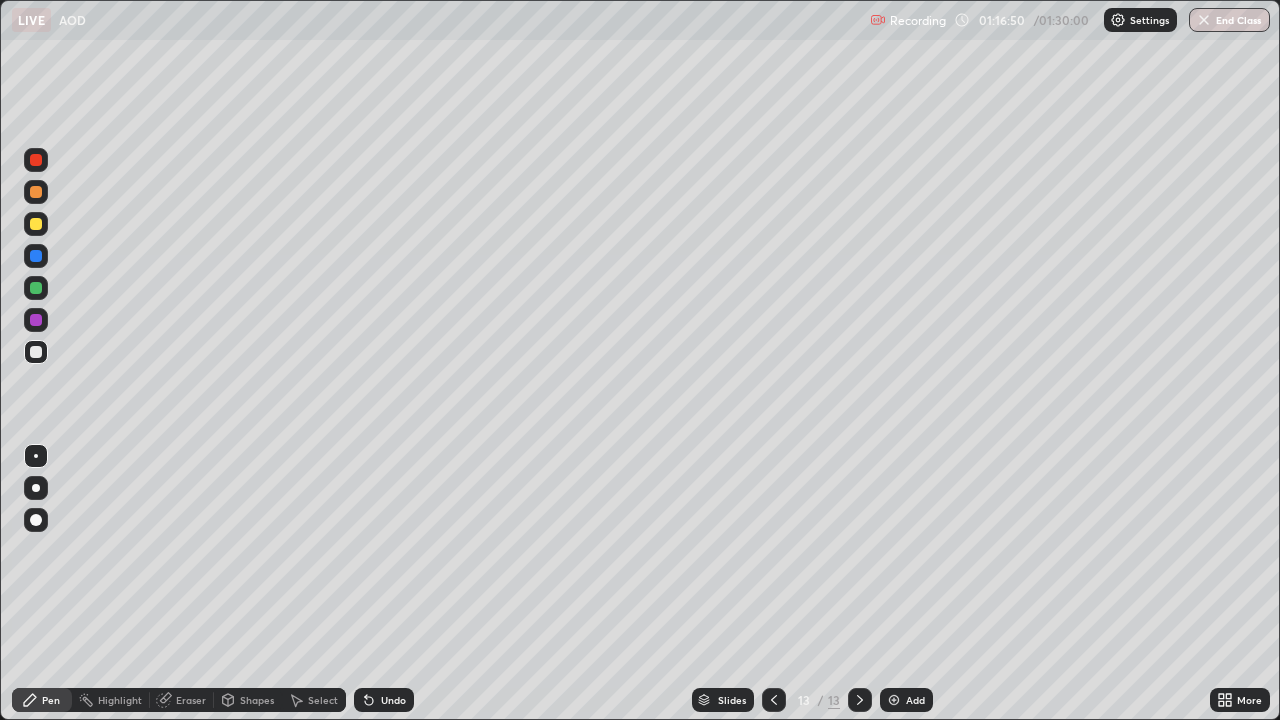 click at bounding box center [36, 288] 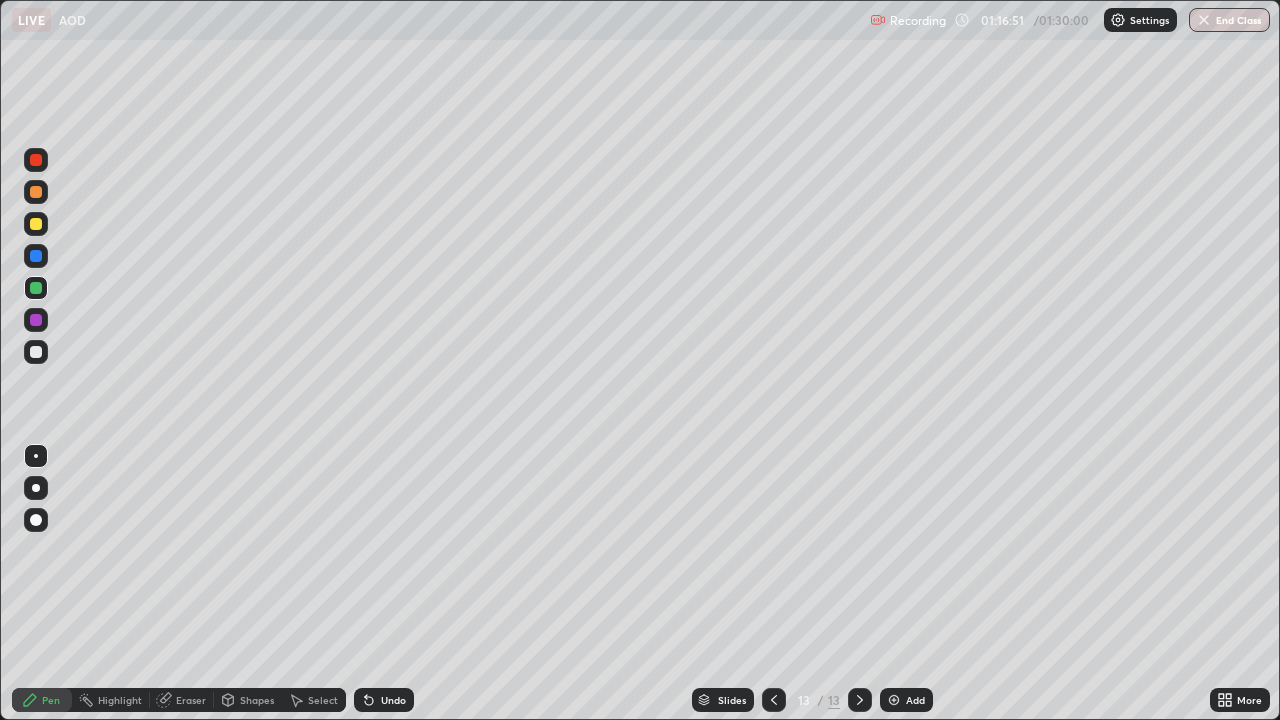 click at bounding box center (36, 320) 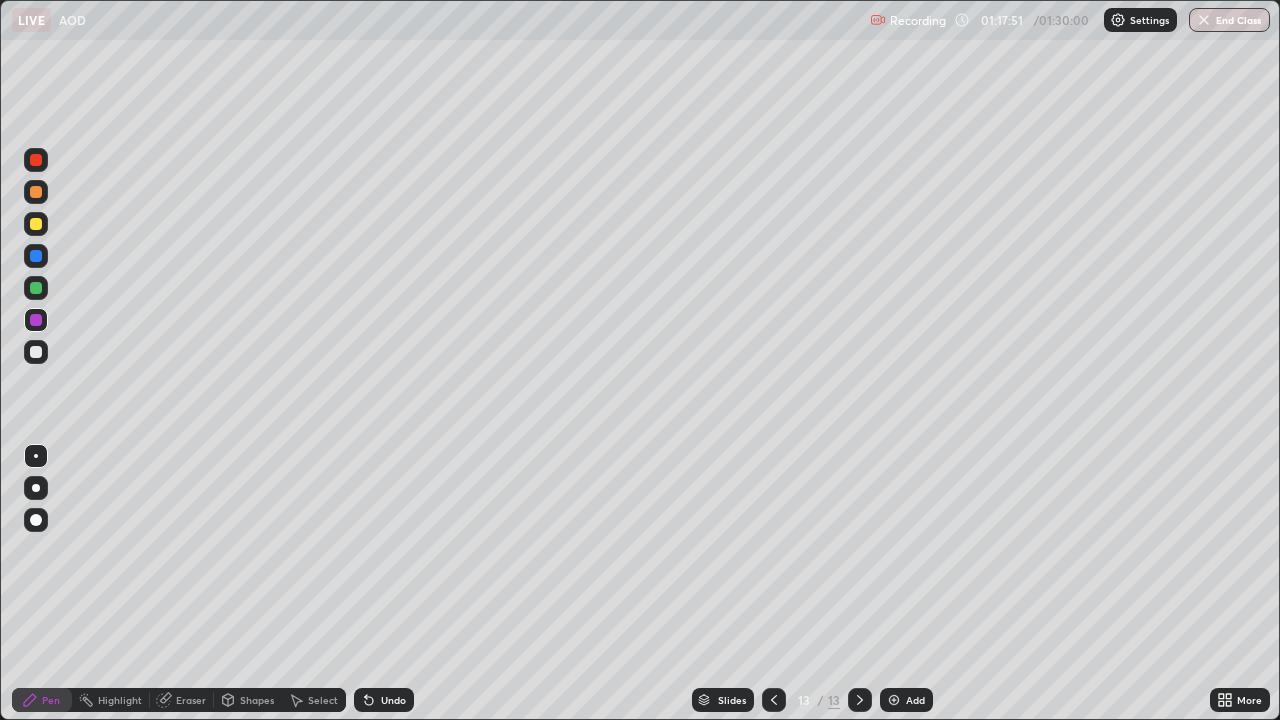click at bounding box center [36, 352] 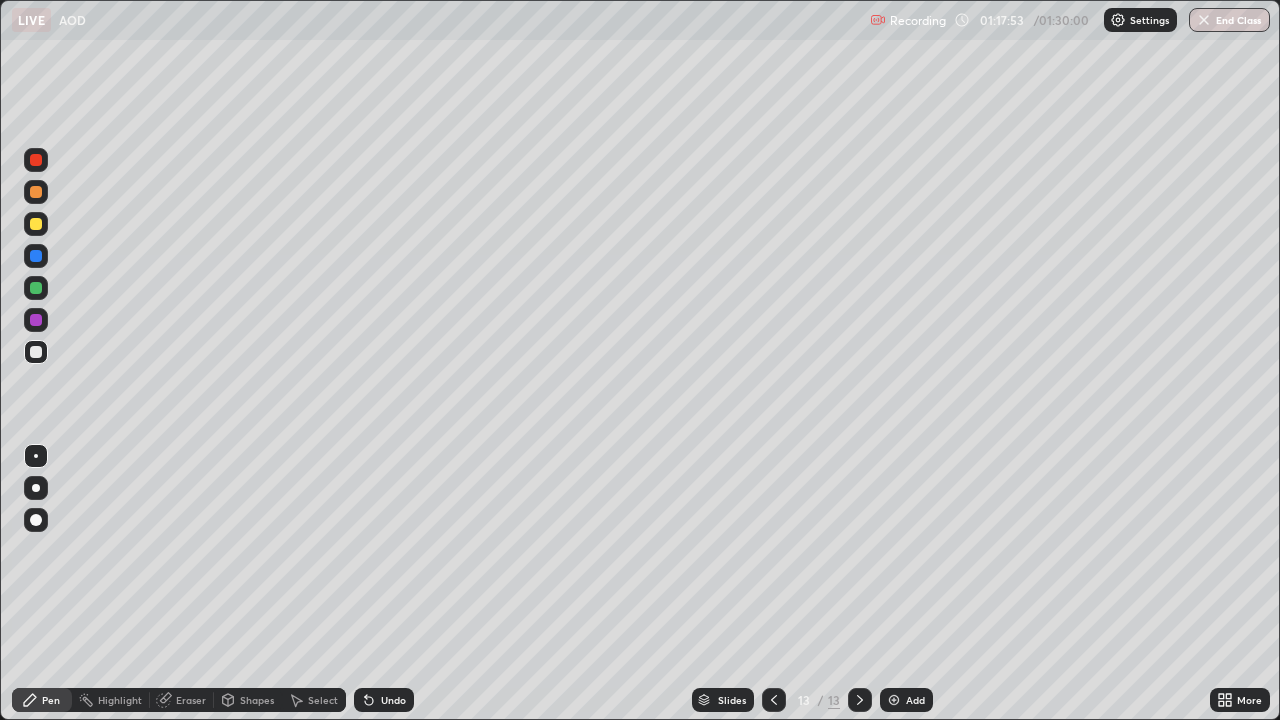click at bounding box center [36, 256] 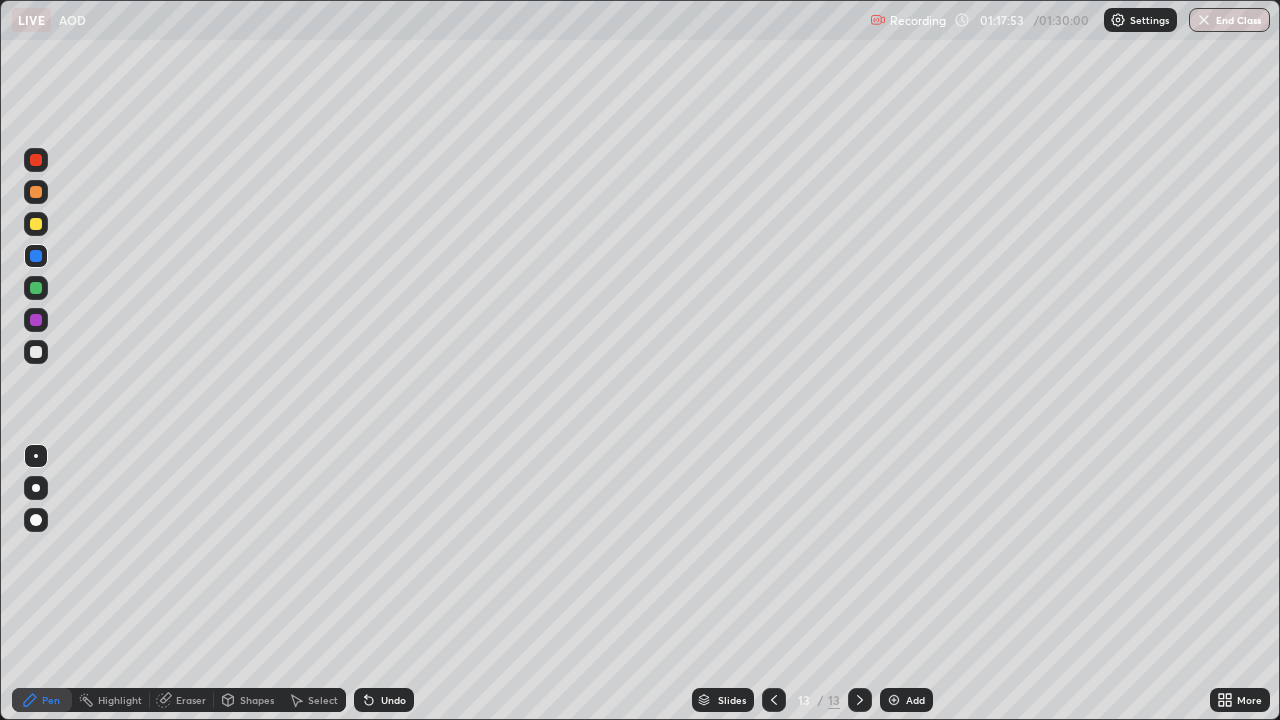 click at bounding box center (36, 224) 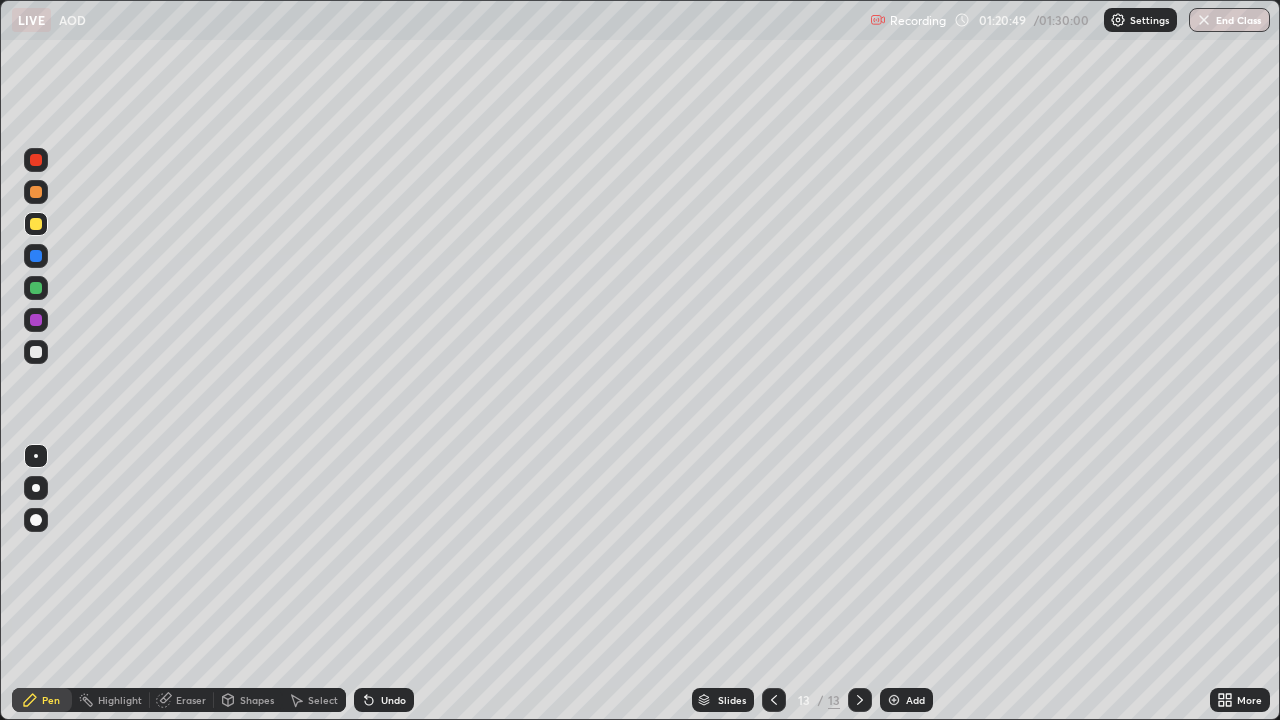 click at bounding box center [36, 352] 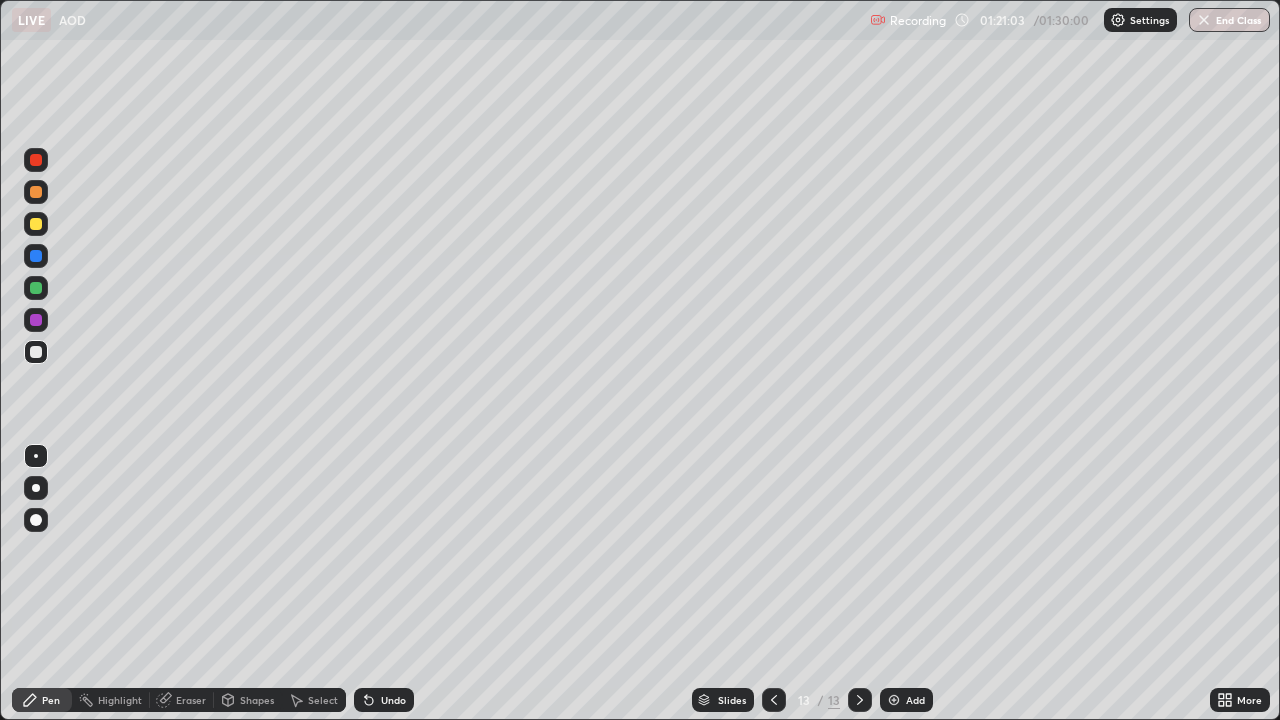 click on "Undo" at bounding box center (380, 700) 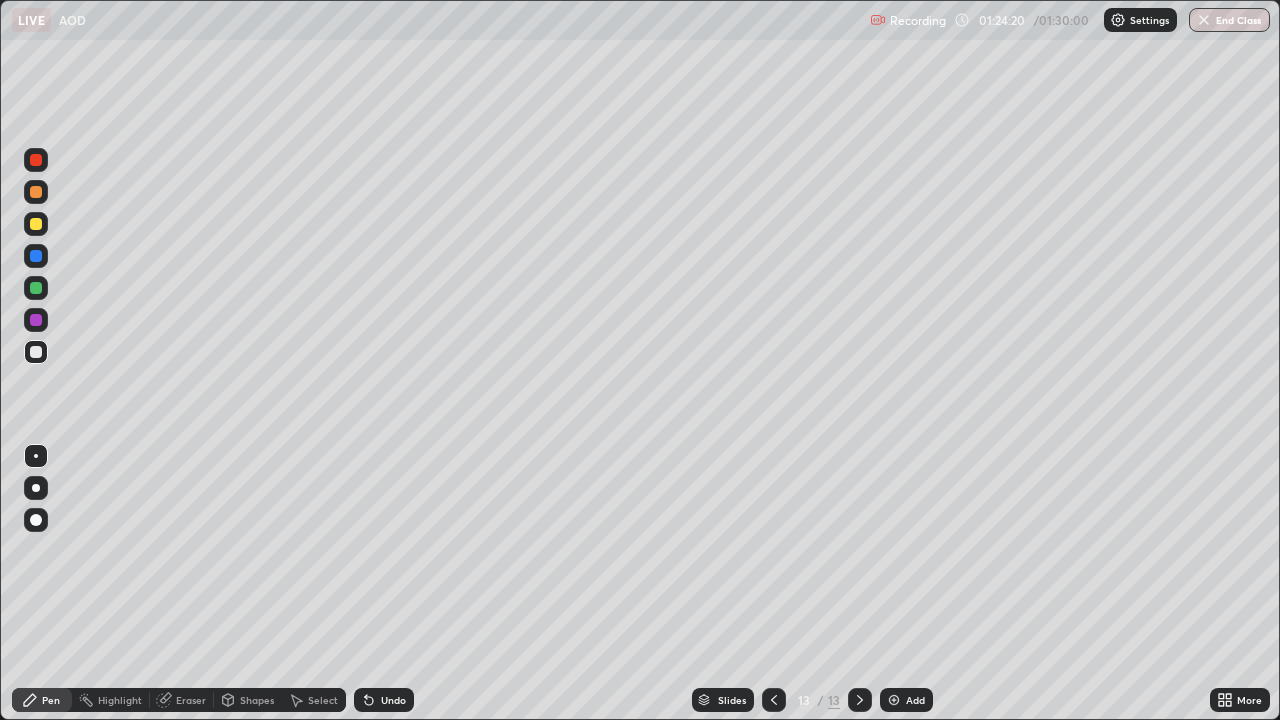 click on "End Class" at bounding box center [1229, 20] 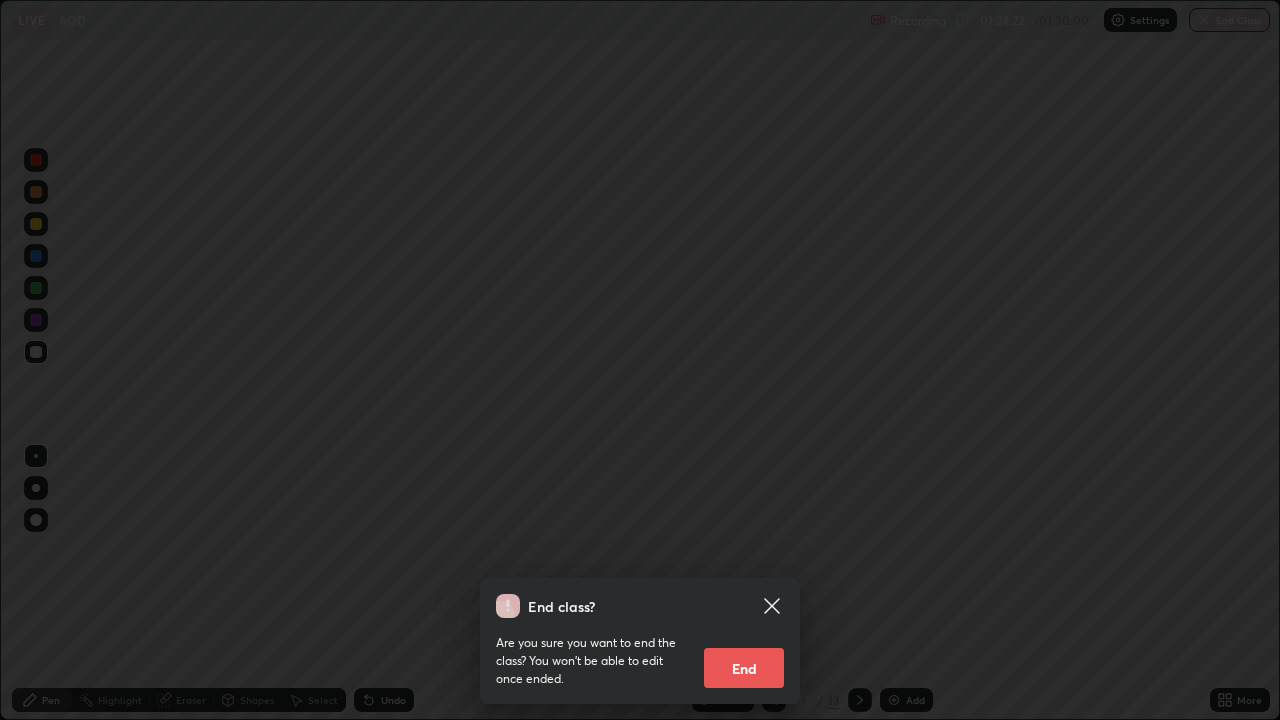 click on "End" at bounding box center [744, 668] 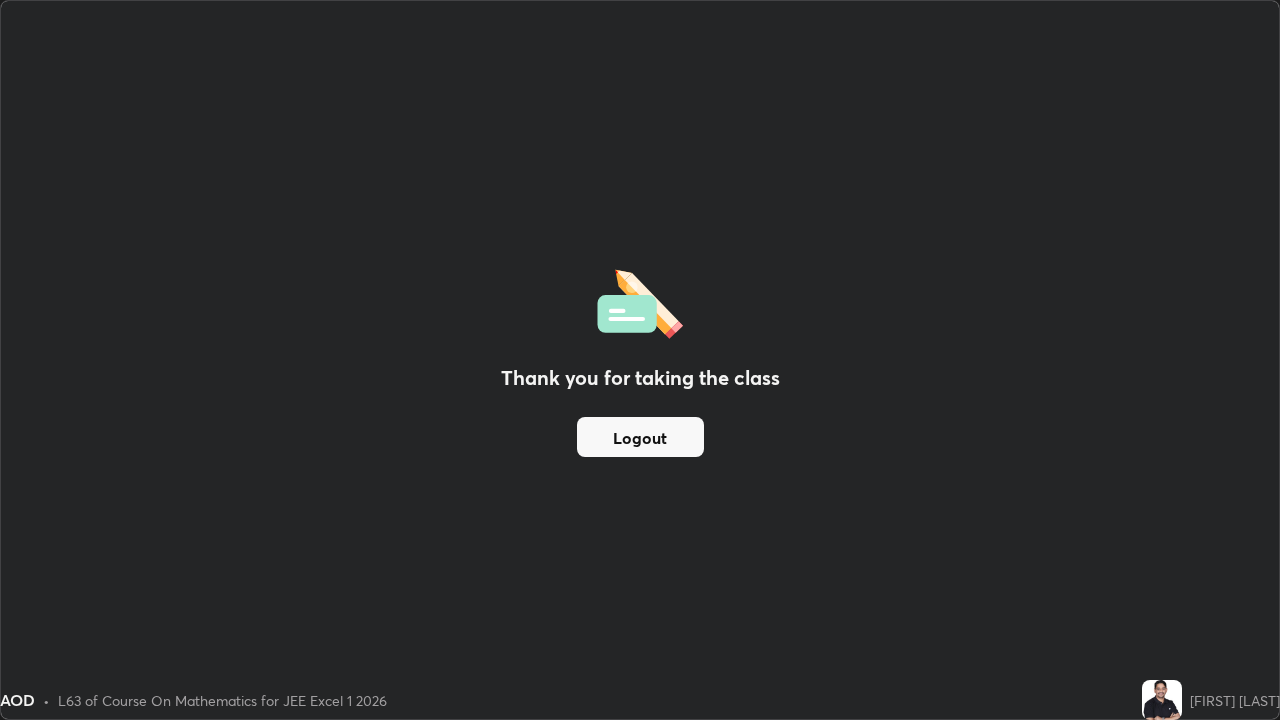 click on "Logout" at bounding box center [640, 437] 